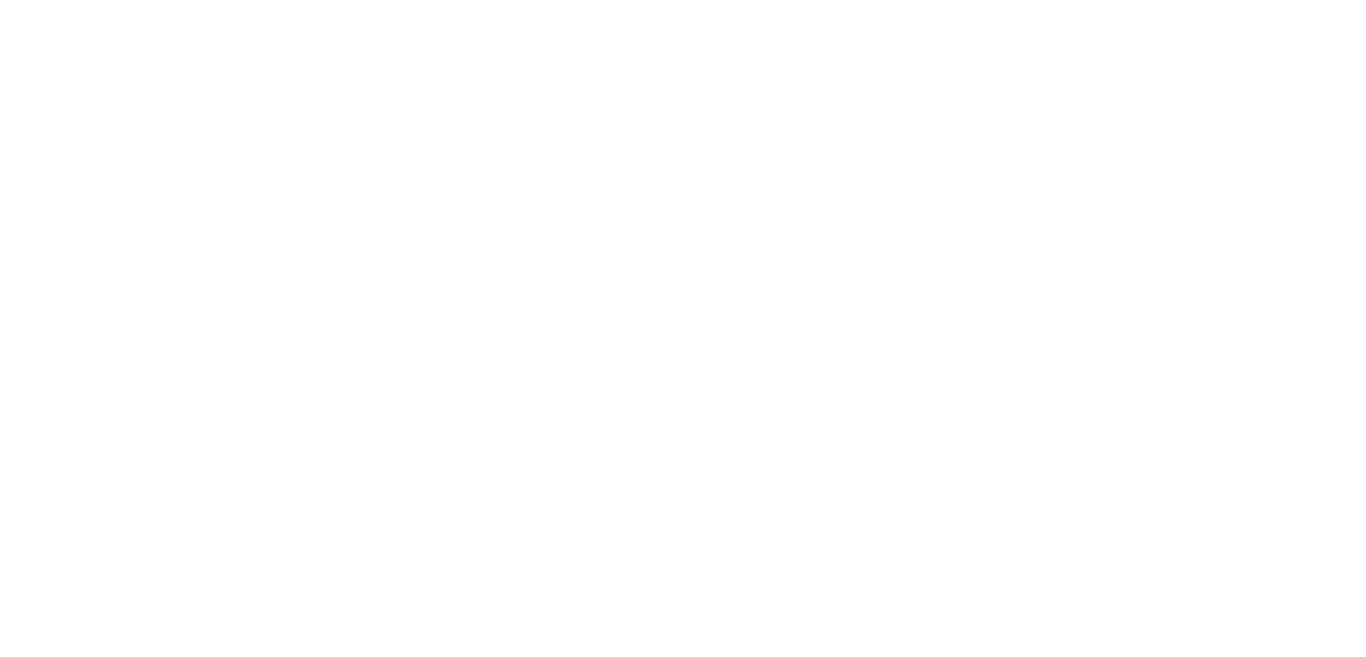 scroll, scrollTop: 0, scrollLeft: 0, axis: both 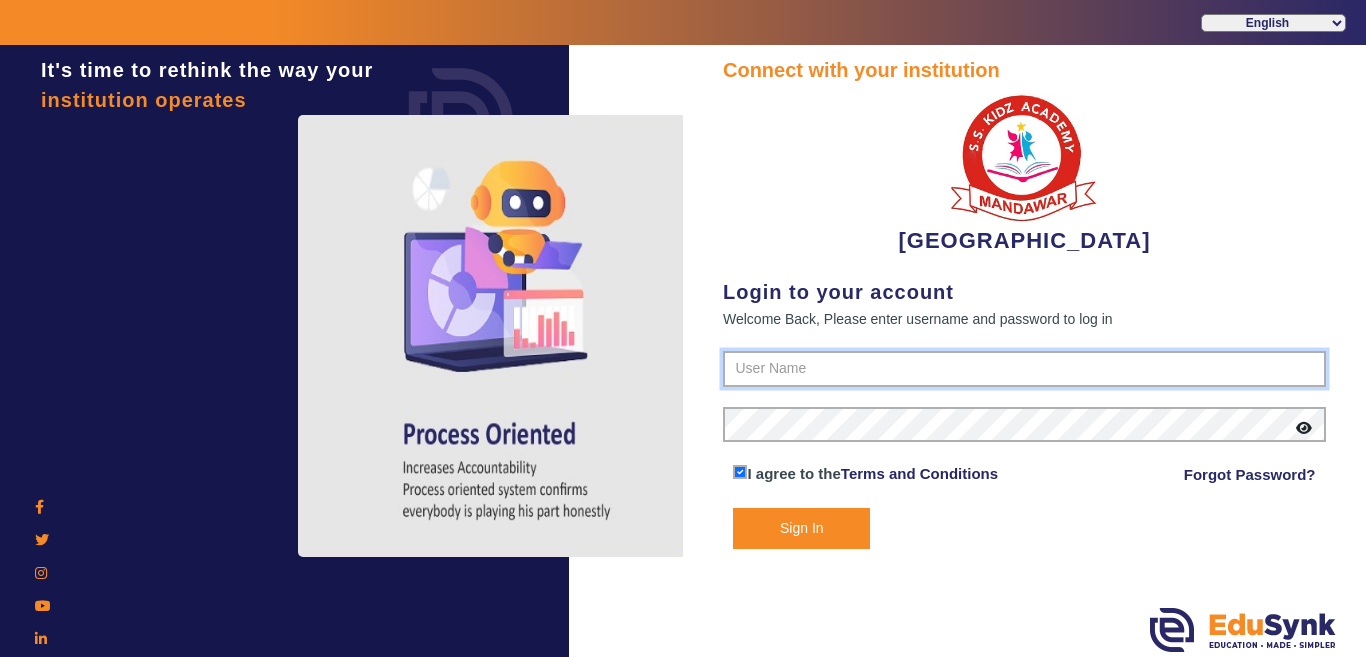 type on "9928895959" 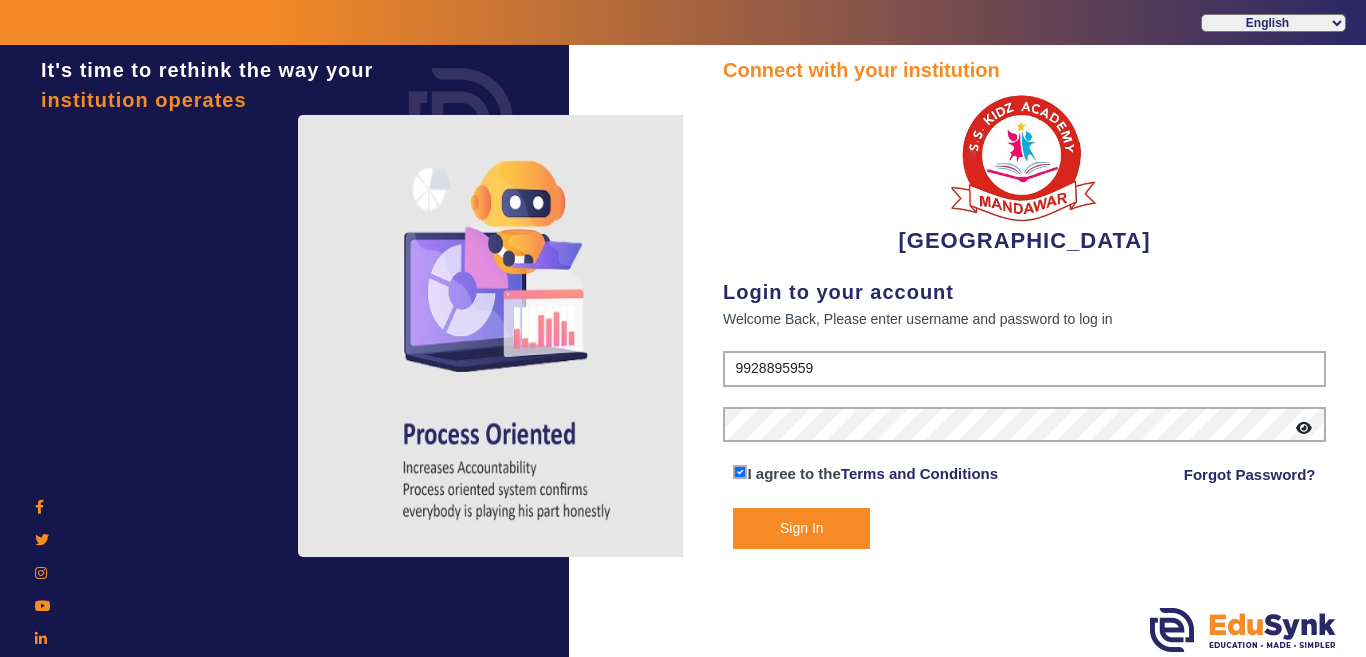click on "Sign In" 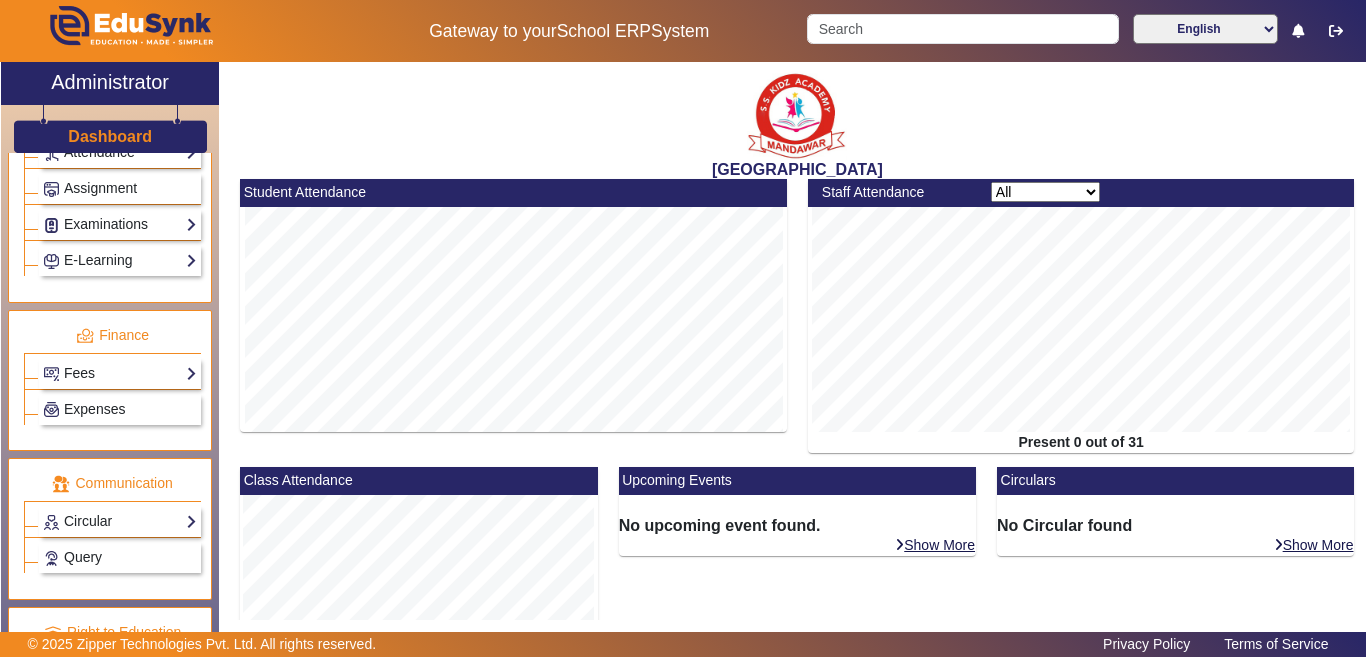 scroll, scrollTop: 1000, scrollLeft: 0, axis: vertical 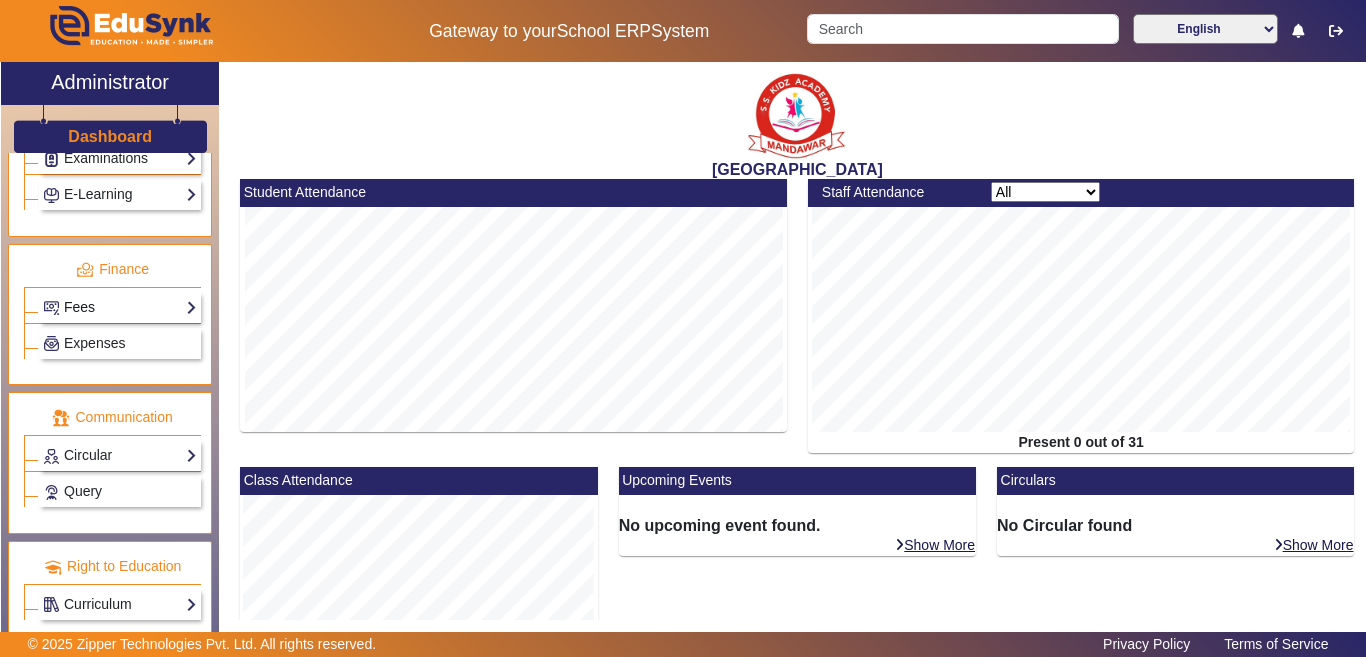 drag, startPoint x: 89, startPoint y: 323, endPoint x: 92, endPoint y: 335, distance: 12.369317 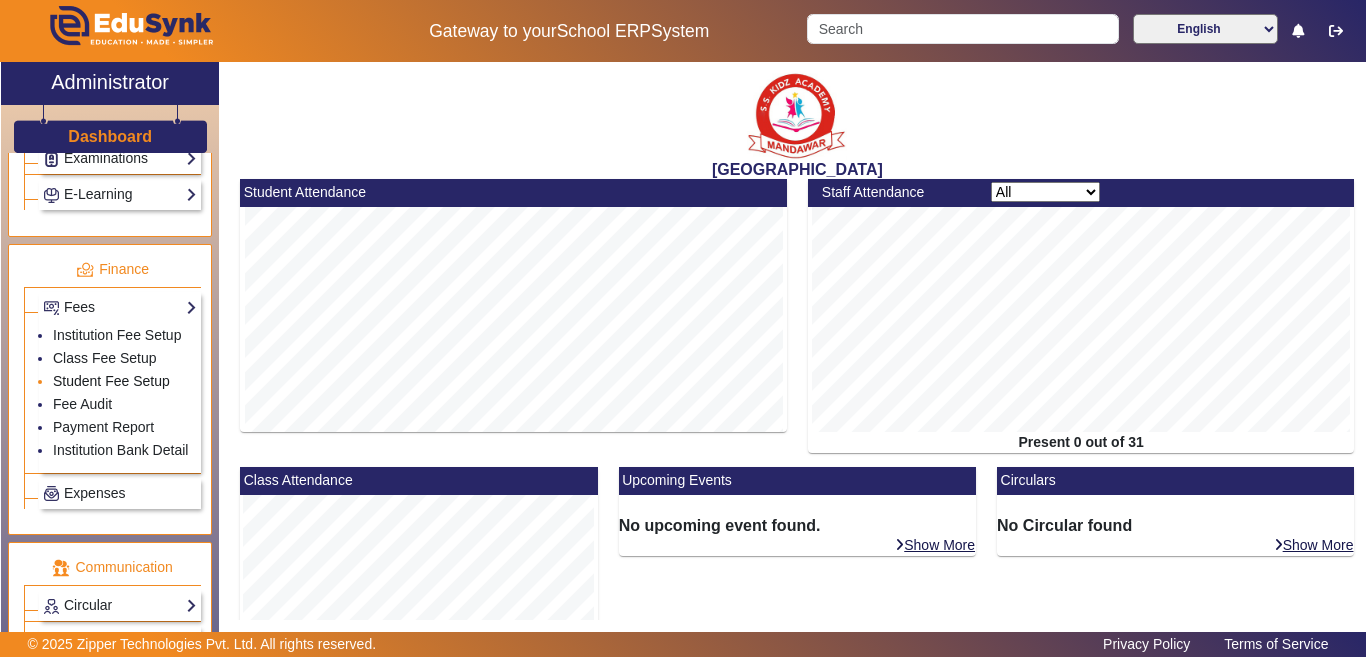 click on "Student Fee Setup" 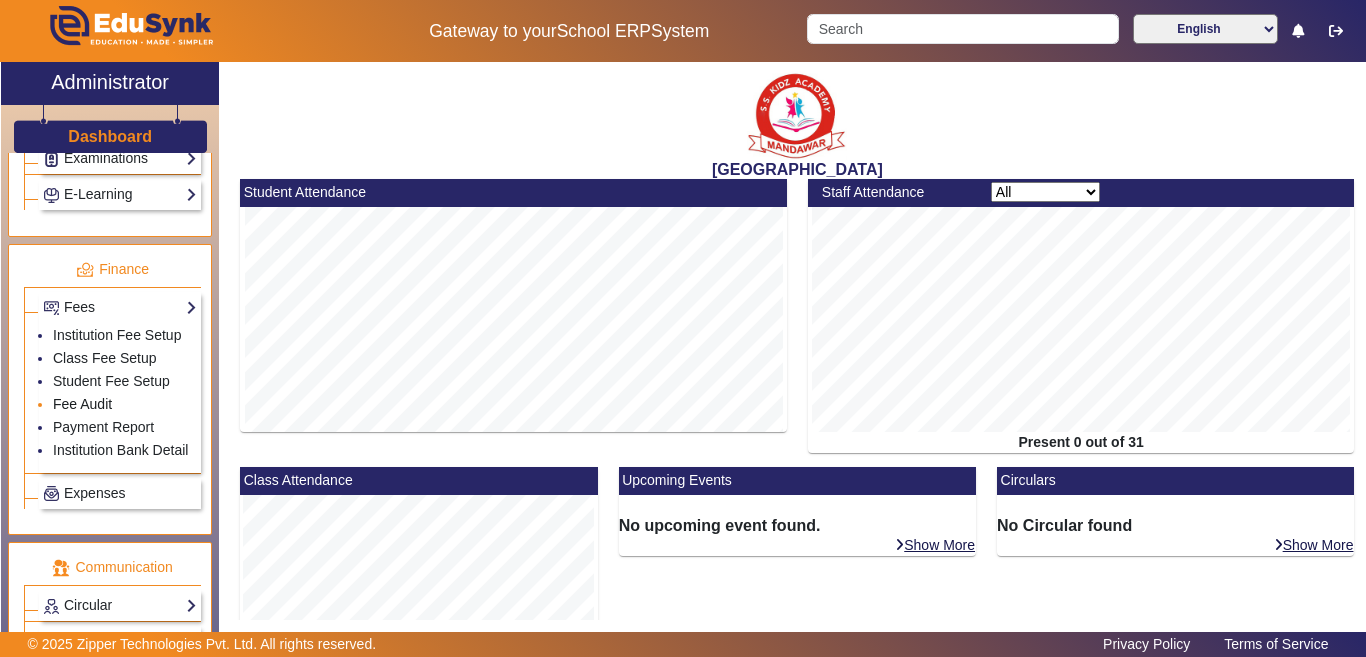 click on "Fee Audit" 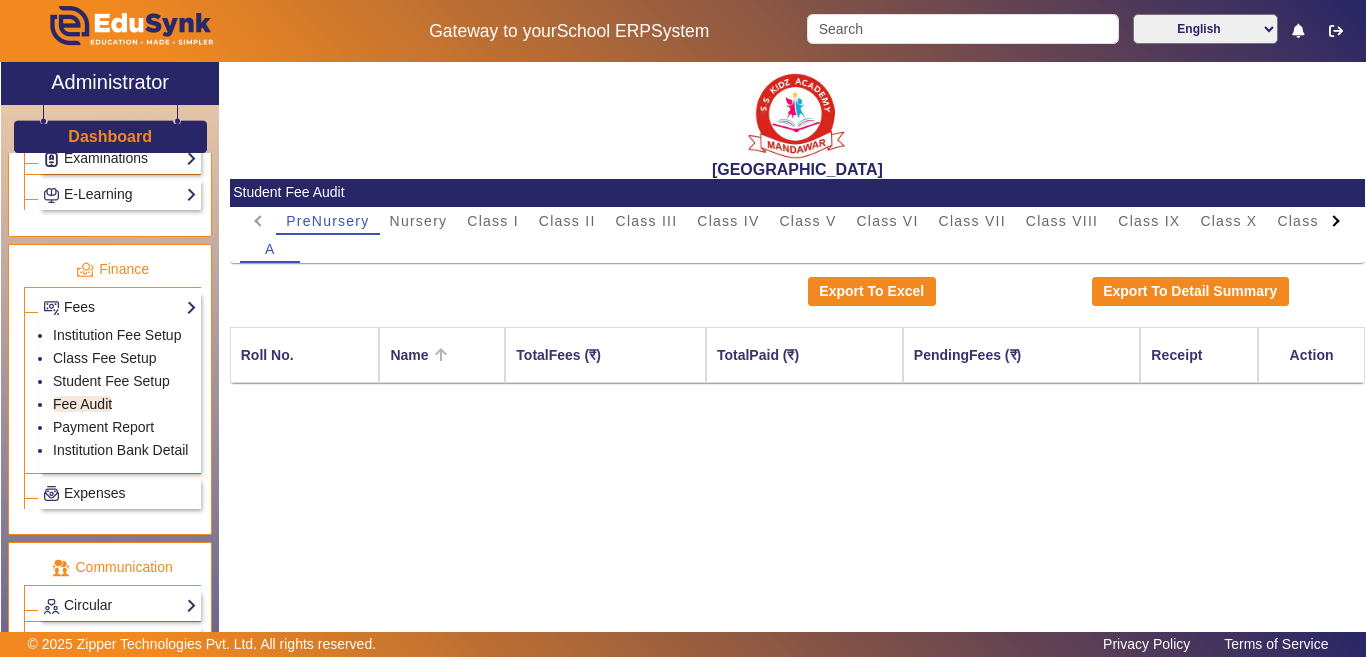 drag, startPoint x: 81, startPoint y: 440, endPoint x: 421, endPoint y: 382, distance: 344.9116 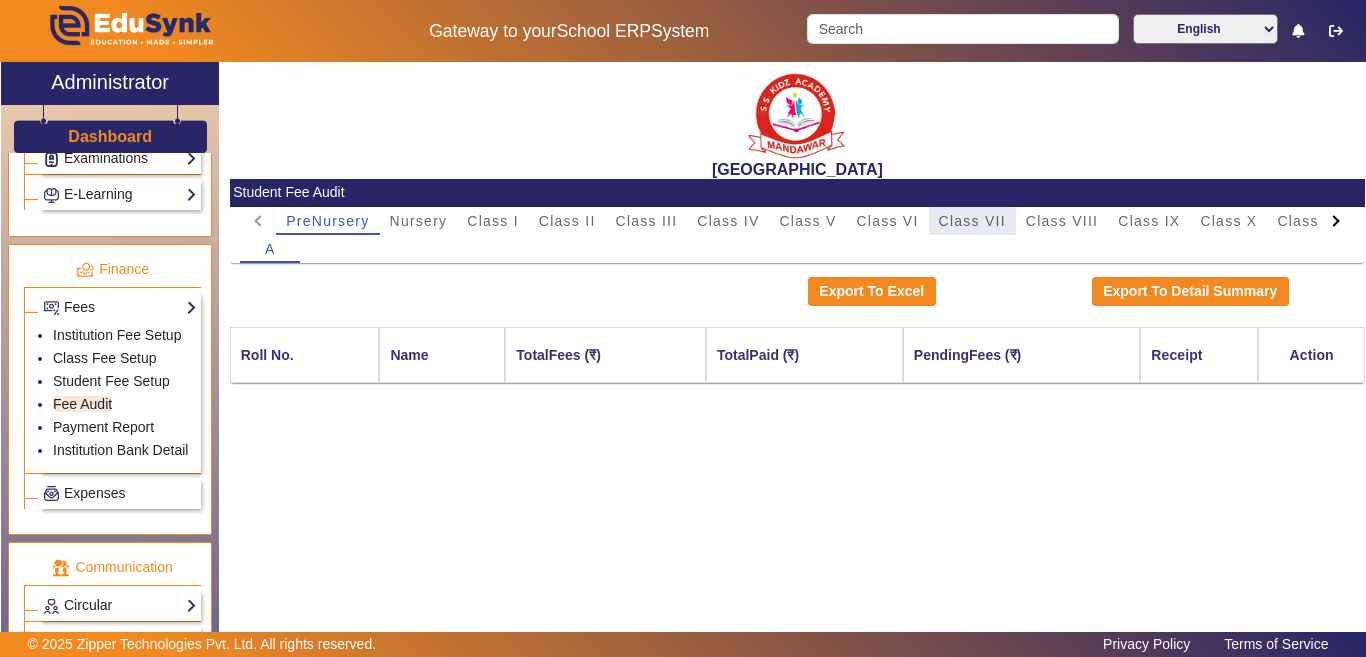 drag, startPoint x: 974, startPoint y: 225, endPoint x: 920, endPoint y: 322, distance: 111.01801 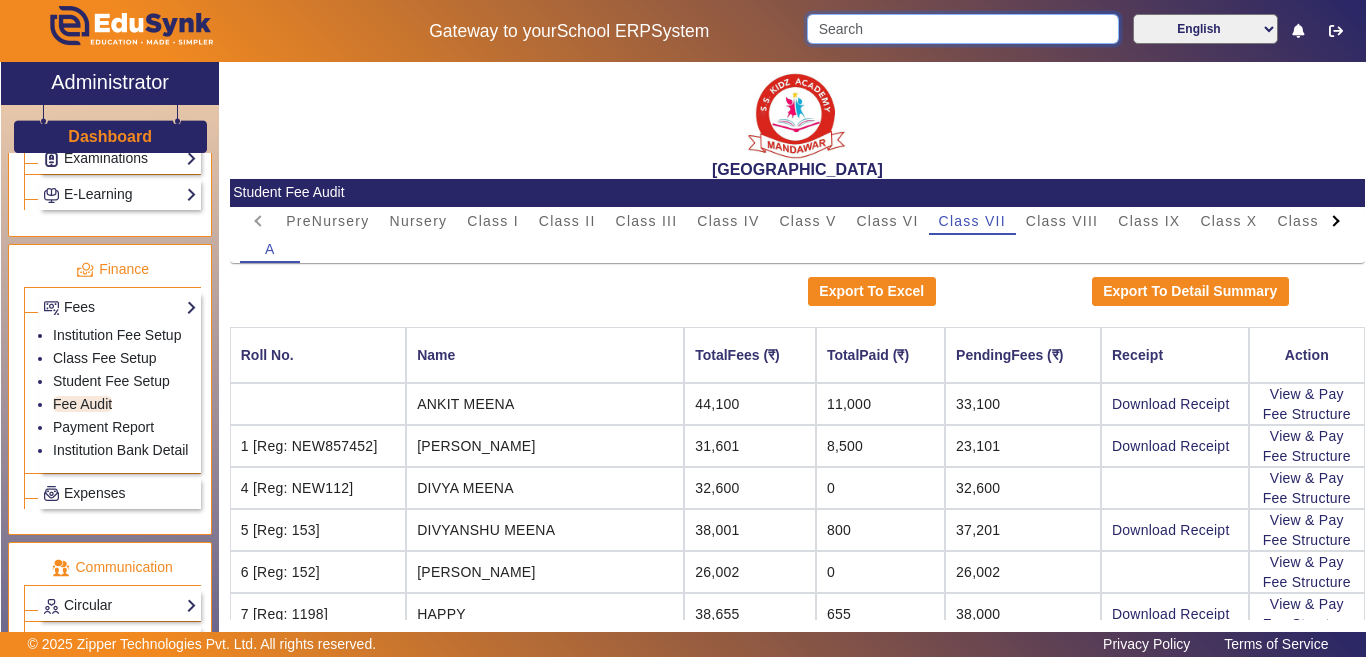 click at bounding box center [962, 29] 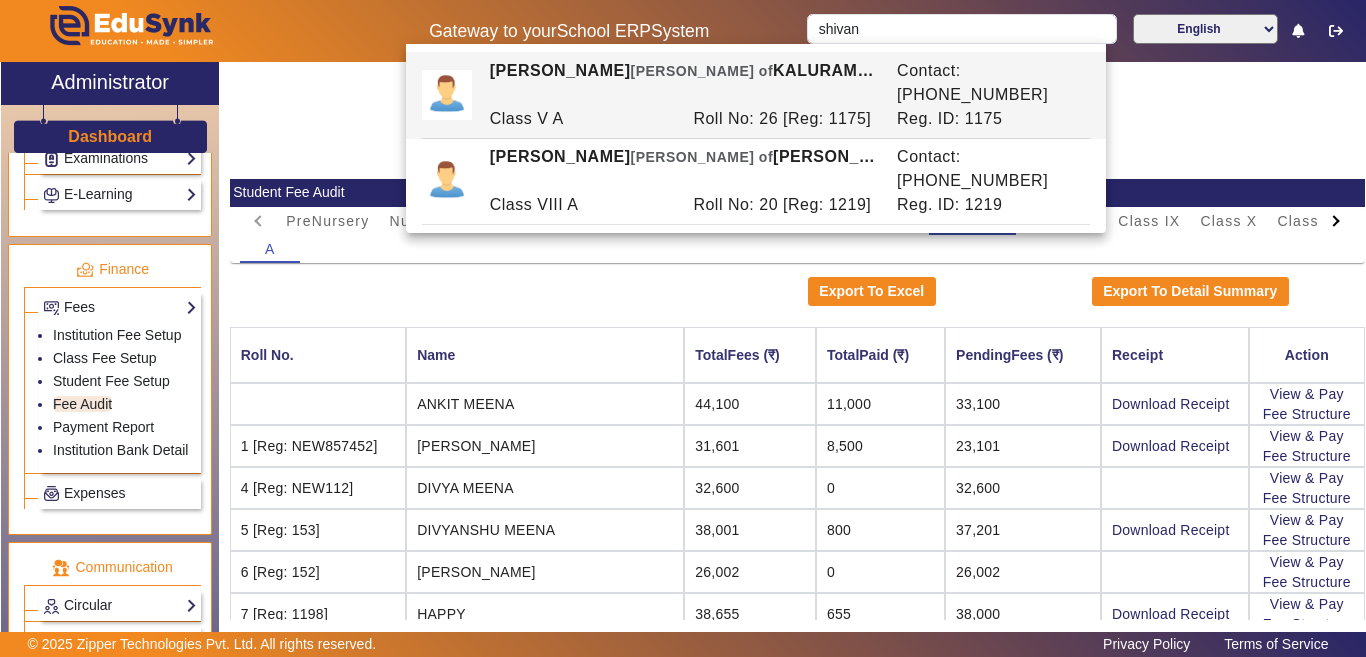 click on "[GEOGRAPHIC_DATA]" 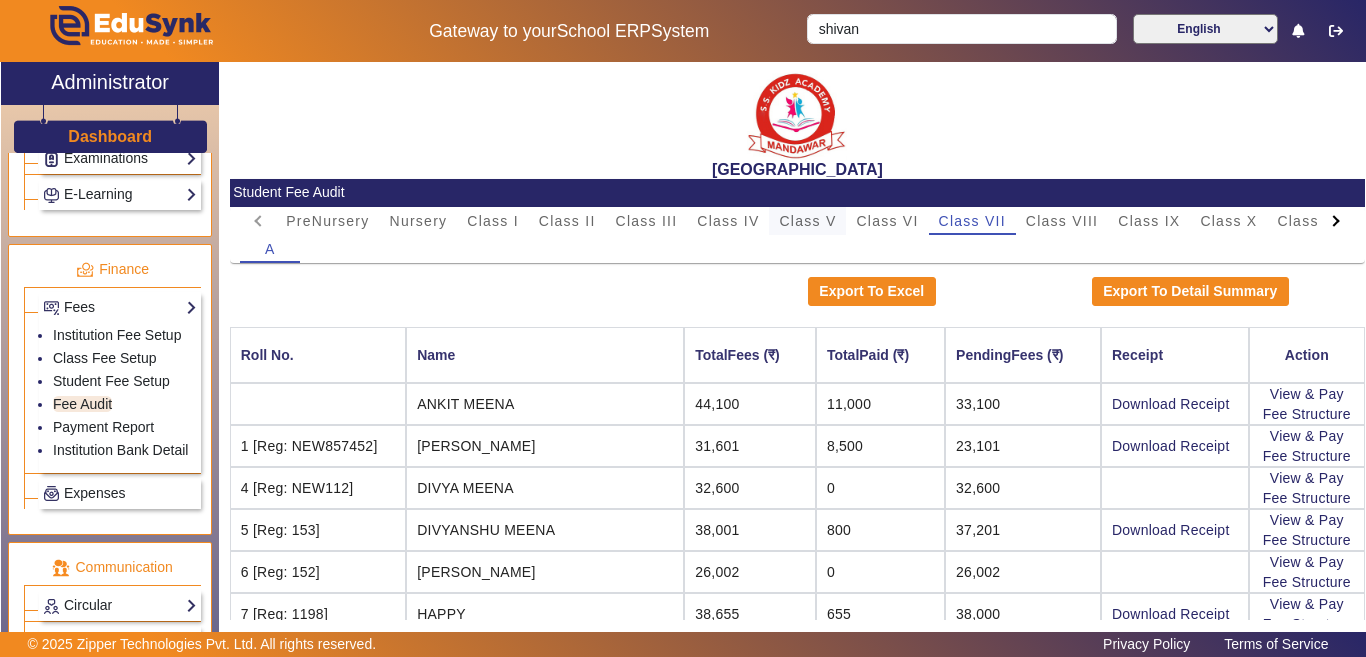 click on "Class V" at bounding box center [807, 221] 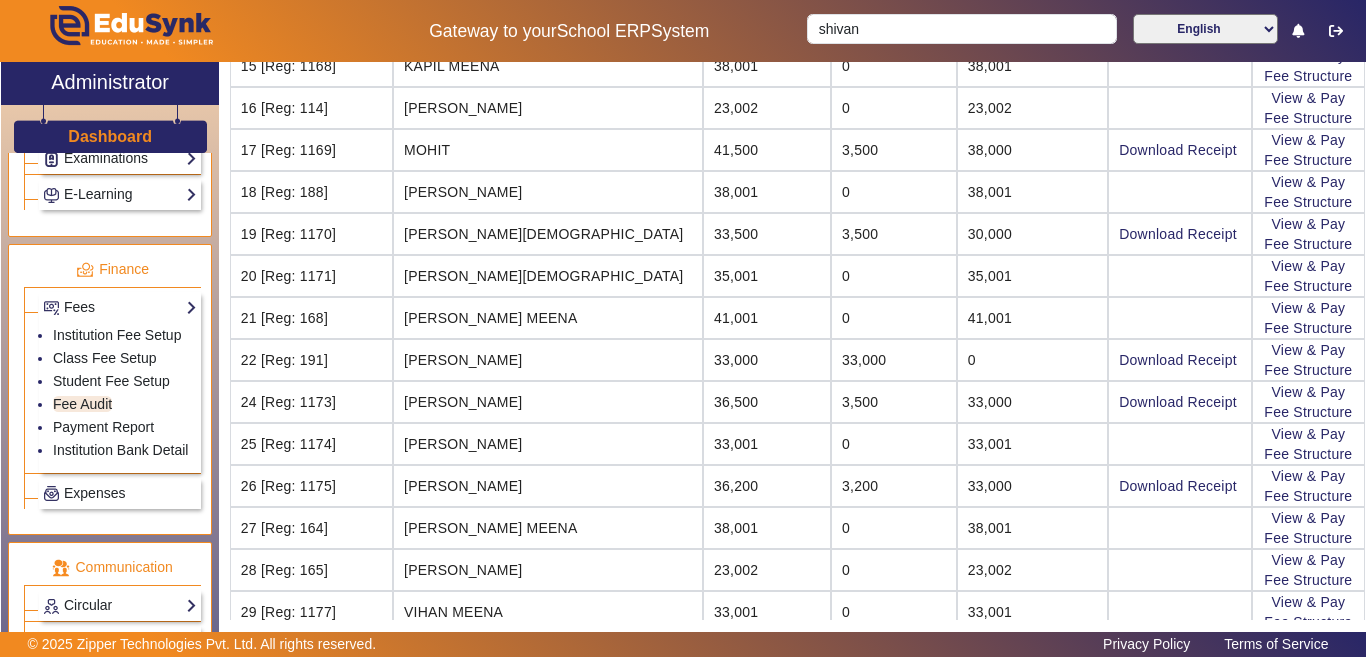 scroll, scrollTop: 965, scrollLeft: 0, axis: vertical 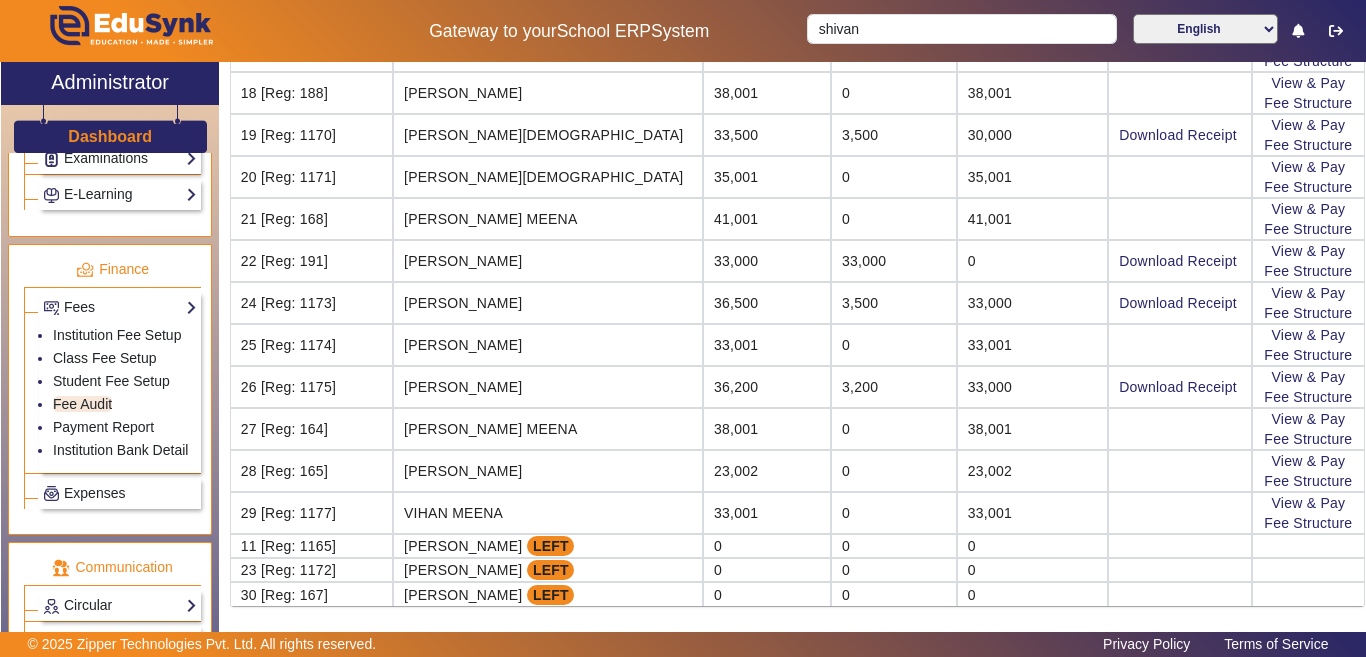 drag, startPoint x: 846, startPoint y: 385, endPoint x: 786, endPoint y: 394, distance: 60.671246 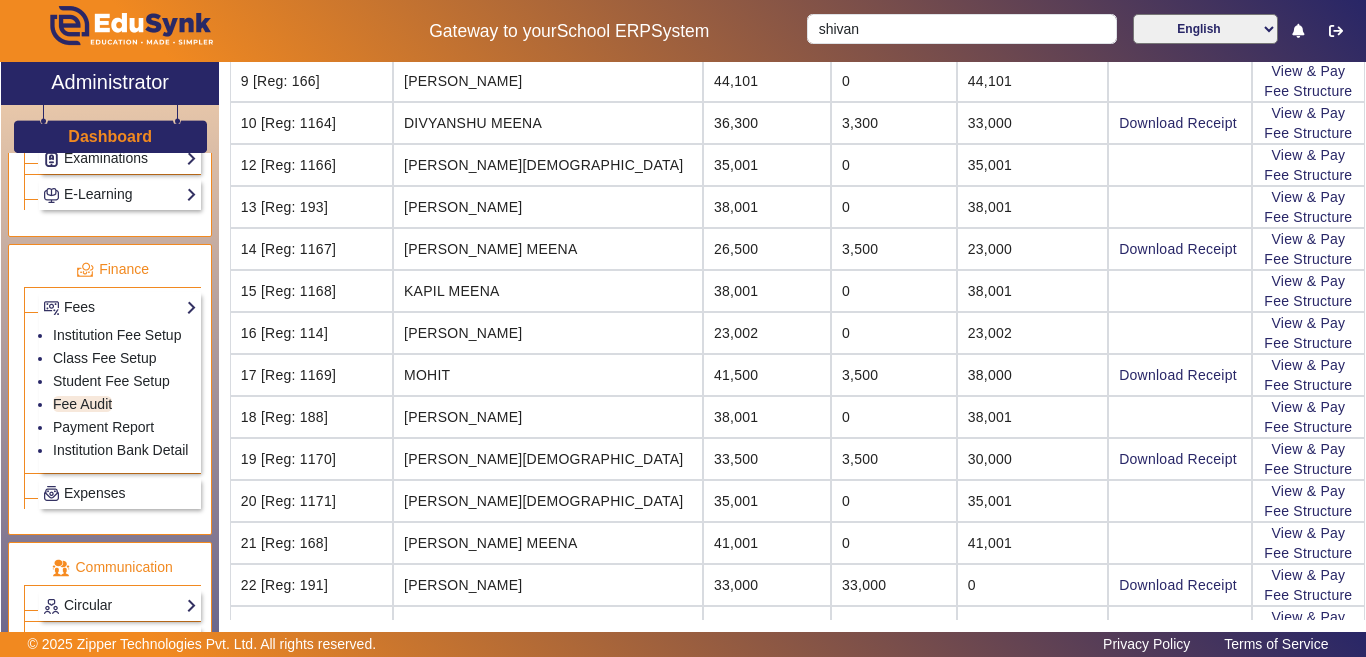 scroll, scrollTop: 0, scrollLeft: 0, axis: both 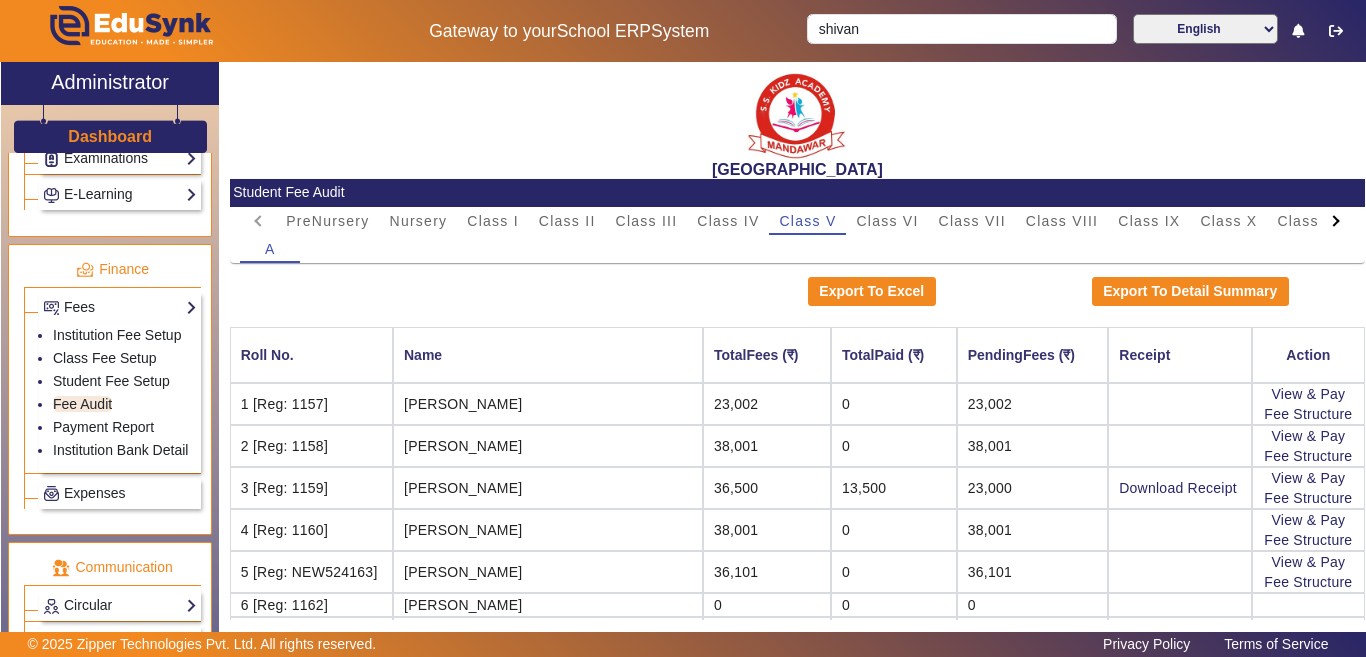 drag, startPoint x: 909, startPoint y: 6, endPoint x: 514, endPoint y: 52, distance: 397.66946 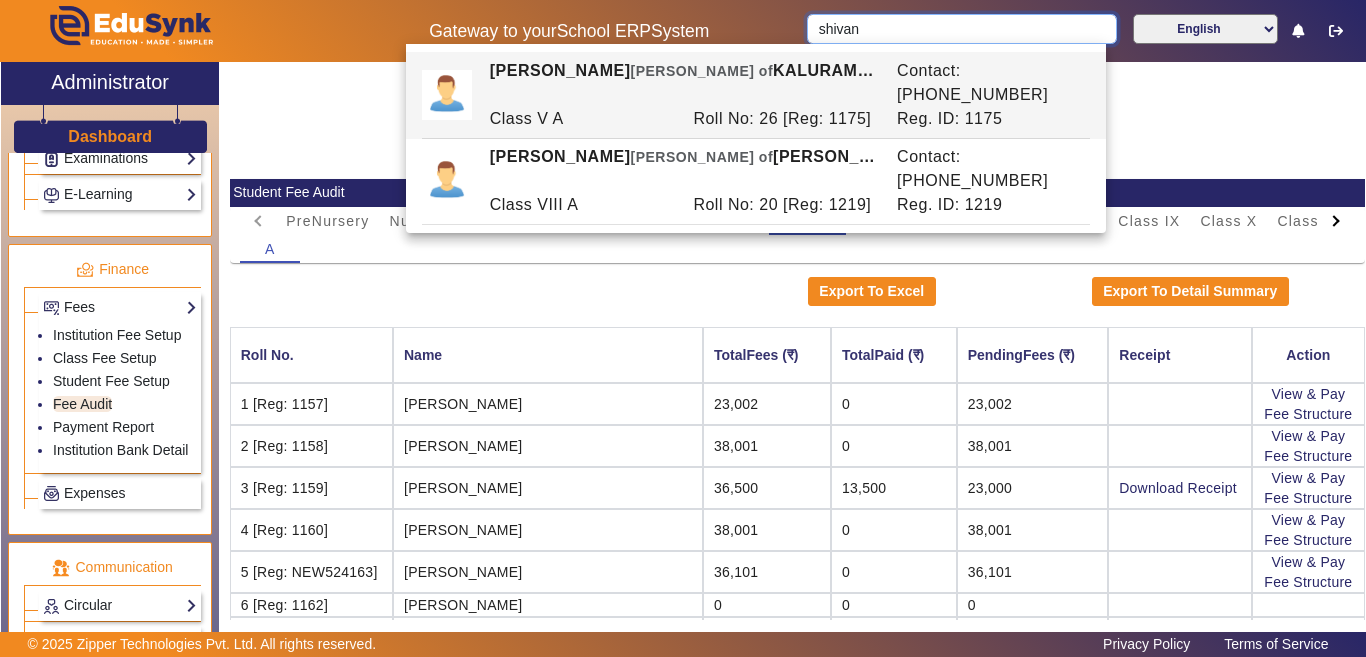 drag, startPoint x: 875, startPoint y: 23, endPoint x: 749, endPoint y: -16, distance: 131.89769 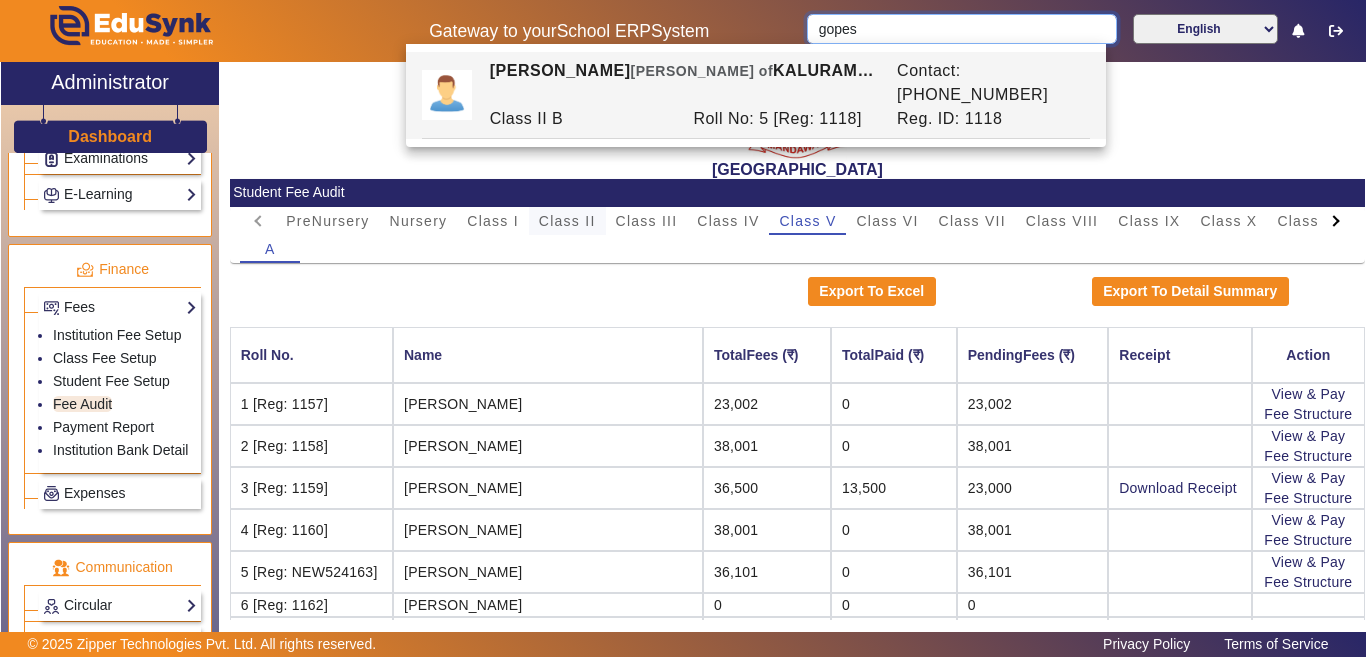 type on "gopes" 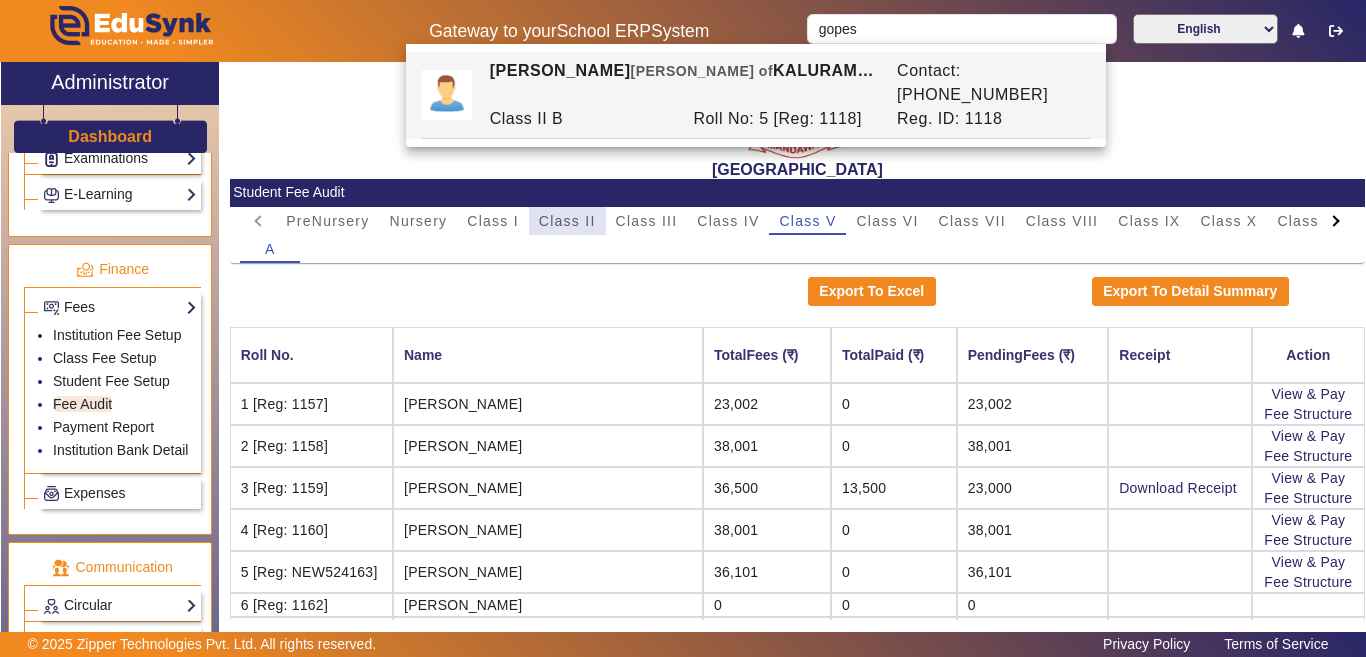 click on "Class II" at bounding box center (567, 221) 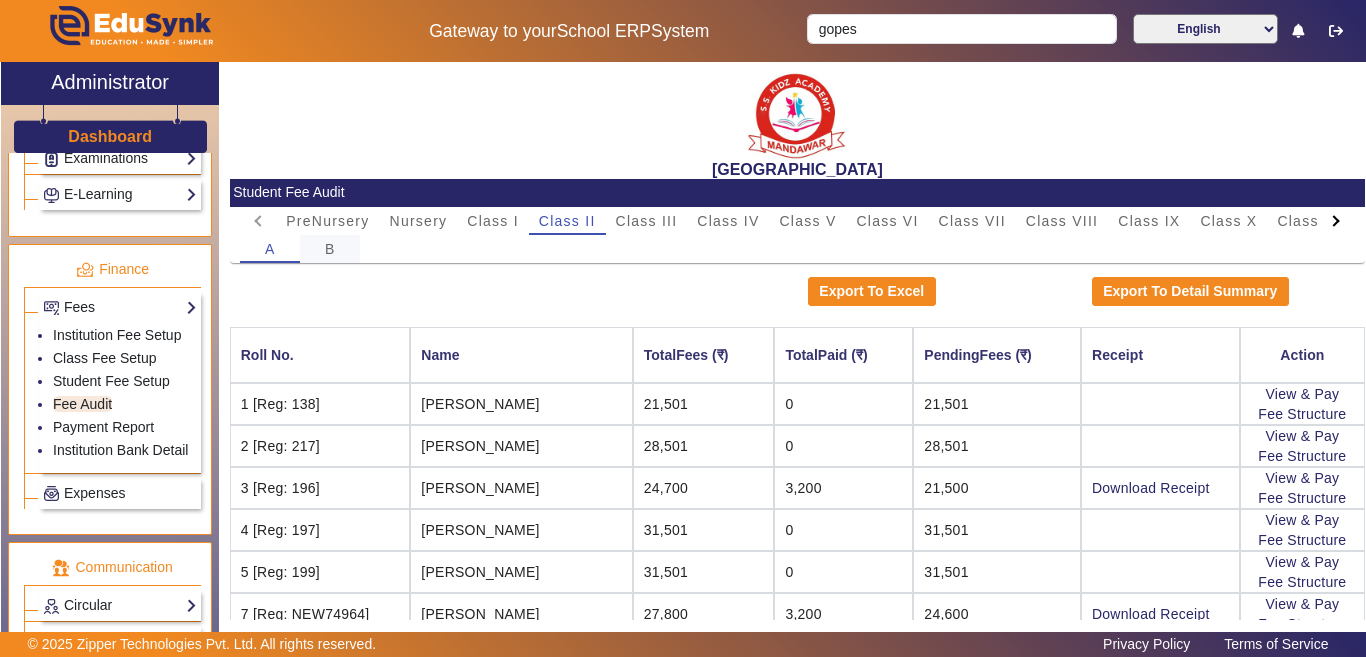 click on "B" at bounding box center [330, 249] 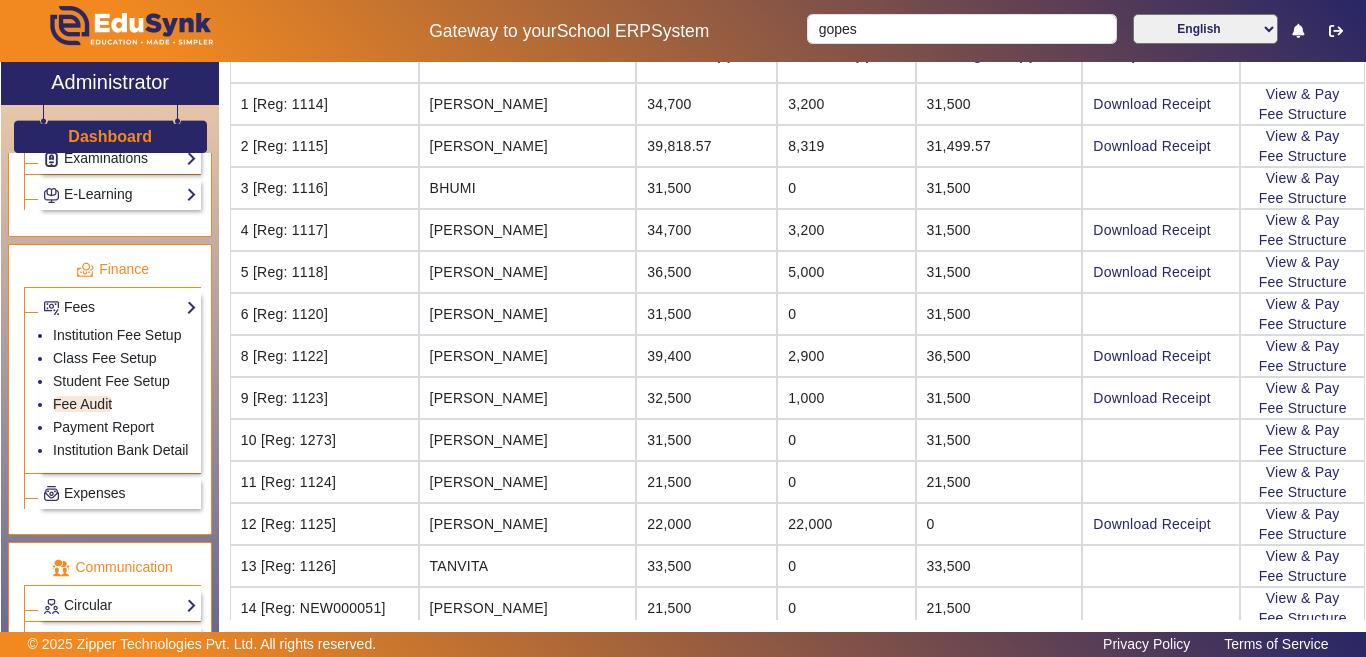 scroll, scrollTop: 0, scrollLeft: 0, axis: both 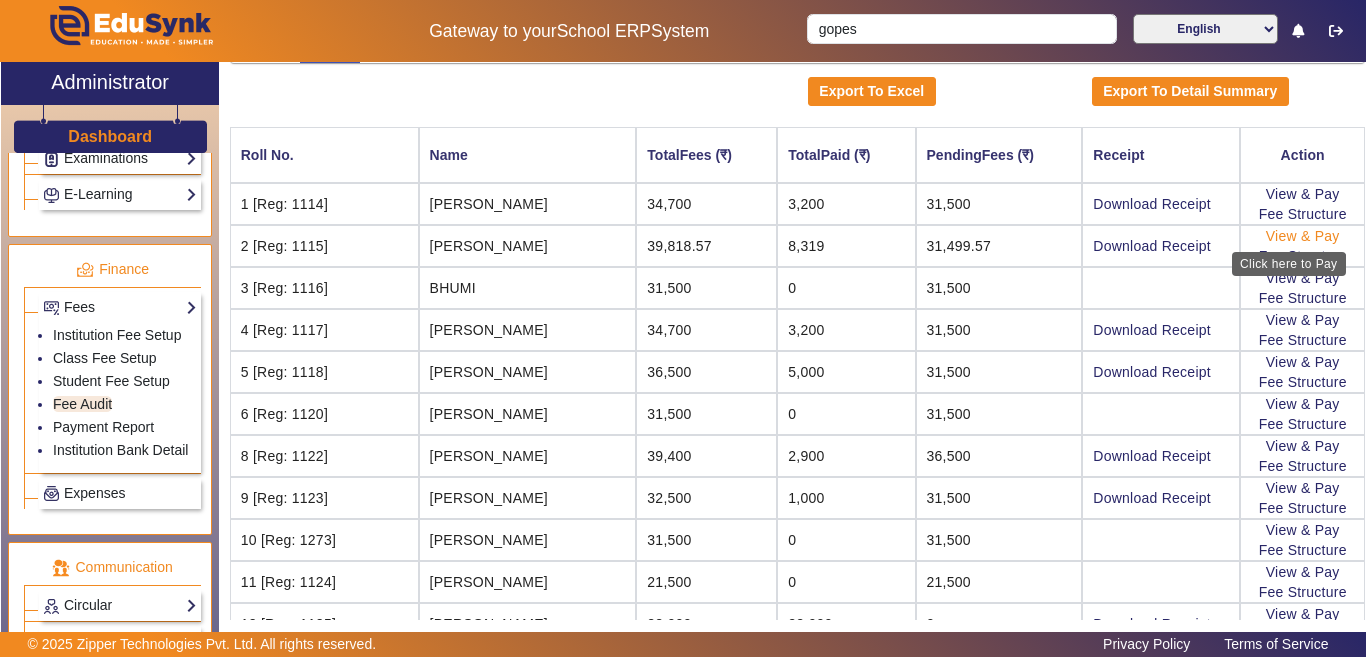 click on "View & Pay" 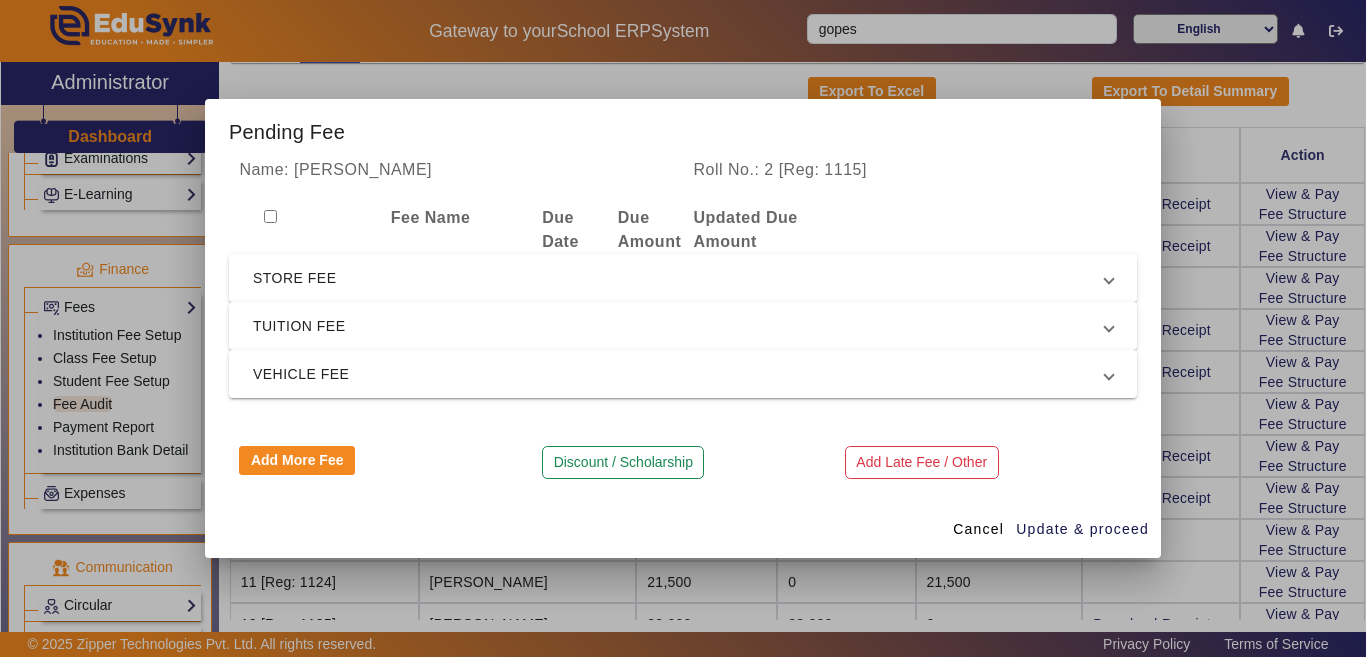 click on "STORE FEE" at bounding box center (679, 278) 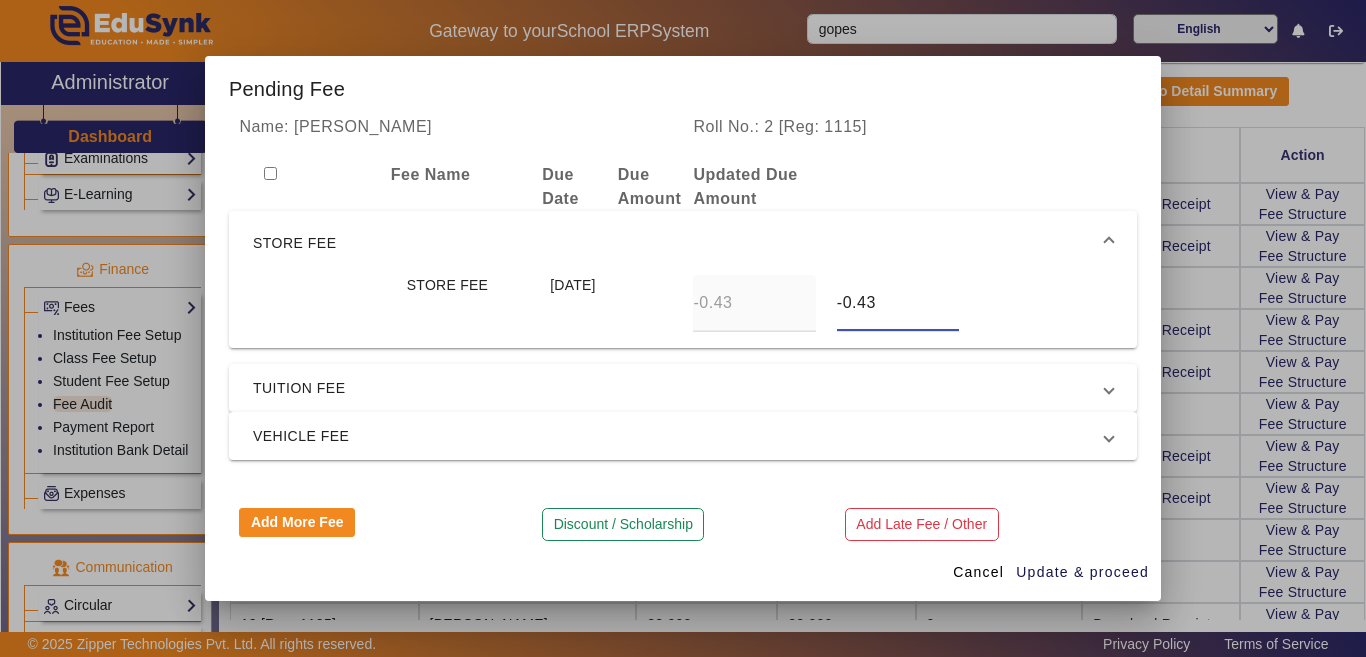 drag, startPoint x: 732, startPoint y: 306, endPoint x: 676, endPoint y: 319, distance: 57.48913 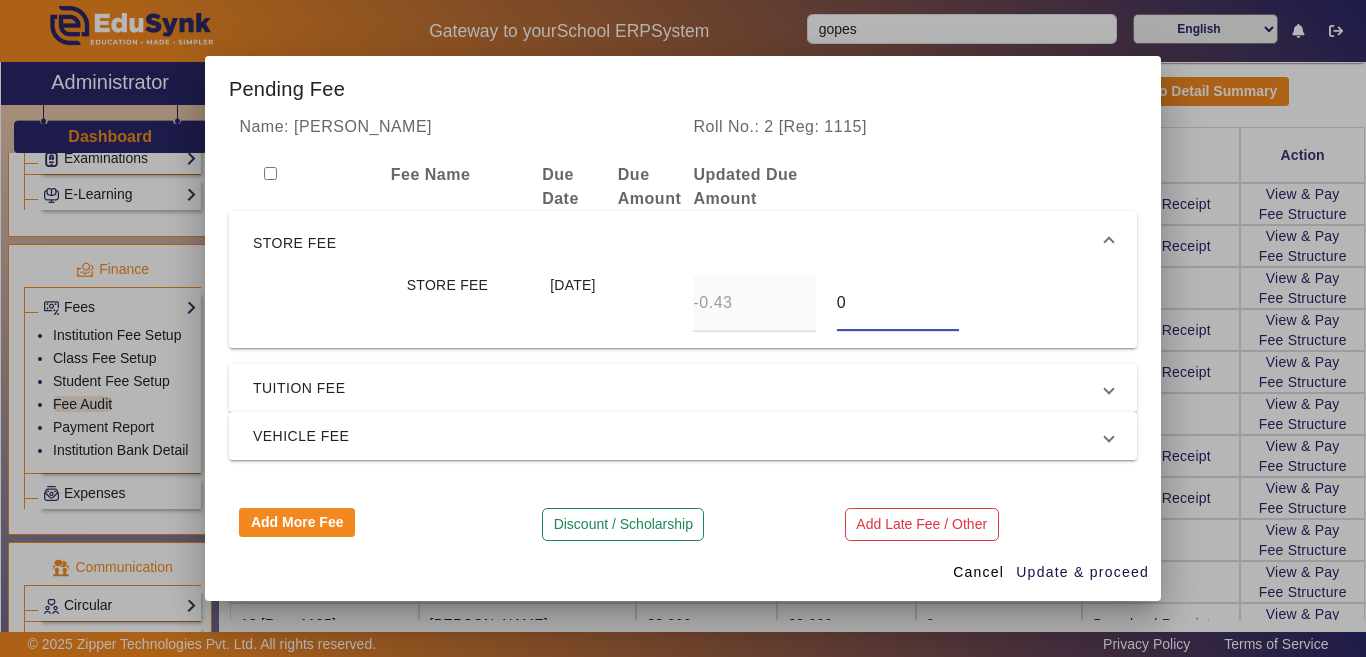 type on "0" 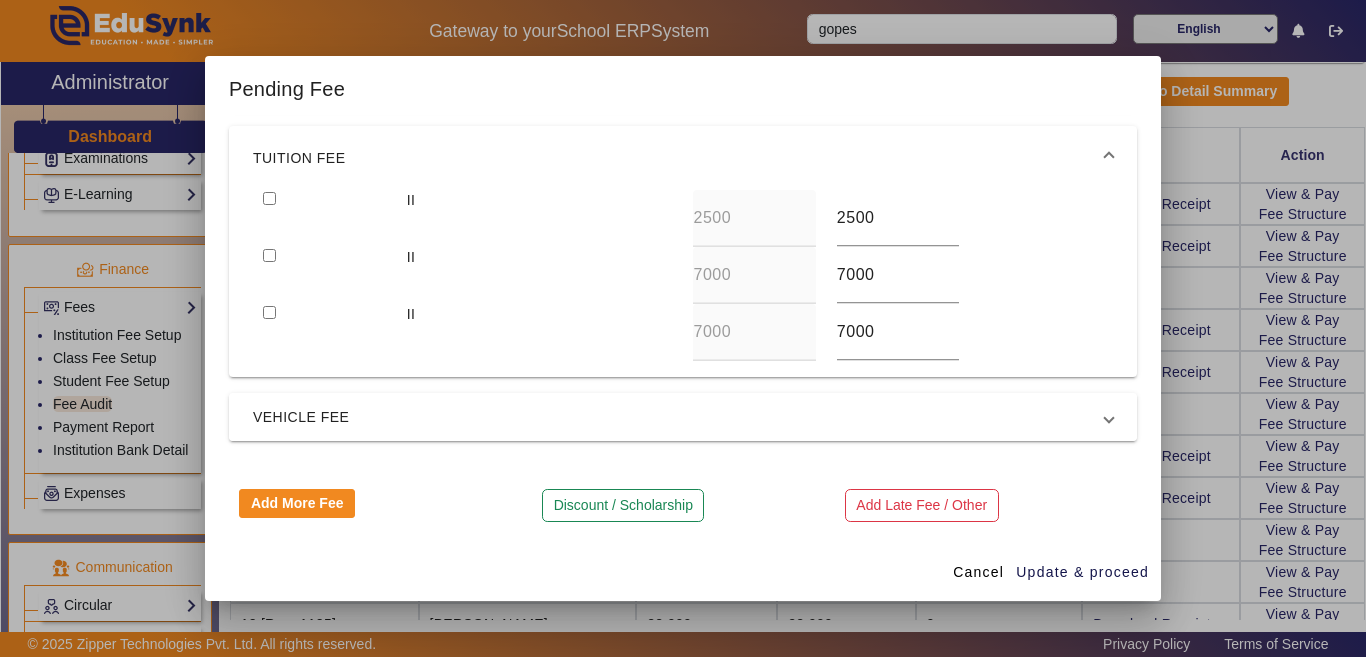 click on "VEHICLE FEE" at bounding box center (679, 417) 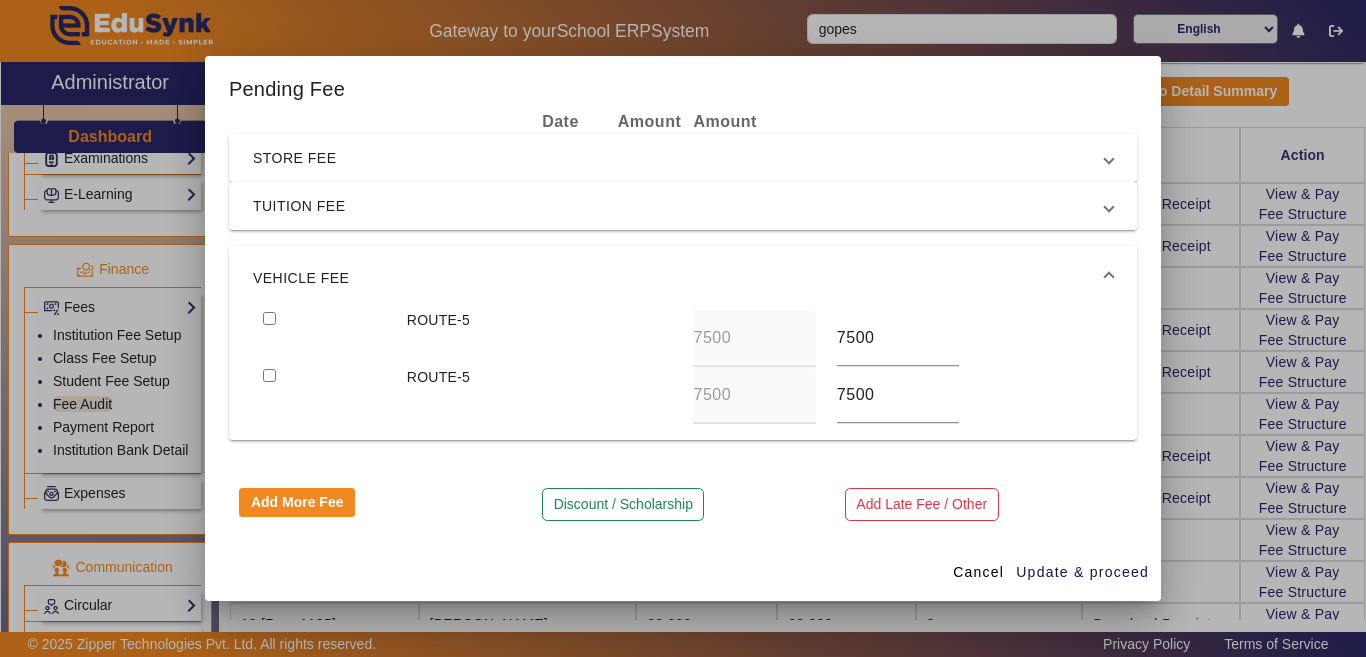 scroll, scrollTop: 76, scrollLeft: 0, axis: vertical 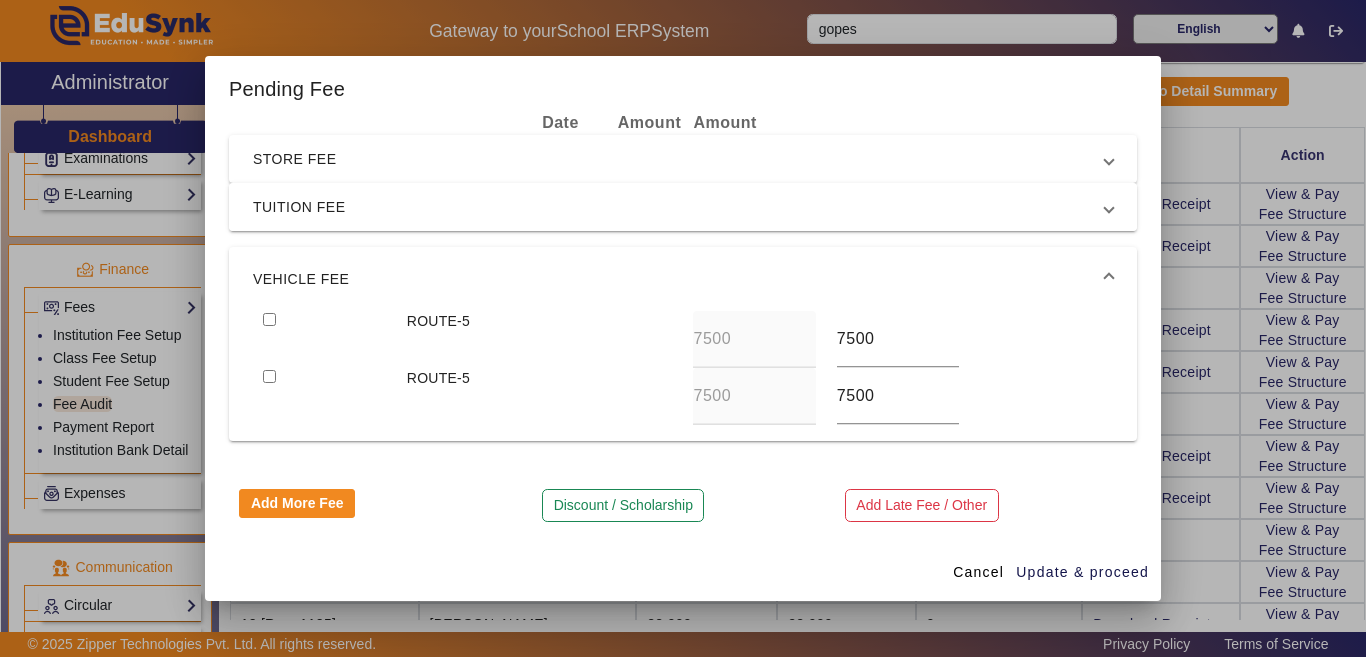 click on "TUITION FEE" at bounding box center [679, 207] 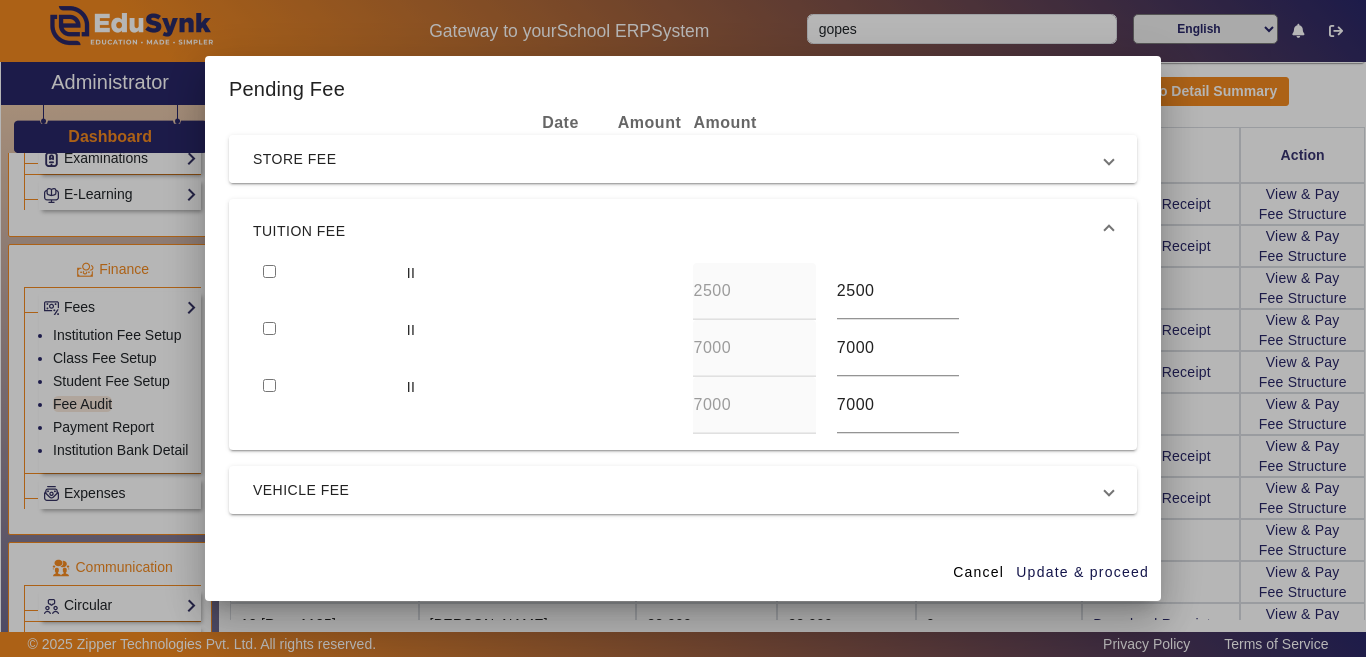 click on "STORE FEE" at bounding box center (679, 159) 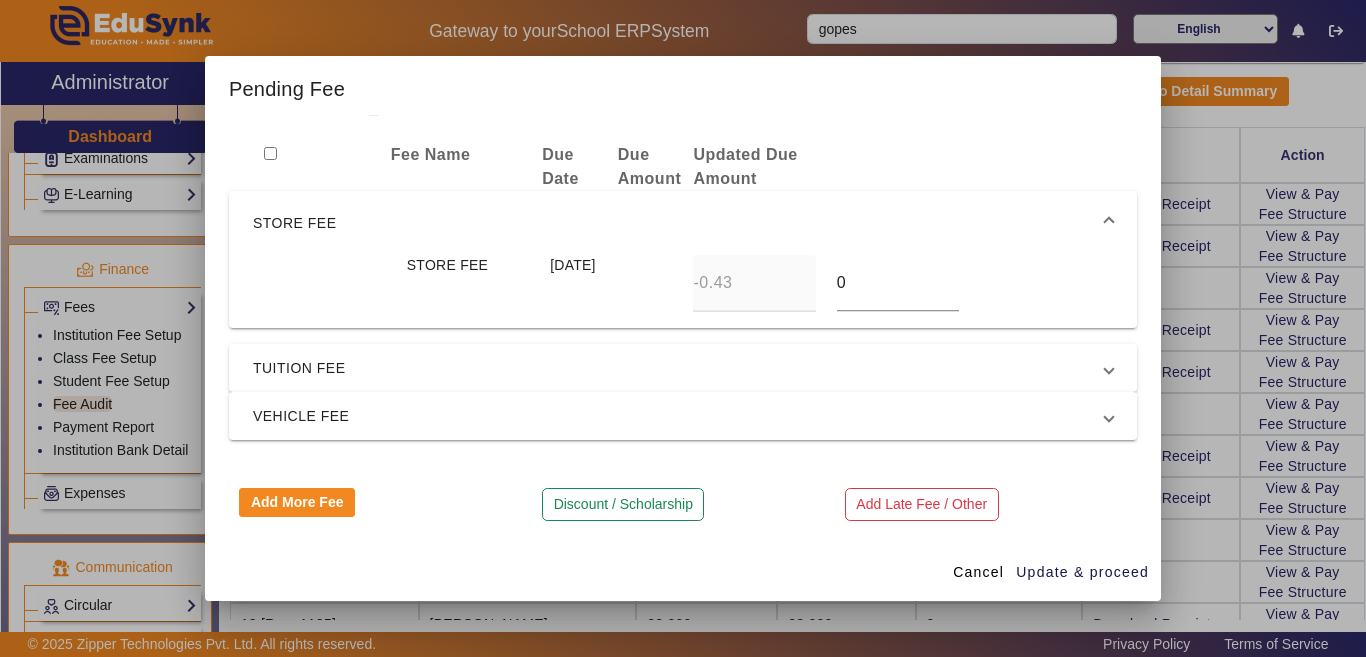 scroll, scrollTop: 20, scrollLeft: 0, axis: vertical 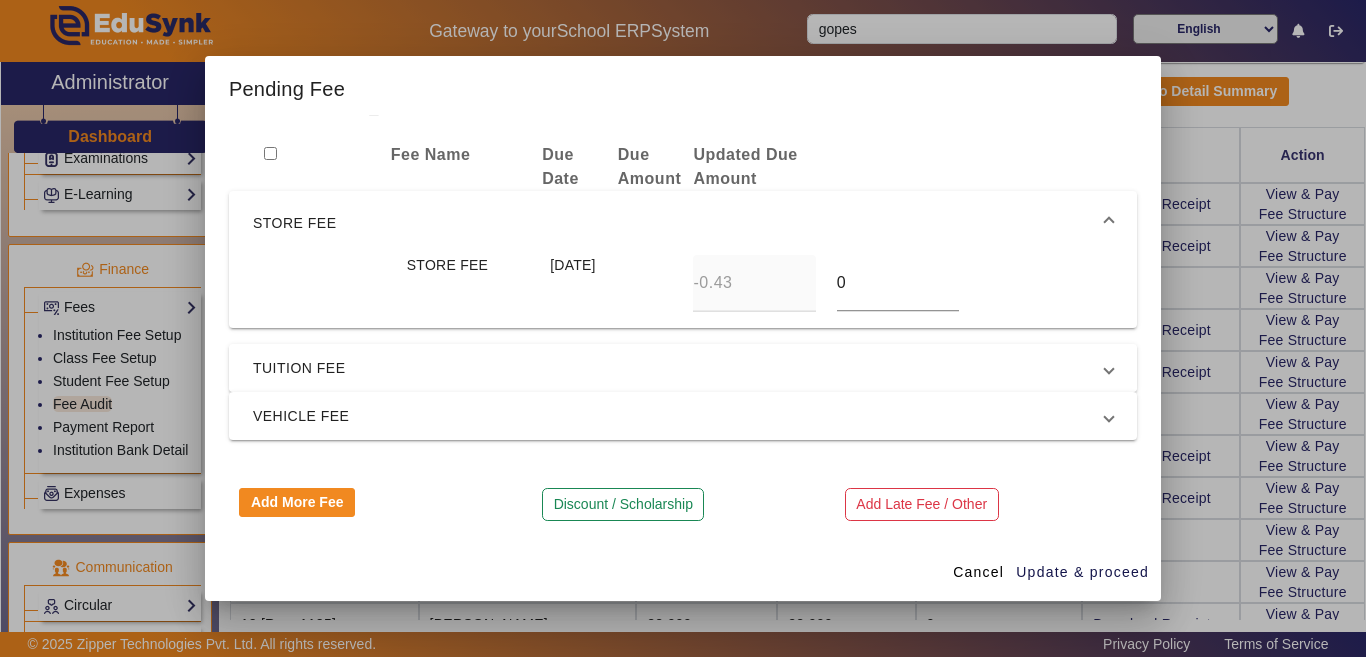 click on "TUITION FEE" at bounding box center [679, 368] 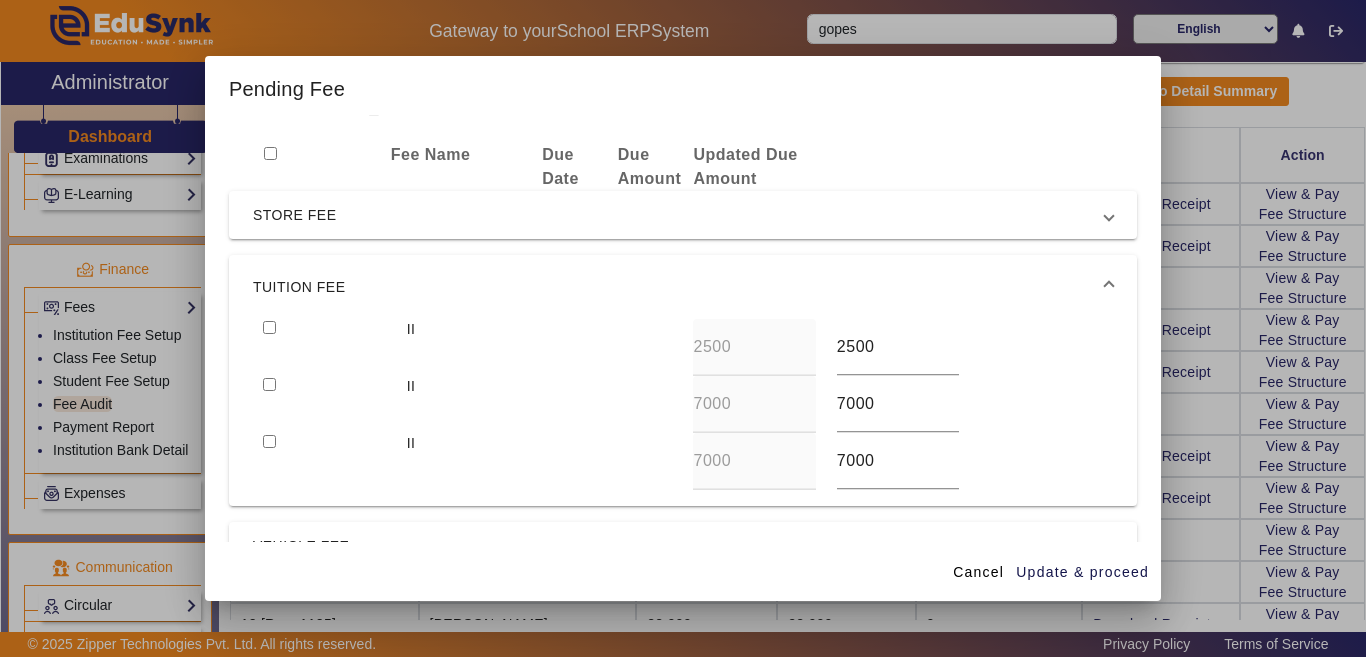 click at bounding box center (269, 327) 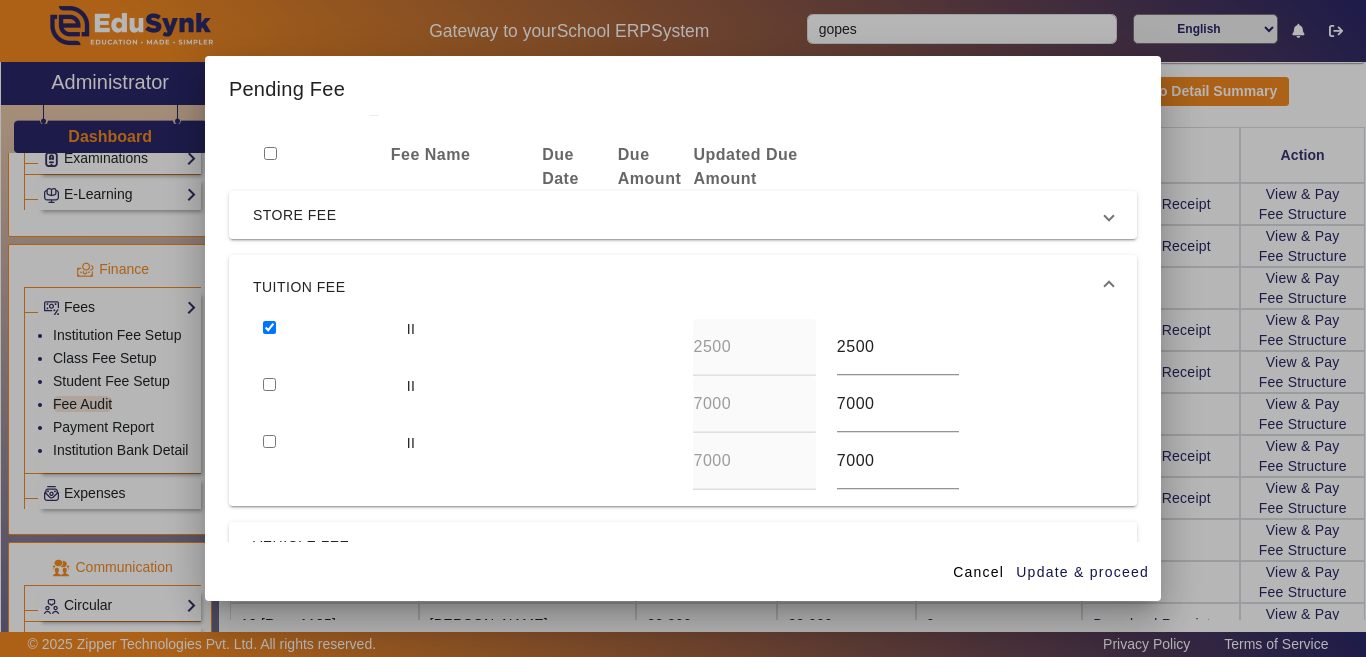 click at bounding box center (269, 384) 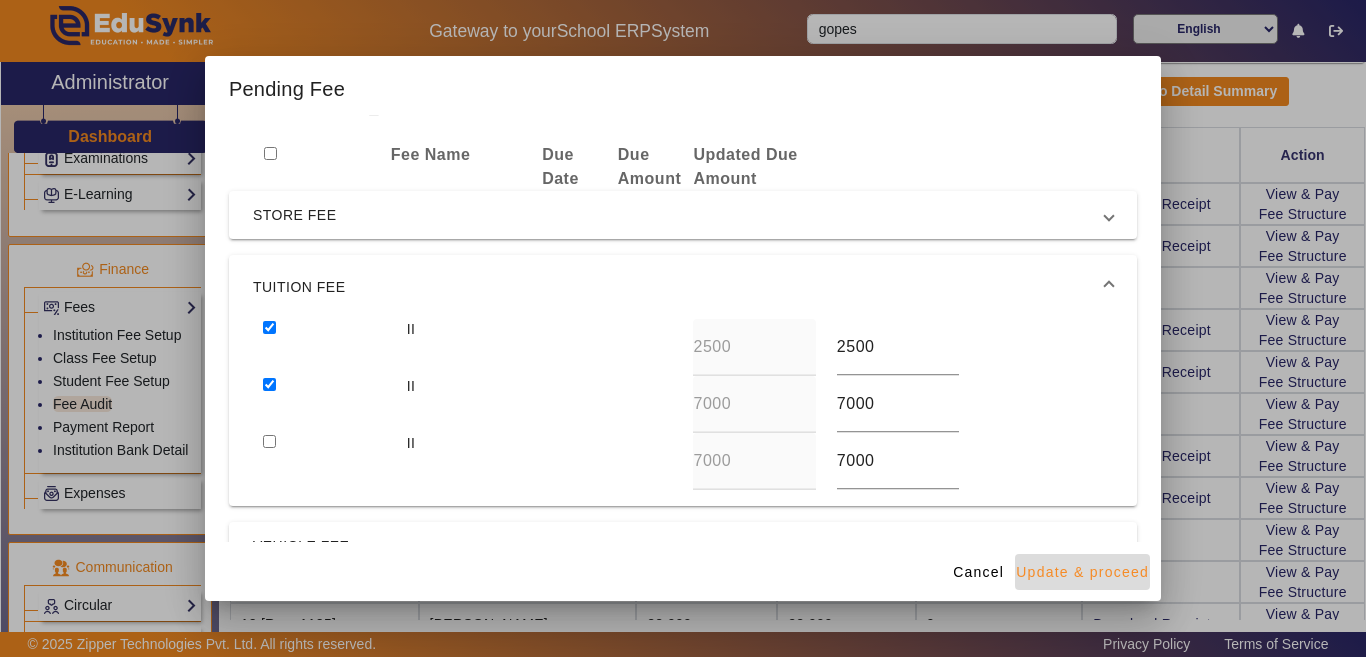 click on "Update & proceed" at bounding box center (1082, 572) 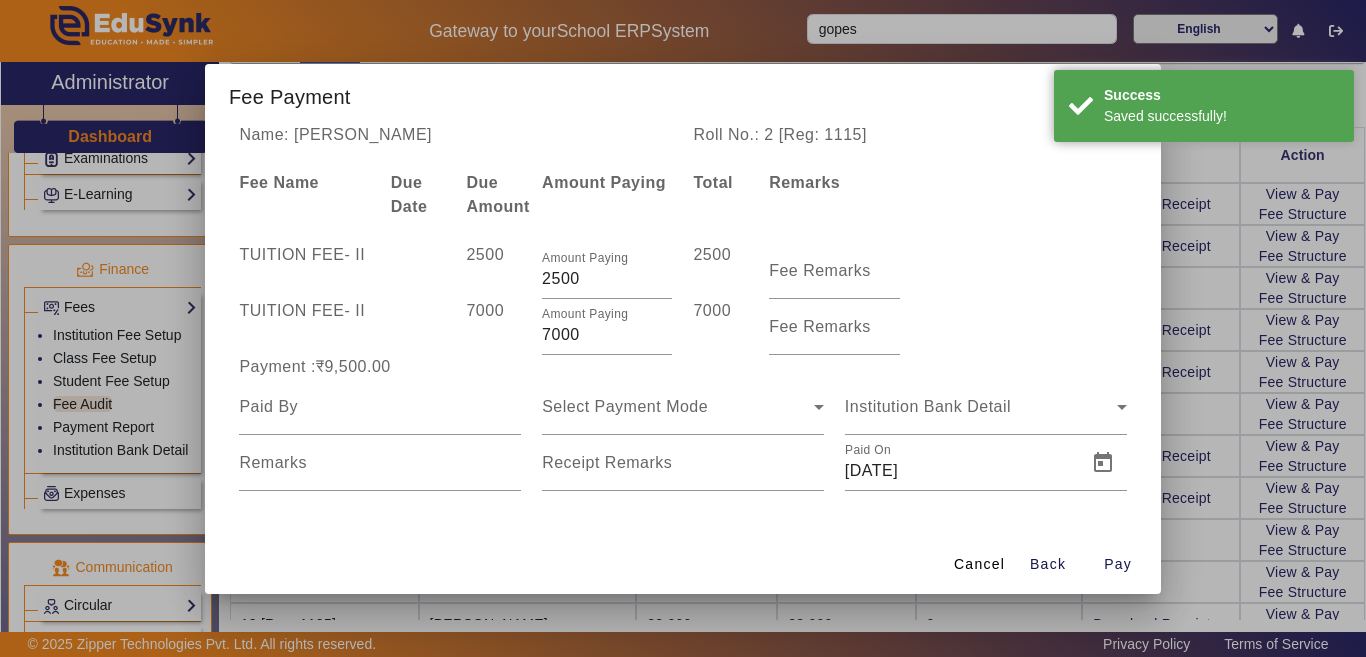 scroll, scrollTop: 0, scrollLeft: 0, axis: both 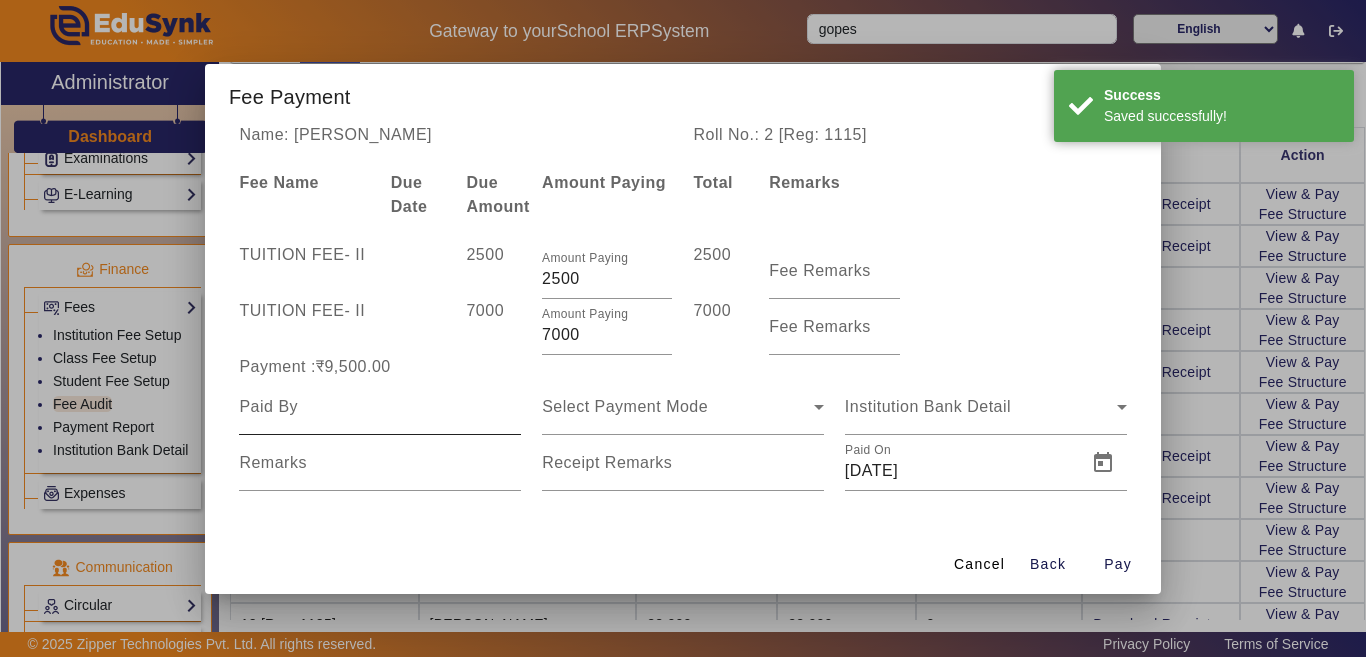 click at bounding box center (380, 407) 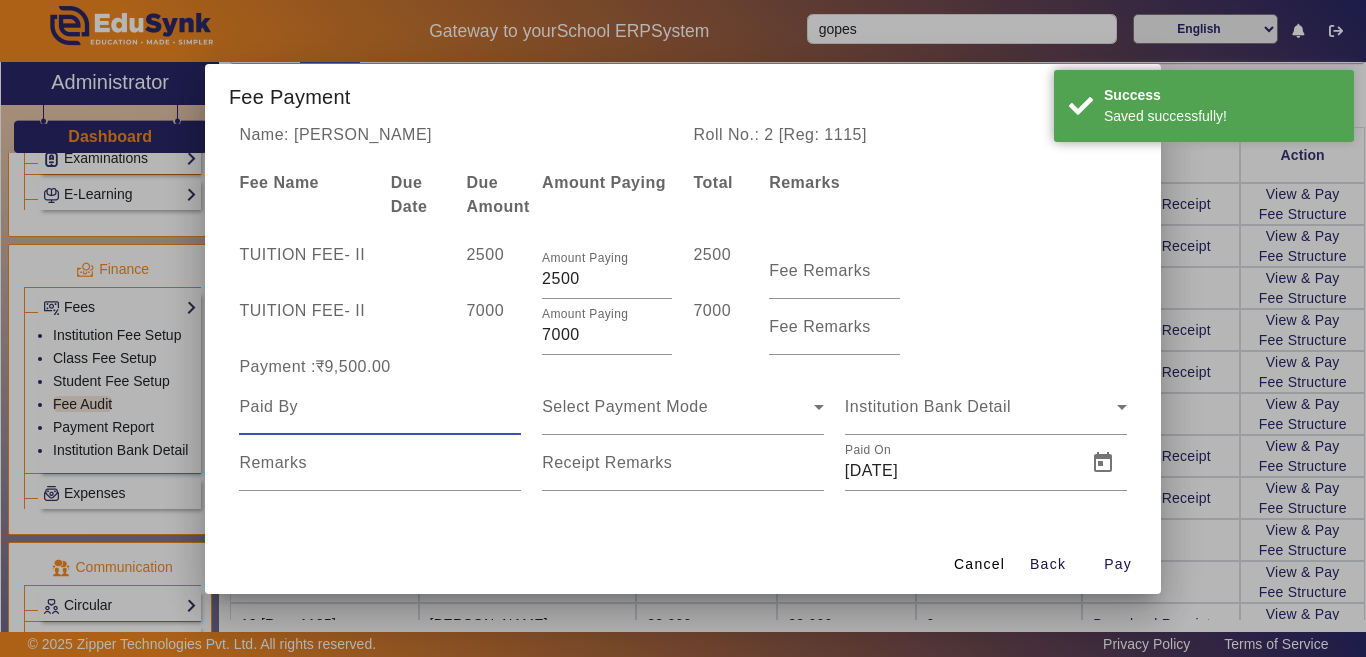 click at bounding box center (380, 407) 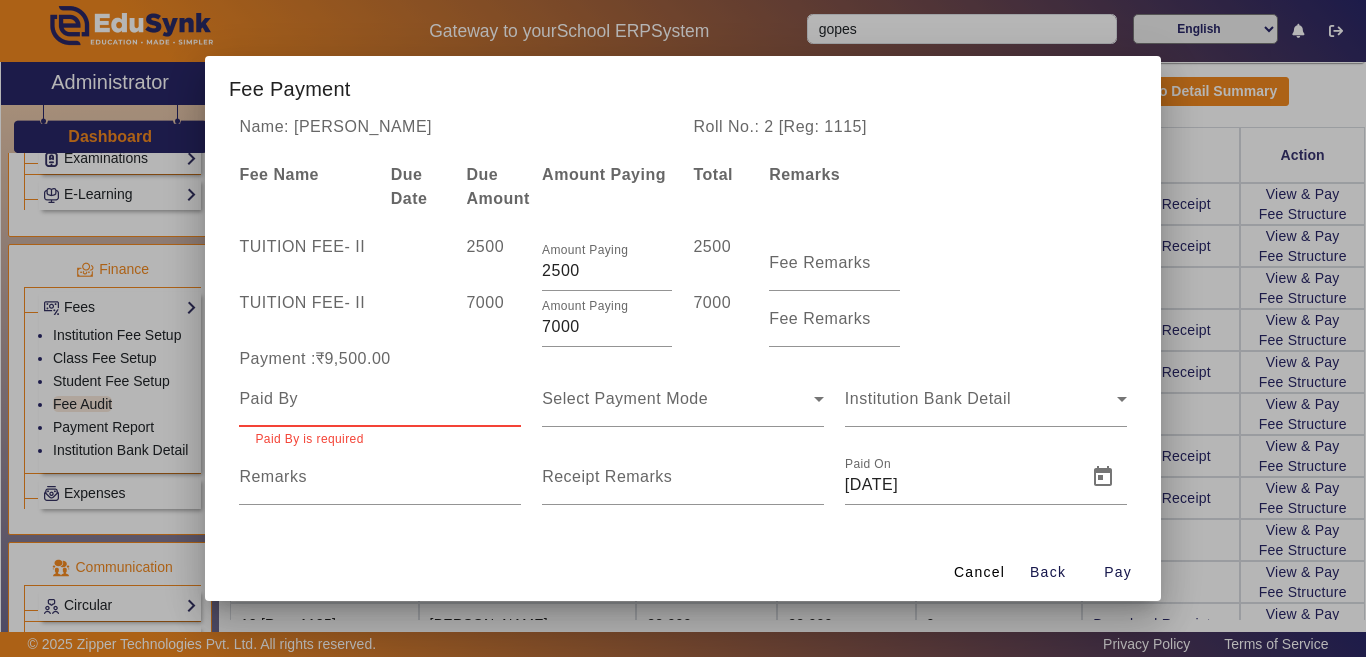 click at bounding box center [380, 399] 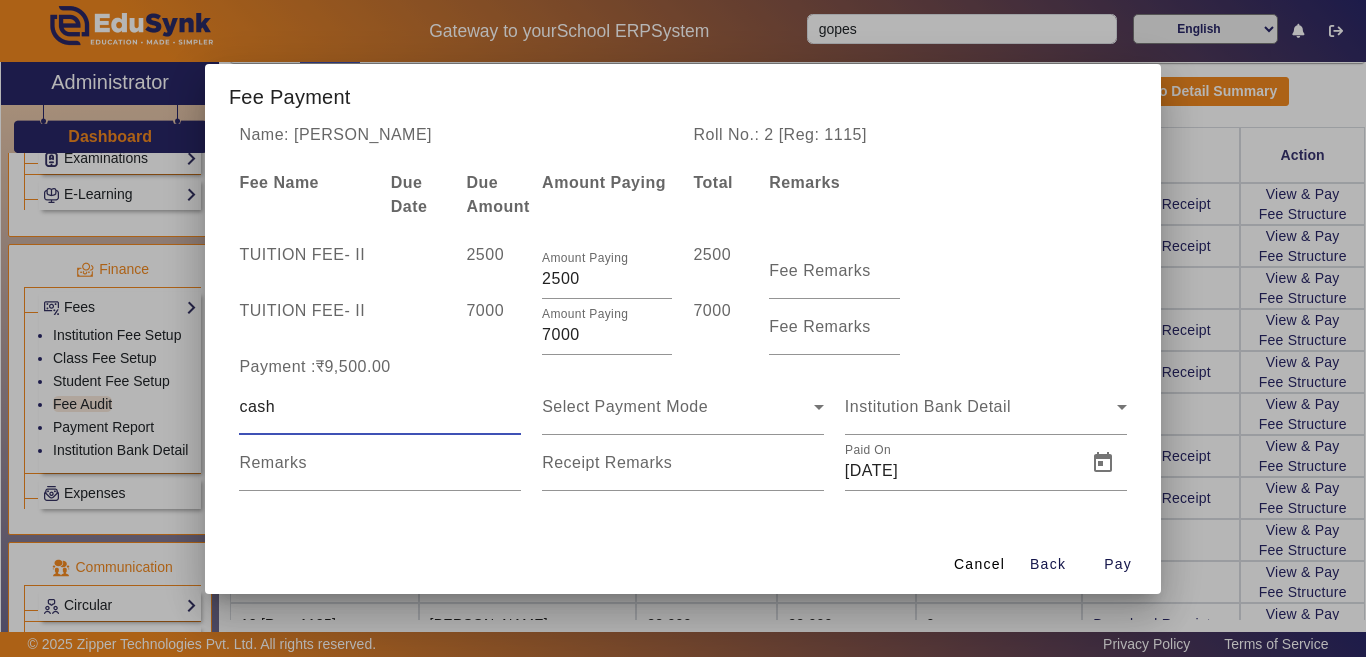 type on "cash" 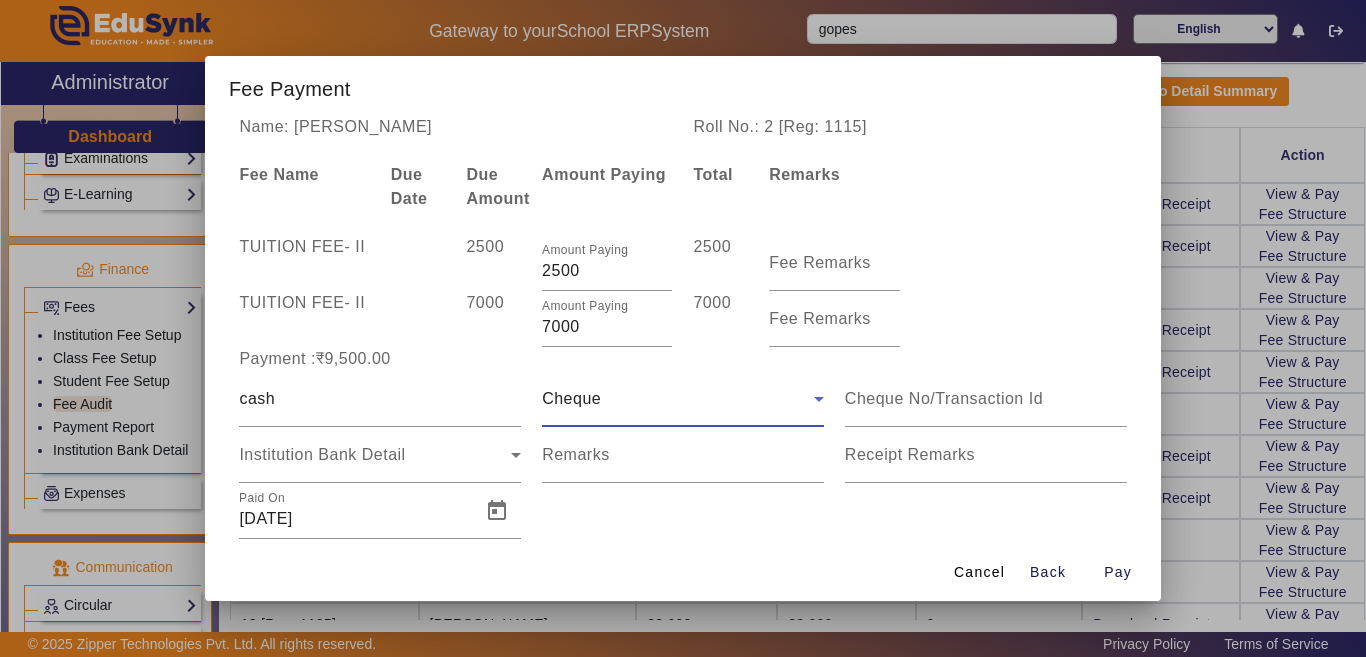 click on "Cheque" at bounding box center (678, 399) 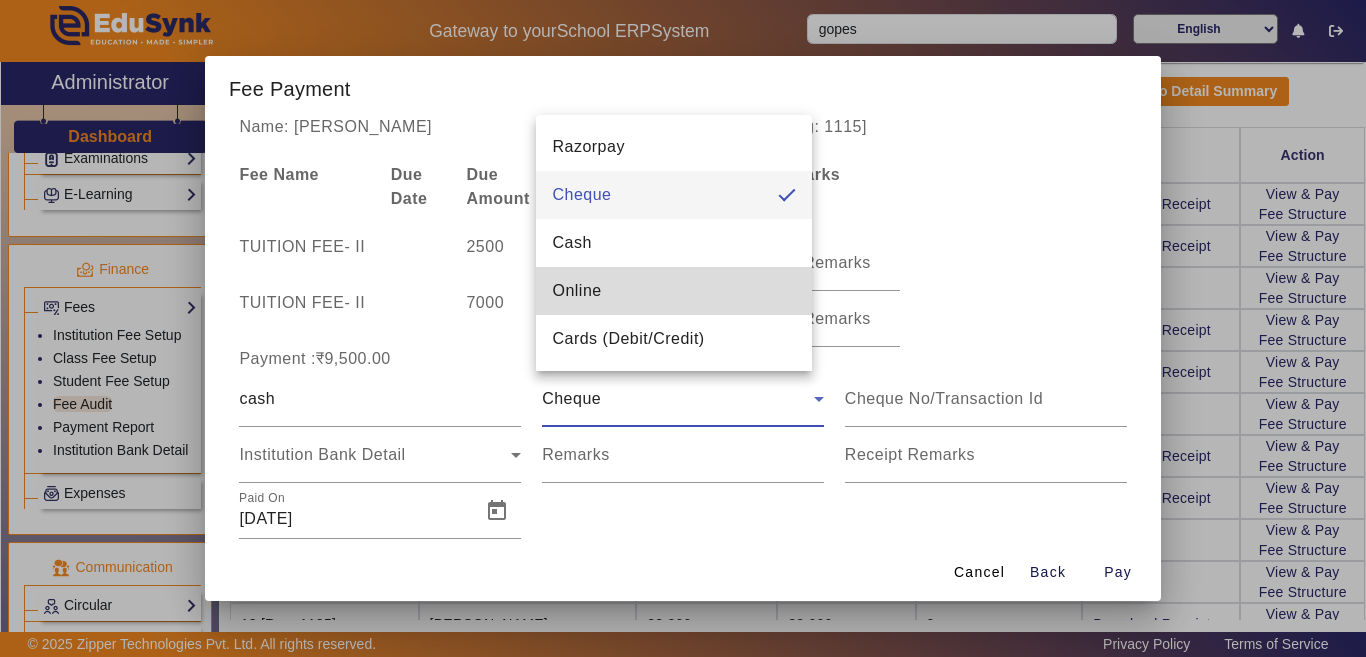 click on "Online" at bounding box center (674, 291) 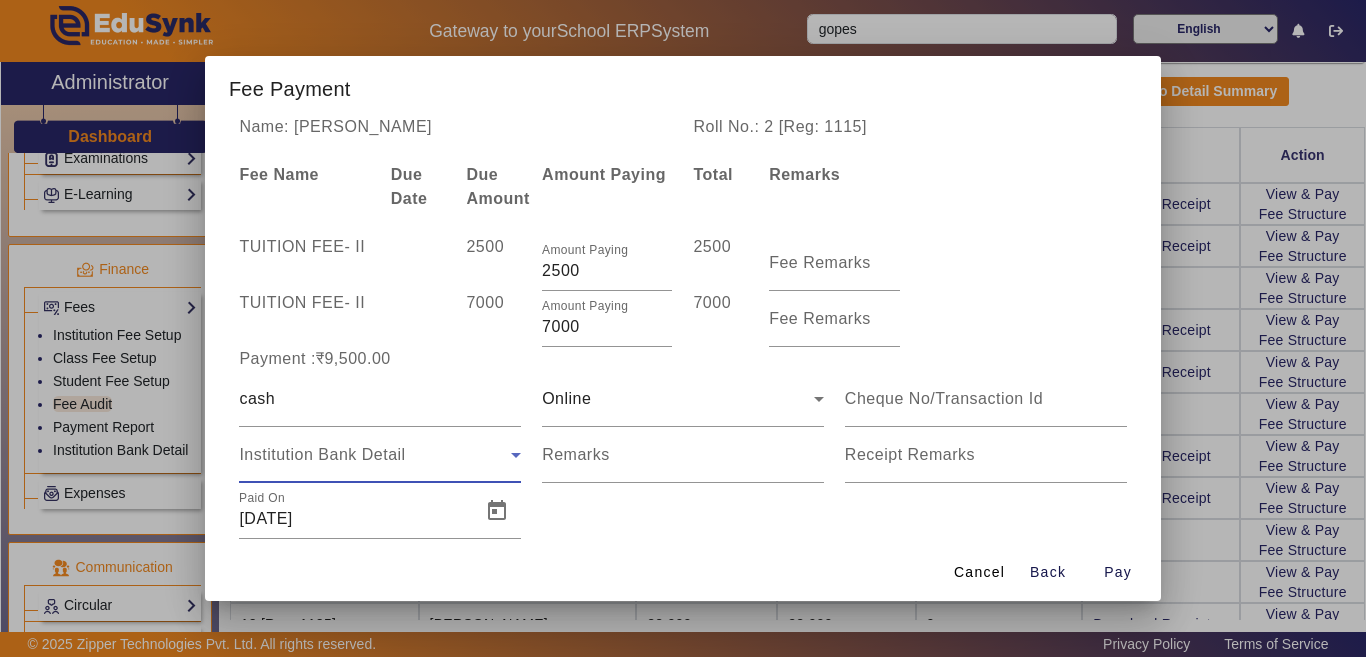 click on "Institution Bank Detail" at bounding box center [322, 454] 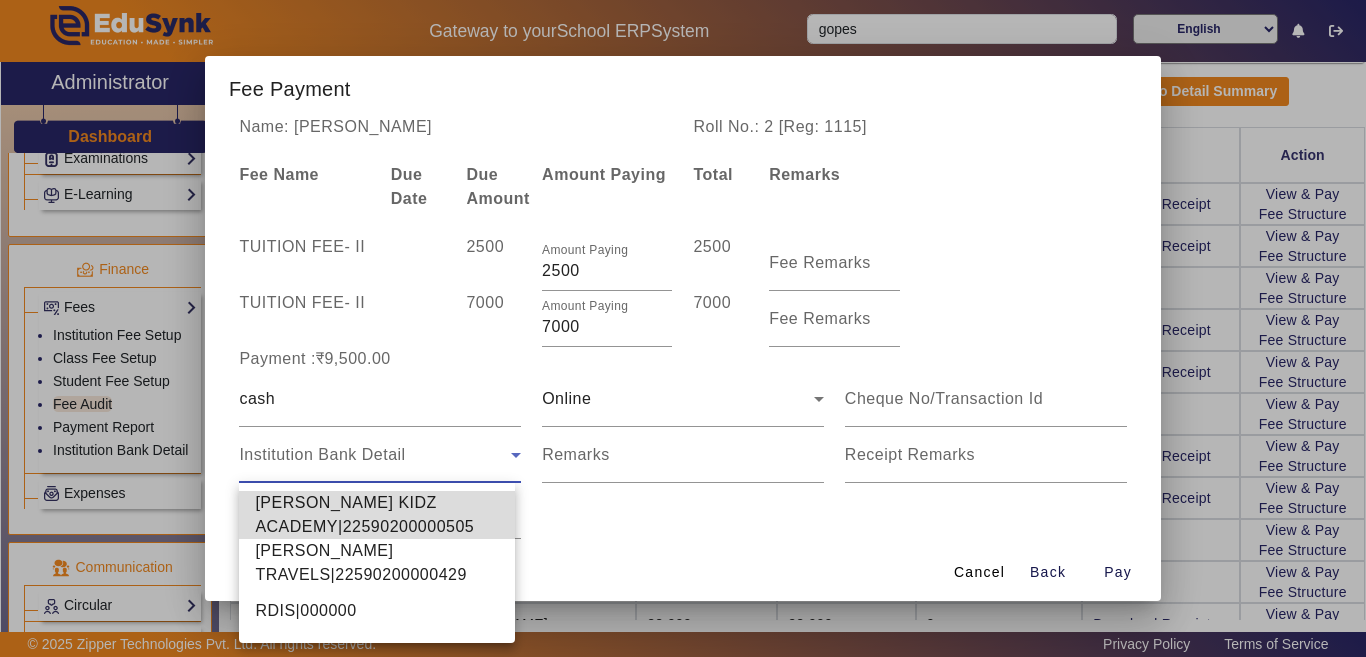 click on "[PERSON_NAME] KIDZ ACADEMY|22590200000505" at bounding box center (377, 515) 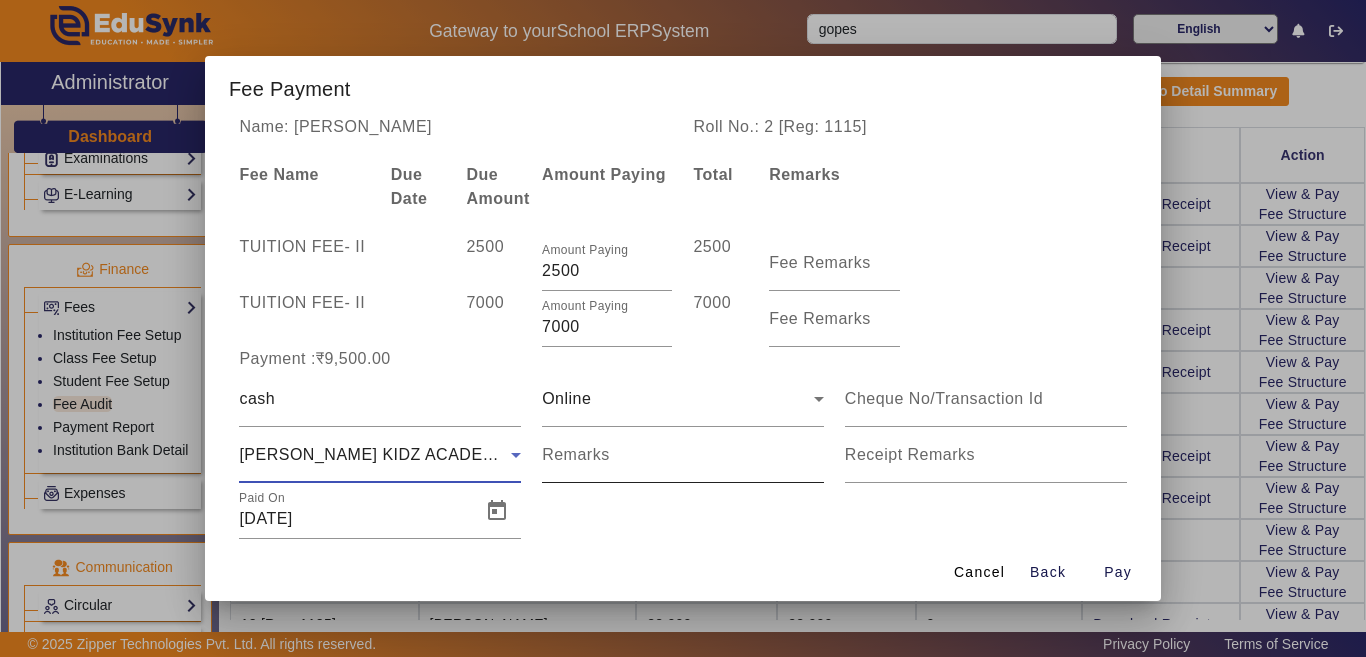 scroll, scrollTop: 41, scrollLeft: 0, axis: vertical 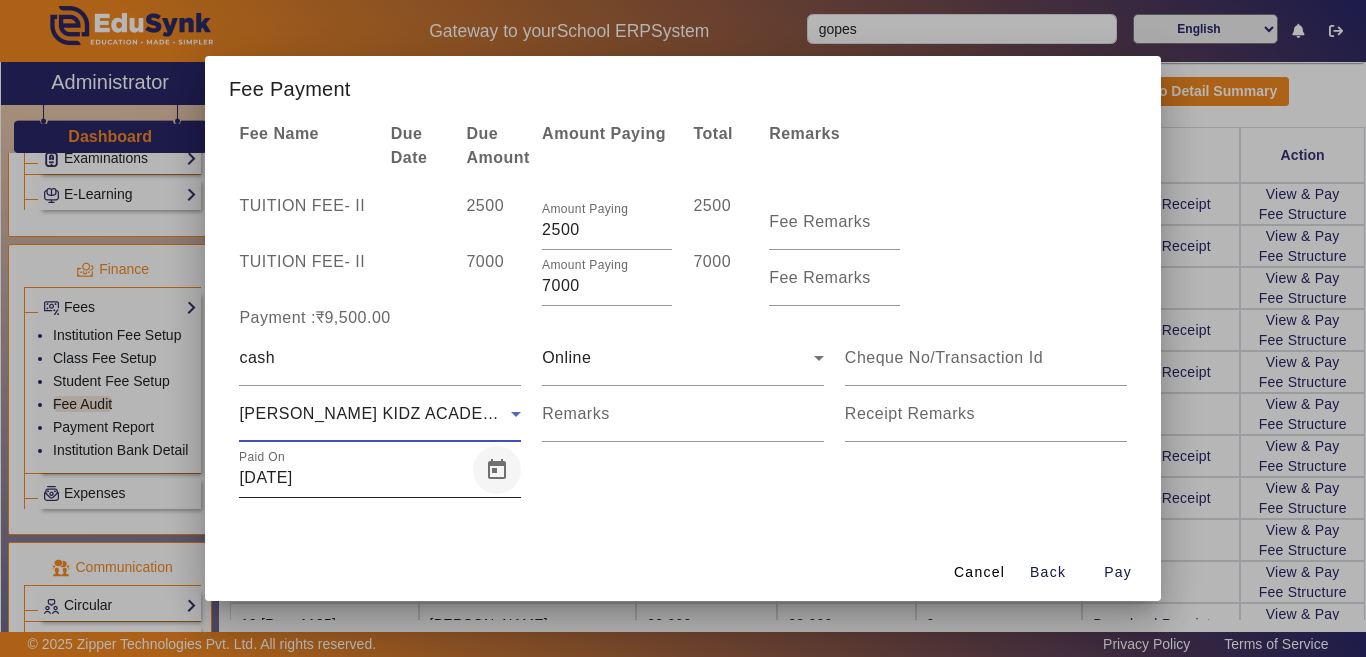 click at bounding box center [497, 470] 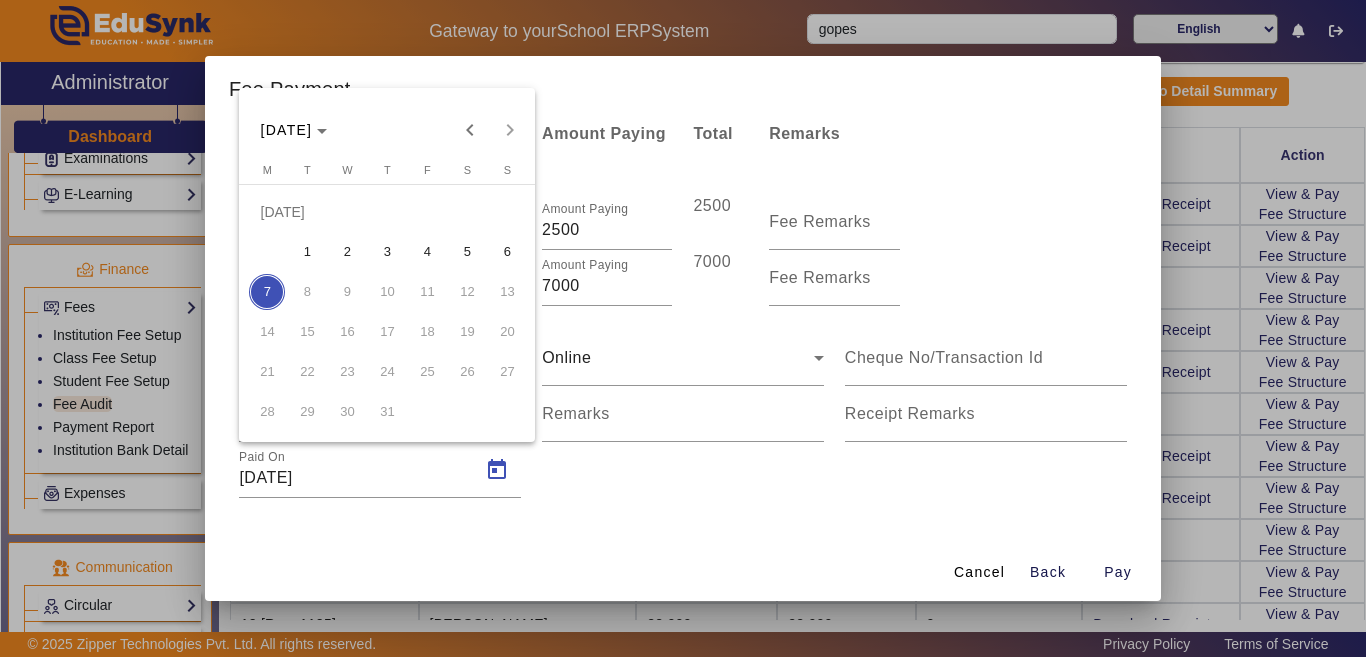 click on "5" at bounding box center [467, 252] 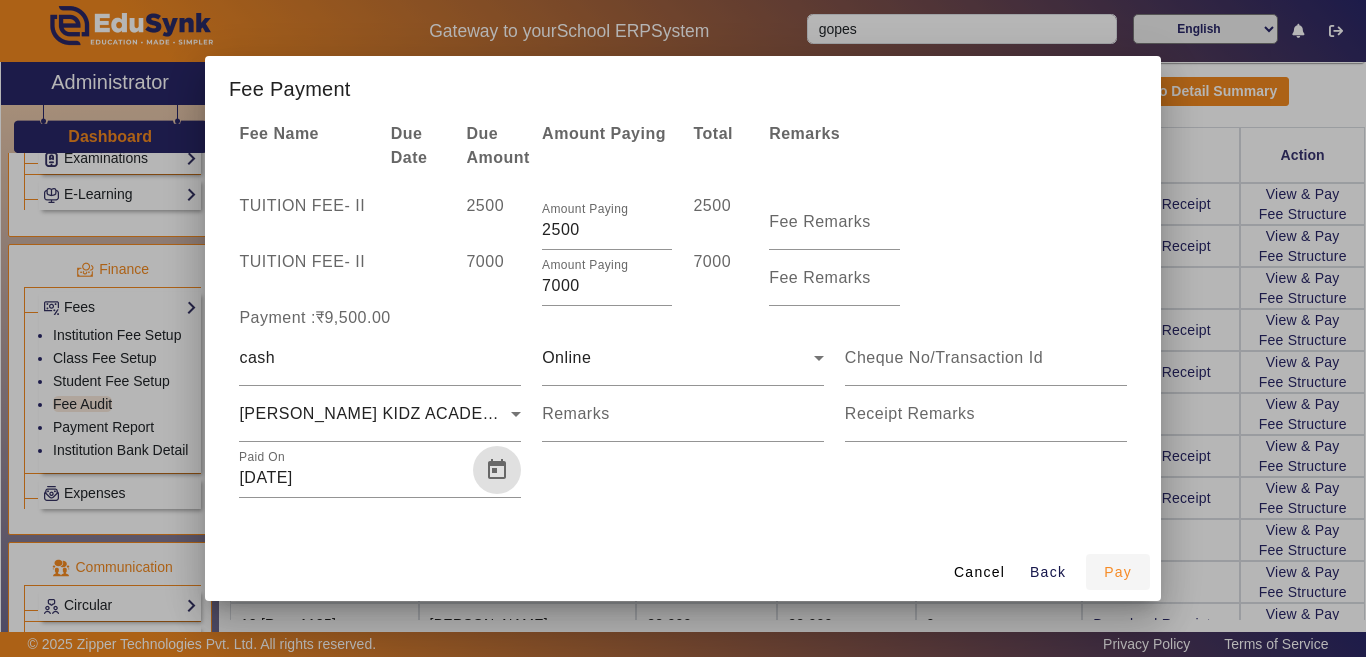click on "Pay" at bounding box center (1118, 572) 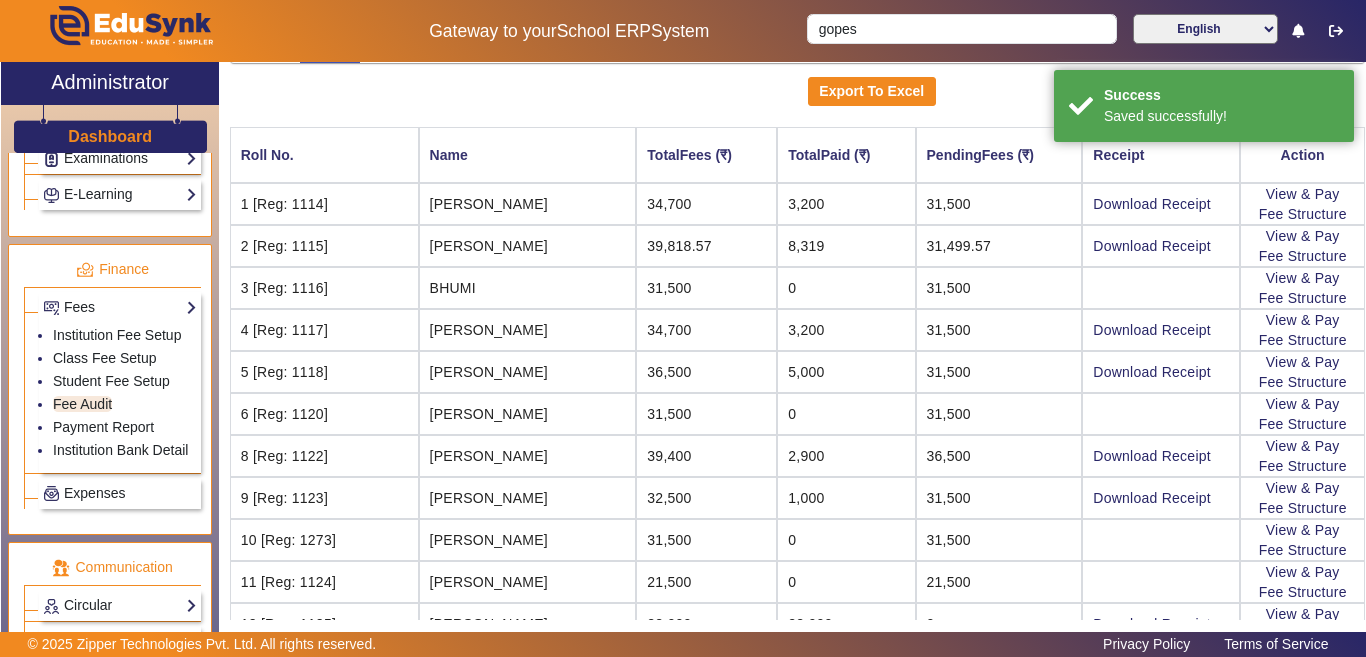 scroll, scrollTop: 0, scrollLeft: 0, axis: both 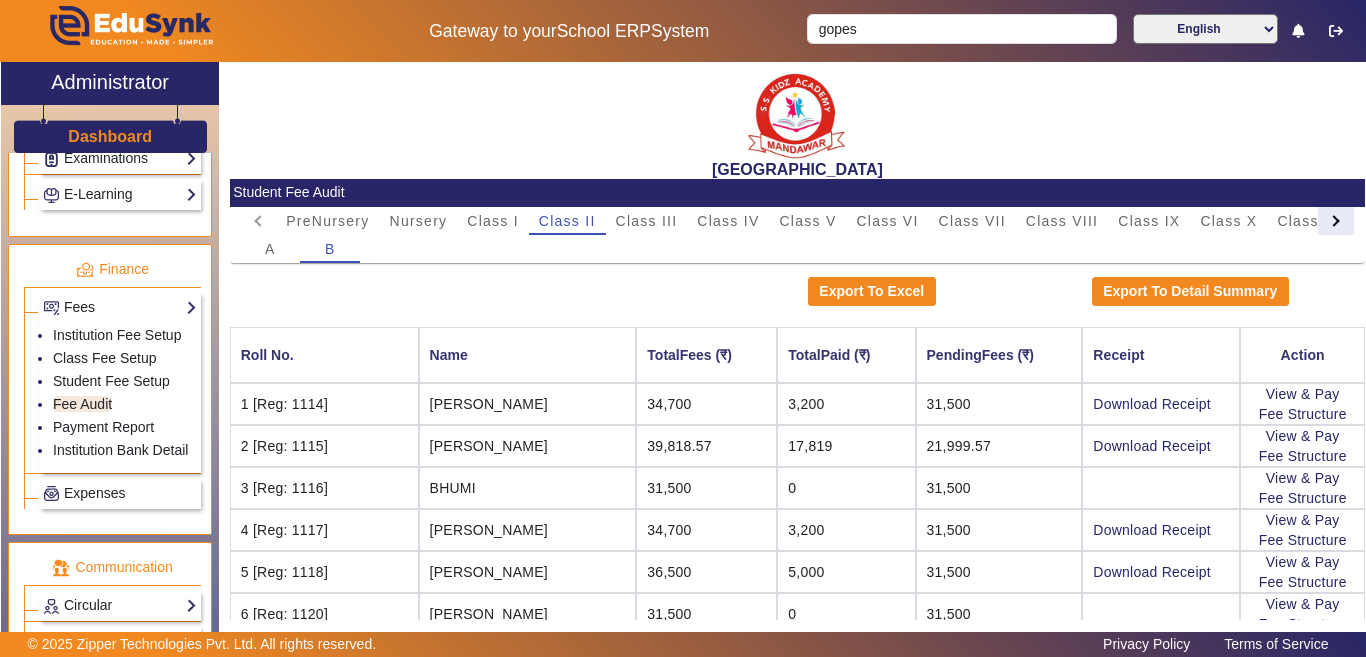 click 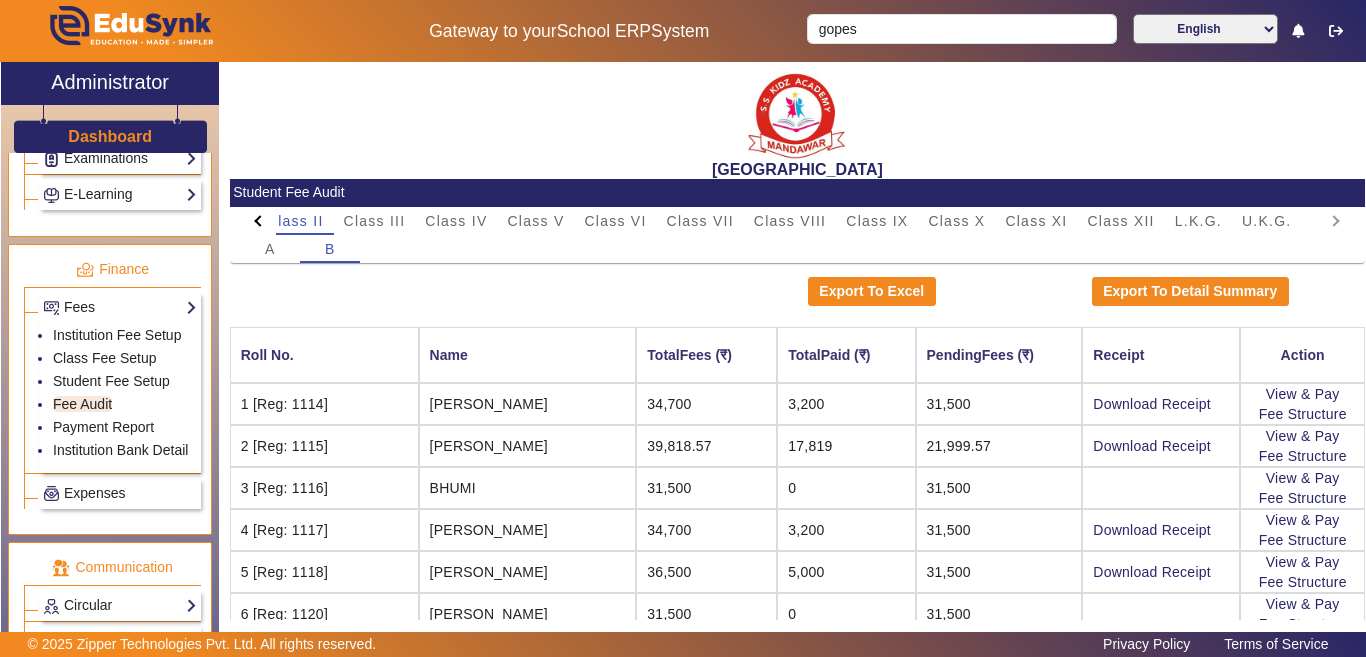 click on "PreNursery Nursery Class I Class II Class III Class IV Class V Class VI Class VII Class VIII Class IX Class X Class XI Class XII L.K.G. U.K.G." 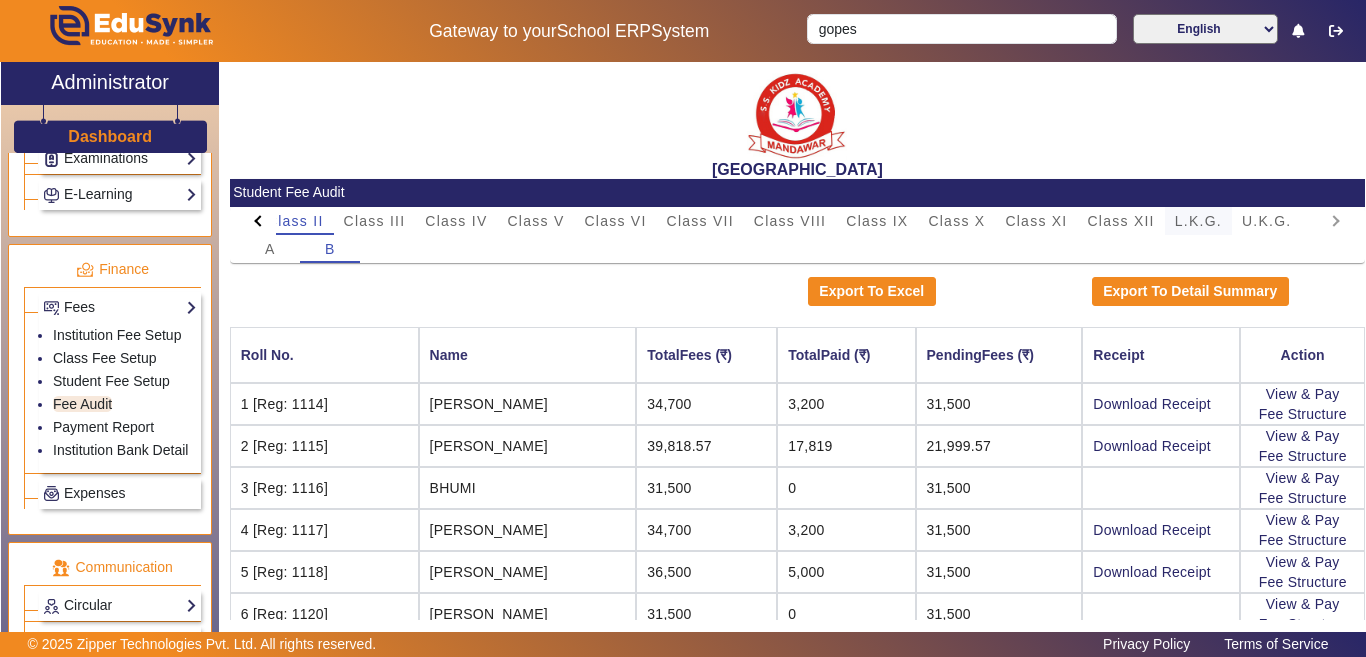 click on "L.K.G." at bounding box center [1198, 221] 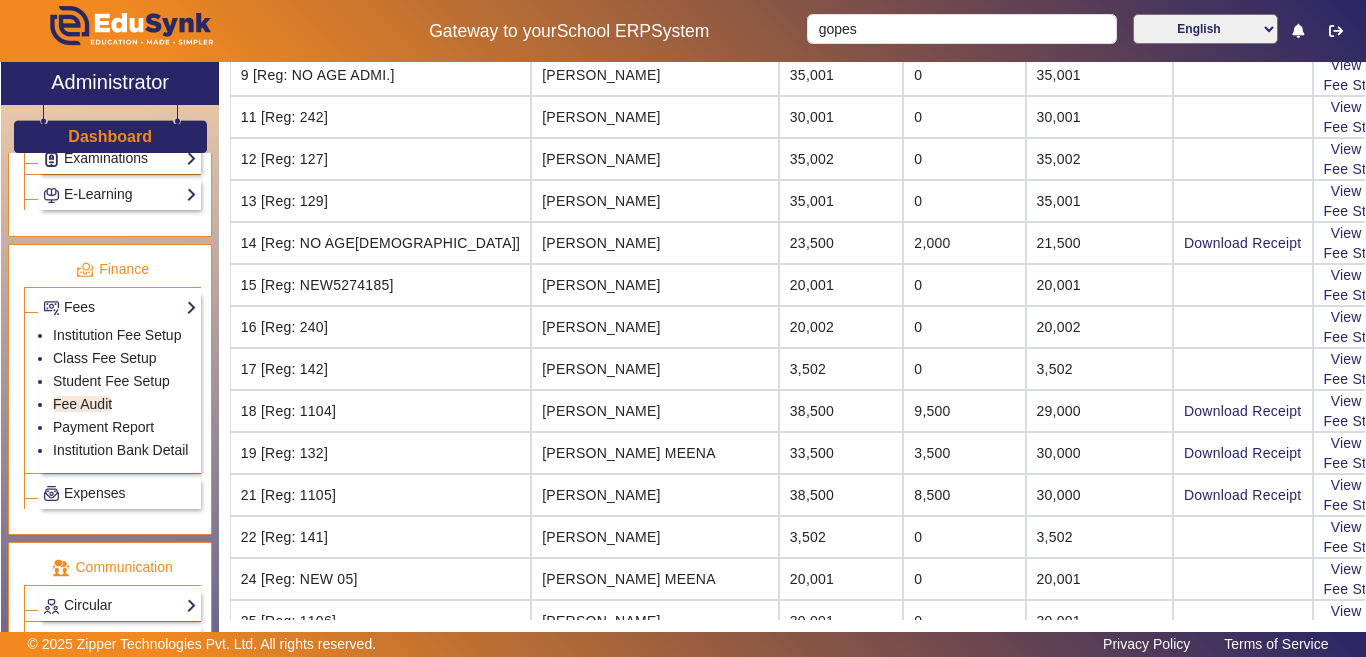 scroll, scrollTop: 700, scrollLeft: 0, axis: vertical 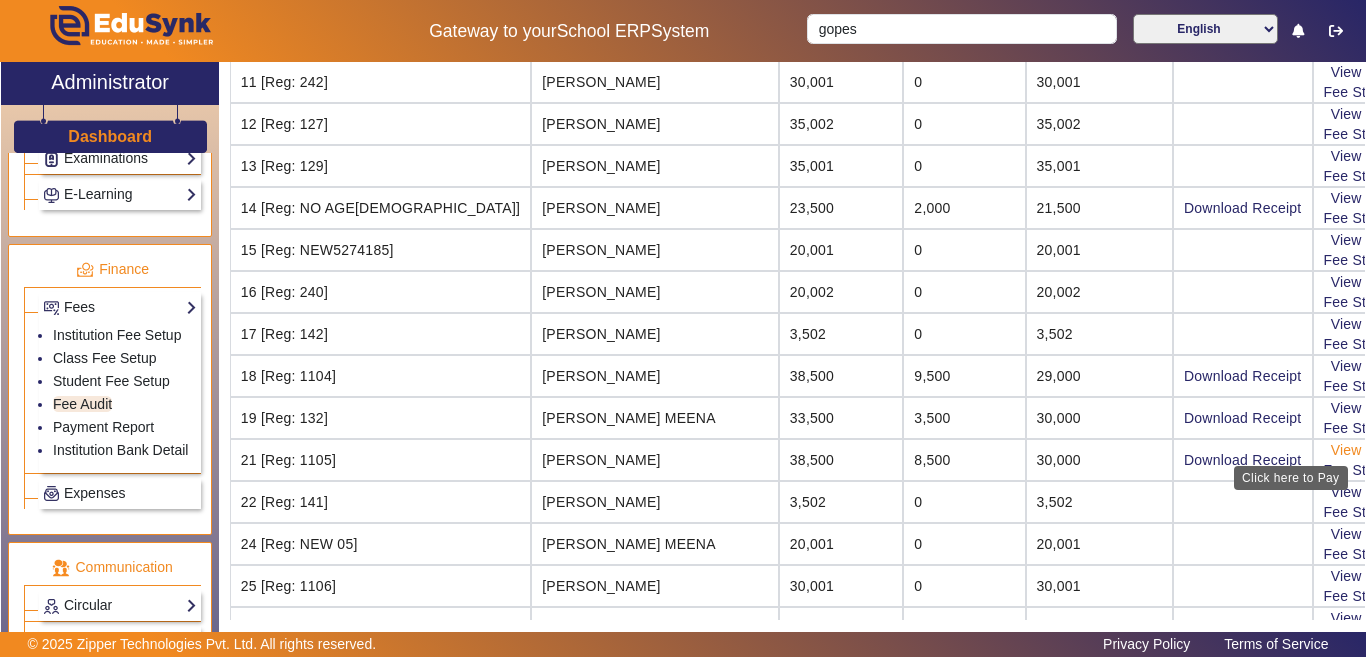 click on "View & Pay" 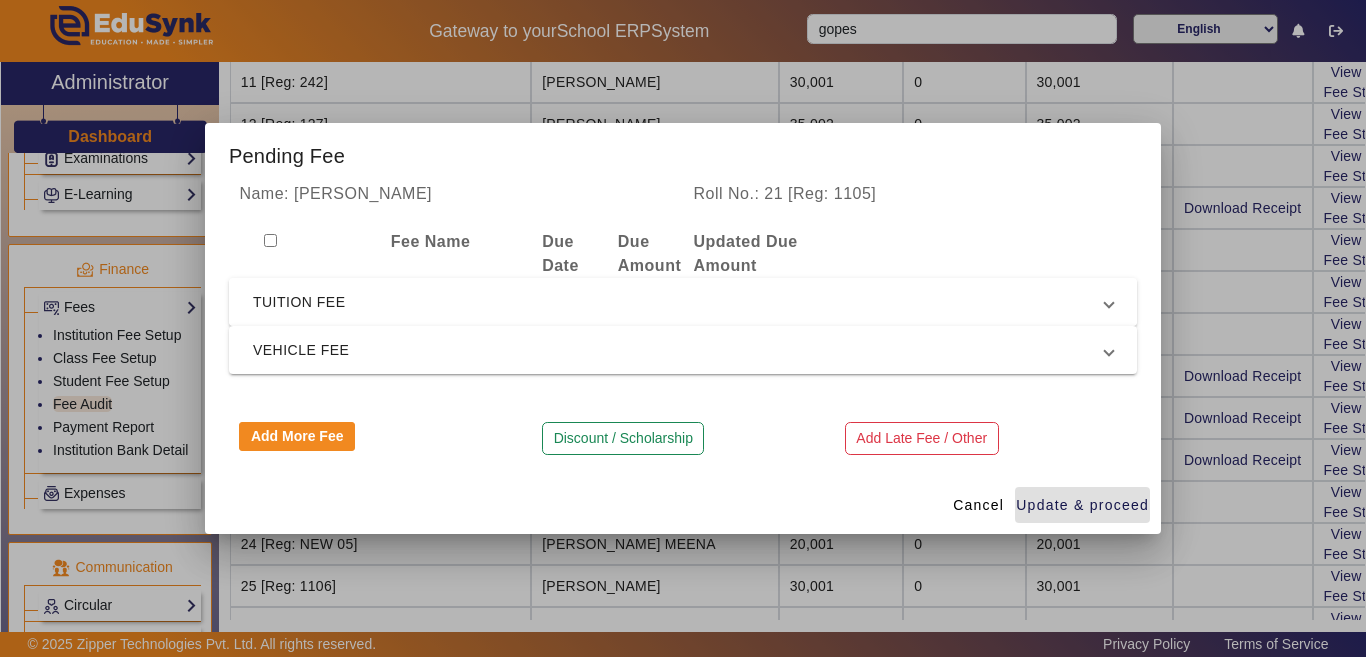 click on "TUITION FEE" at bounding box center [679, 302] 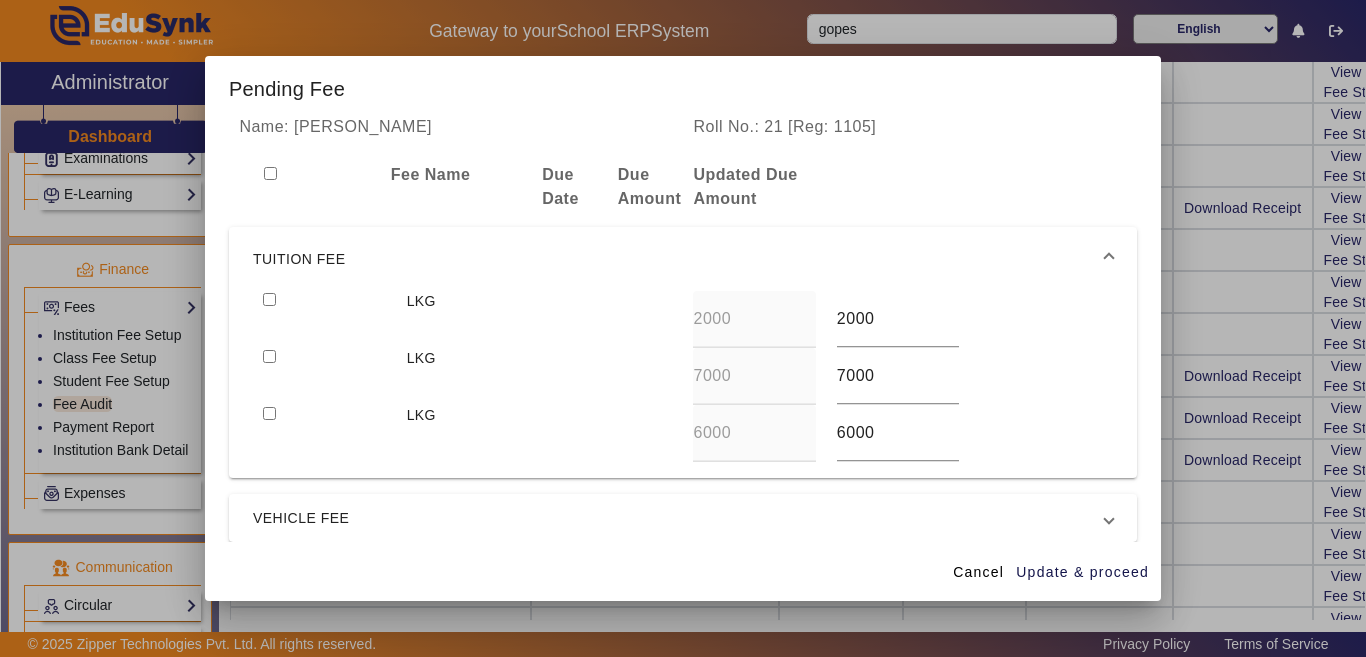 click at bounding box center (269, 299) 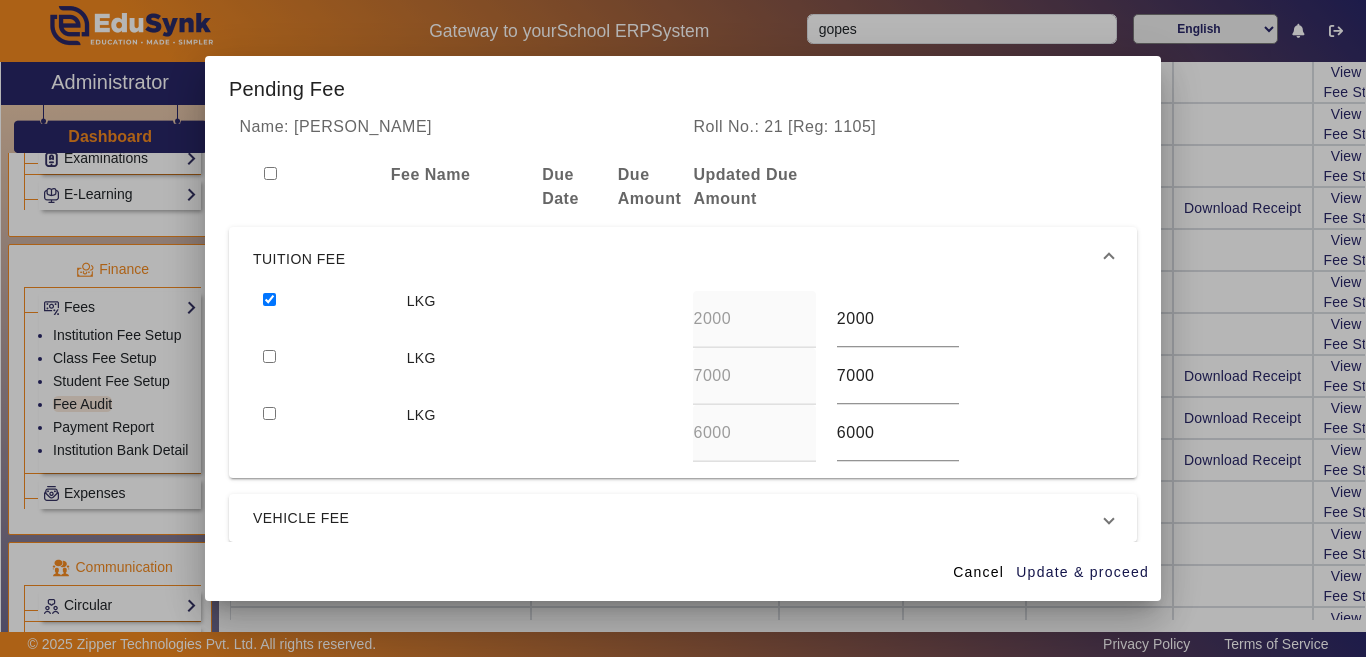 click at bounding box center (269, 356) 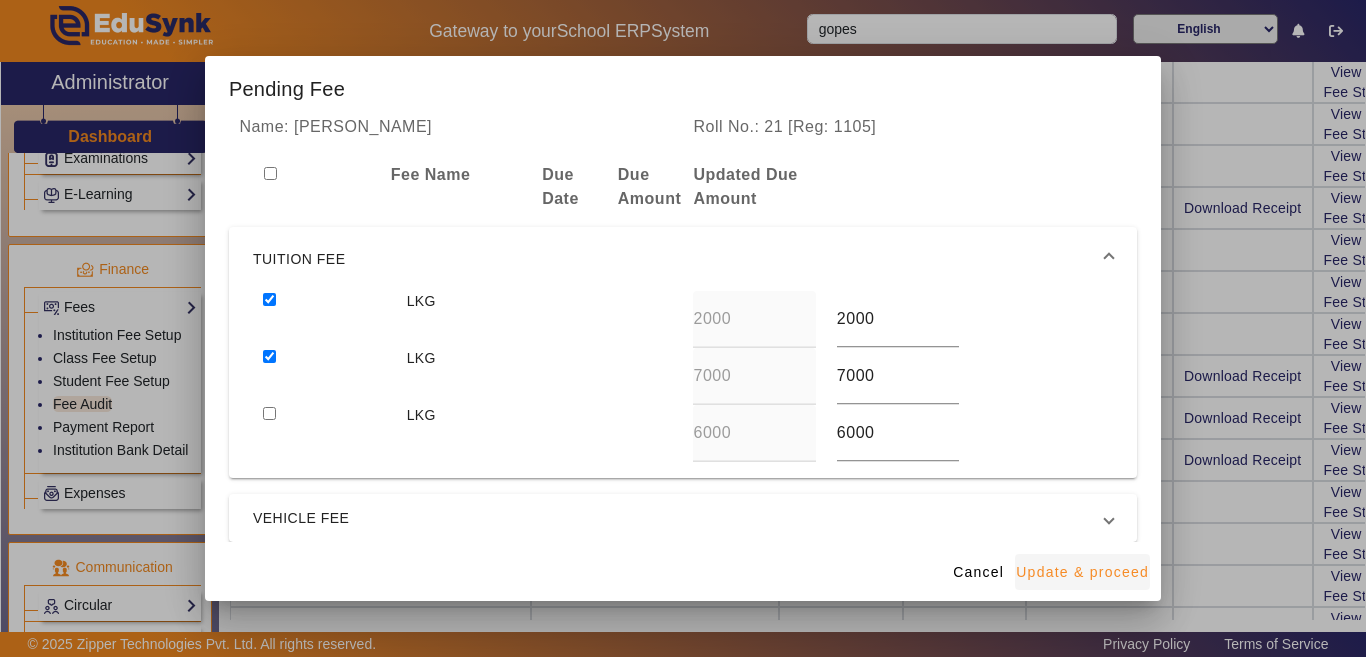 click on "Update & proceed" at bounding box center [1082, 572] 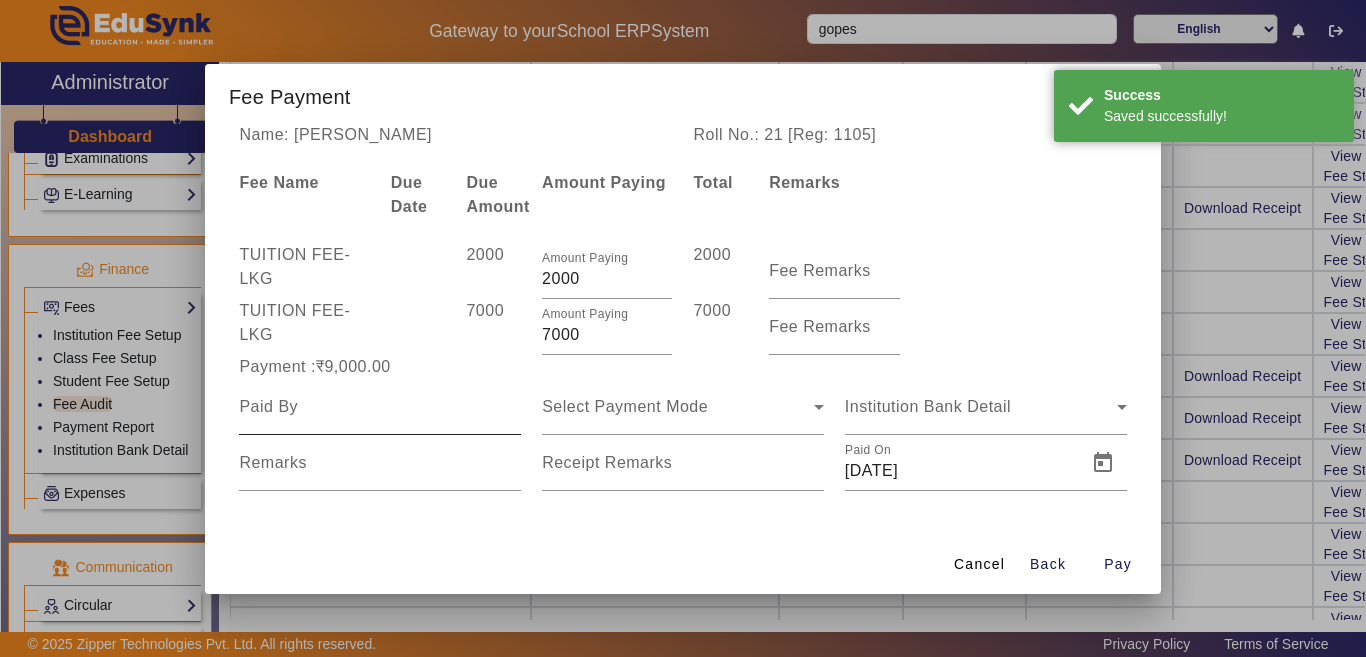 click at bounding box center [380, 407] 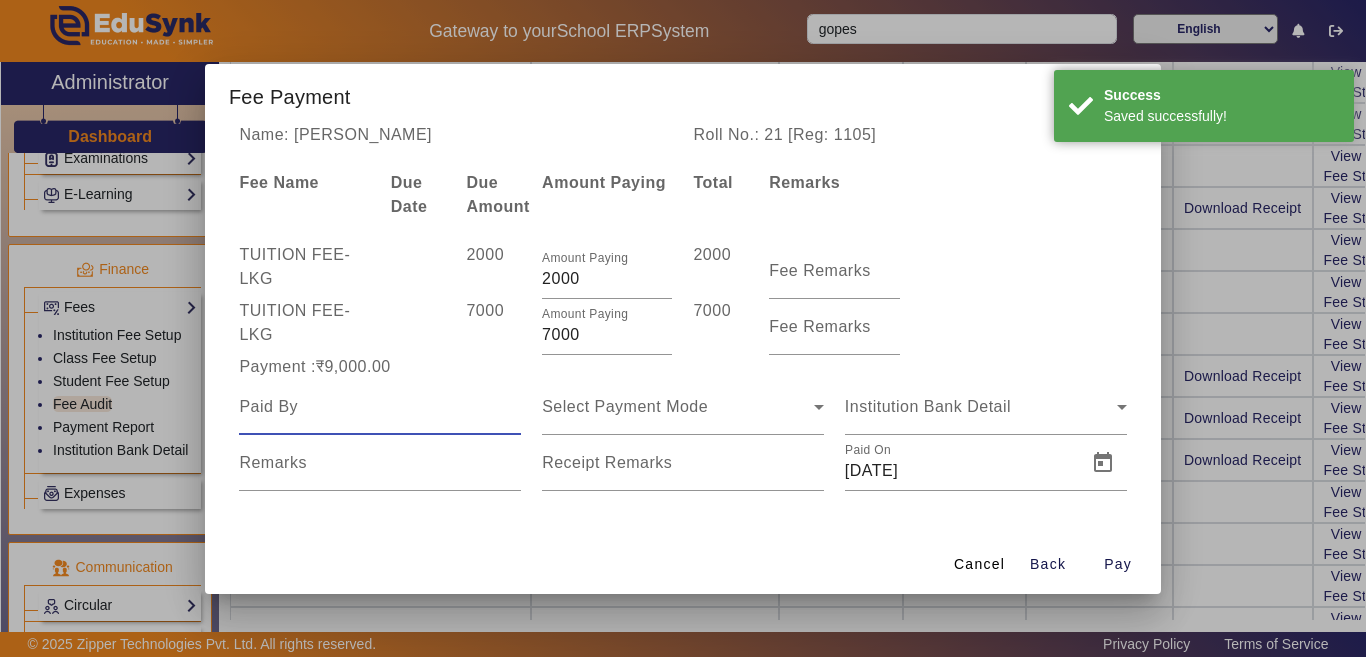 click at bounding box center [380, 407] 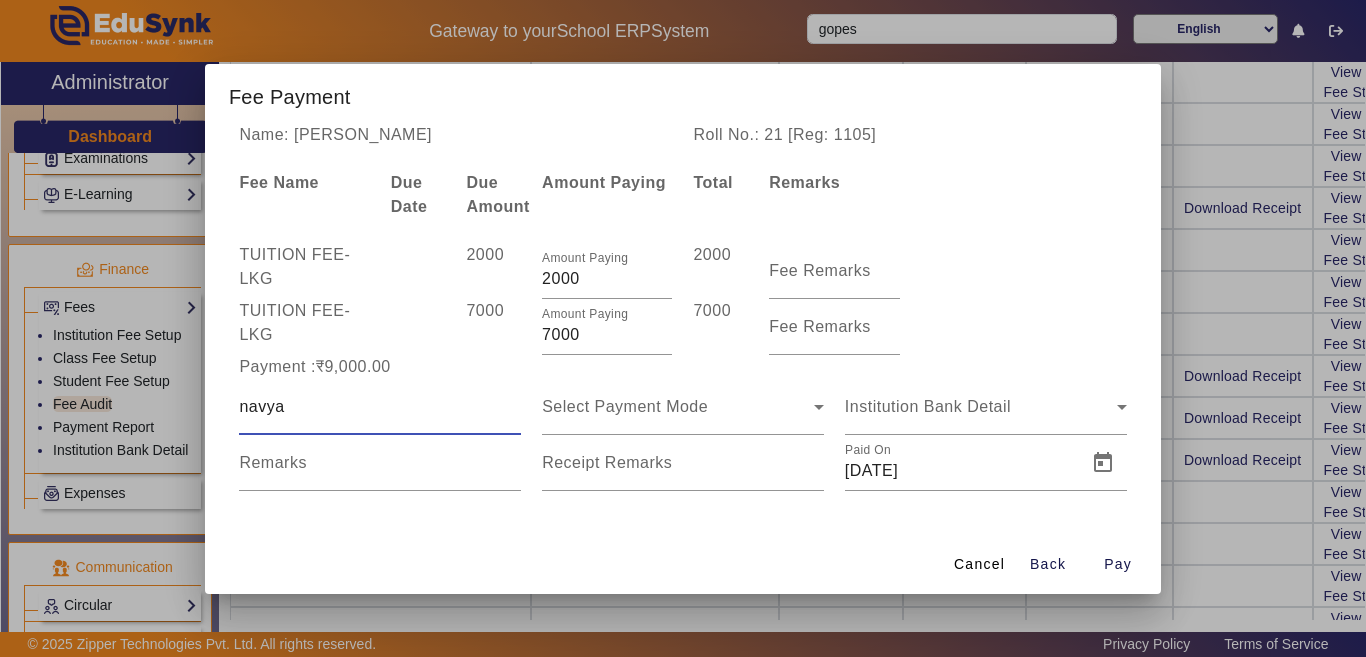 type on "navya" 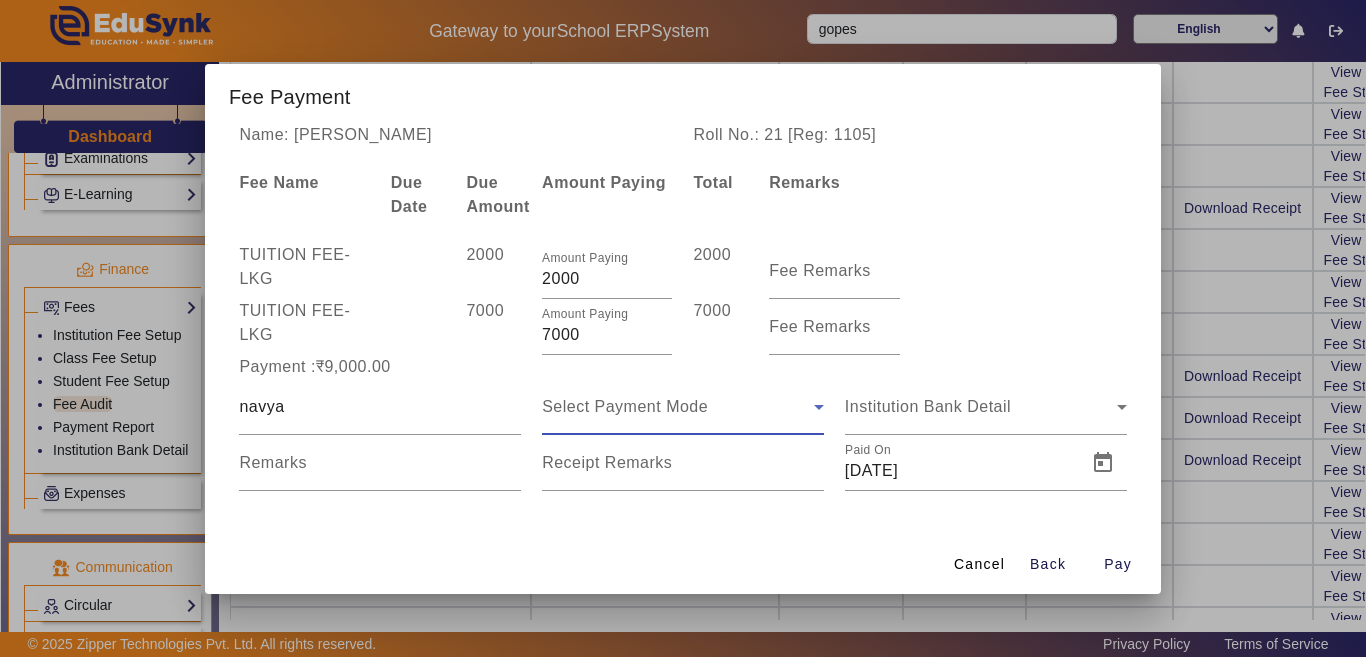 click on "Select Payment Mode" at bounding box center (625, 406) 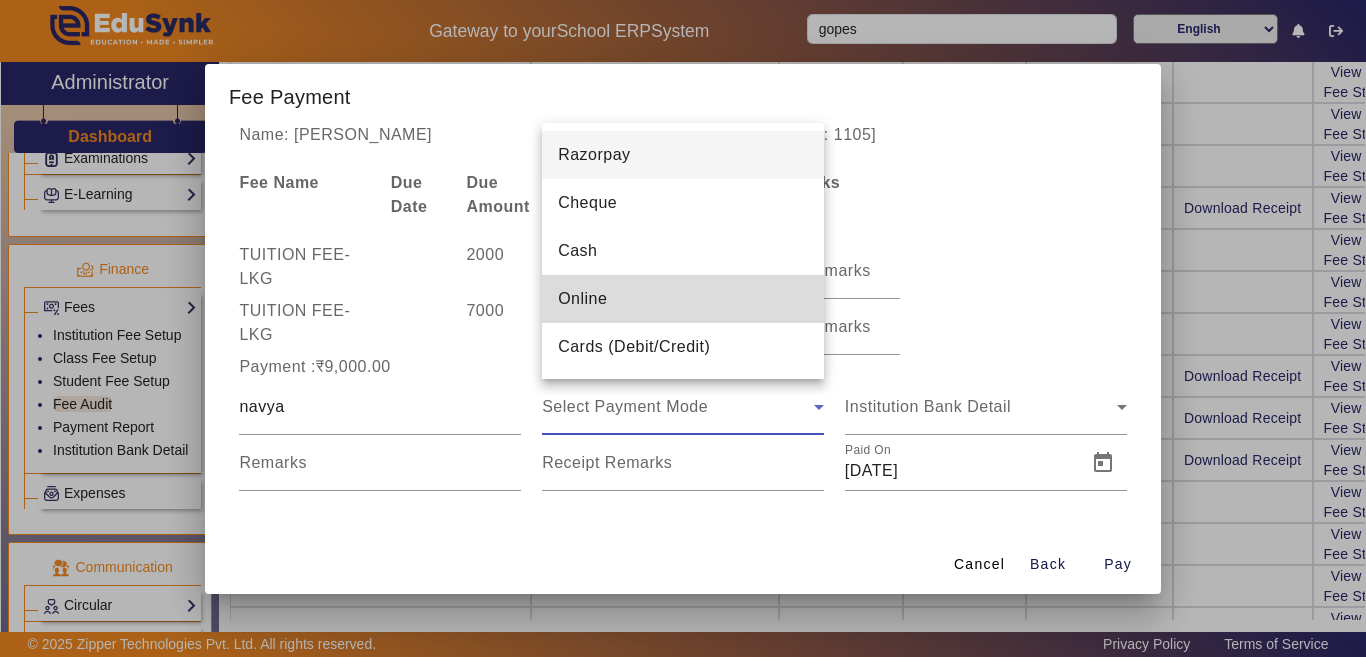 click on "Online" at bounding box center [683, 299] 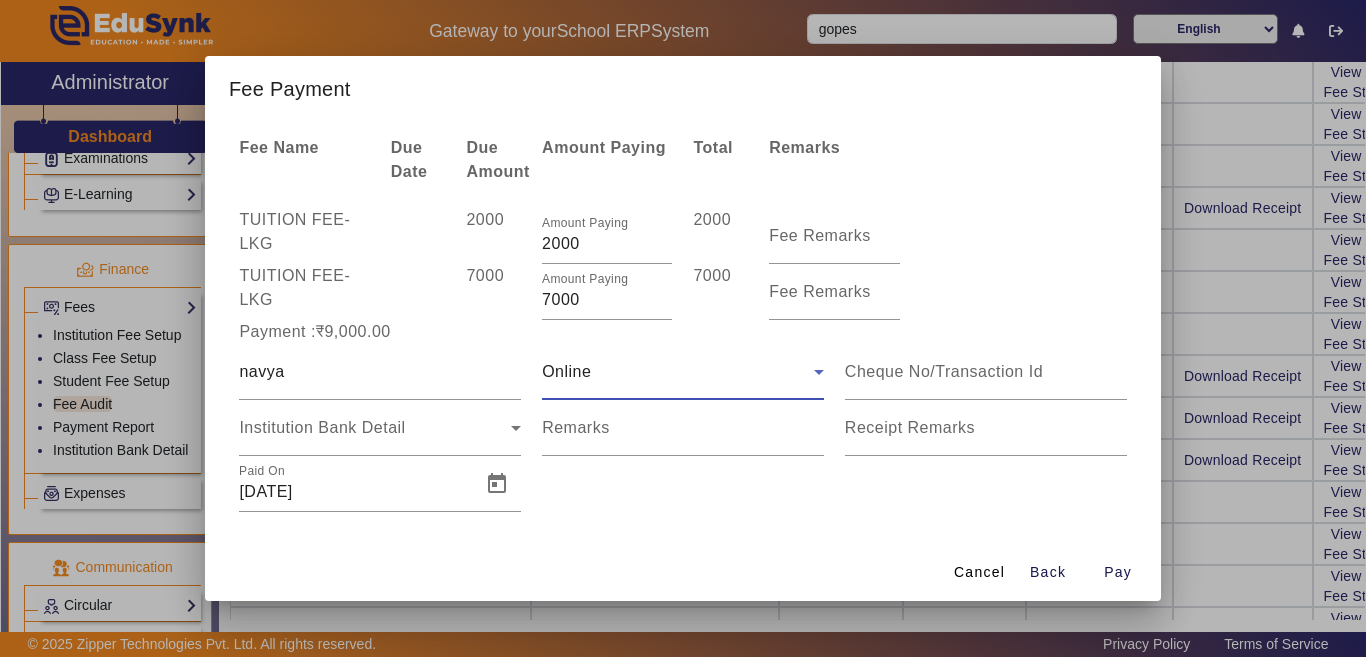 scroll, scrollTop: 41, scrollLeft: 0, axis: vertical 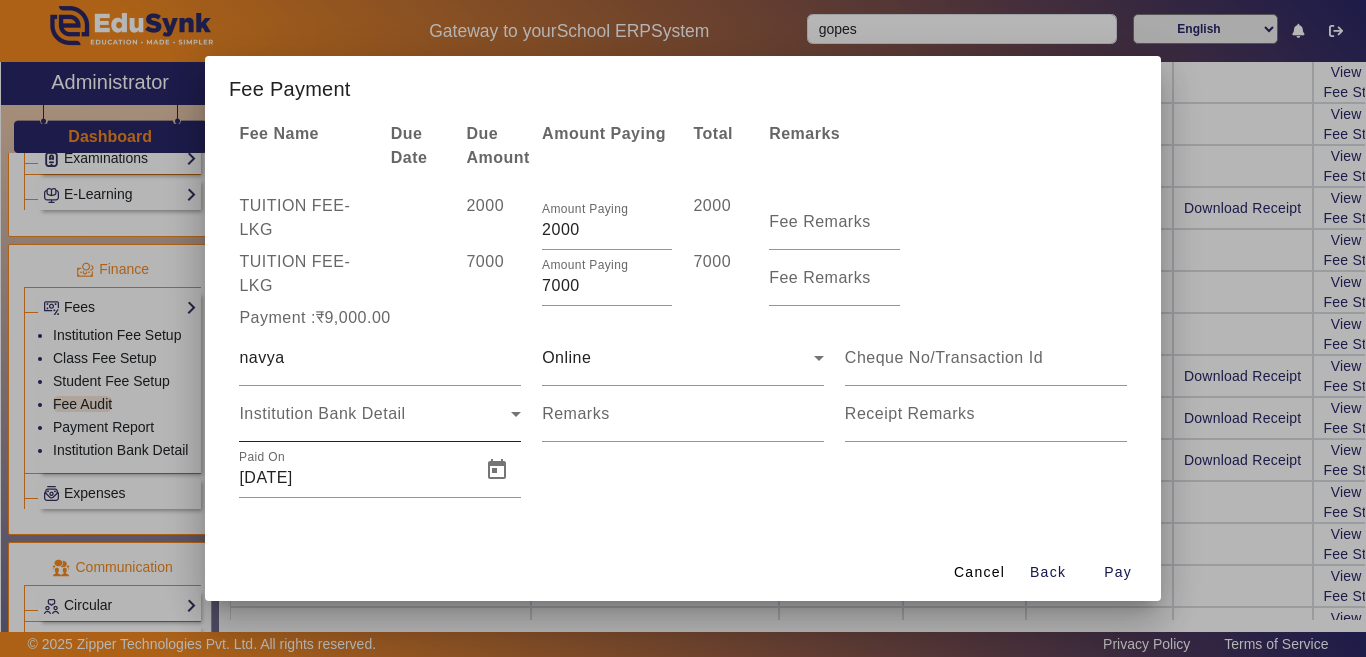 click on "Institution Bank Detail" at bounding box center (380, 414) 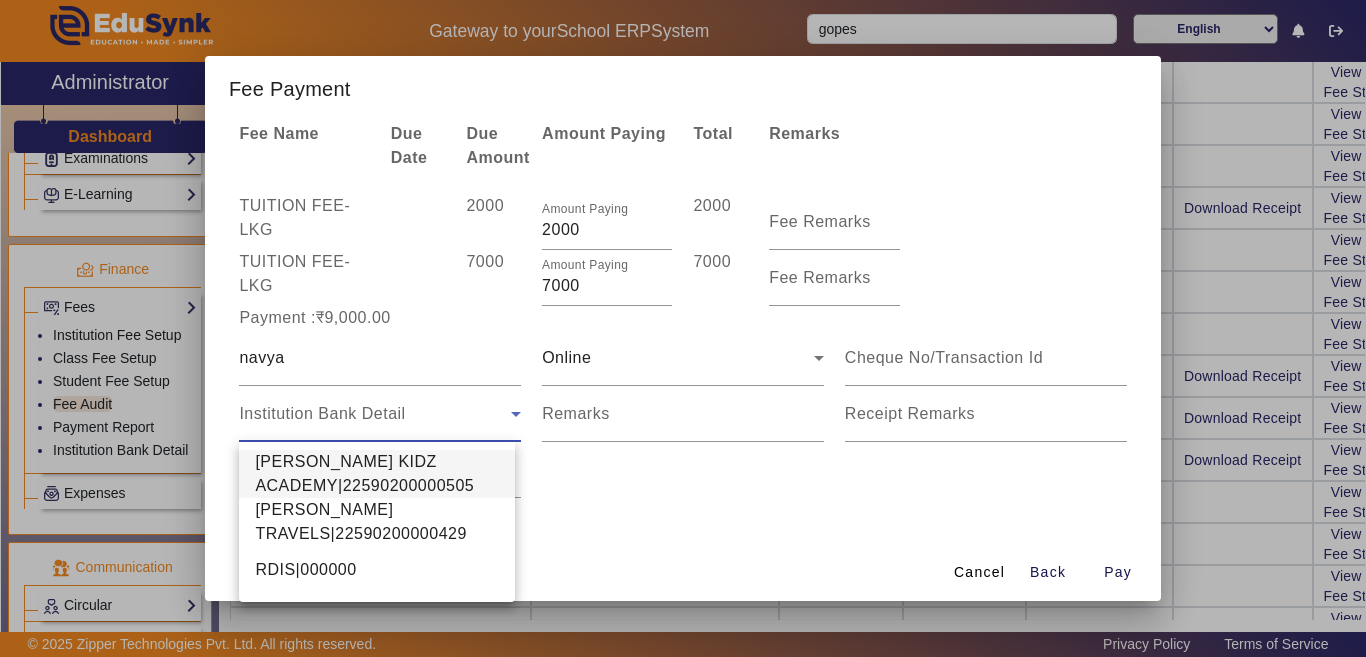 click on "[PERSON_NAME] KIDZ ACADEMY|22590200000505" at bounding box center (377, 474) 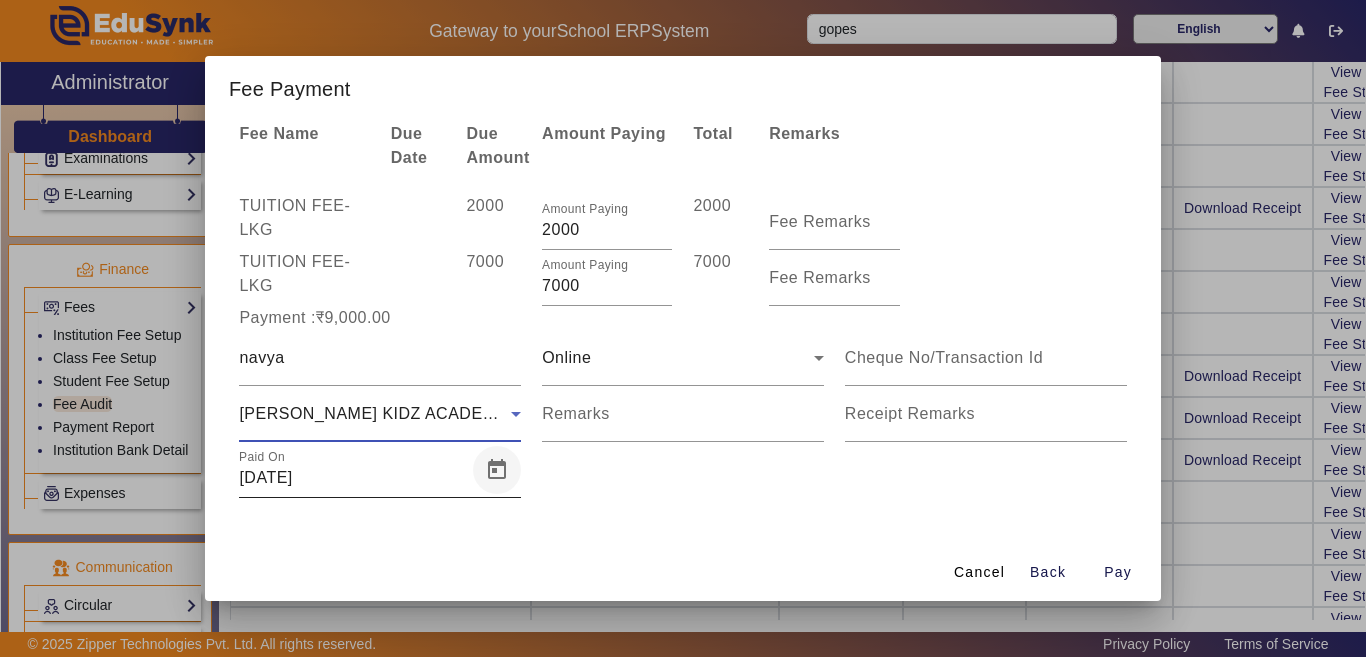 drag, startPoint x: 524, startPoint y: 476, endPoint x: 504, endPoint y: 476, distance: 20 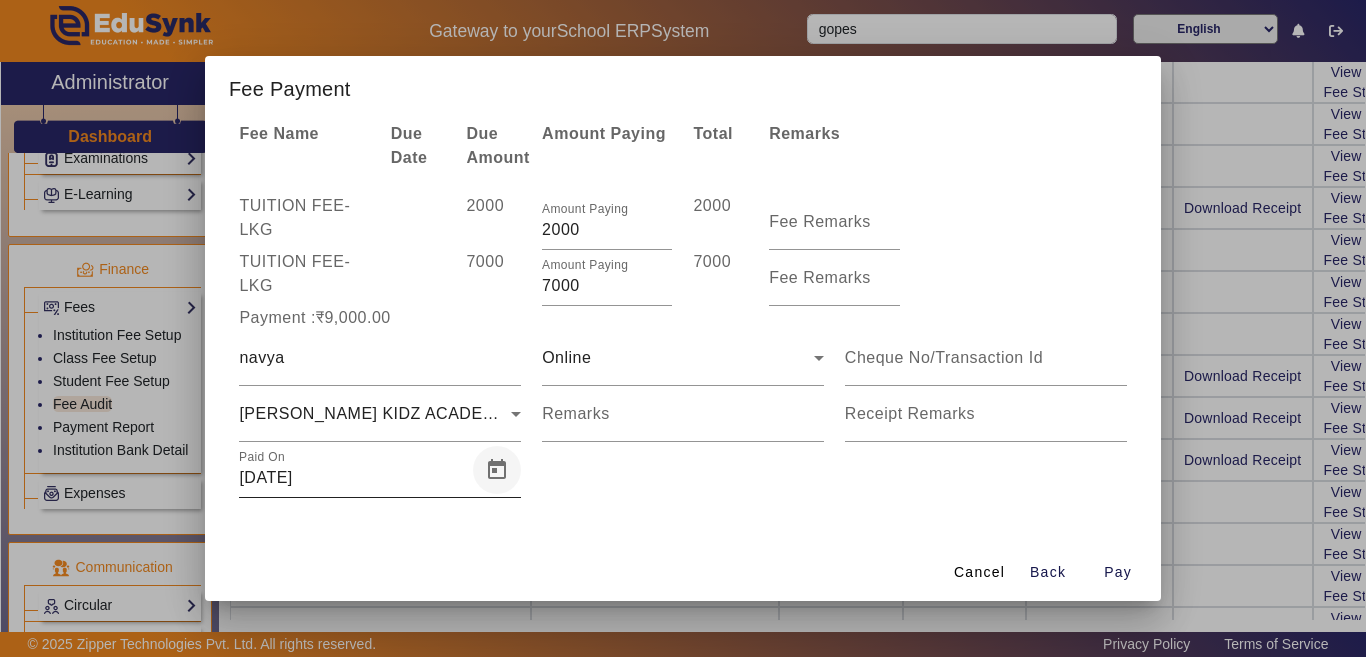 click at bounding box center (497, 470) 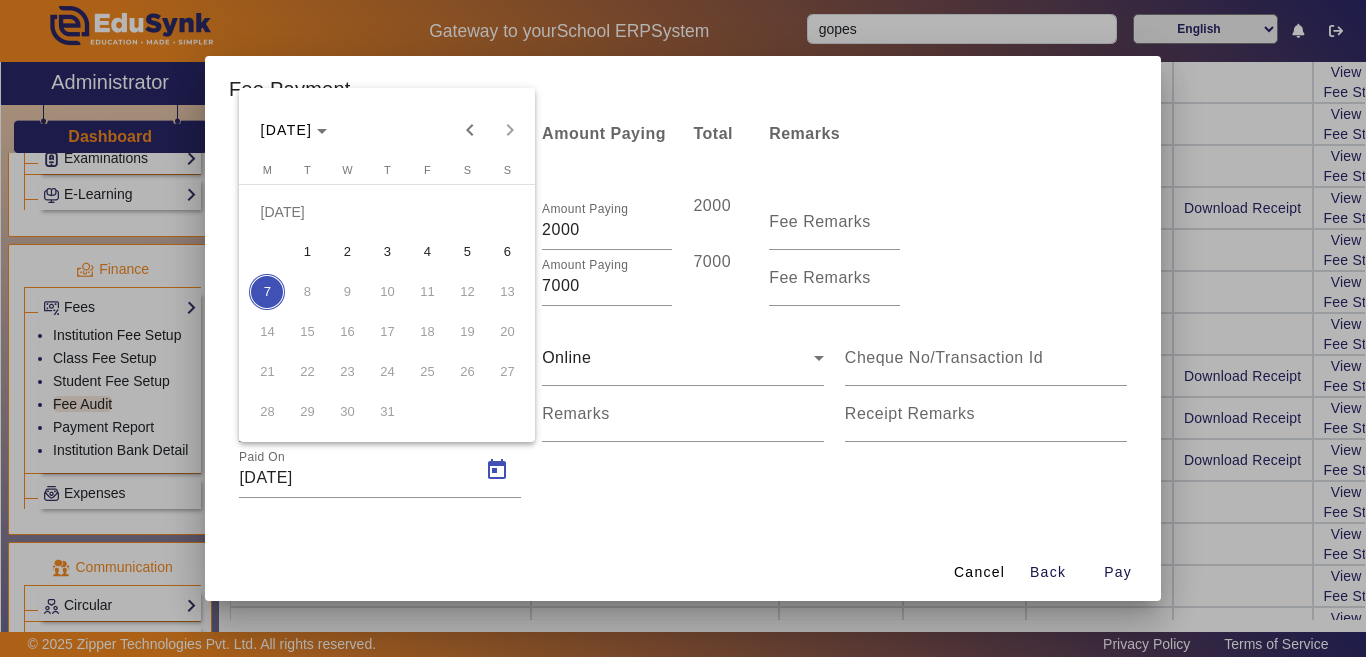 click on "5" at bounding box center (467, 252) 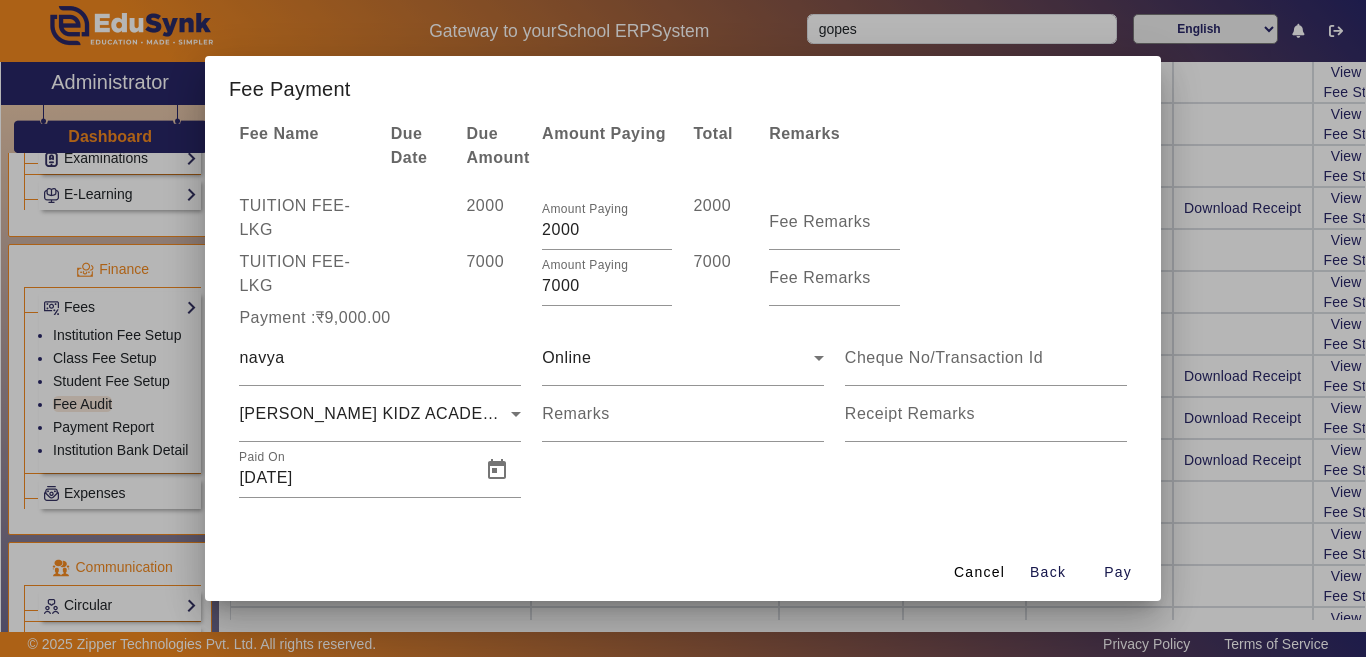 drag, startPoint x: 1126, startPoint y: 573, endPoint x: 1076, endPoint y: 507, distance: 82.800964 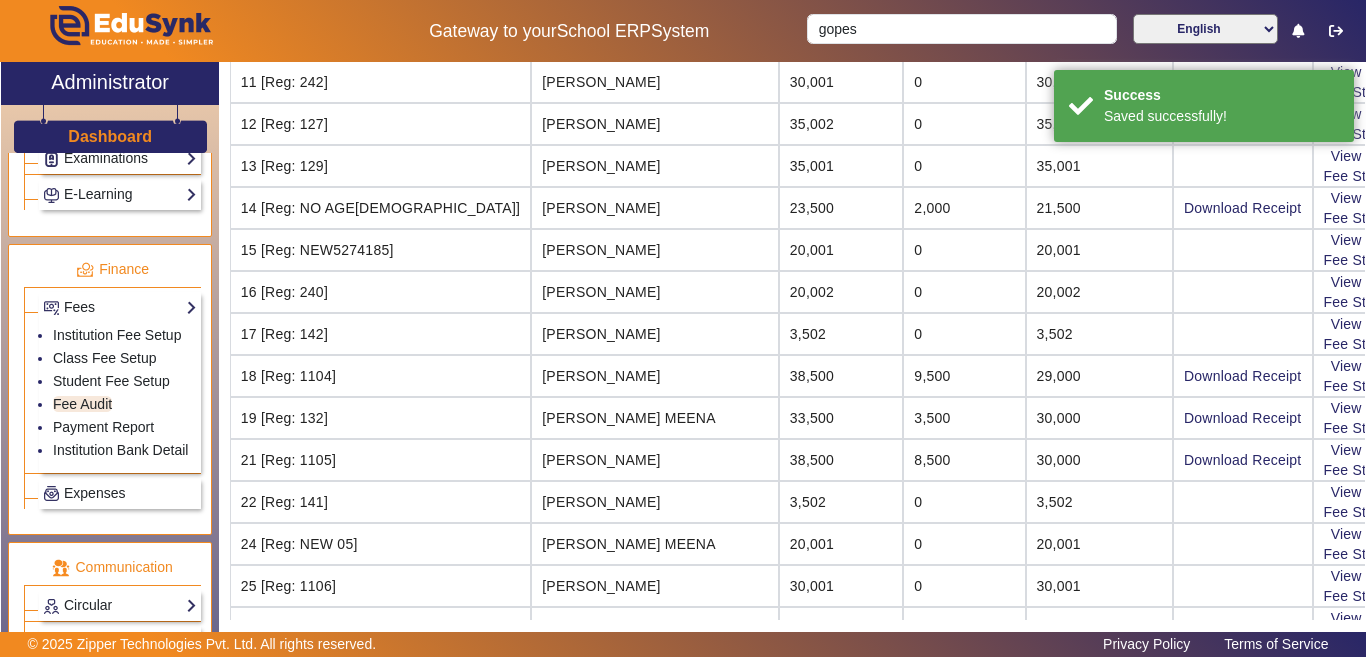 scroll, scrollTop: 0, scrollLeft: 0, axis: both 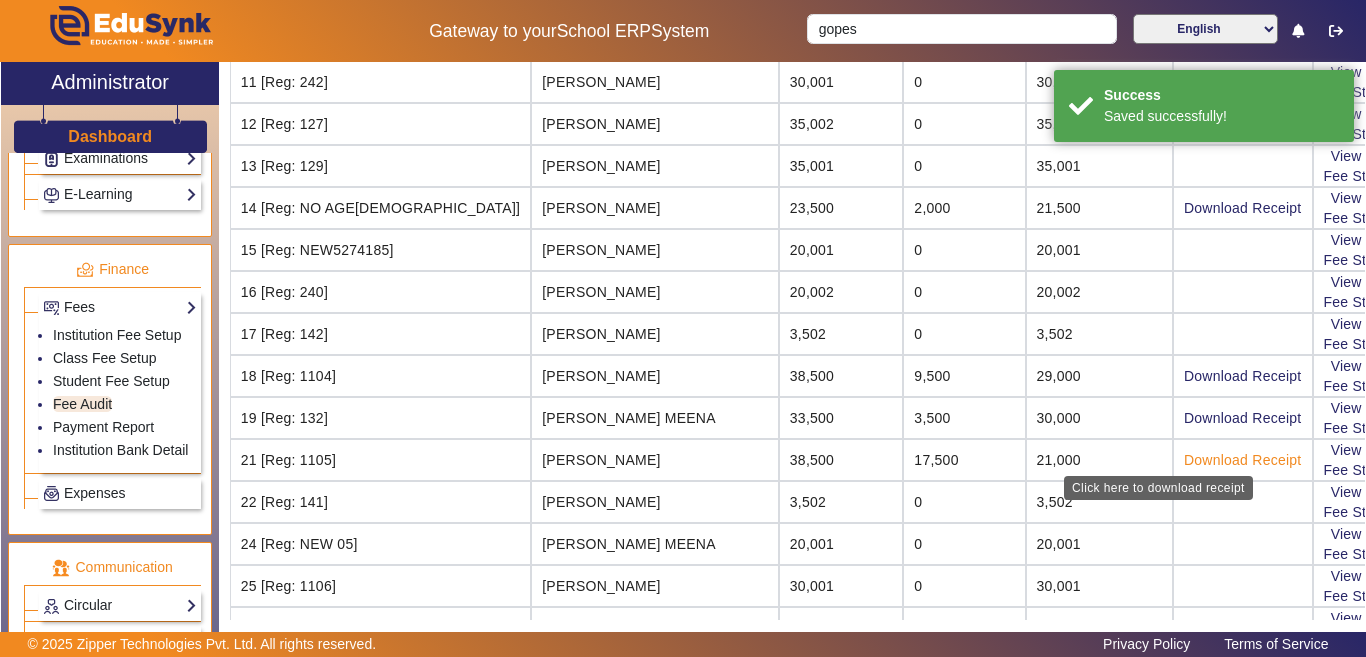 click on "Download Receipt" 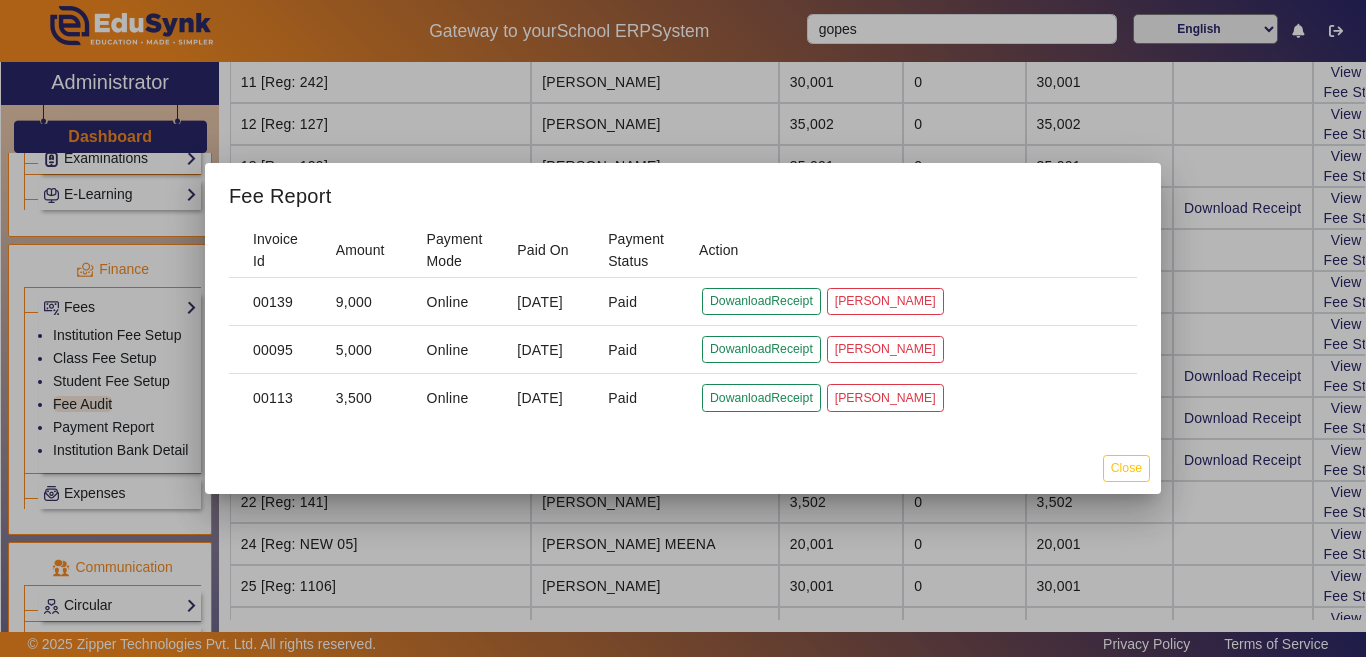 drag, startPoint x: 332, startPoint y: 301, endPoint x: 402, endPoint y: 301, distance: 70 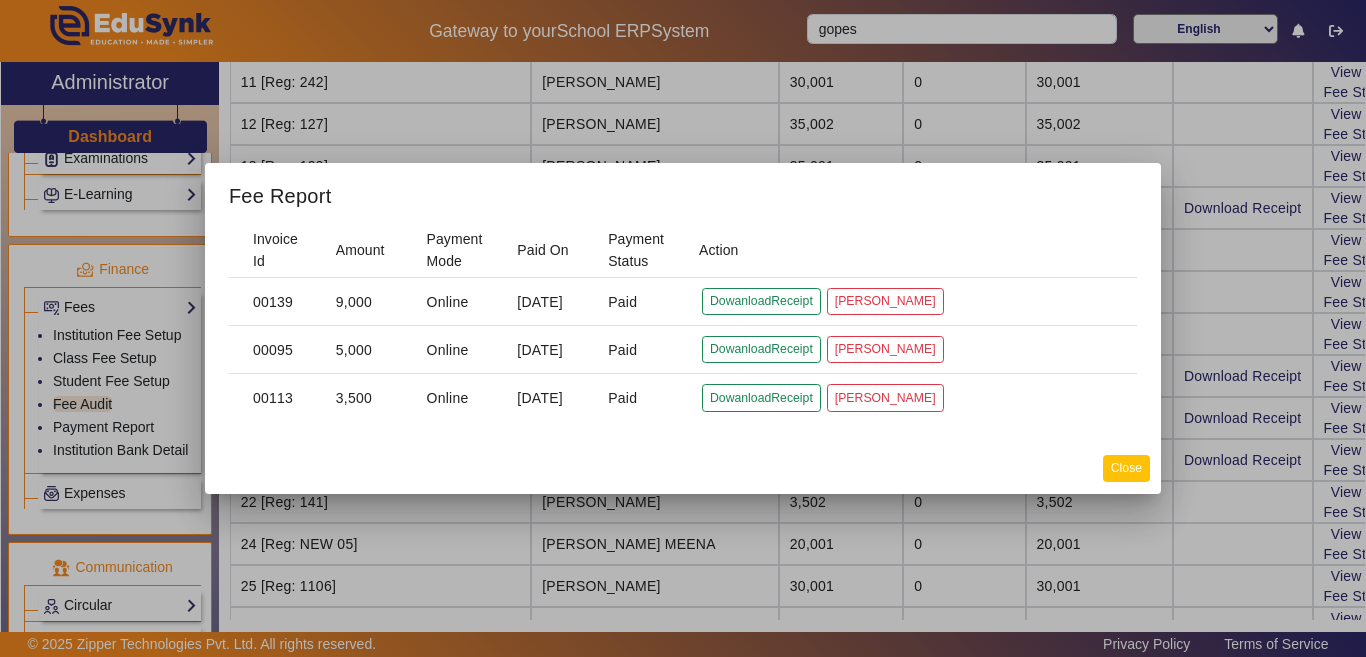 click on "Close" 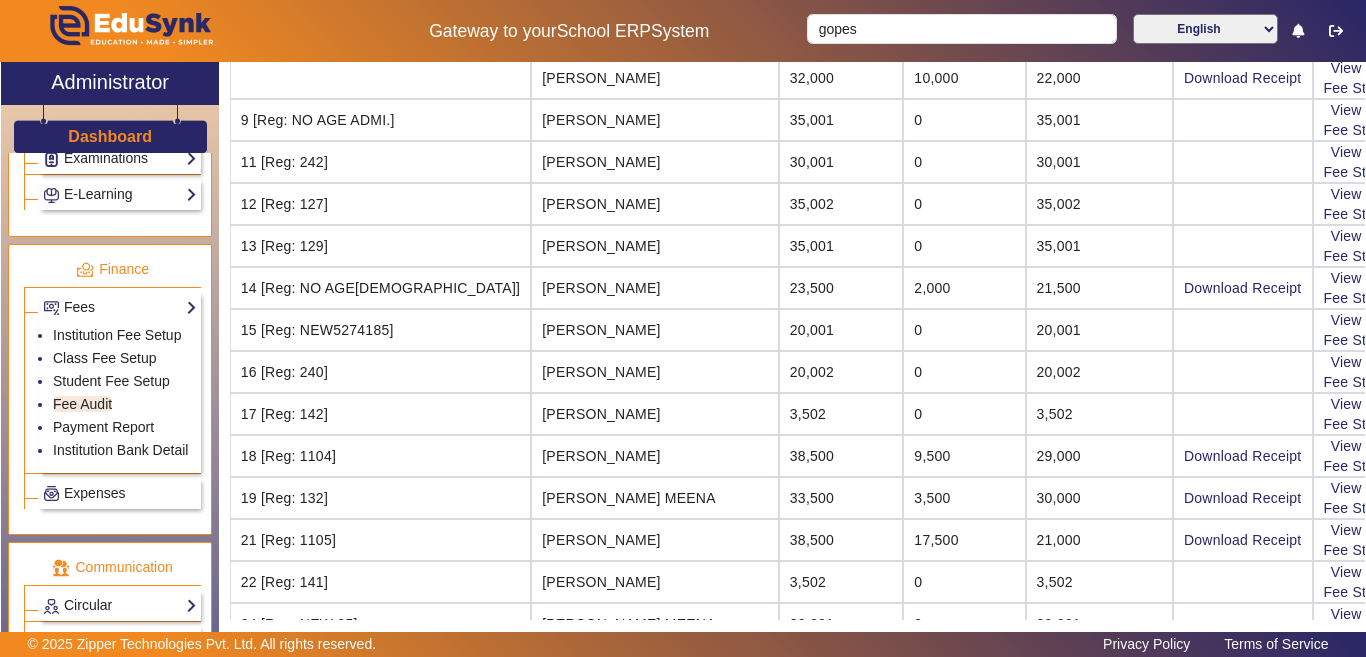 scroll, scrollTop: 0, scrollLeft: 0, axis: both 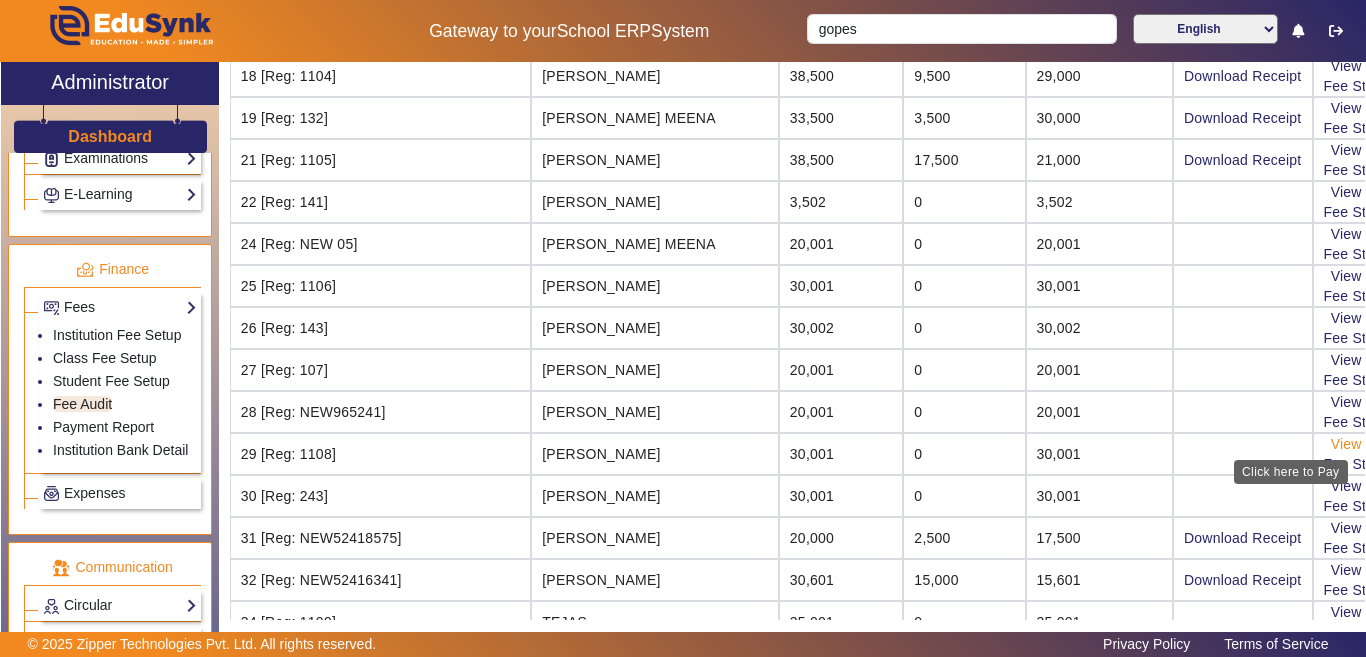 click on "View & Pay" 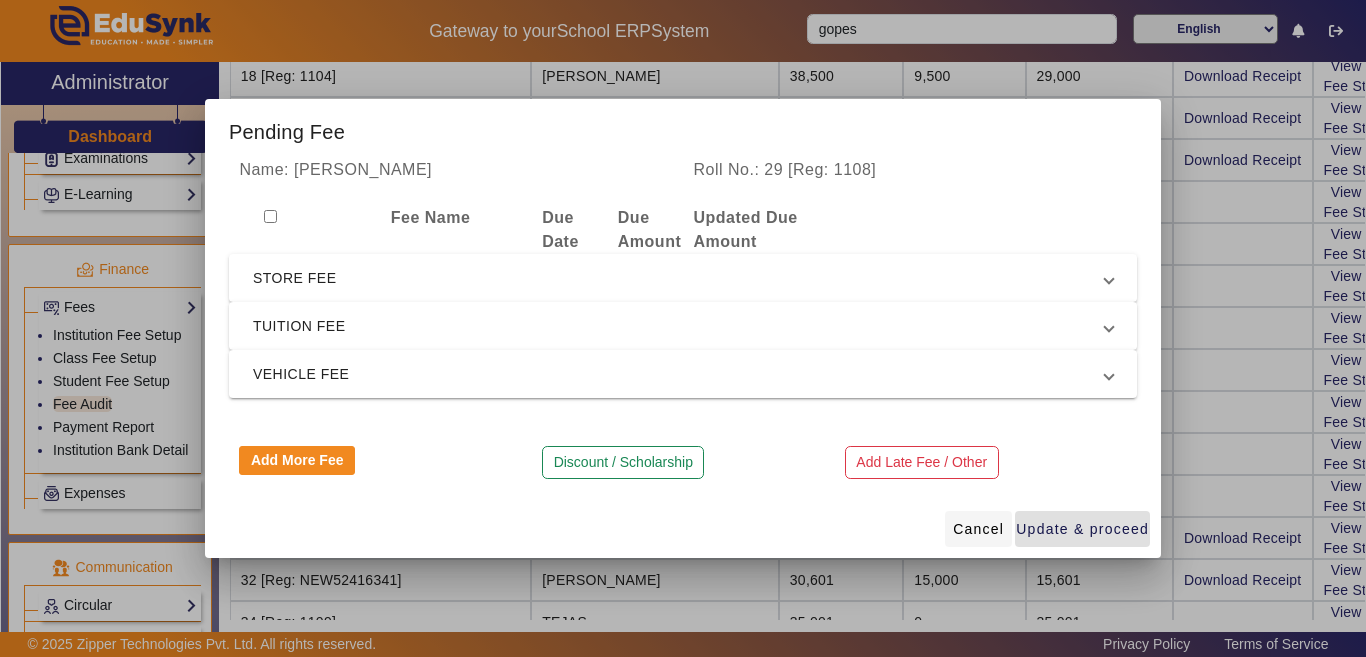 click on "Cancel" at bounding box center (978, 529) 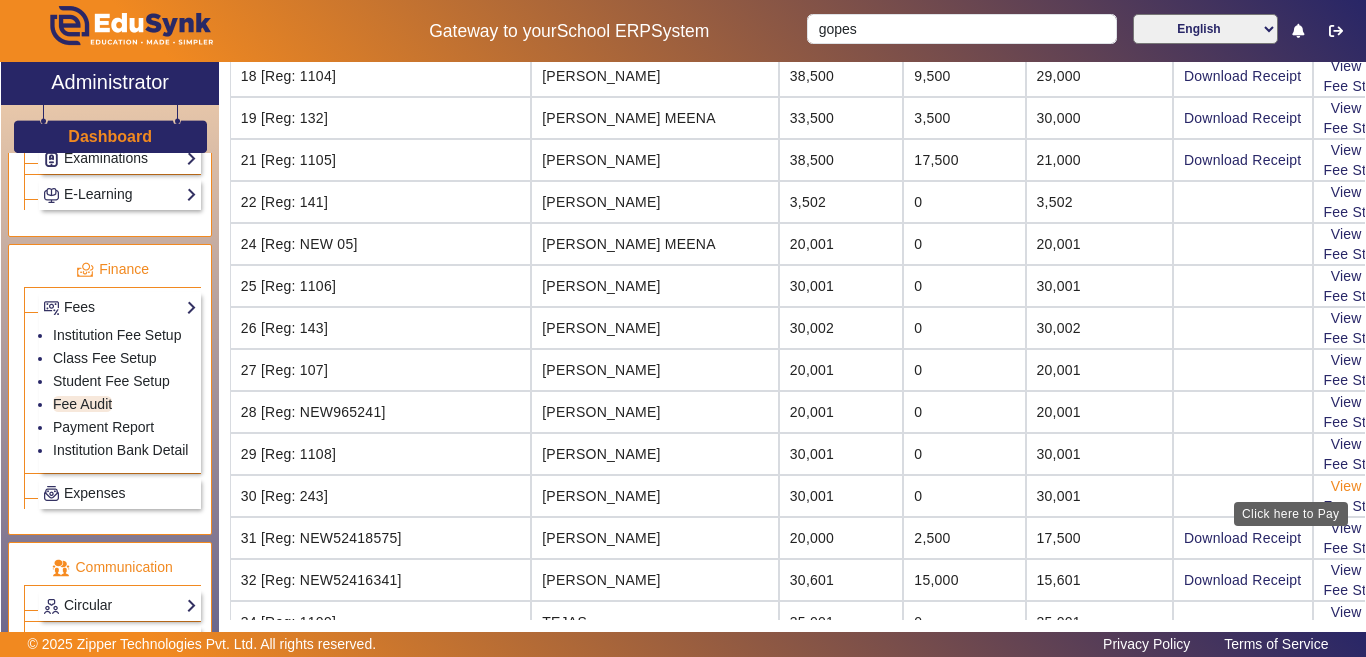 click on "View & Pay" 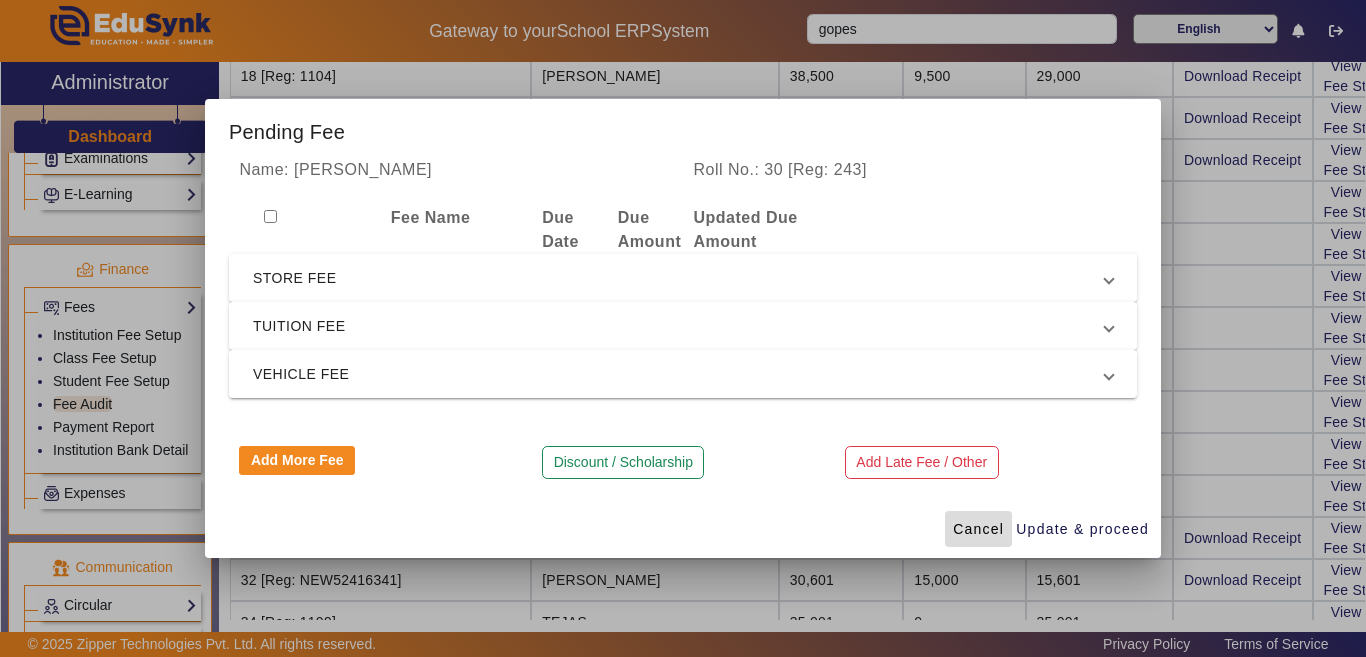 click on "Cancel" at bounding box center (978, 529) 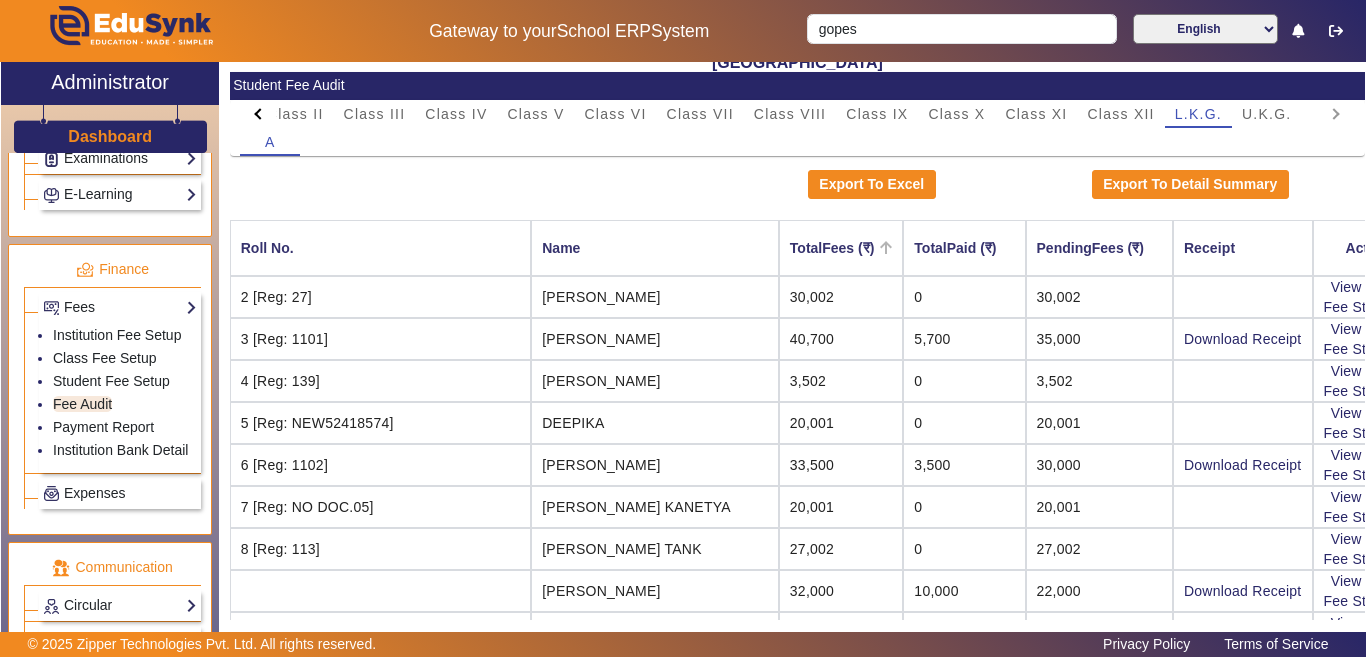 scroll, scrollTop: 0, scrollLeft: 0, axis: both 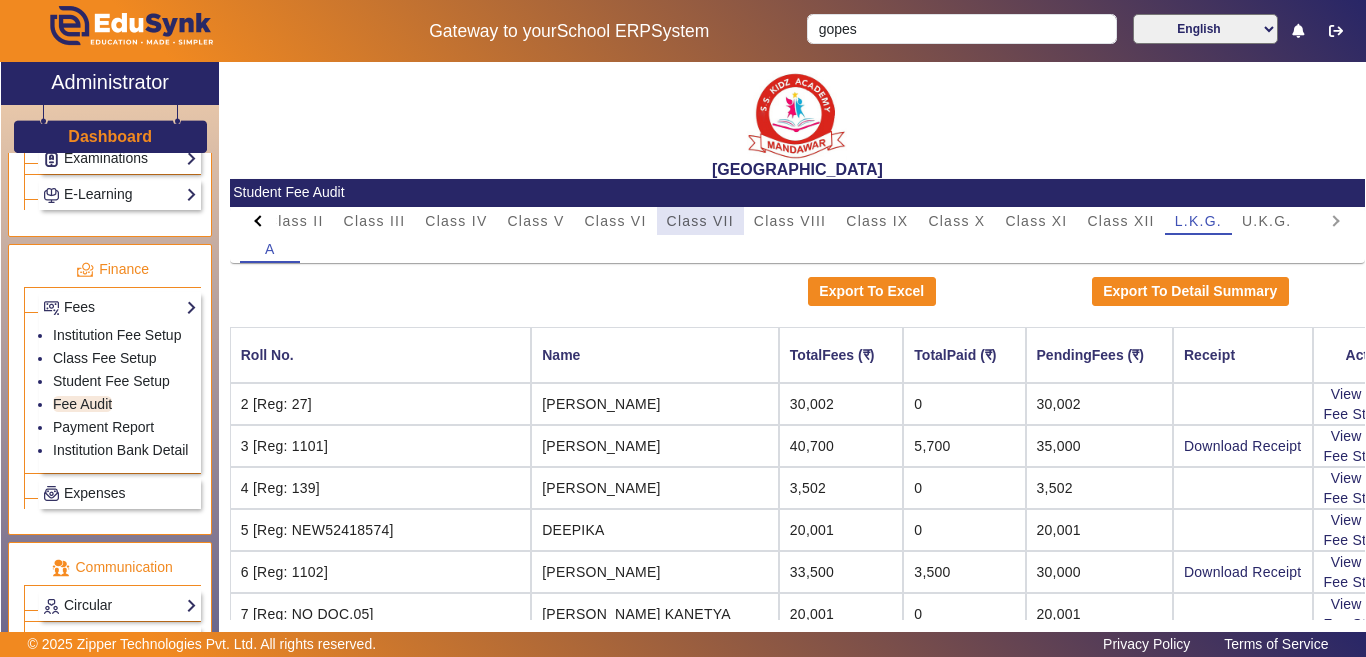 click on "Class VII" at bounding box center (700, 221) 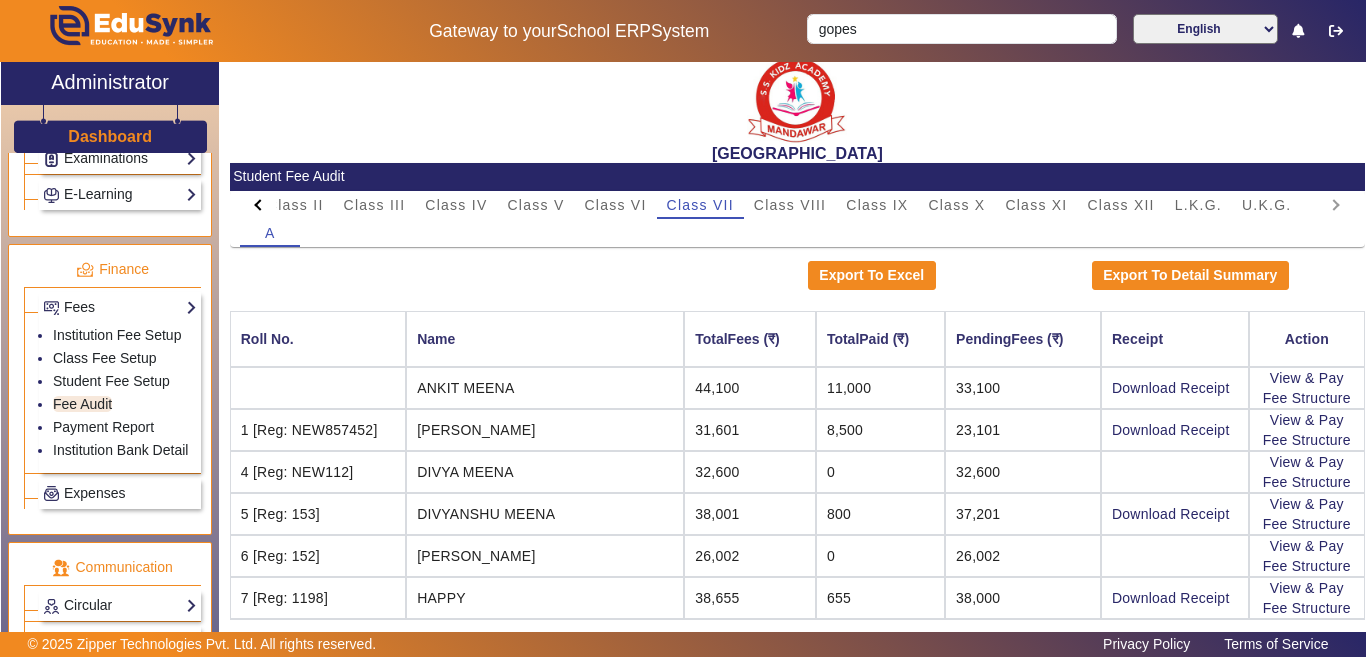 scroll, scrollTop: 0, scrollLeft: 0, axis: both 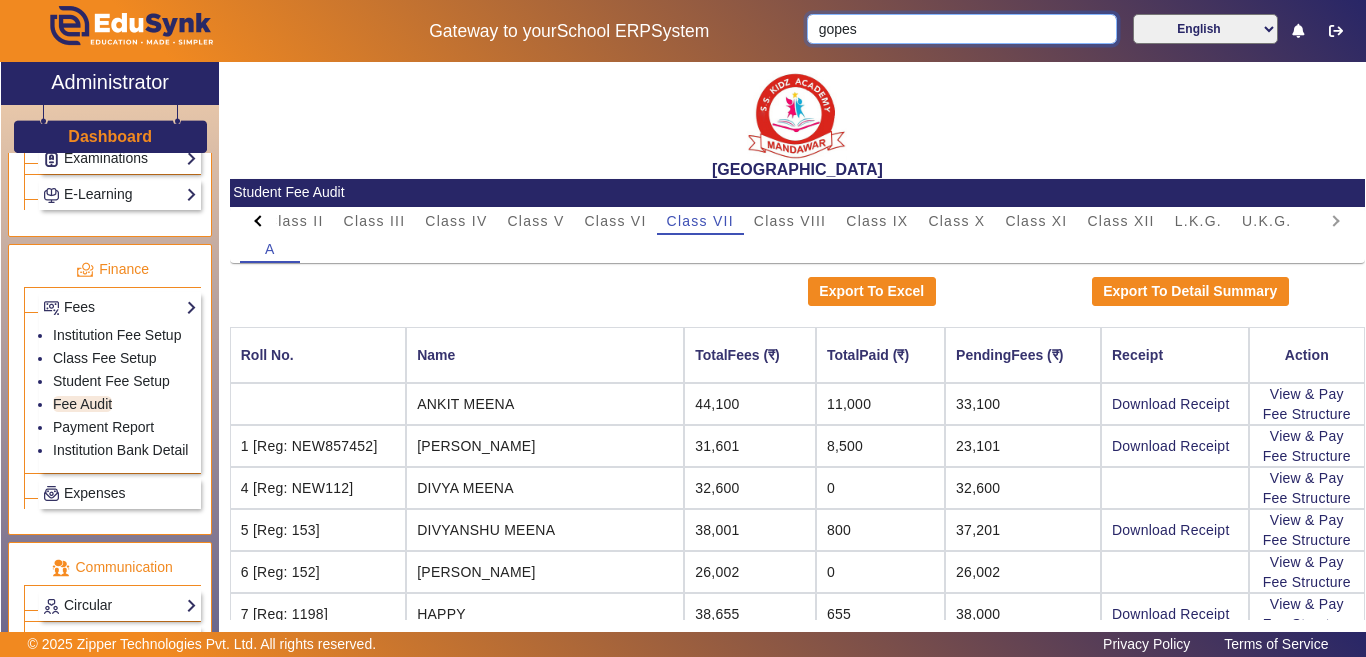 drag, startPoint x: 707, startPoint y: 28, endPoint x: 696, endPoint y: 30, distance: 11.18034 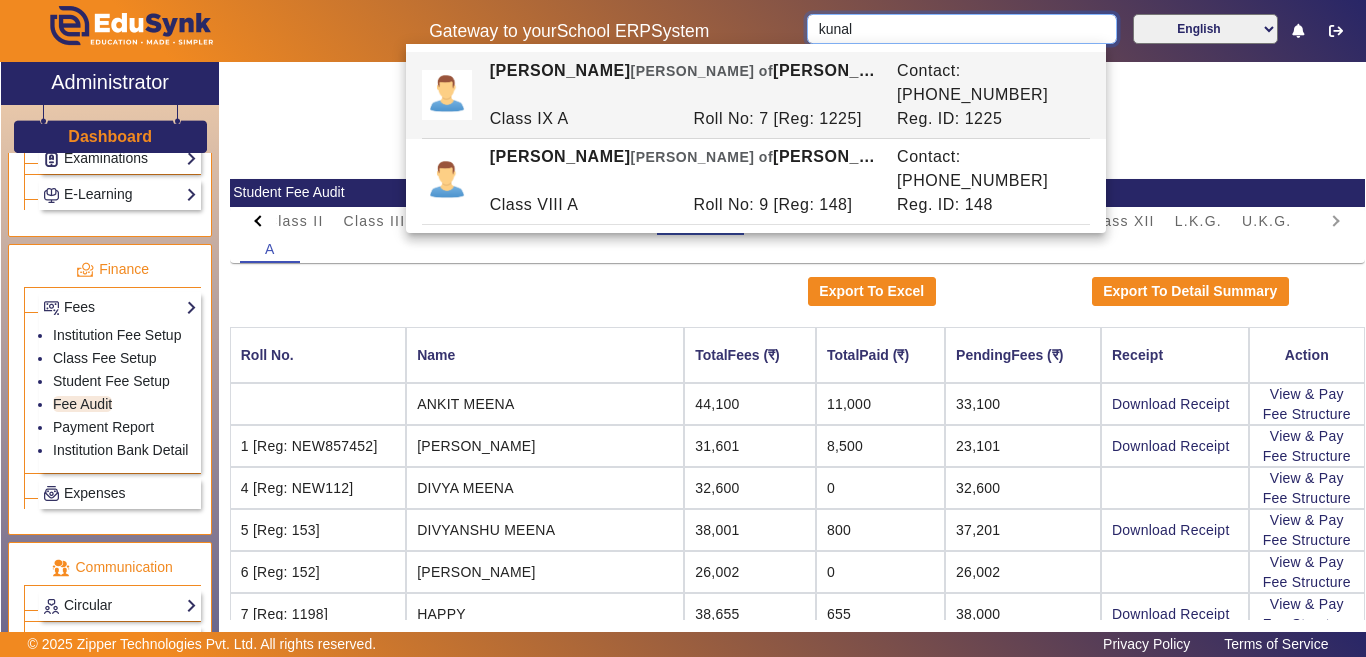 type on "kunal" 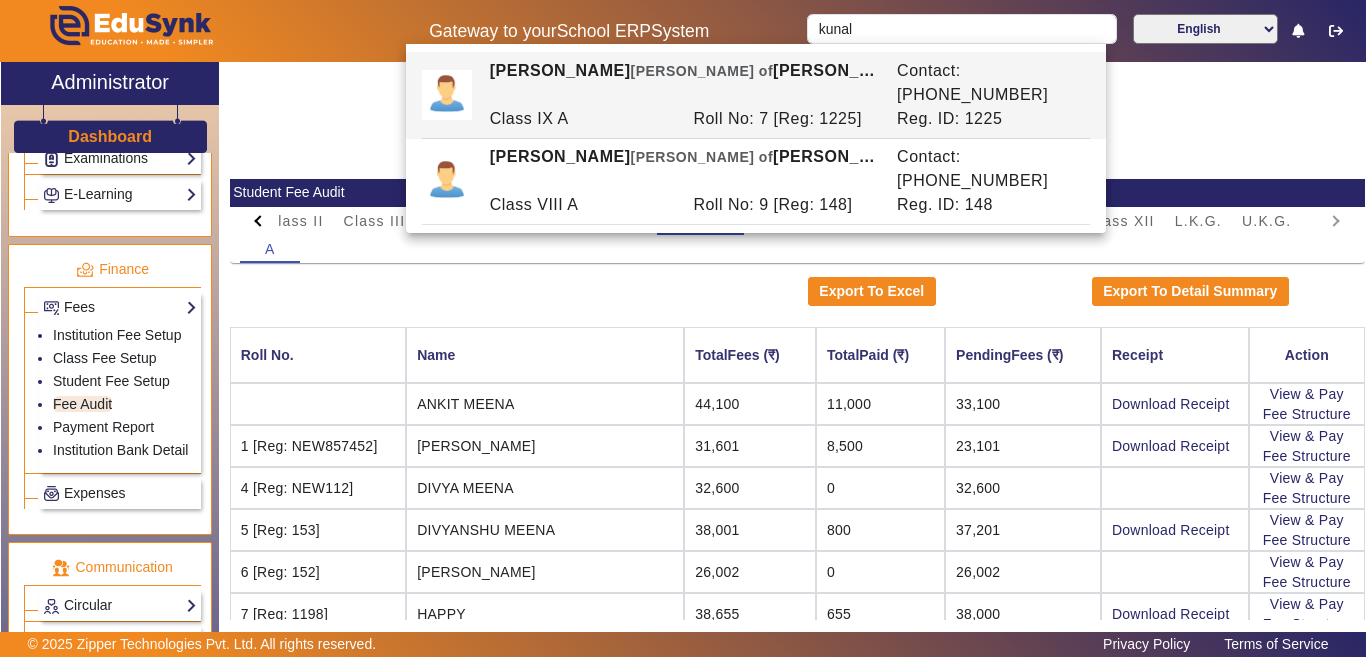 click on "A" at bounding box center [797, 249] 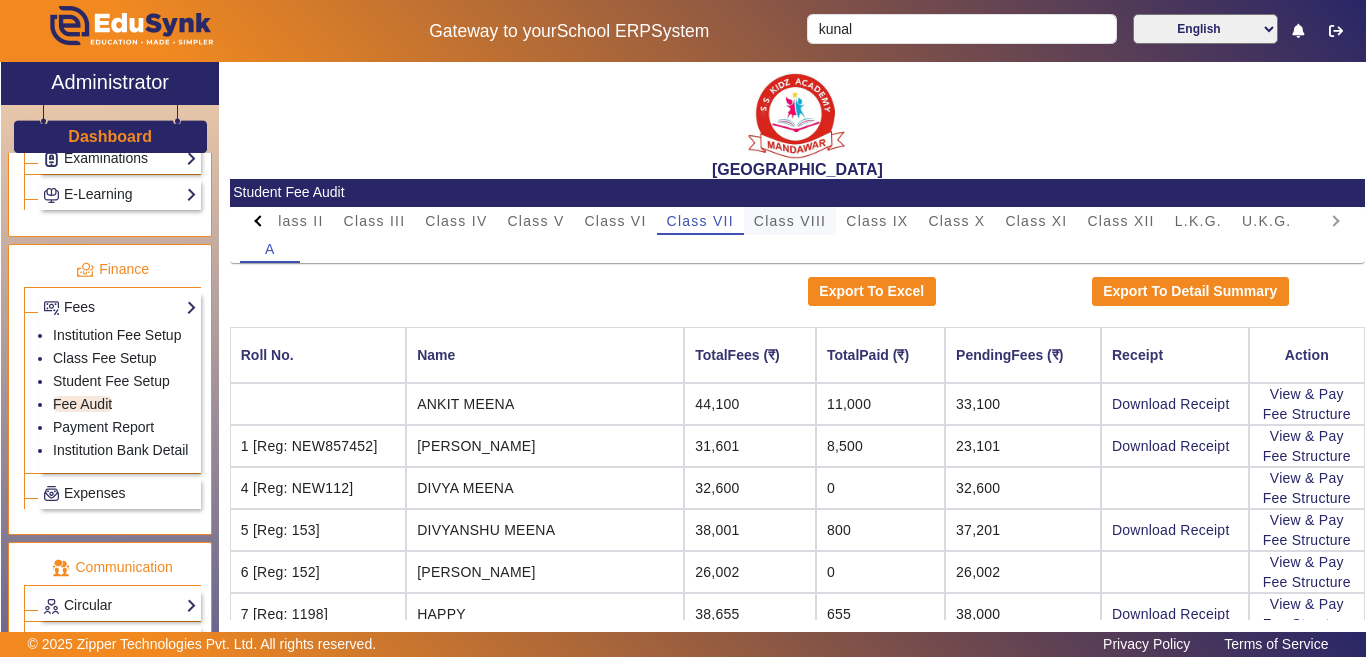 click on "Class VIII" at bounding box center (790, 221) 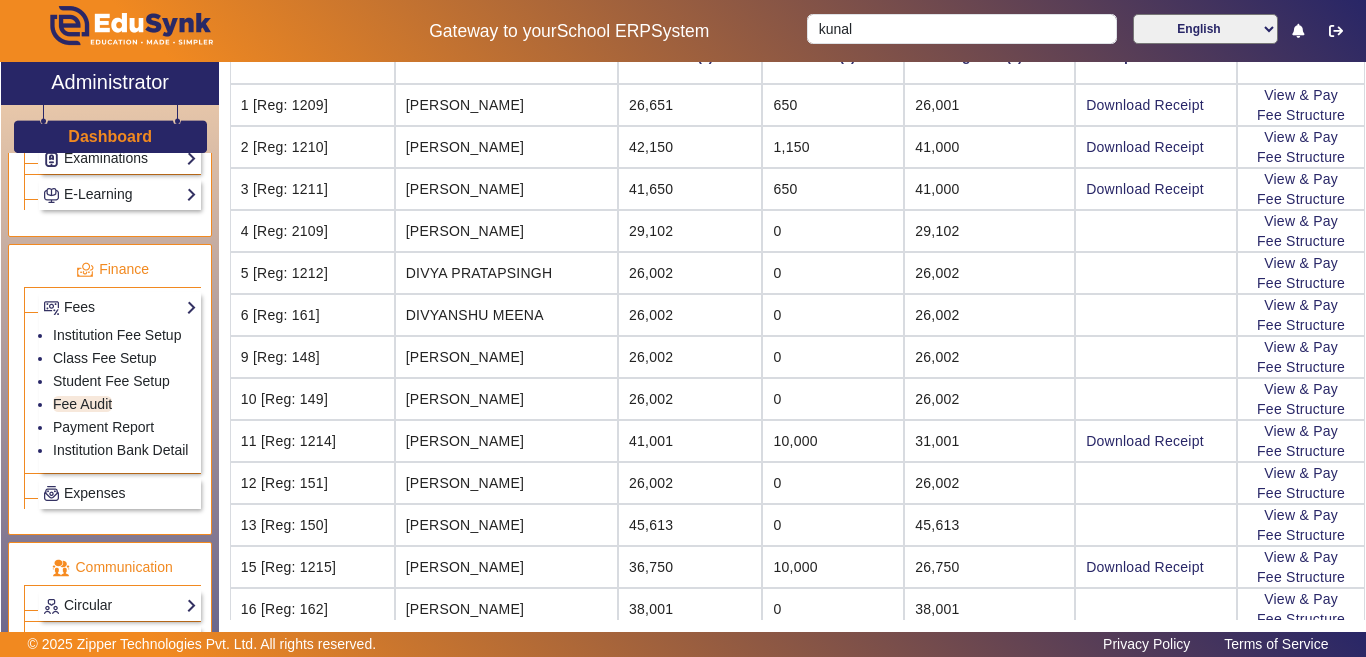 scroll, scrollTop: 300, scrollLeft: 0, axis: vertical 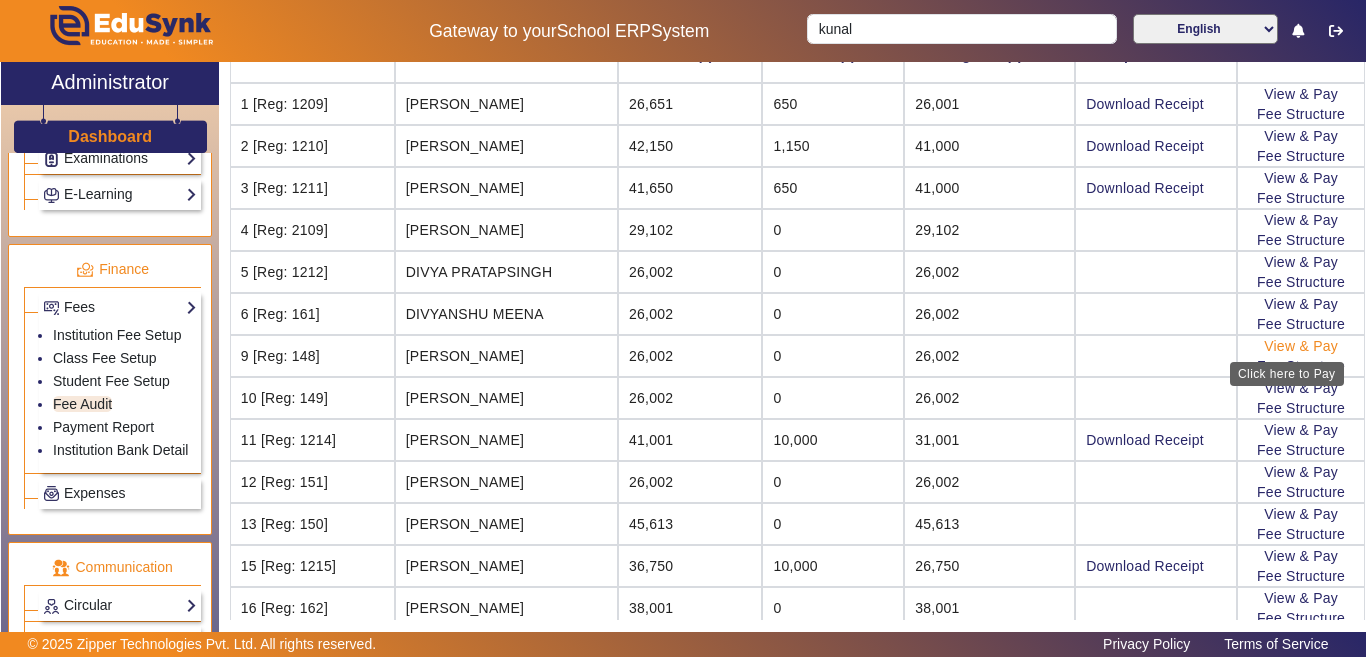 click on "View & Pay" 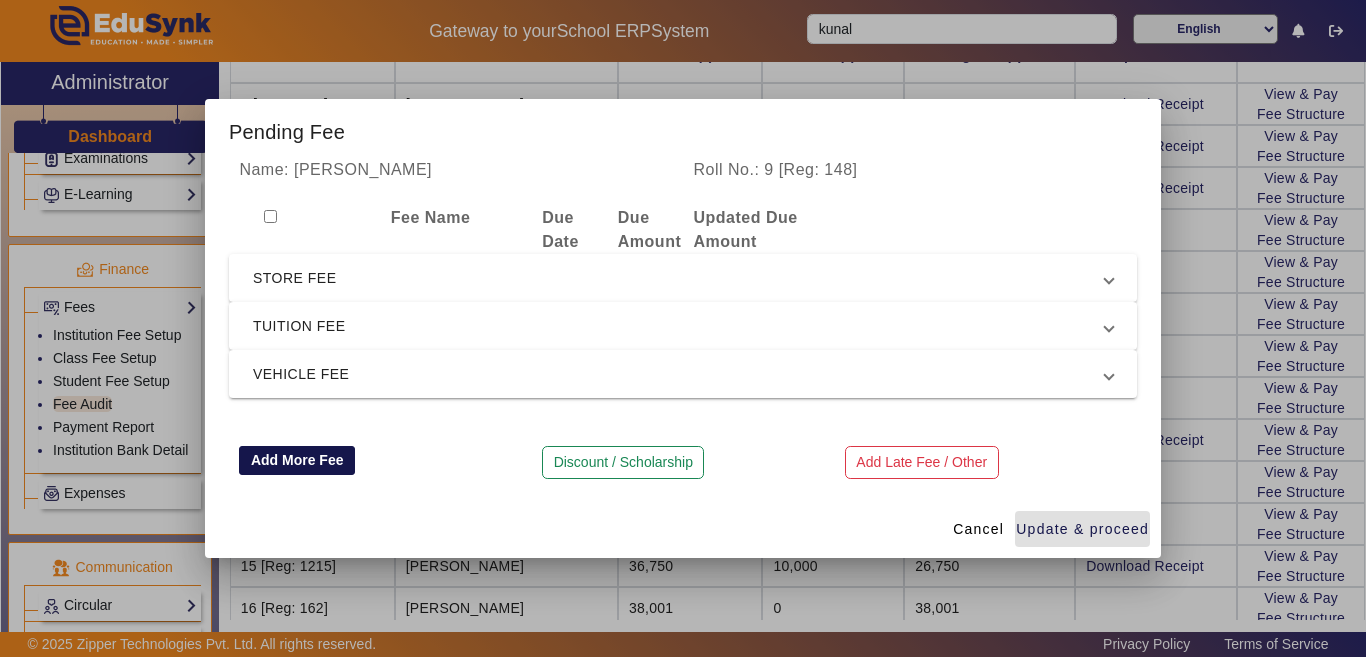 click on "Add More Fee" at bounding box center (297, 461) 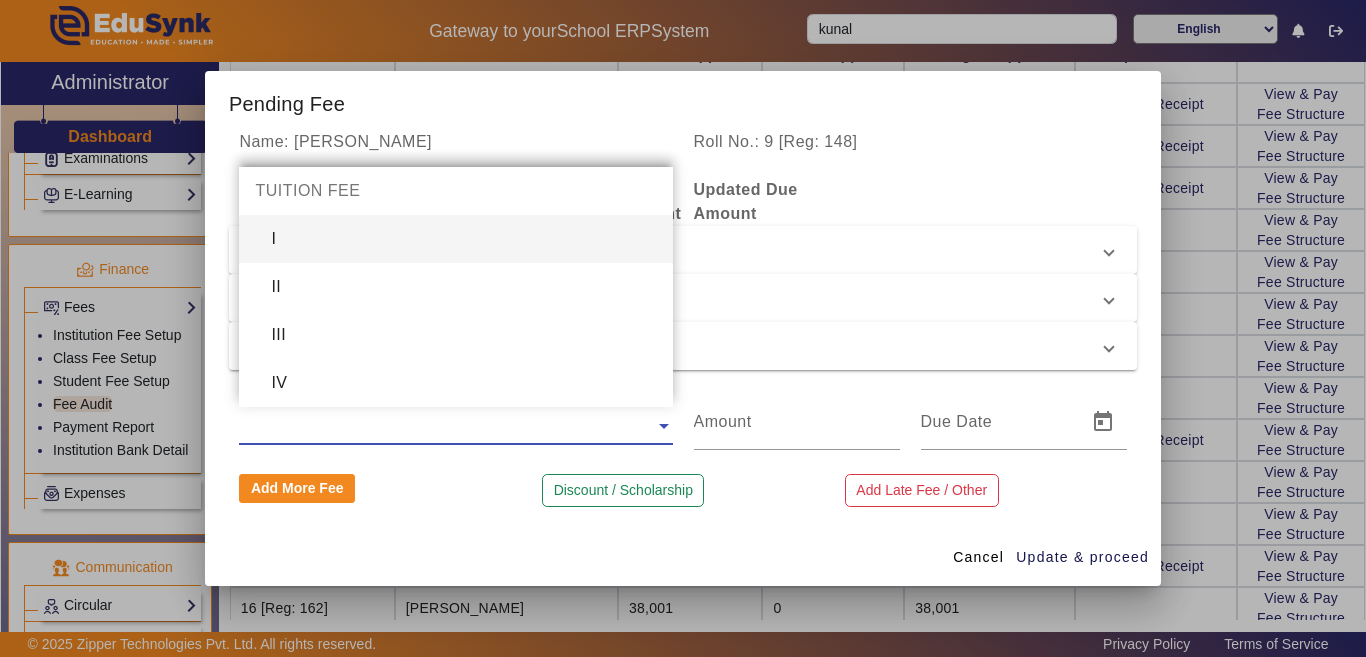 click on "EnterFeeName" at bounding box center (446, 407) 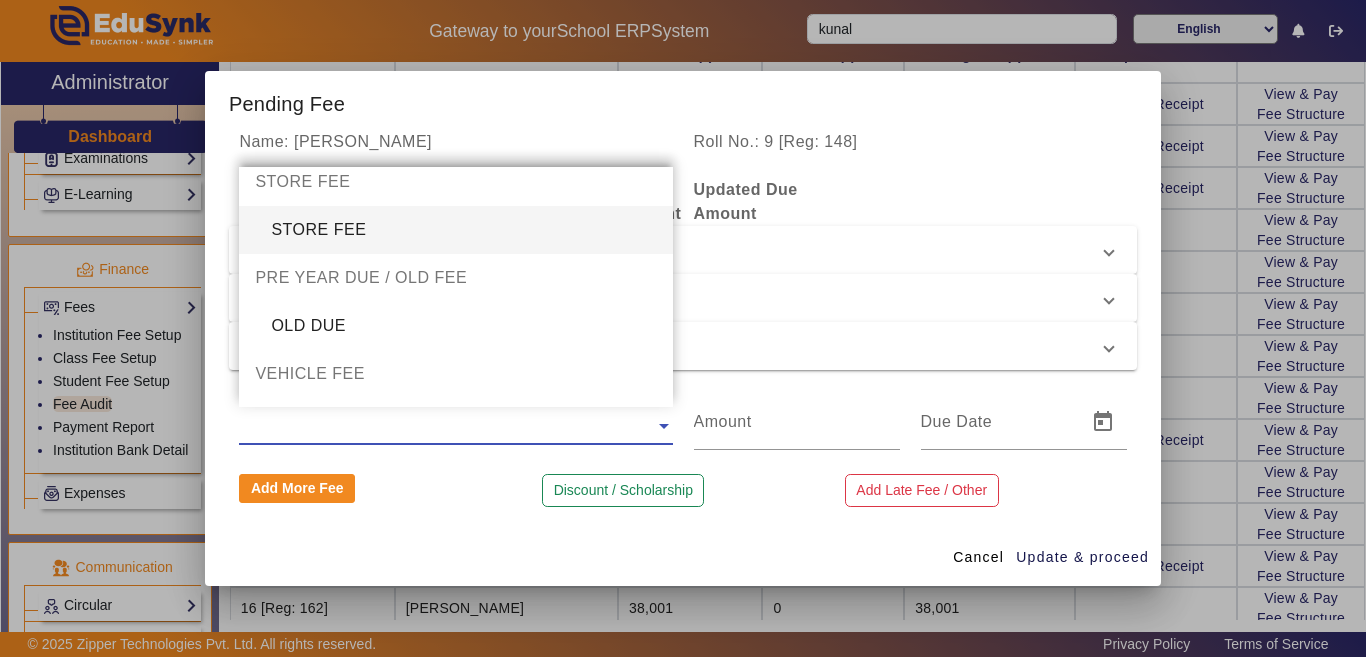 scroll, scrollTop: 1100, scrollLeft: 0, axis: vertical 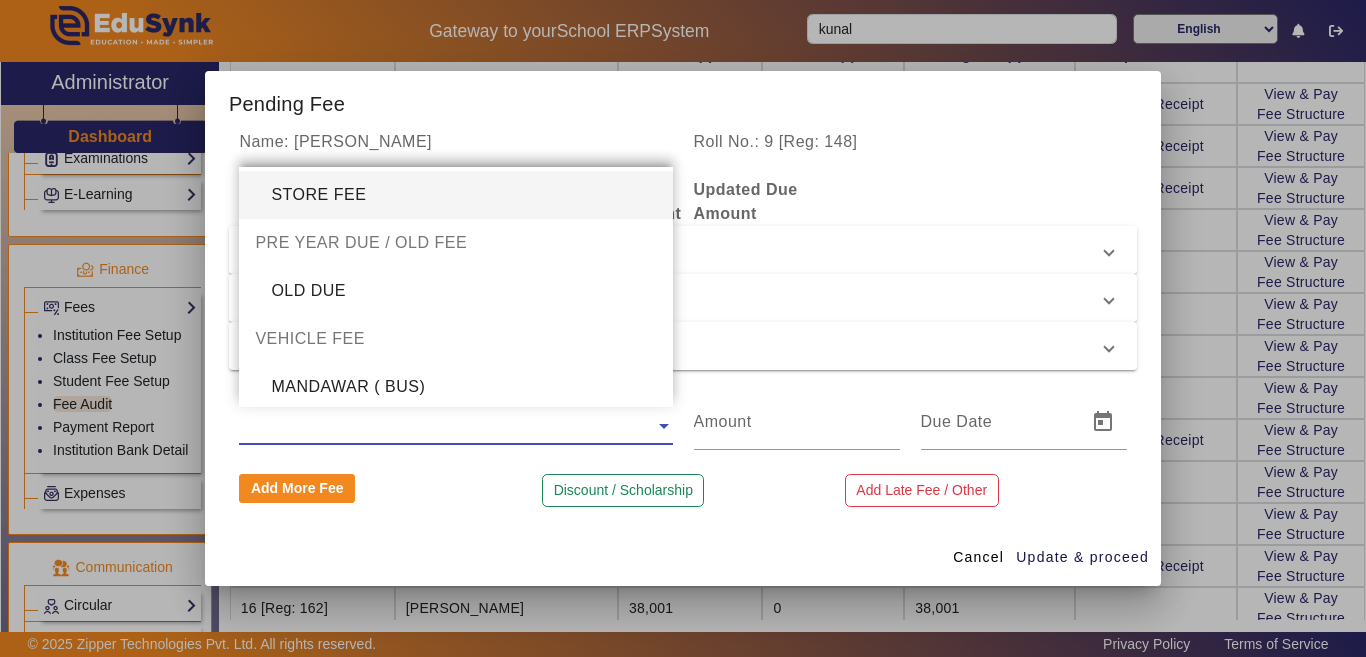 click on "OLD DUE" at bounding box center (455, 291) 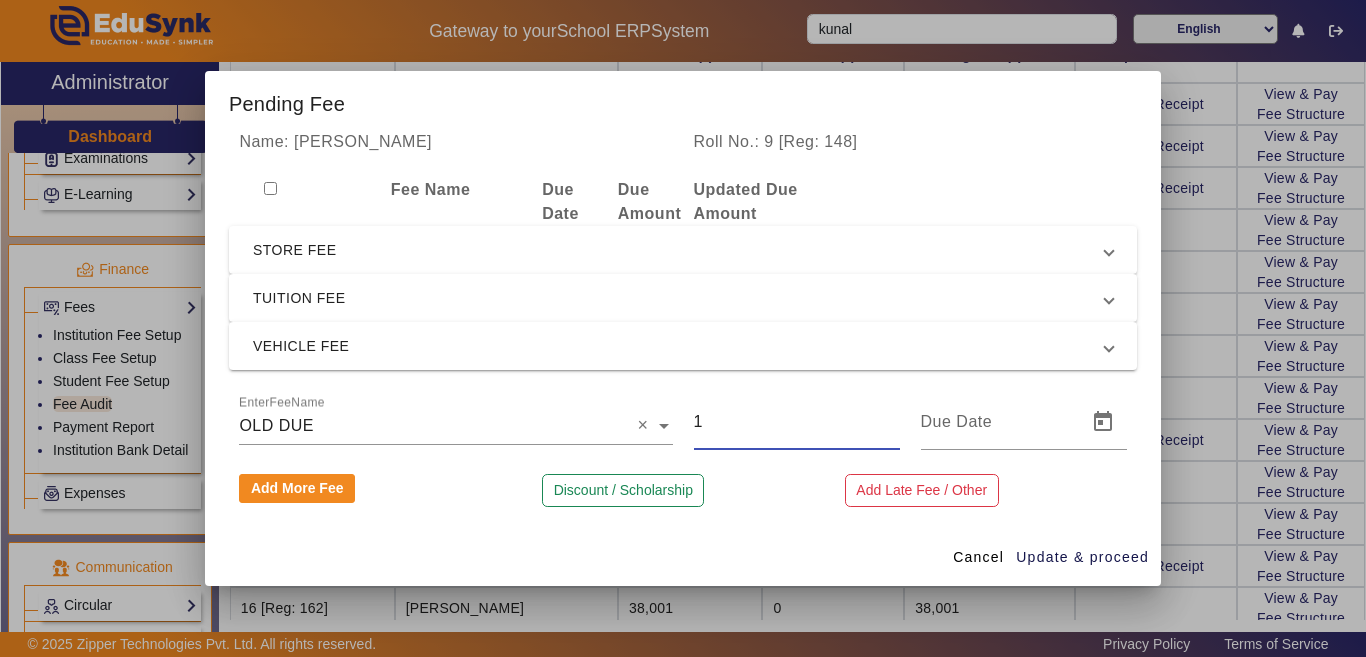 drag, startPoint x: 753, startPoint y: 422, endPoint x: 632, endPoint y: 423, distance: 121.004135 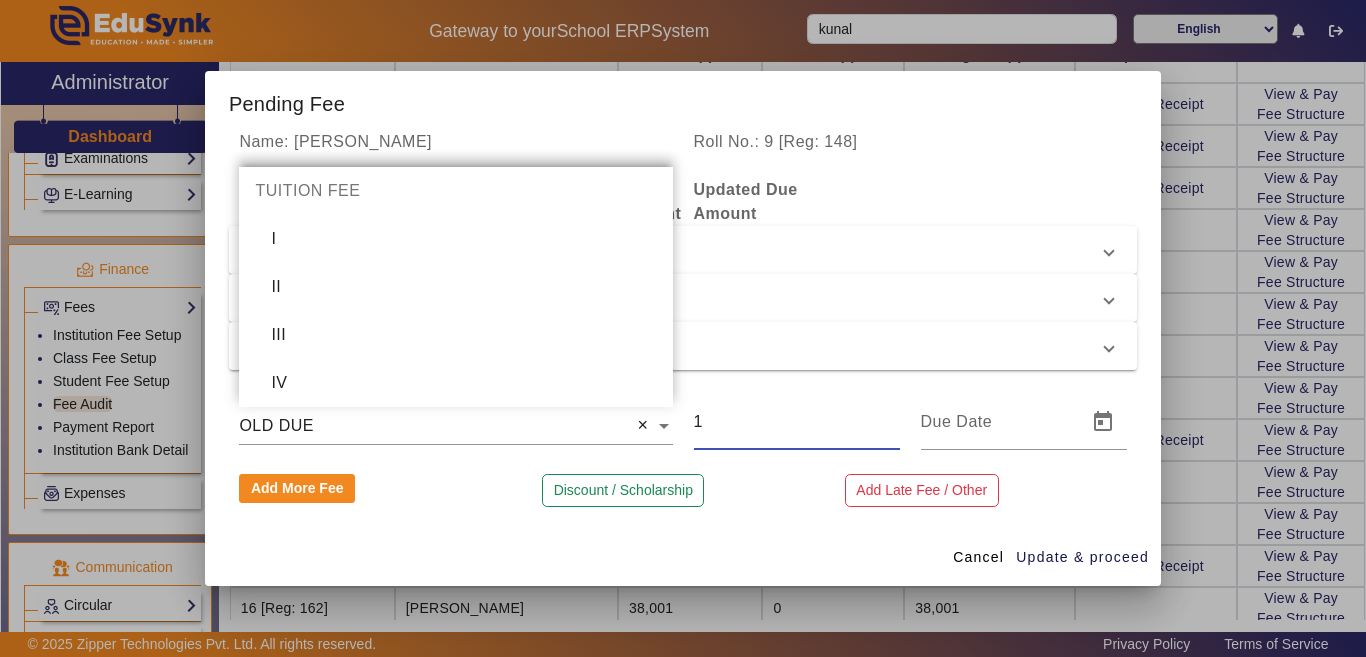 drag, startPoint x: 722, startPoint y: 419, endPoint x: 648, endPoint y: 418, distance: 74.00676 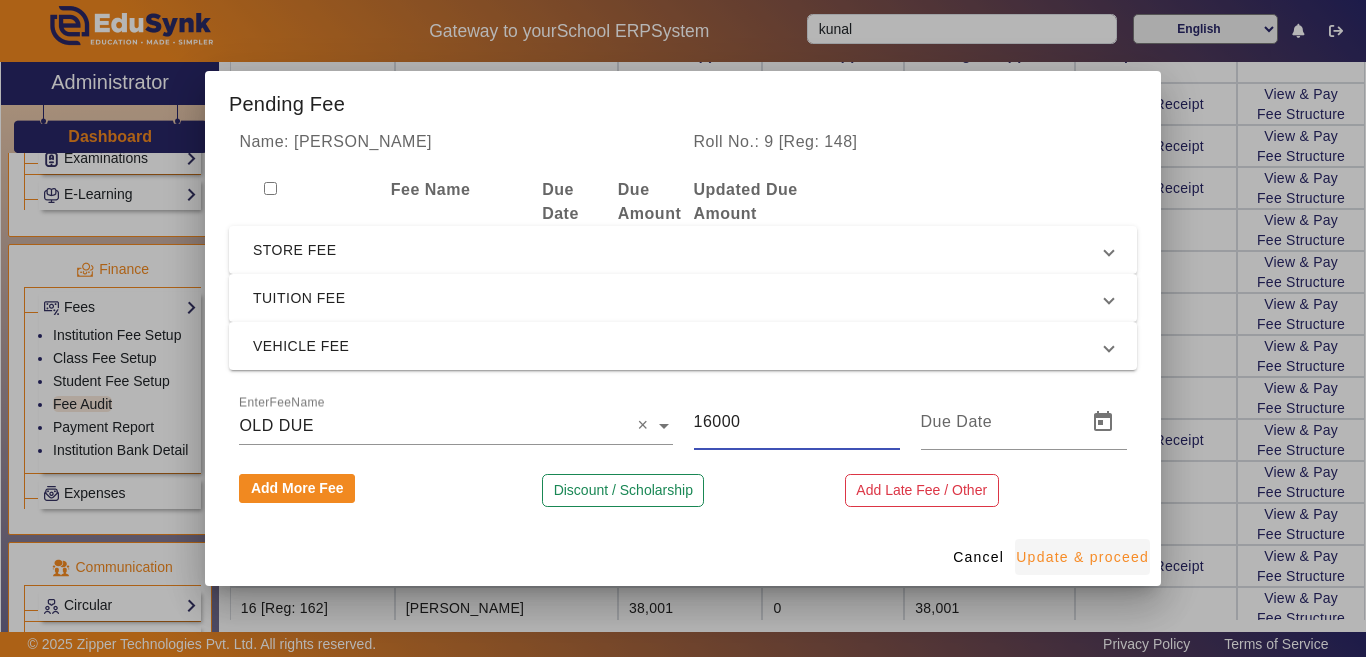 type on "16000" 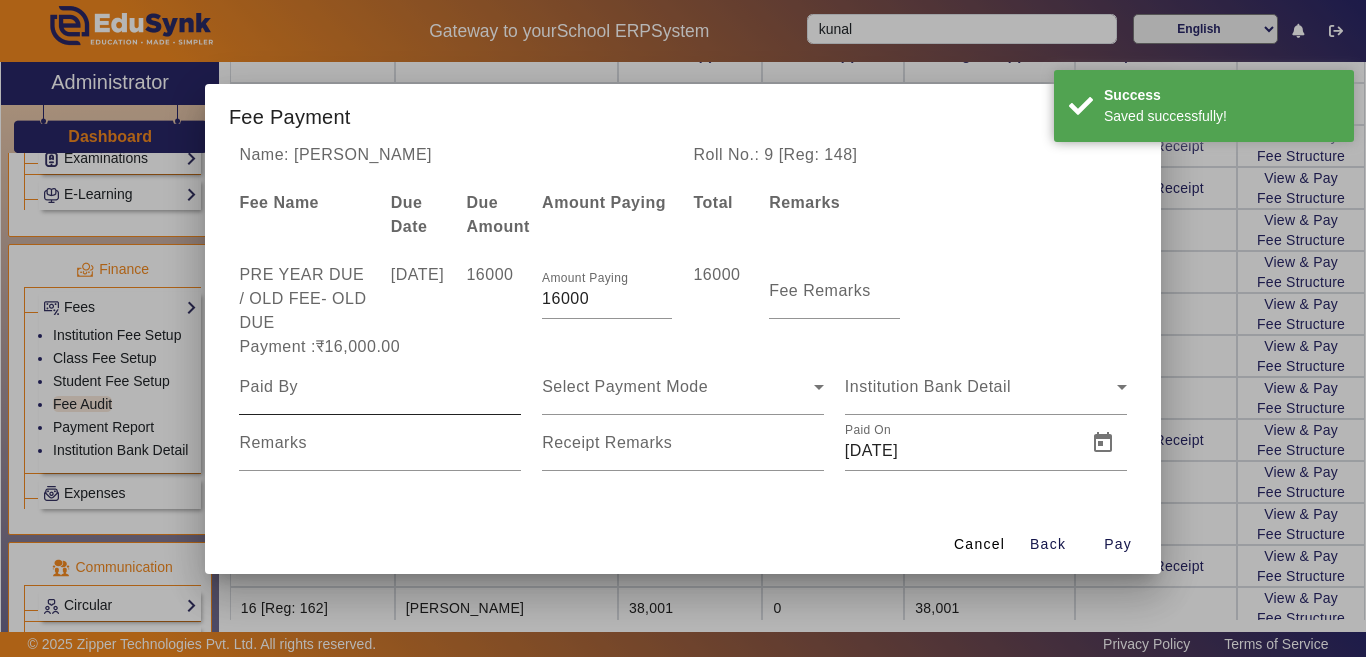 click at bounding box center [380, 387] 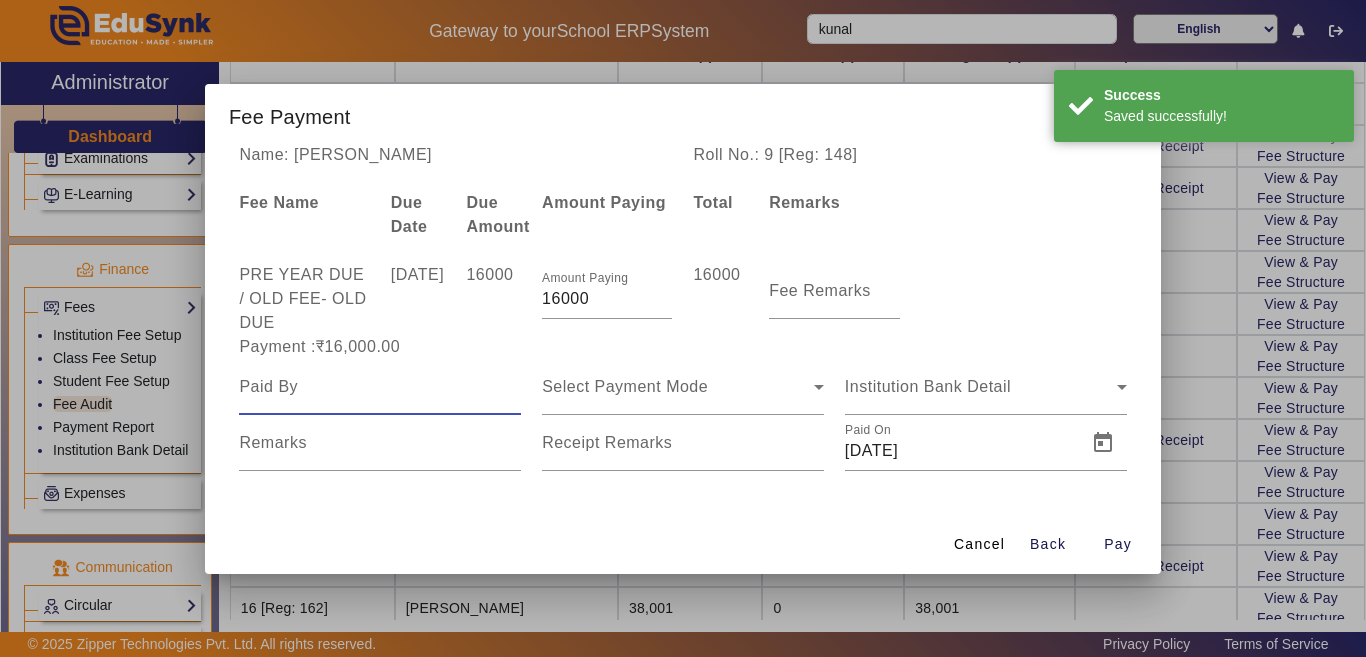 click at bounding box center (380, 387) 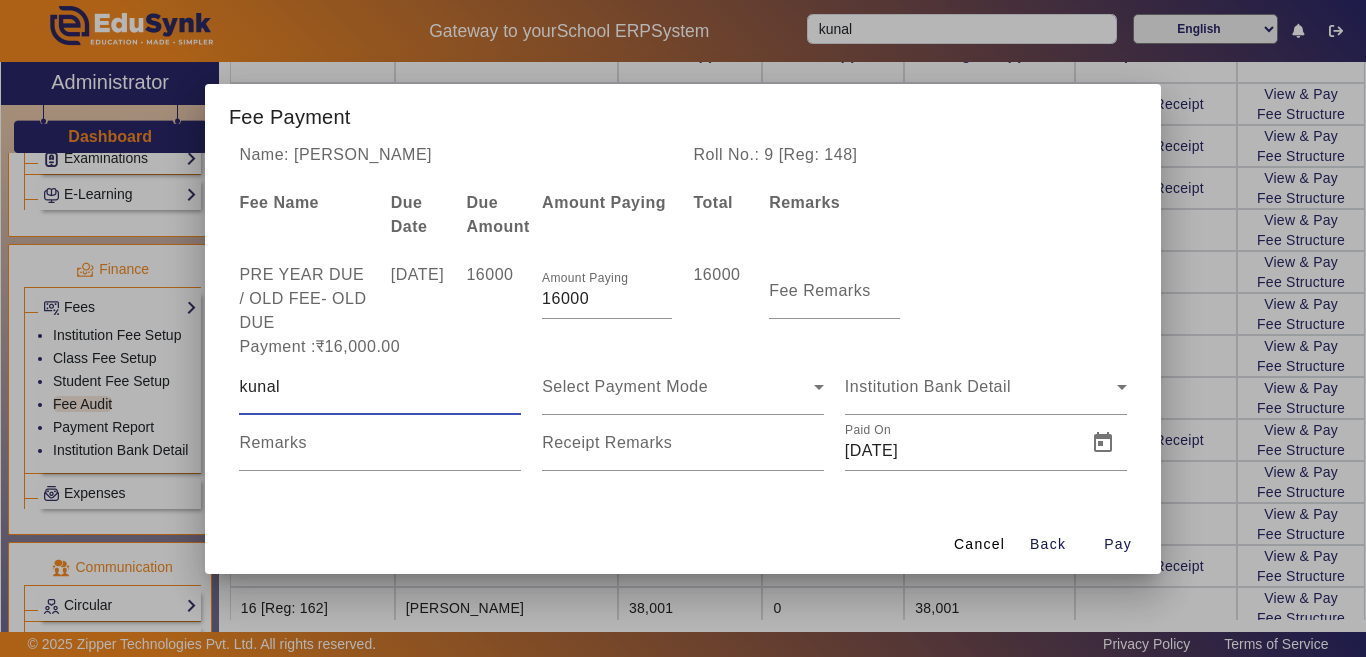 type on "kunal" 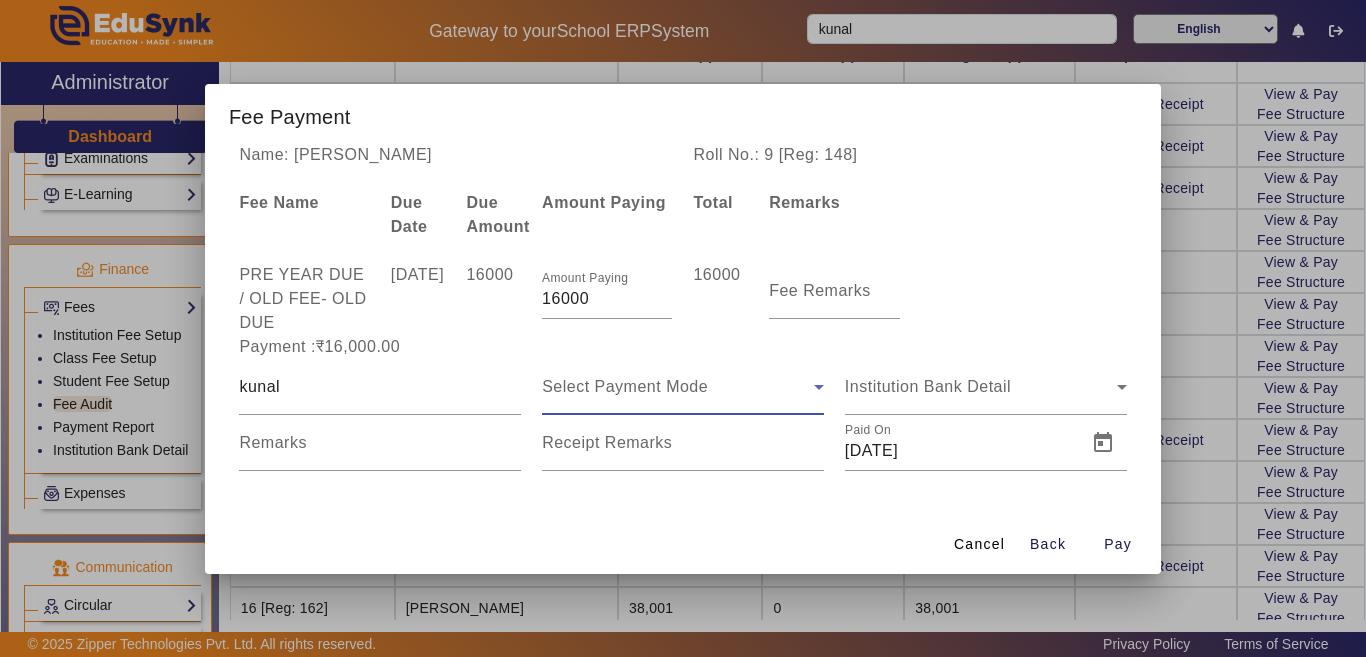 click on "Select Payment Mode" at bounding box center [678, 387] 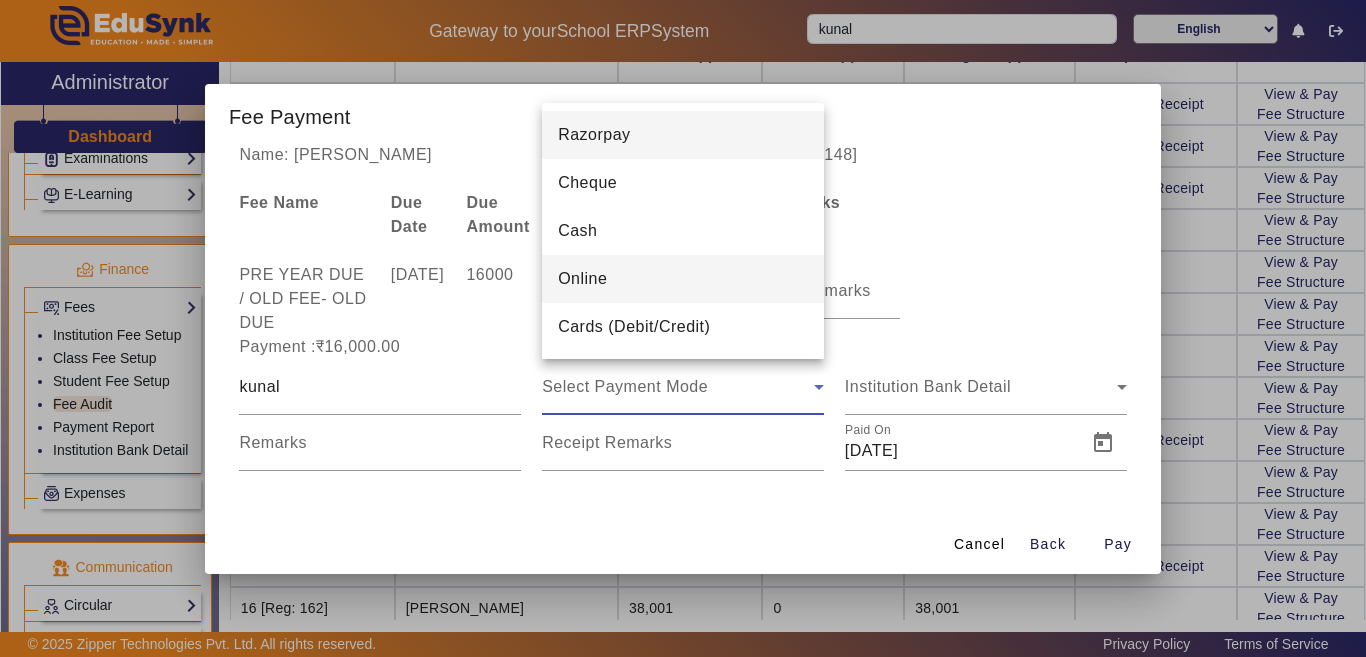 click on "Online" at bounding box center [683, 279] 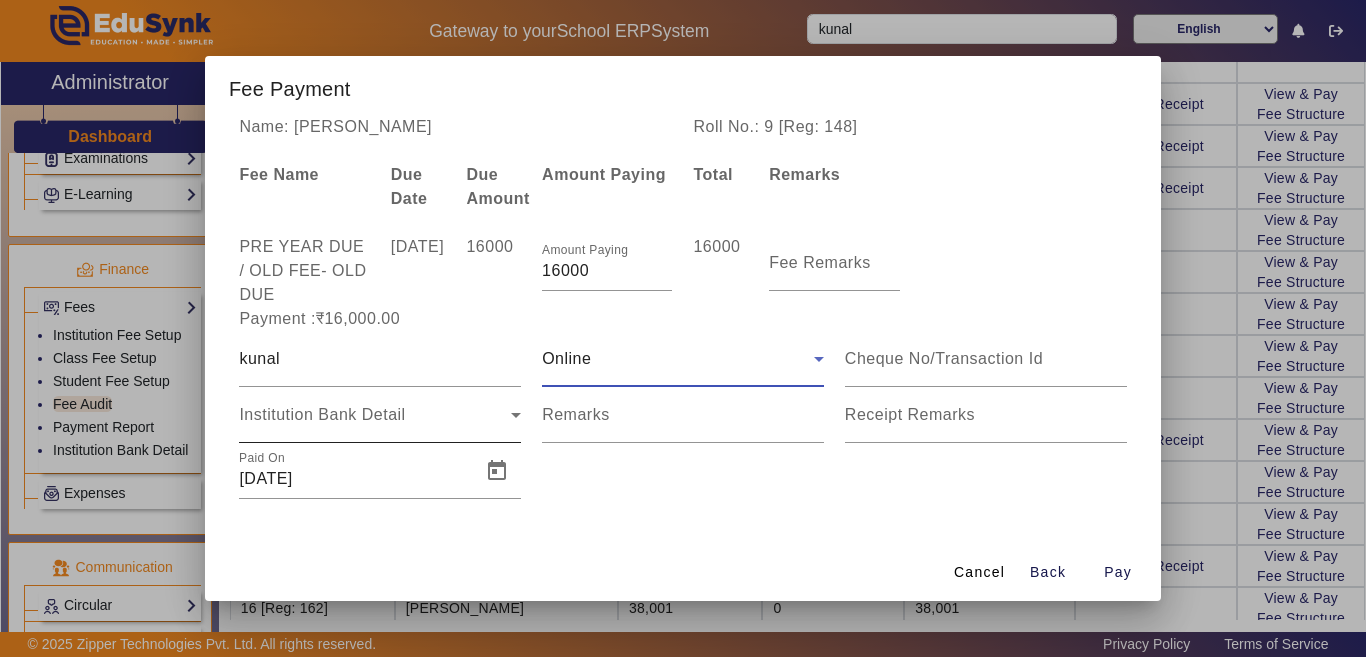 scroll, scrollTop: 1, scrollLeft: 0, axis: vertical 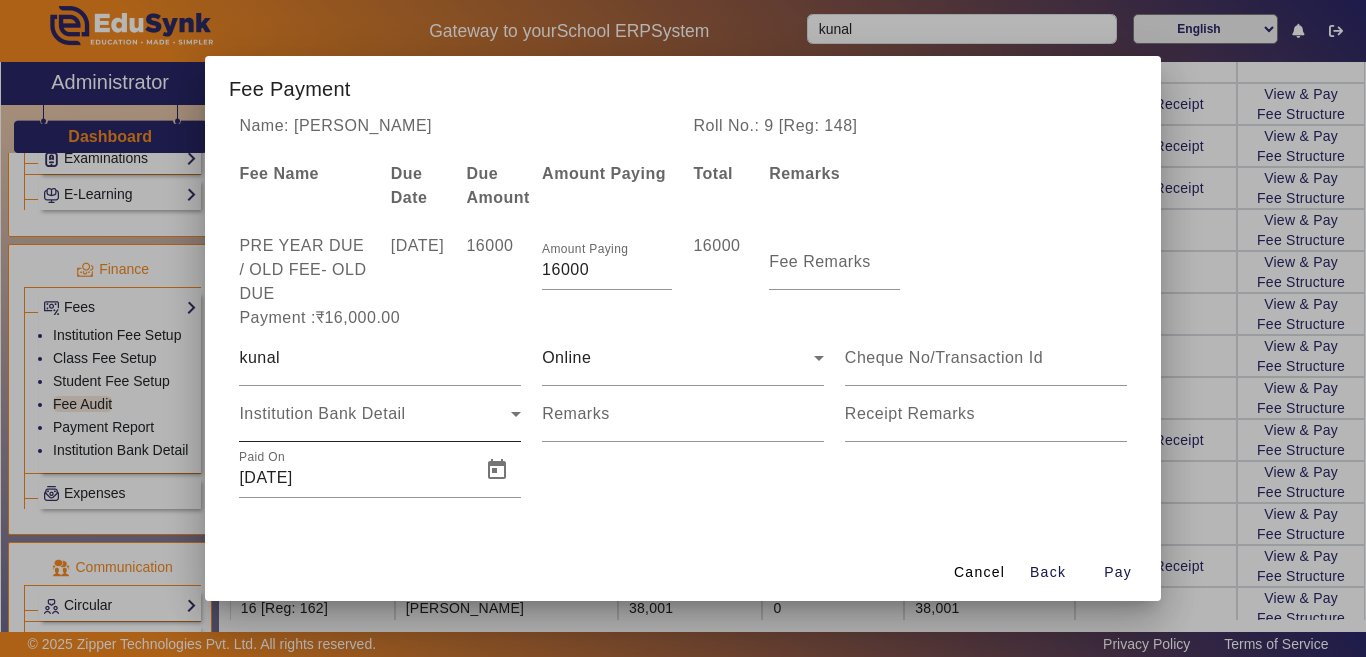 click on "Institution Bank Detail" at bounding box center [380, 414] 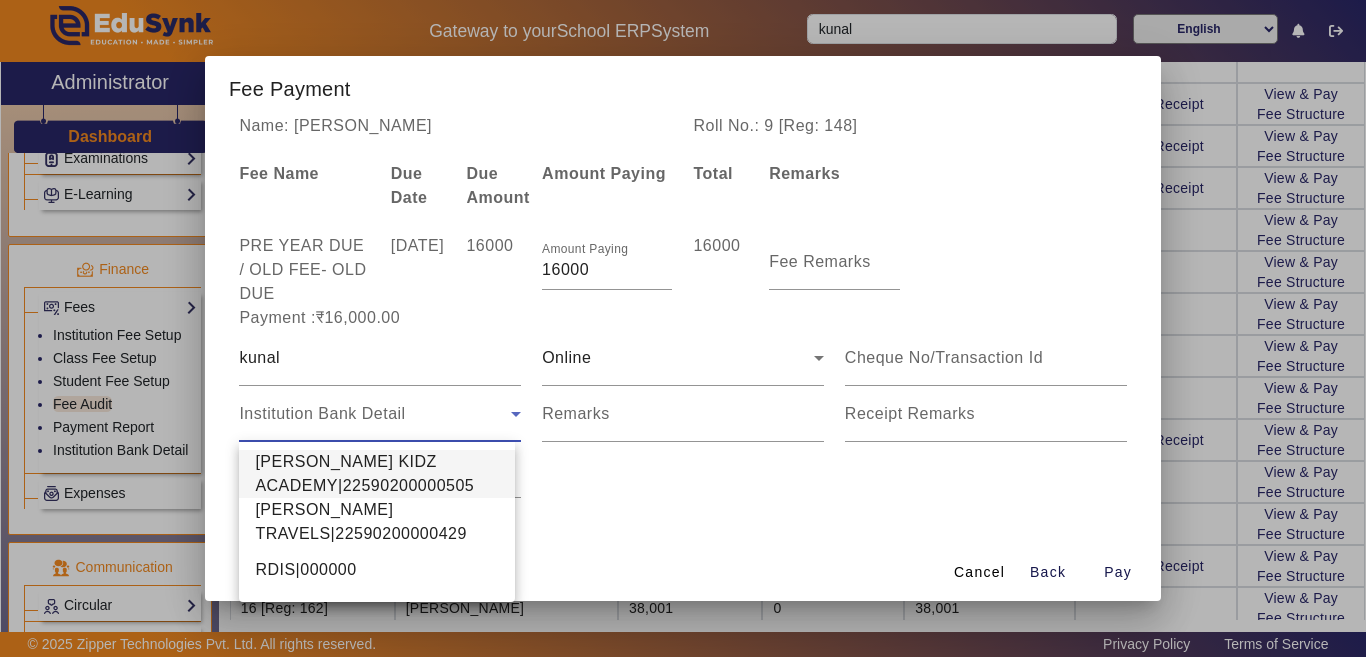 click on "[PERSON_NAME] KIDZ ACADEMY|22590200000505" at bounding box center [377, 474] 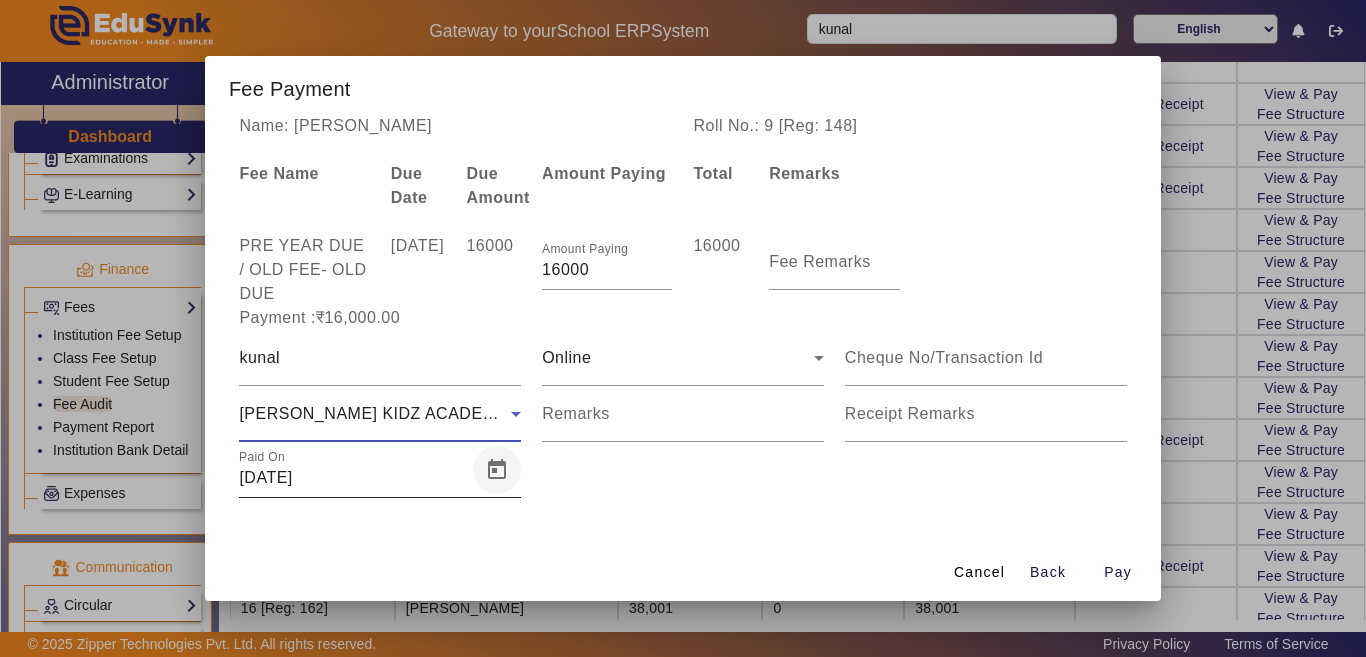 click at bounding box center (497, 470) 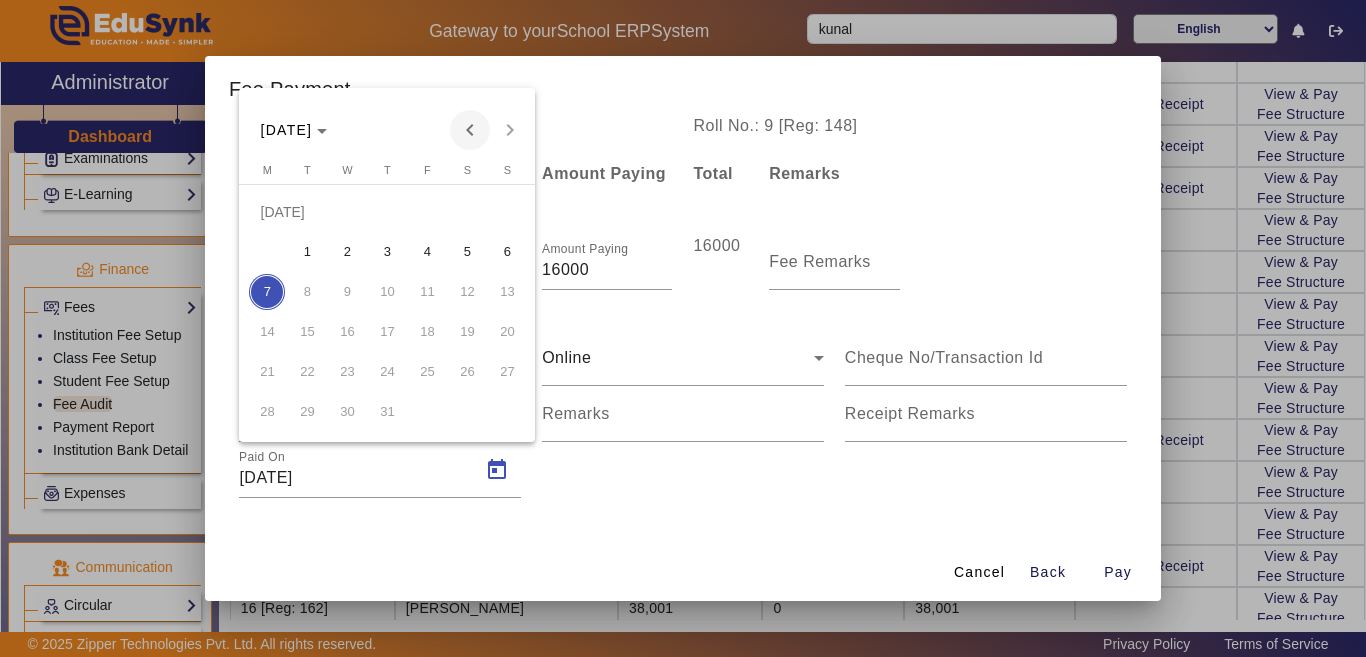 click at bounding box center [470, 130] 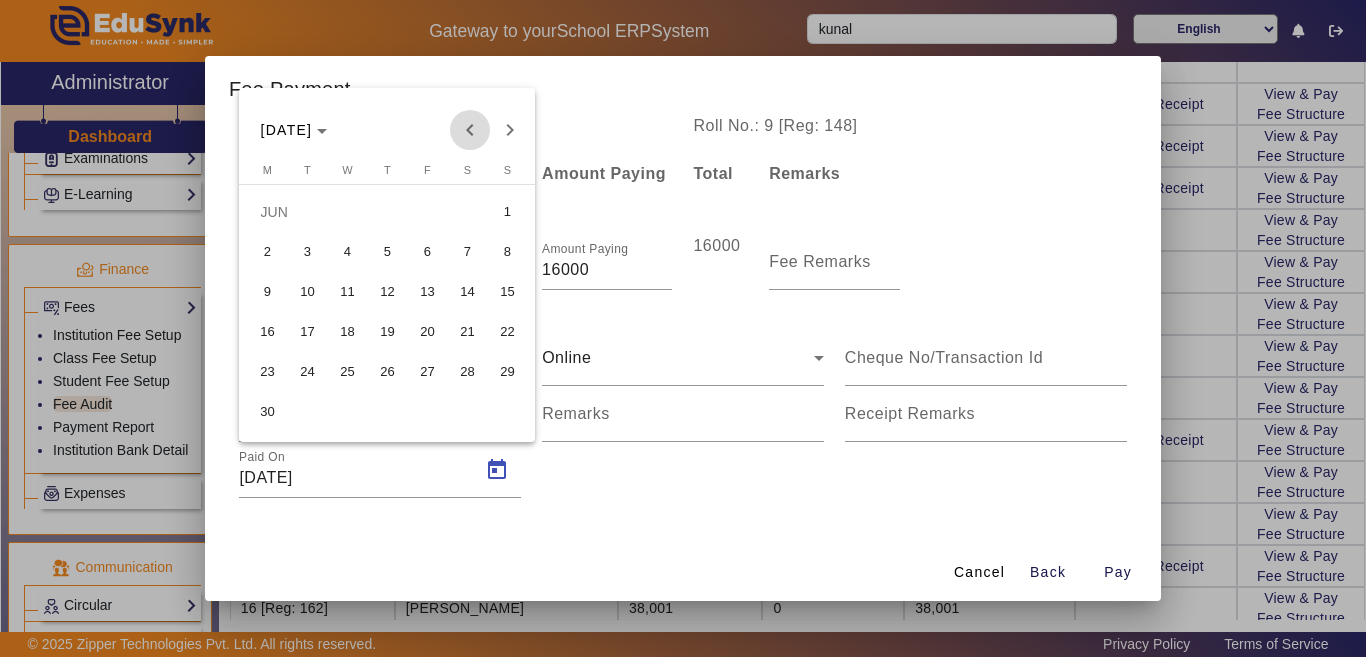 click at bounding box center [470, 130] 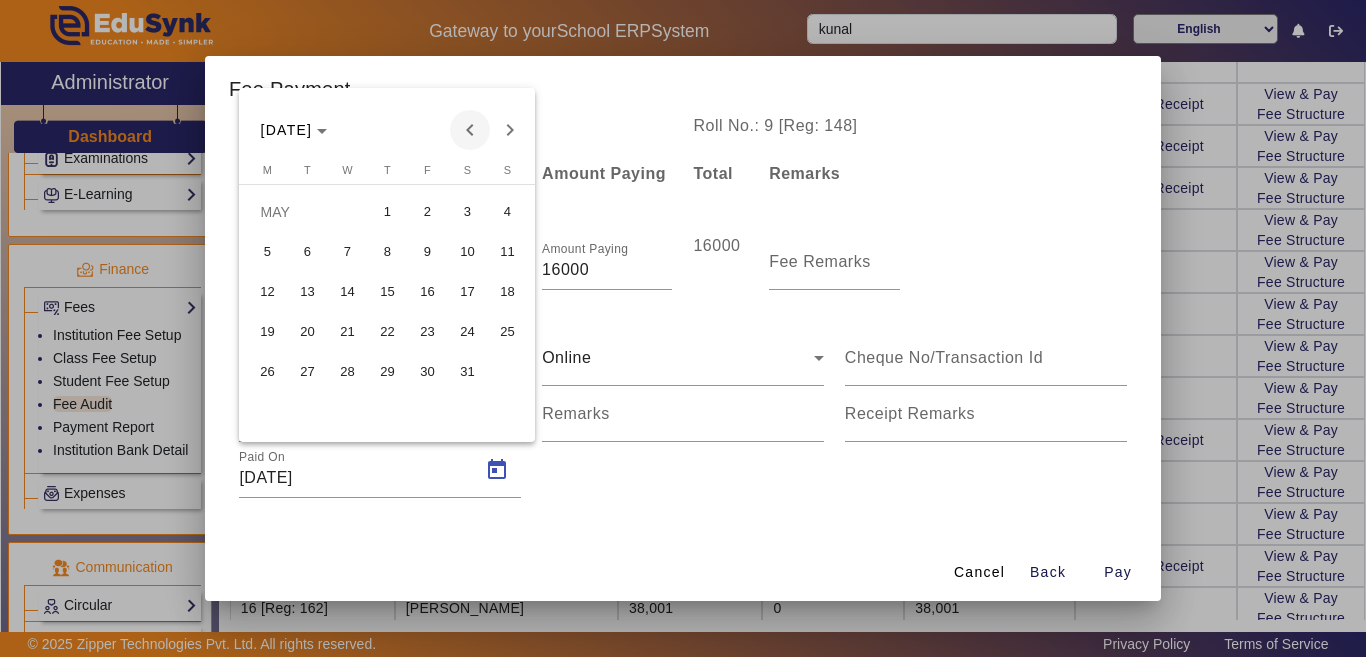 click at bounding box center [470, 130] 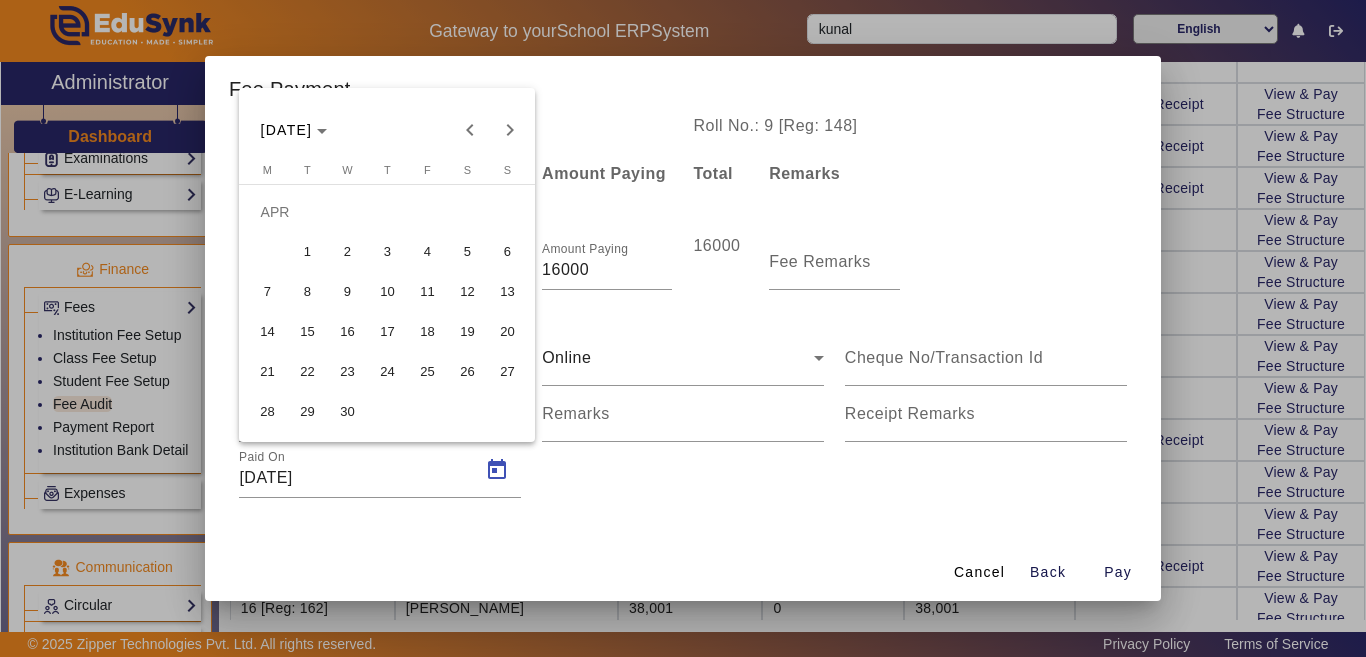 click on "29" at bounding box center (307, 412) 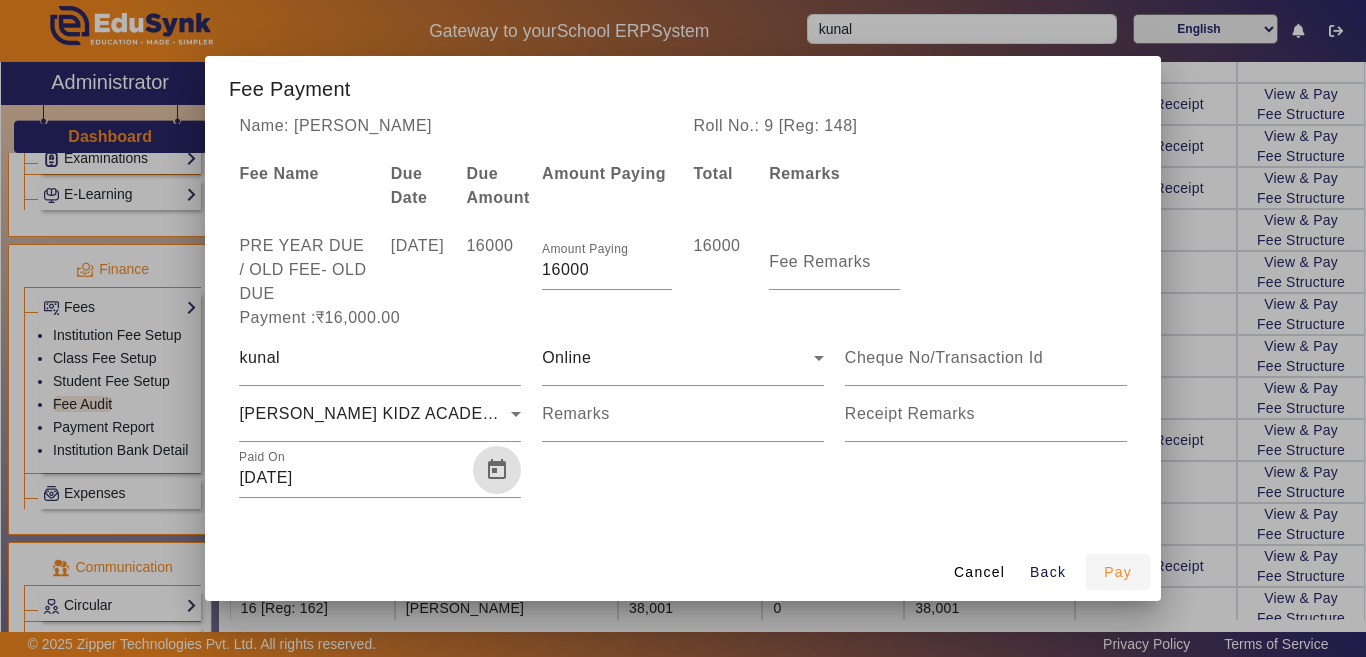 click on "Pay" at bounding box center (1118, 572) 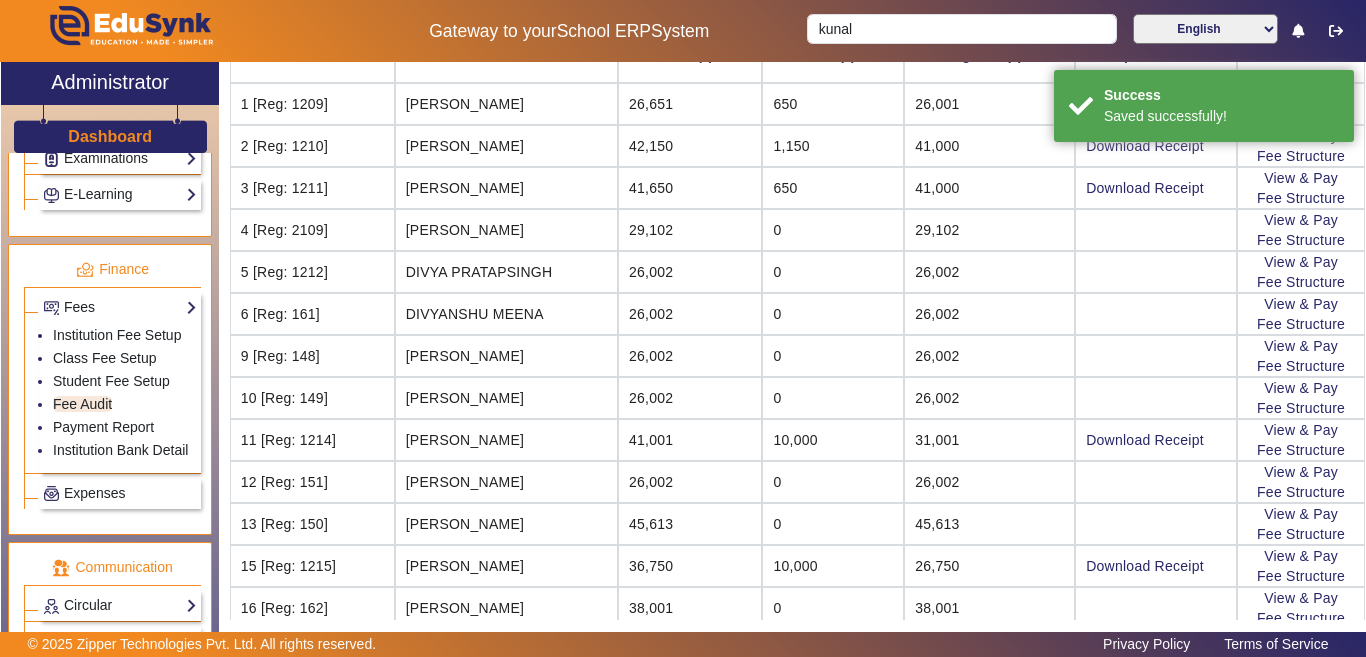 scroll, scrollTop: 0, scrollLeft: 0, axis: both 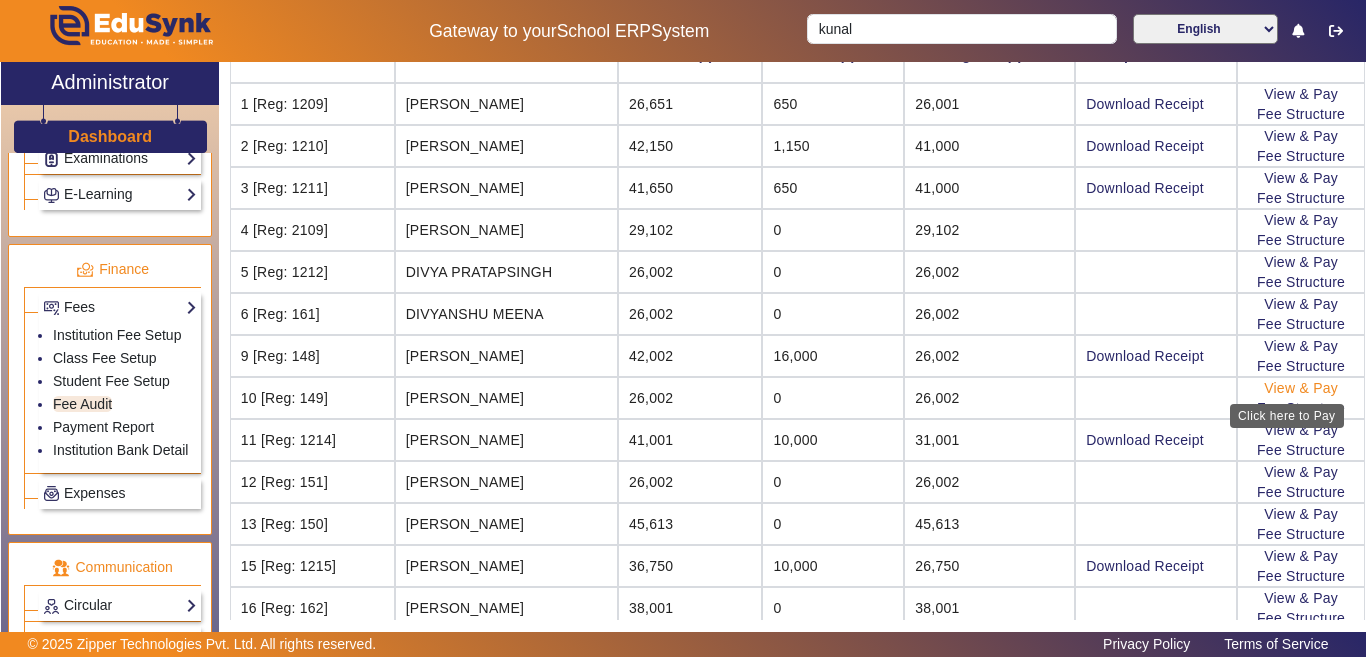 click on "View & Pay" 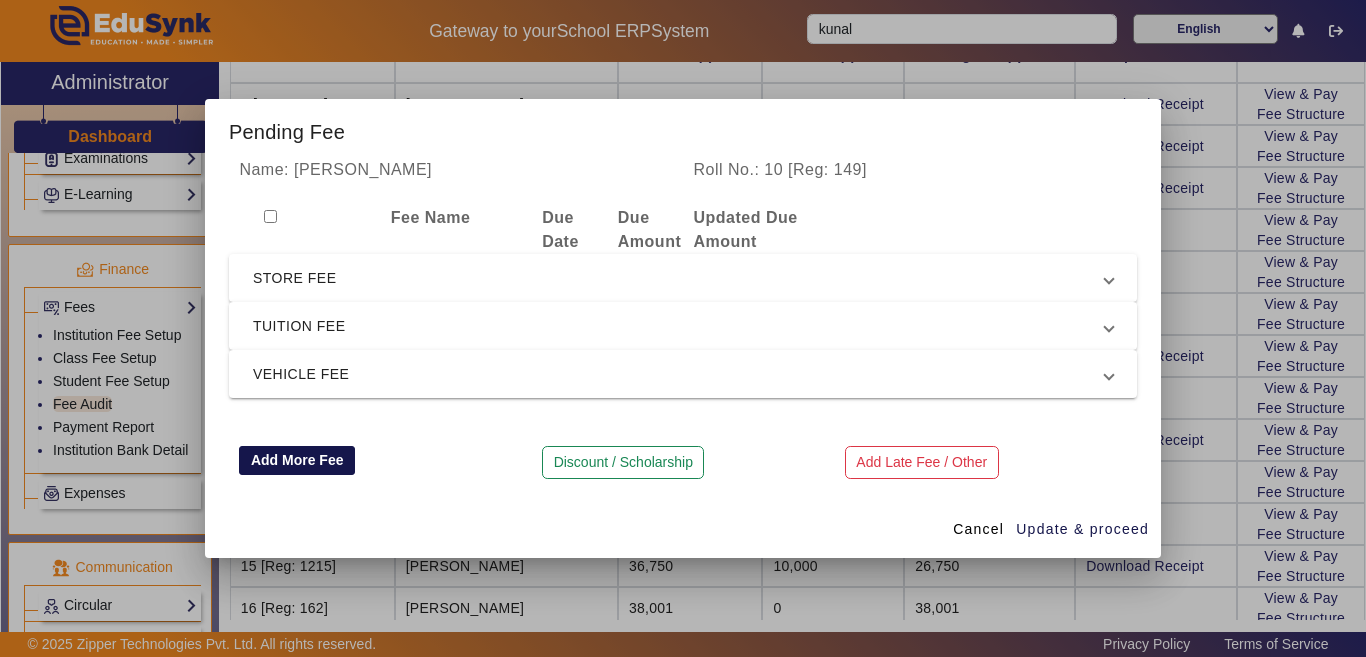 click on "Add More Fee" at bounding box center (297, 461) 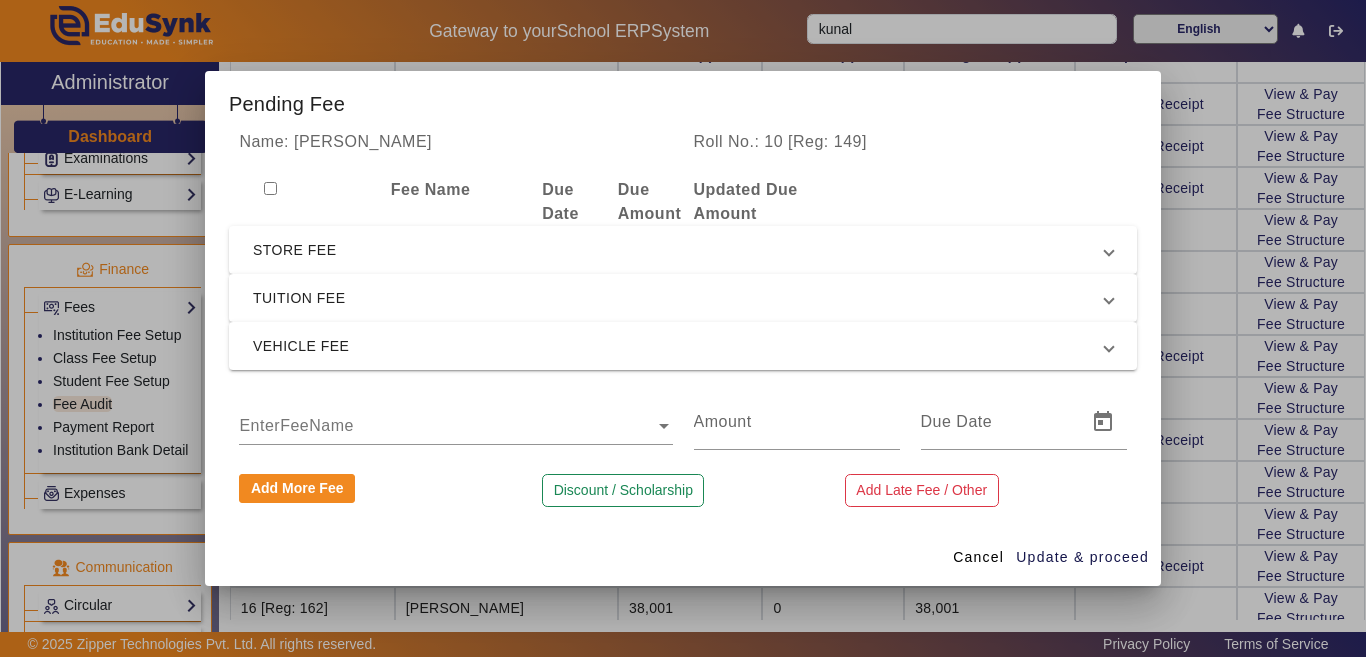 click at bounding box center [455, 426] 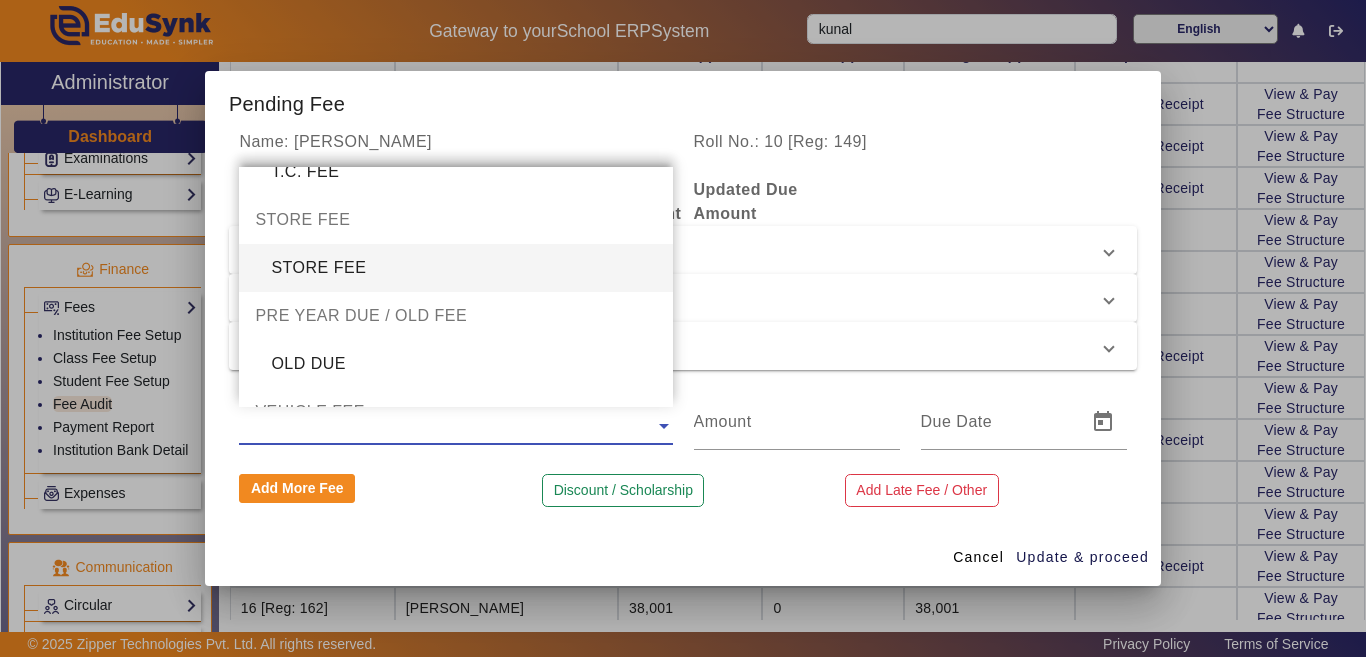 scroll, scrollTop: 1100, scrollLeft: 0, axis: vertical 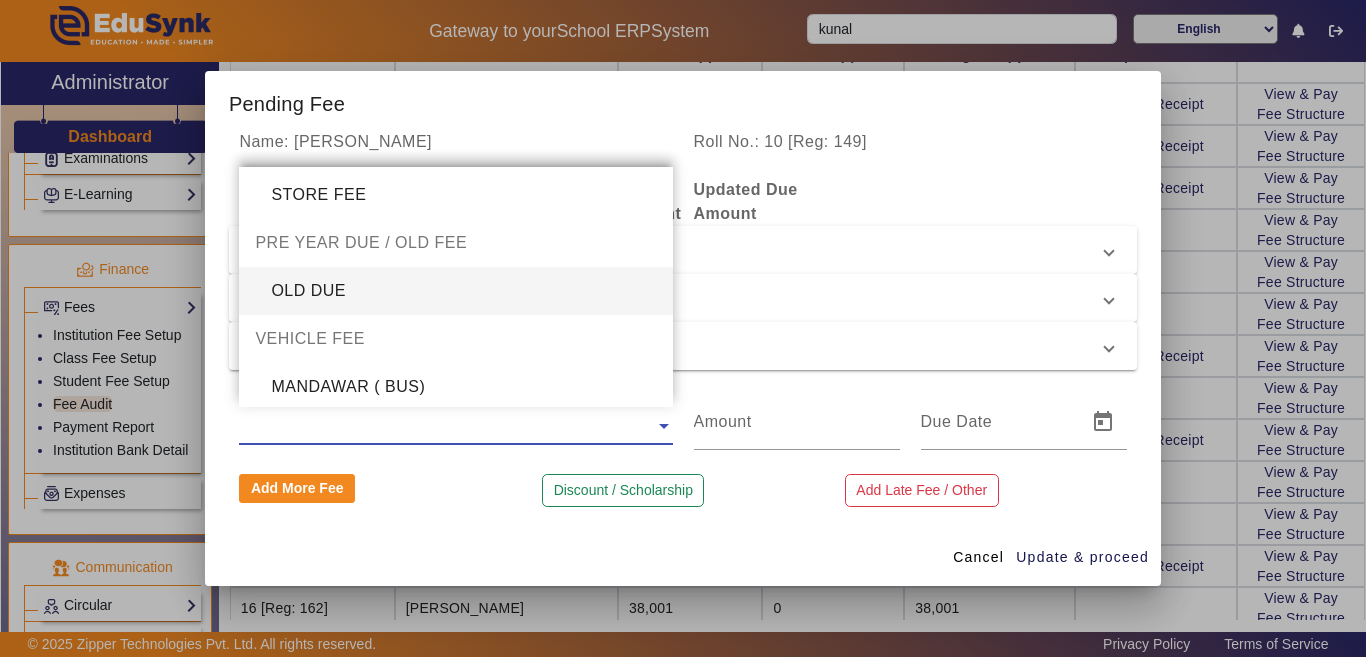 click on "OLD DUE" at bounding box center (455, 291) 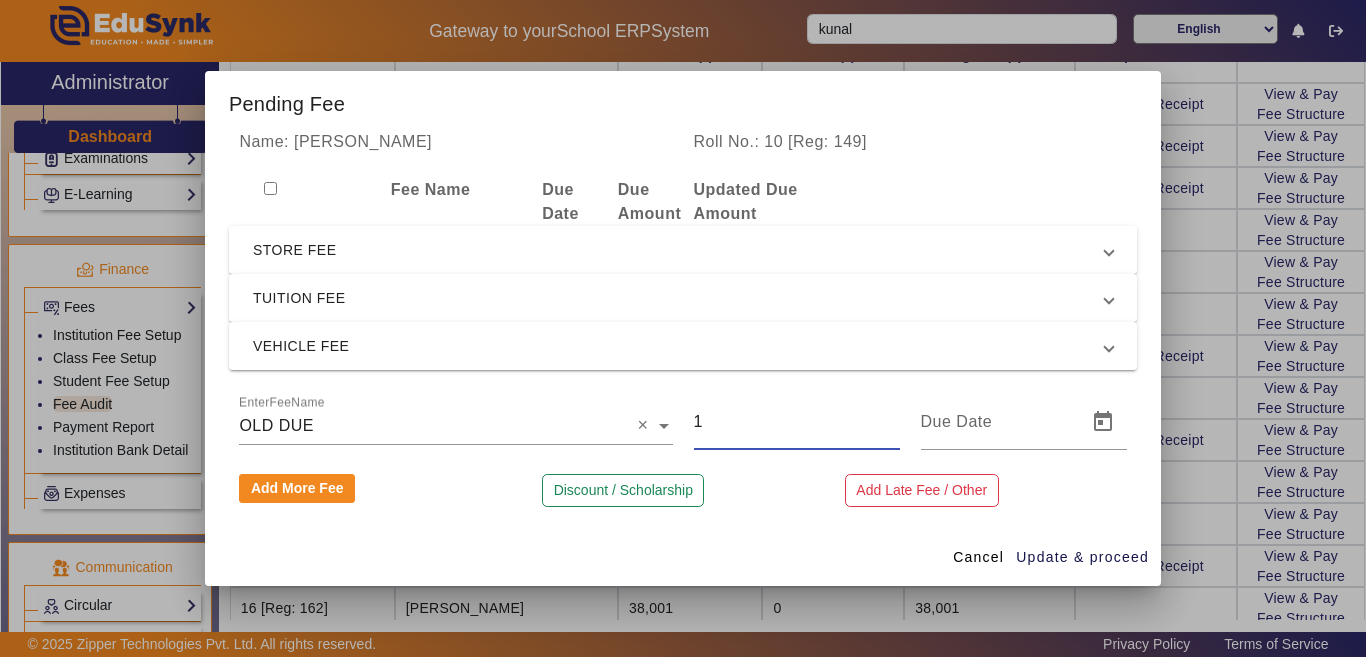 drag, startPoint x: 722, startPoint y: 418, endPoint x: 617, endPoint y: 425, distance: 105.23308 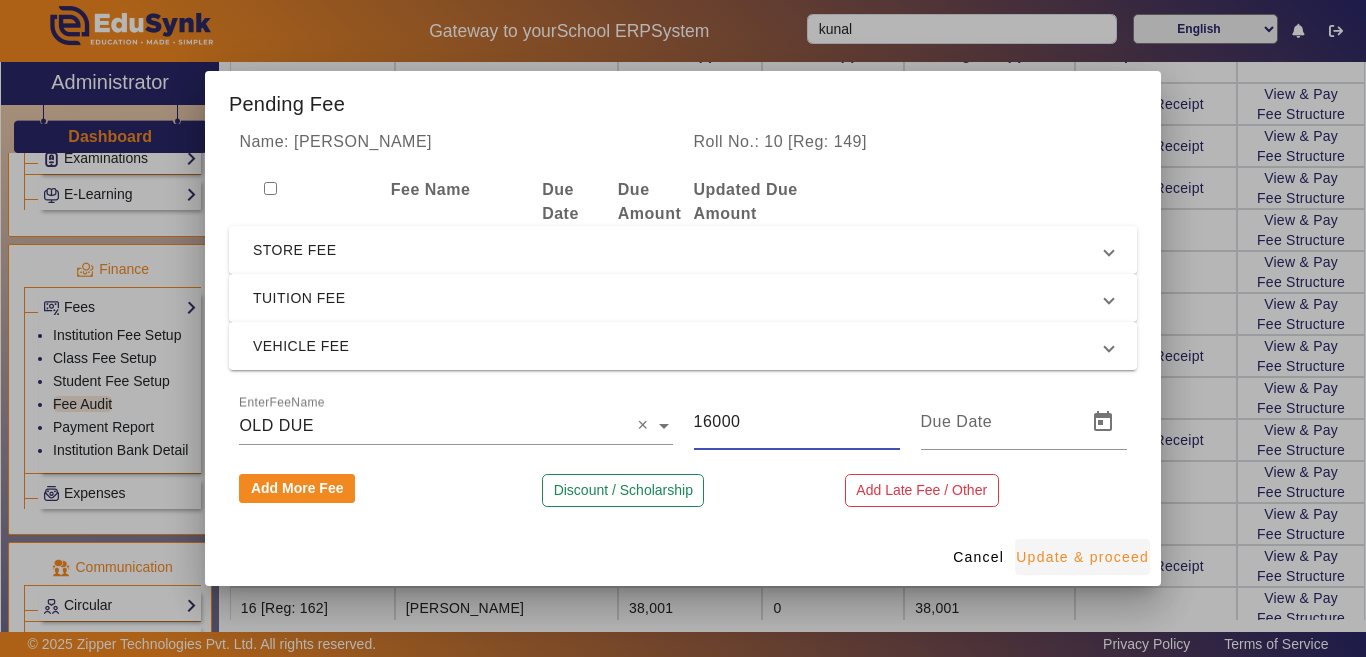 type on "16000" 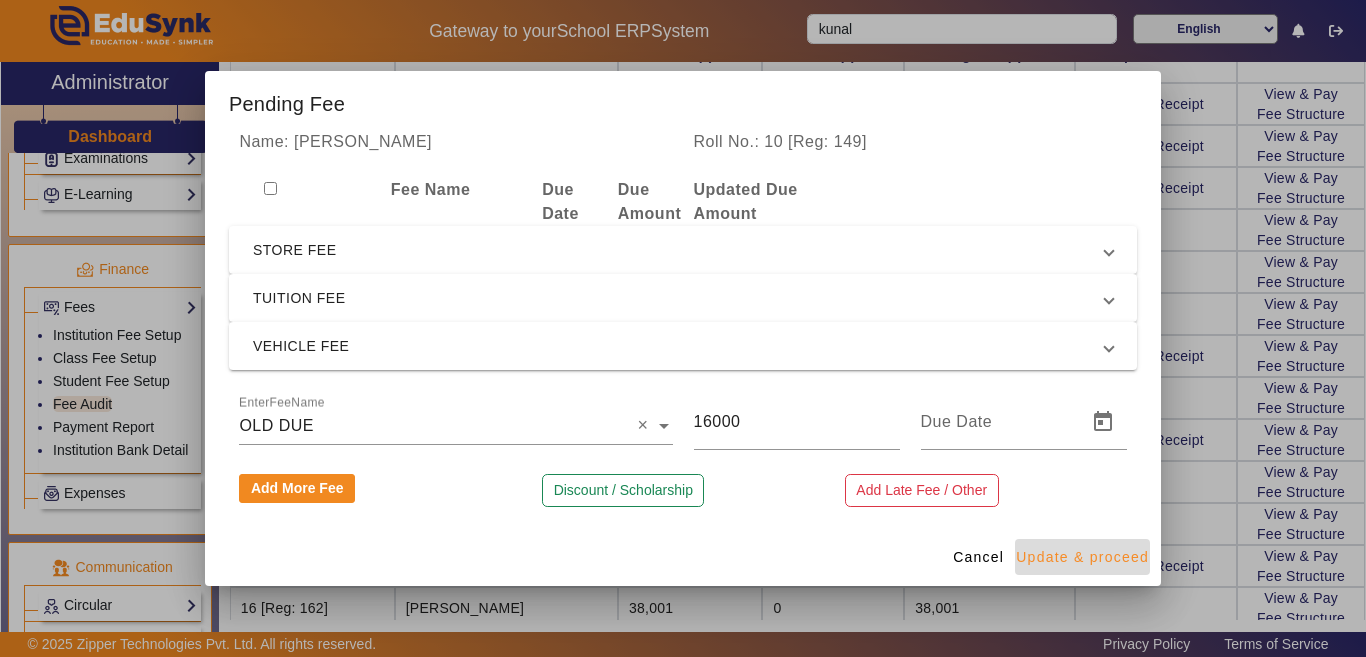 click on "Update & proceed" at bounding box center (1082, 557) 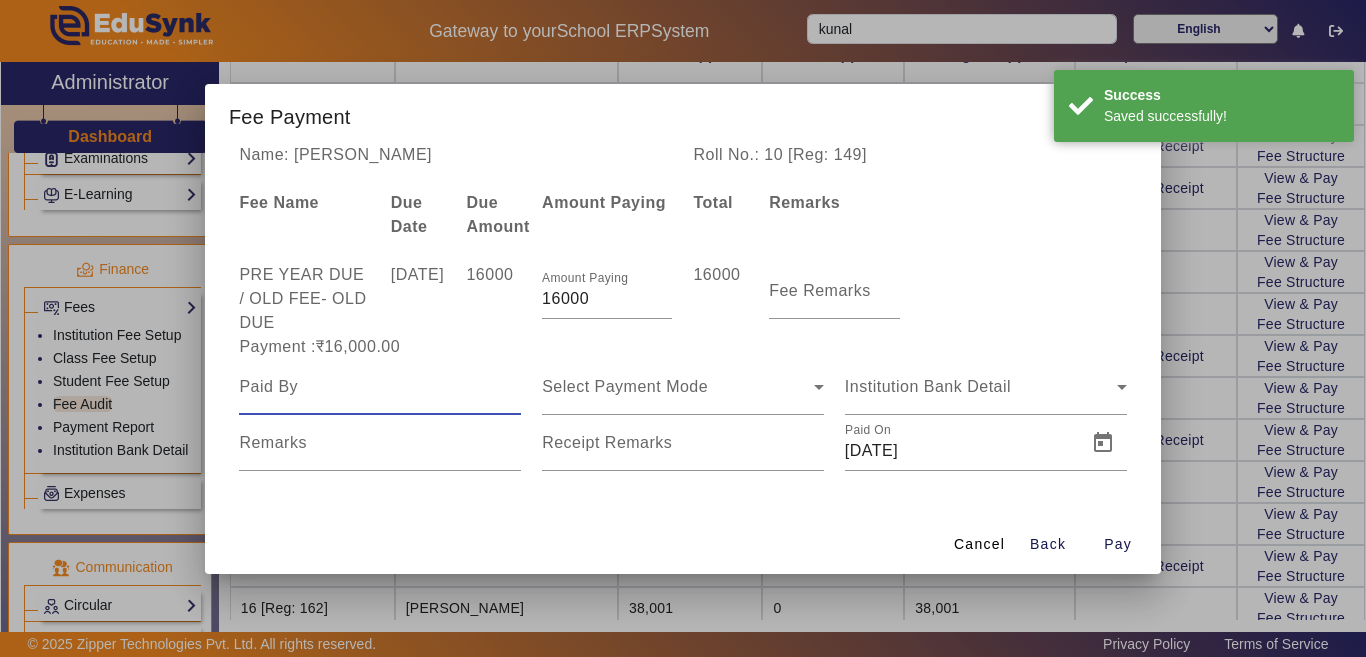 click at bounding box center [380, 387] 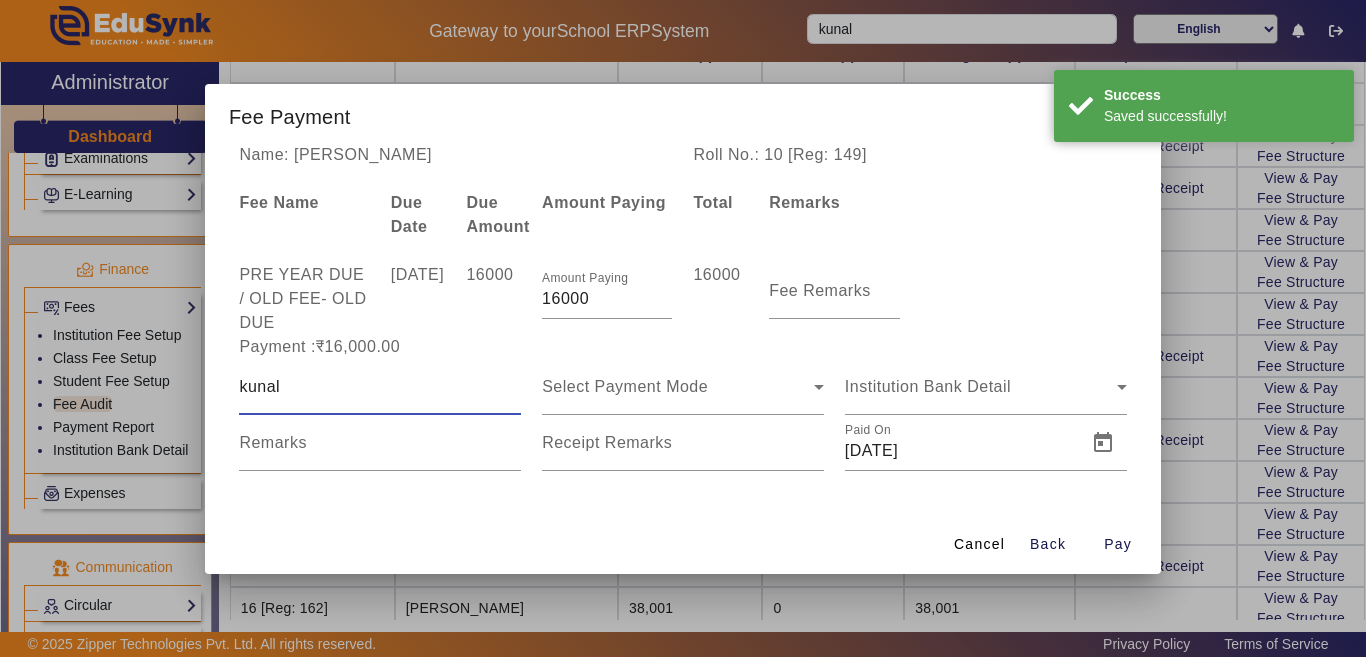 type on "kunal" 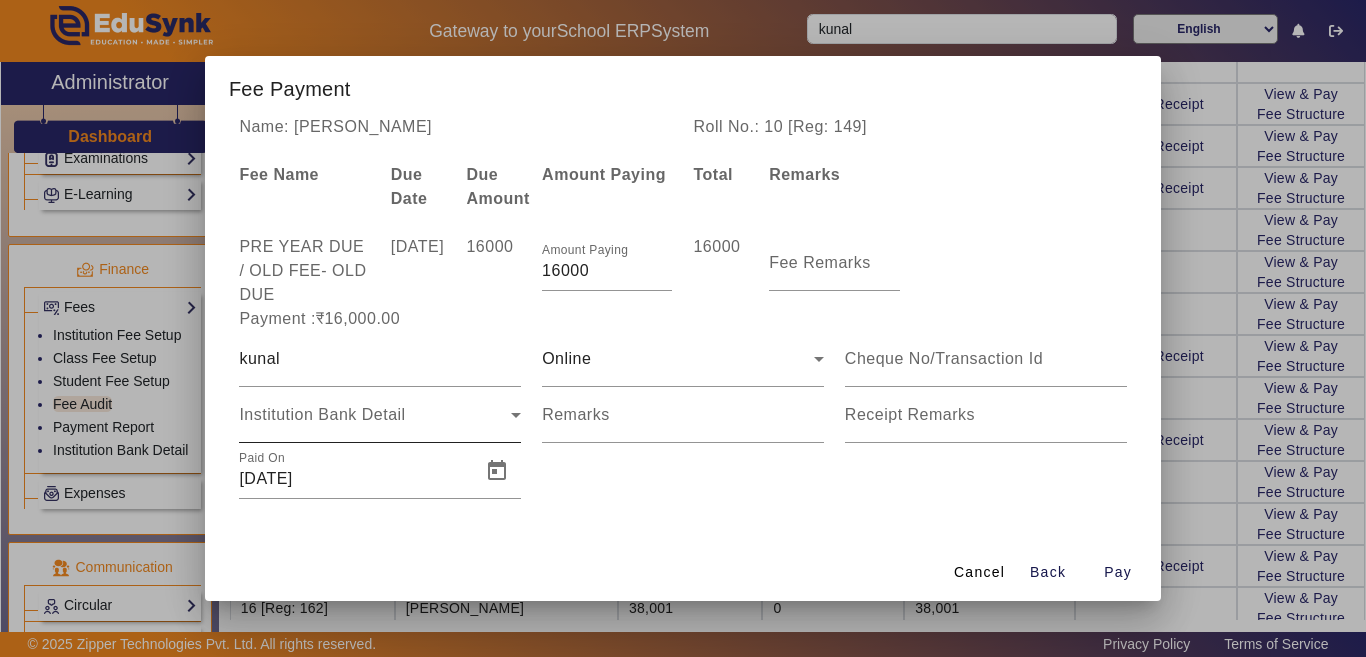 click on "Institution Bank Detail" at bounding box center (380, 415) 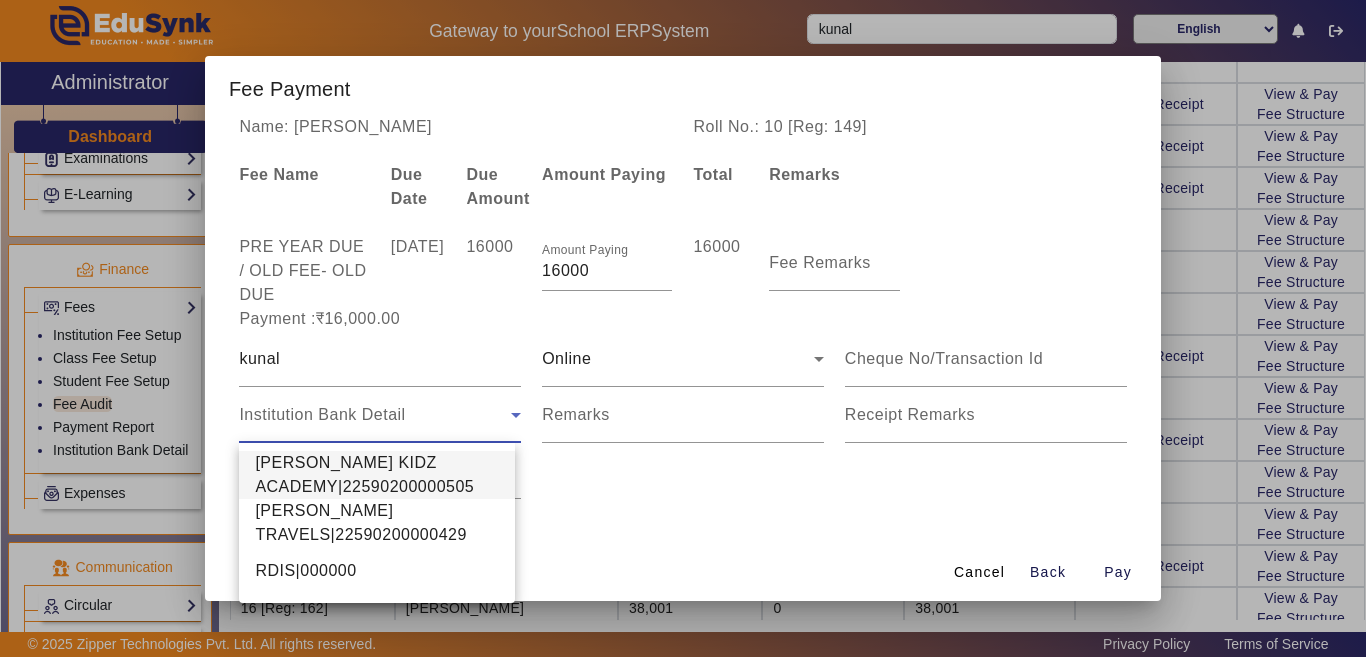 click on "[PERSON_NAME] KIDZ ACADEMY|22590200000505" at bounding box center (377, 475) 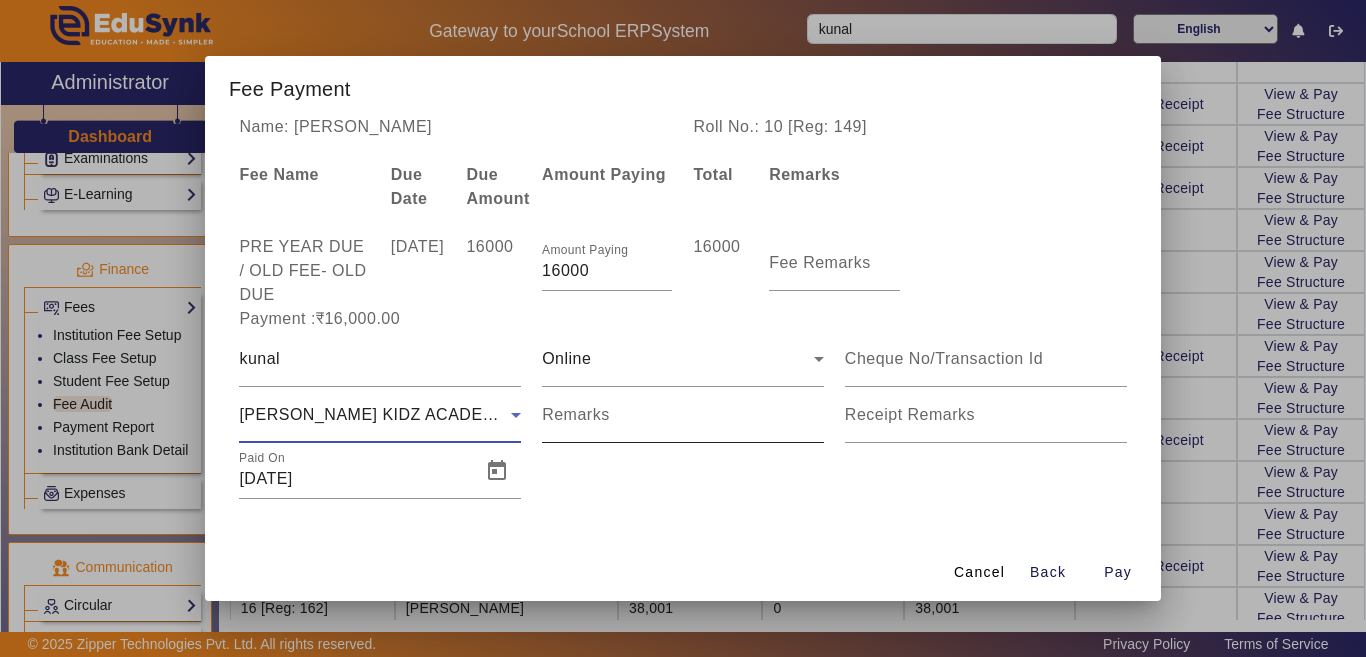 scroll, scrollTop: 1, scrollLeft: 0, axis: vertical 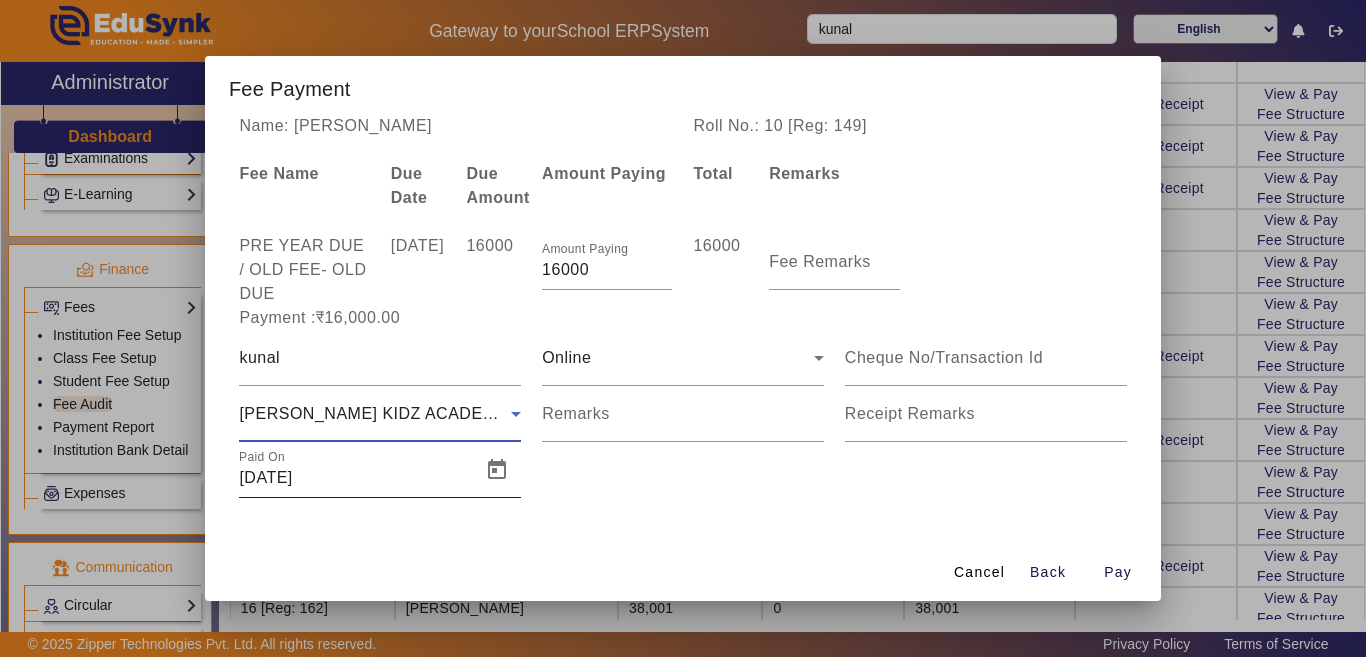 click on "[DATE]" at bounding box center (354, 478) 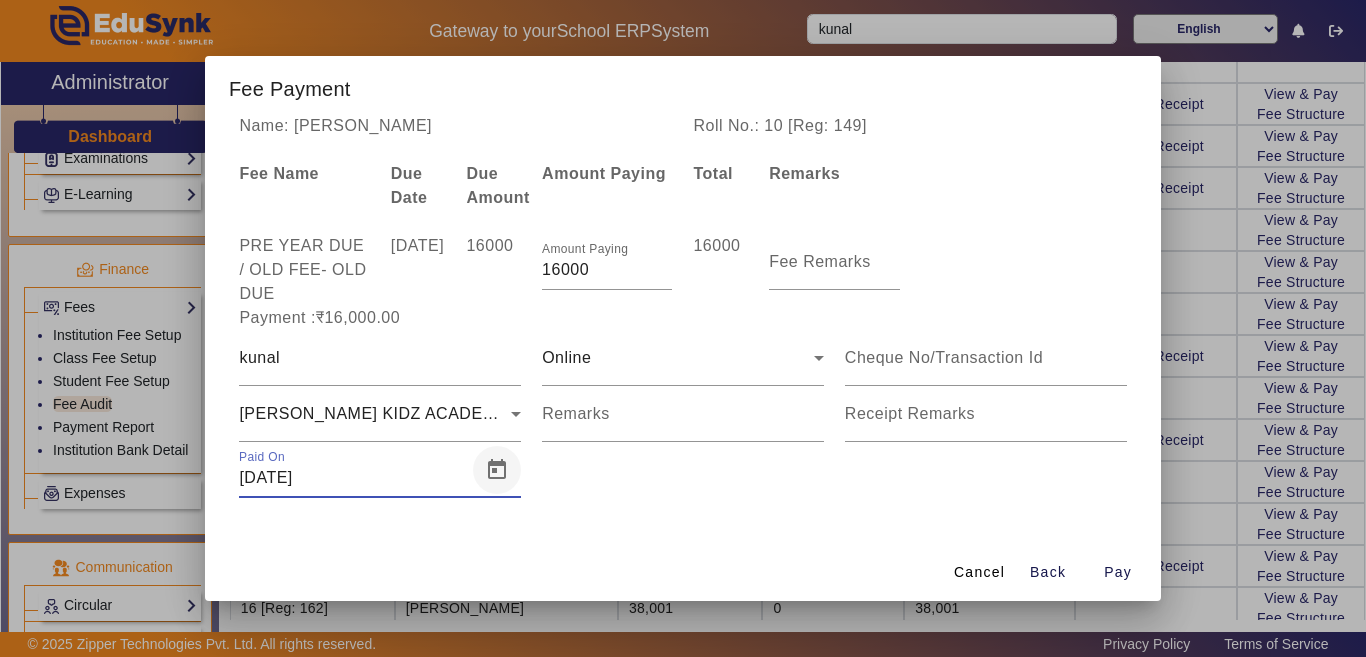 click at bounding box center (497, 470) 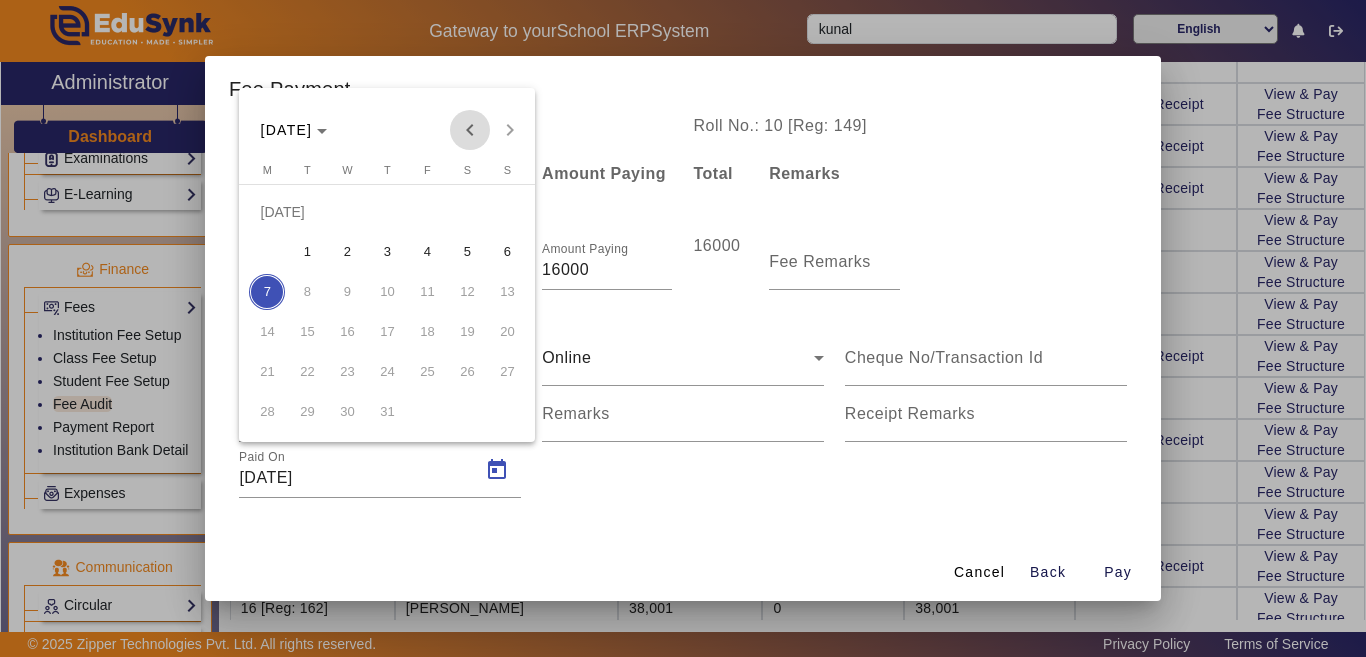 click at bounding box center [470, 130] 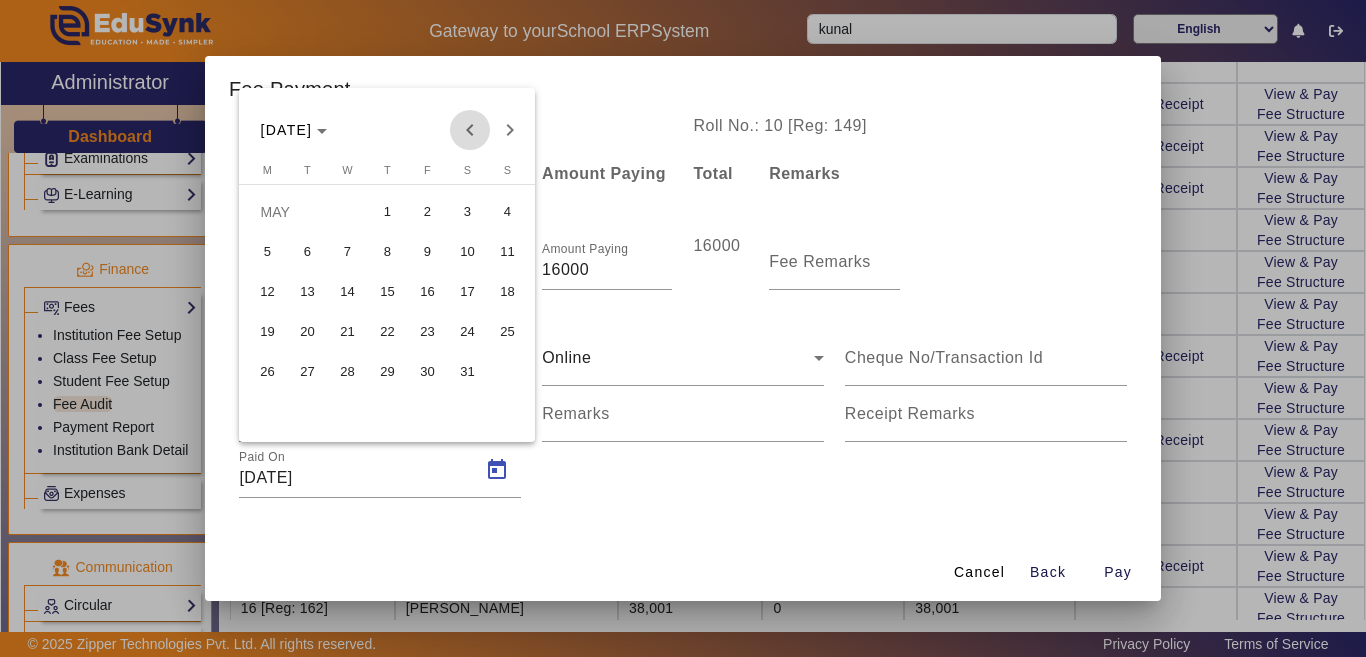 click at bounding box center [470, 130] 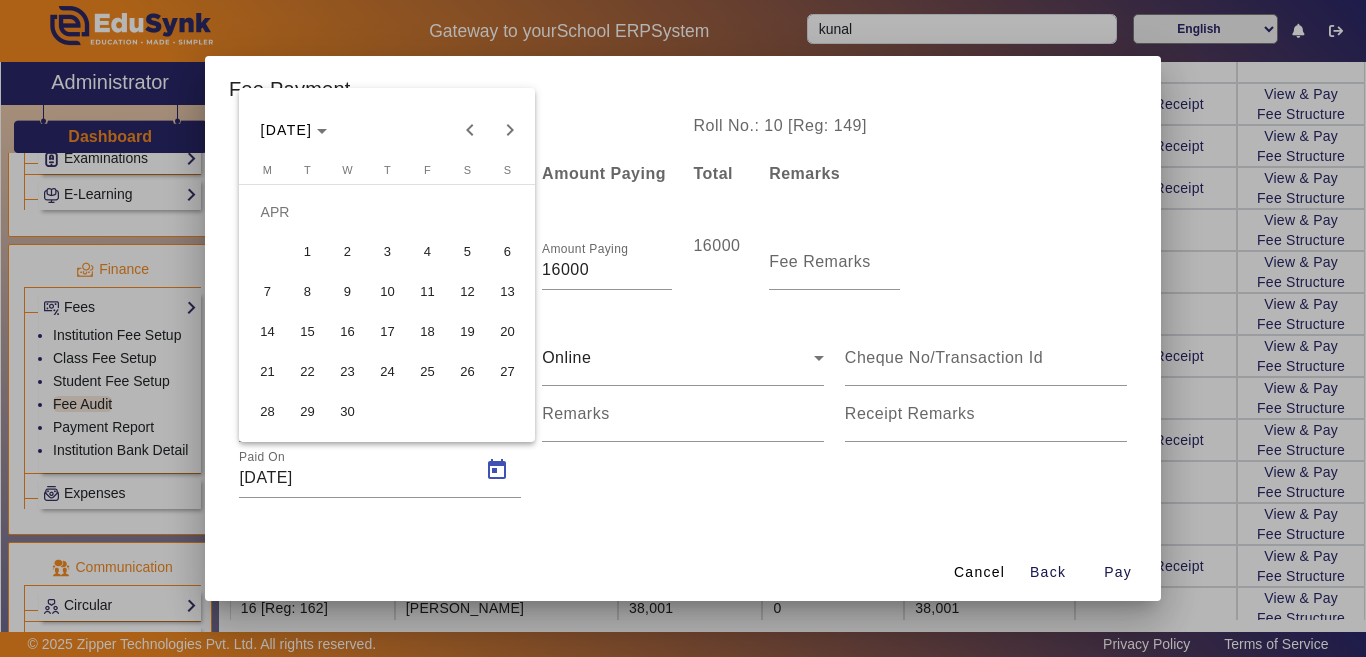 click on "29" at bounding box center (307, 412) 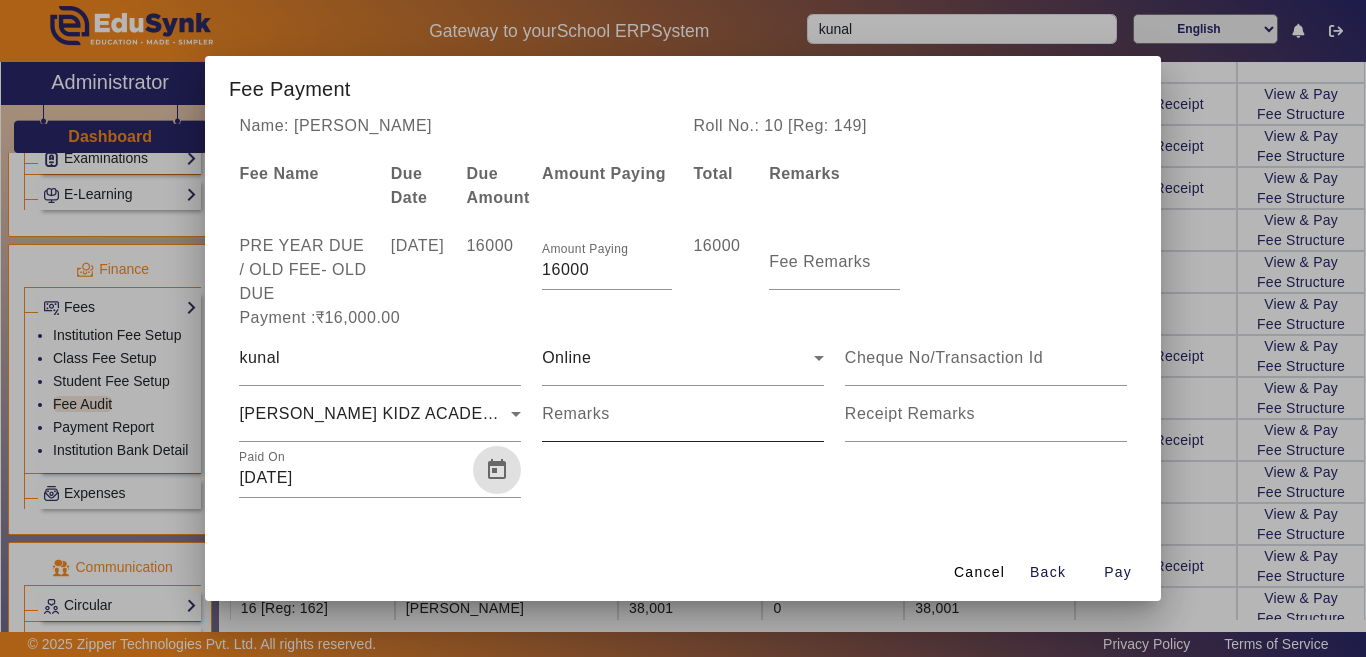 click on "Remarks" at bounding box center [683, 422] 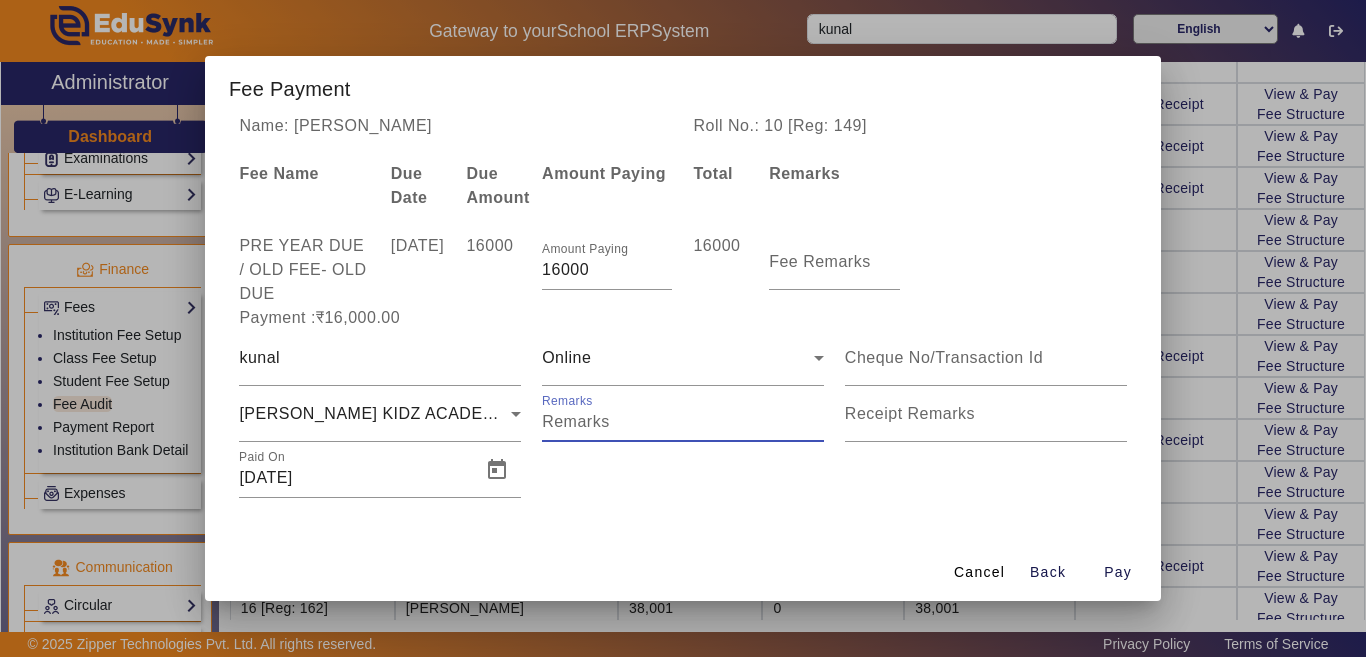 click on "Remarks" at bounding box center [683, 422] 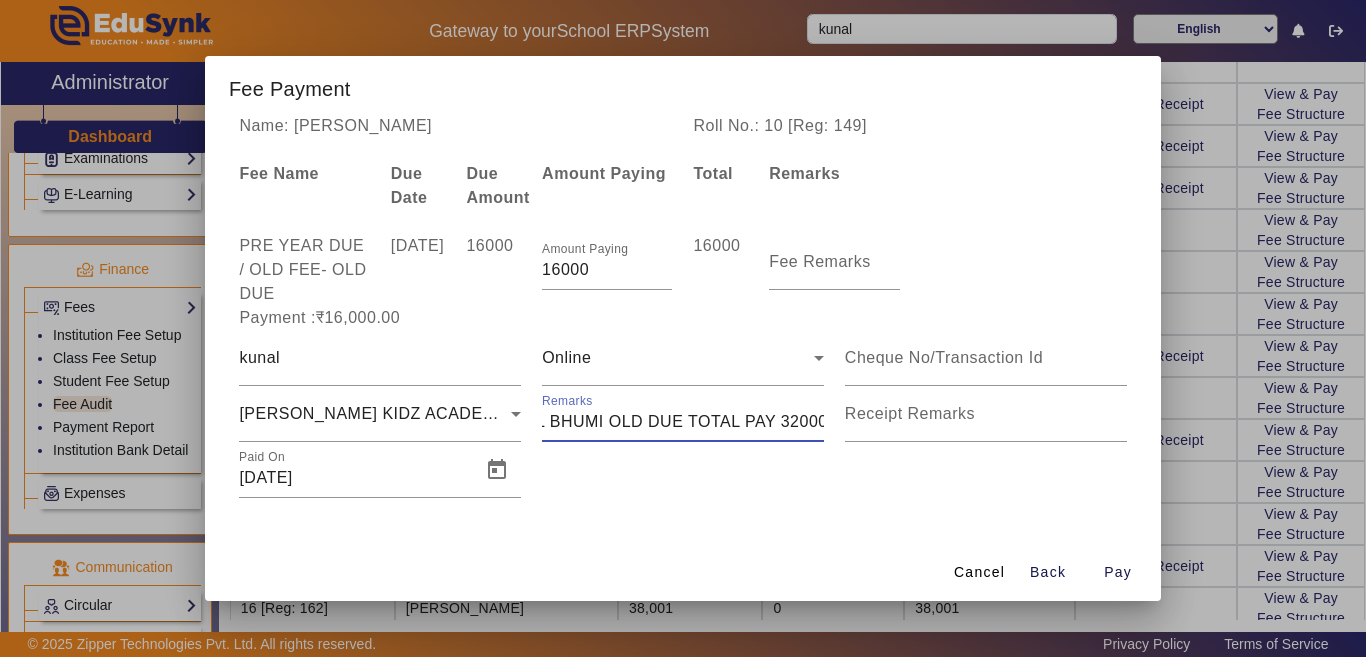 scroll, scrollTop: 0, scrollLeft: 134, axis: horizontal 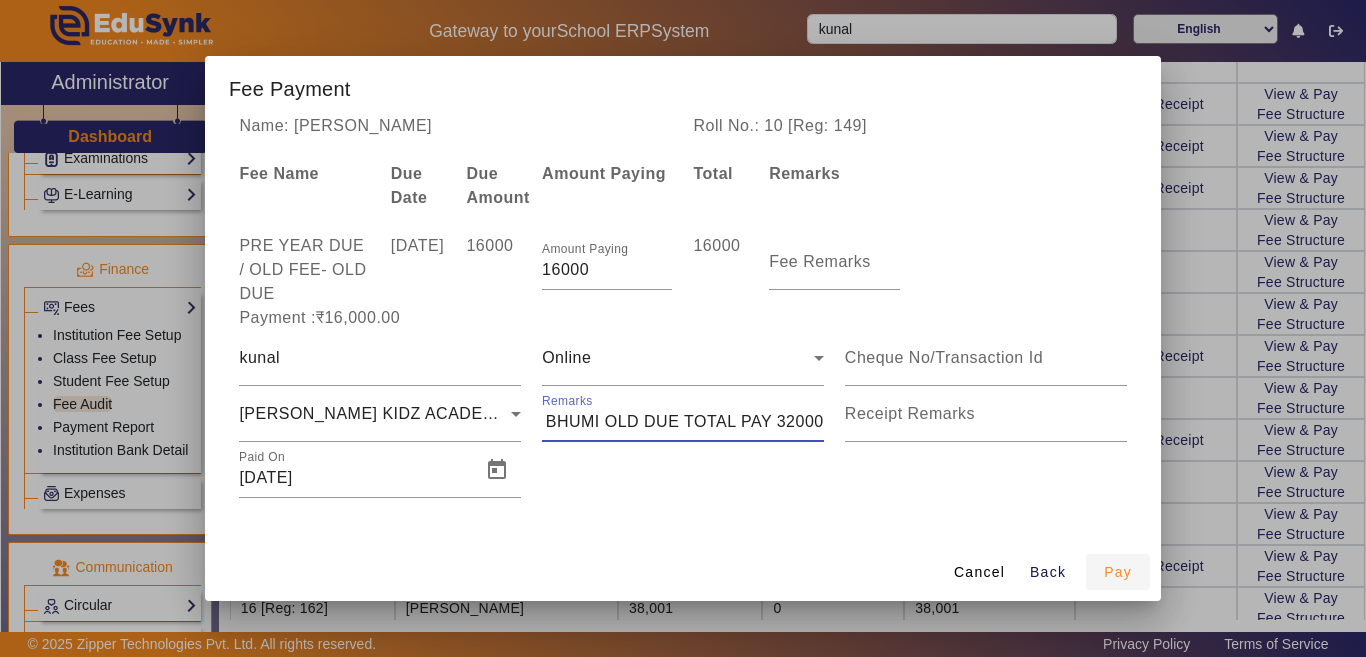 type on "KUNAL KUSHAL BHUMI OLD DUE TOTAL PAY 32000" 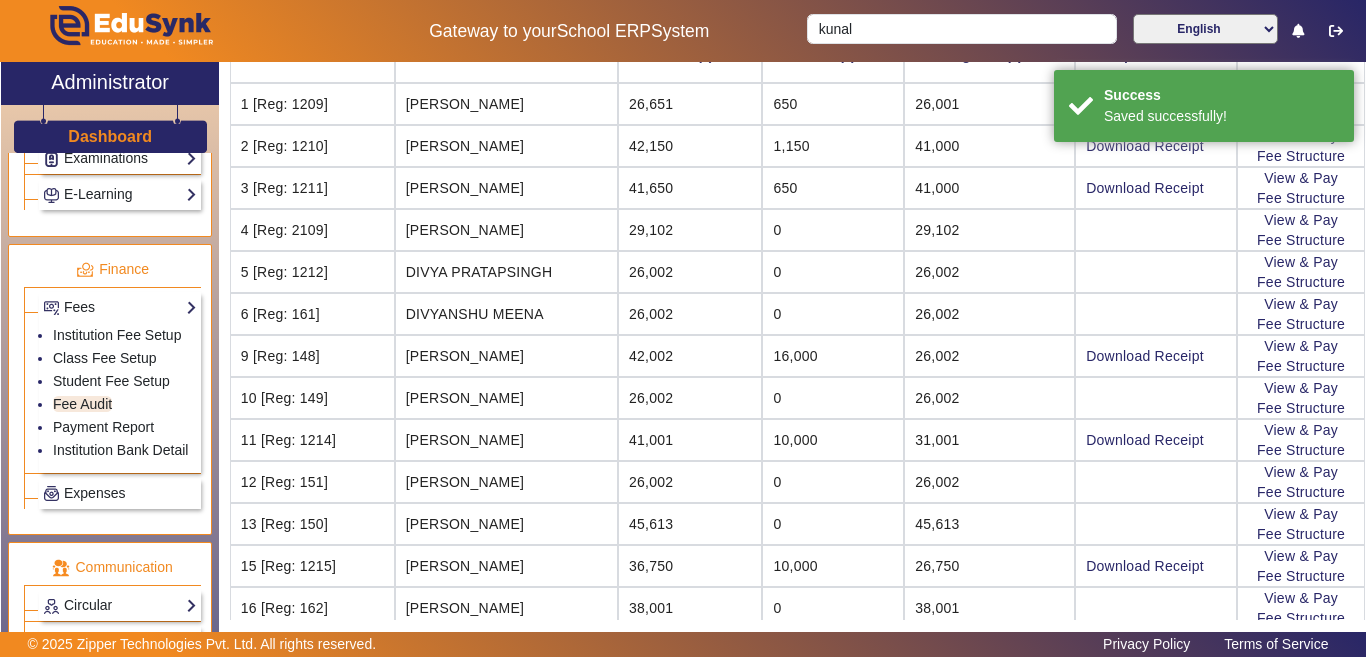 scroll, scrollTop: 0, scrollLeft: 0, axis: both 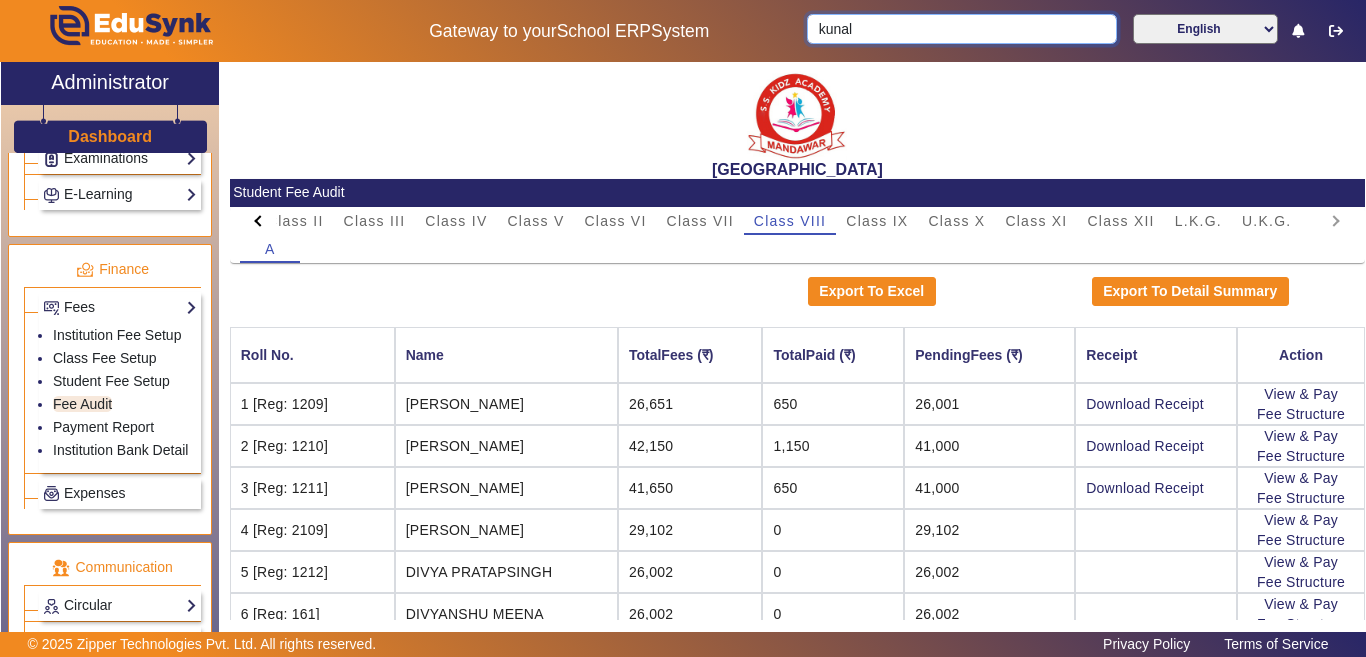 click on "kunal" at bounding box center (961, 29) 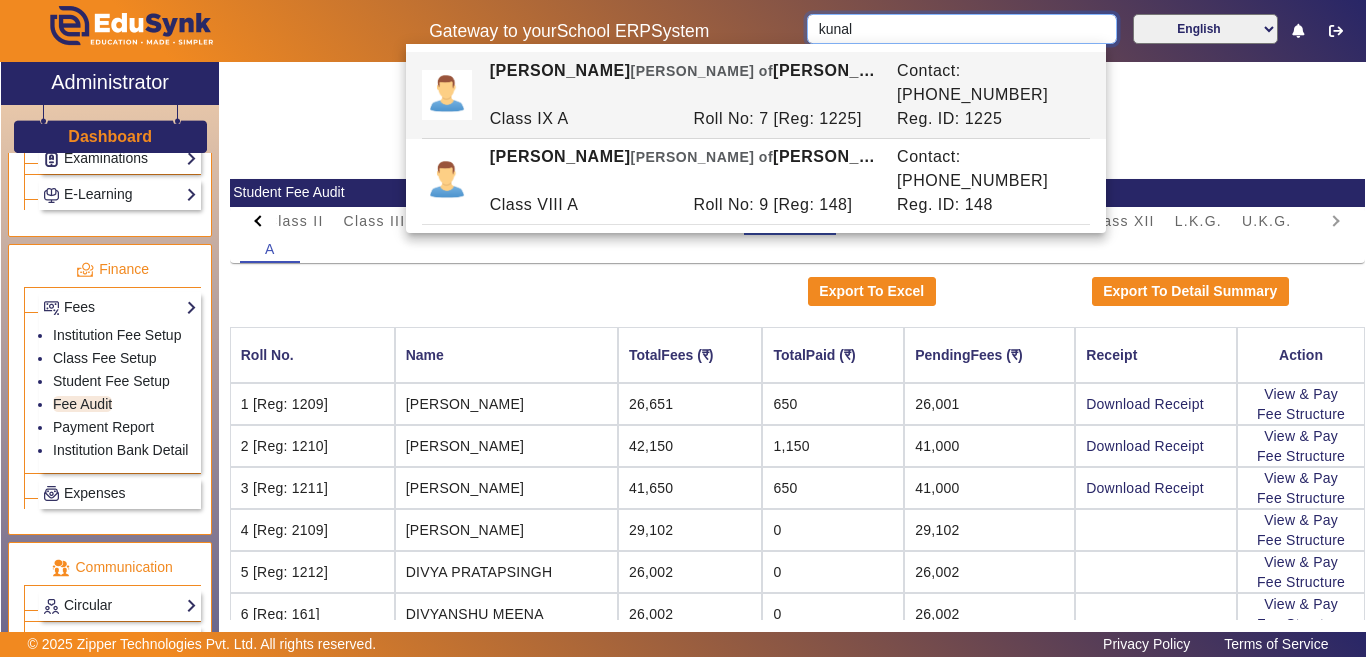 drag, startPoint x: 923, startPoint y: 37, endPoint x: 747, endPoint y: 29, distance: 176.18172 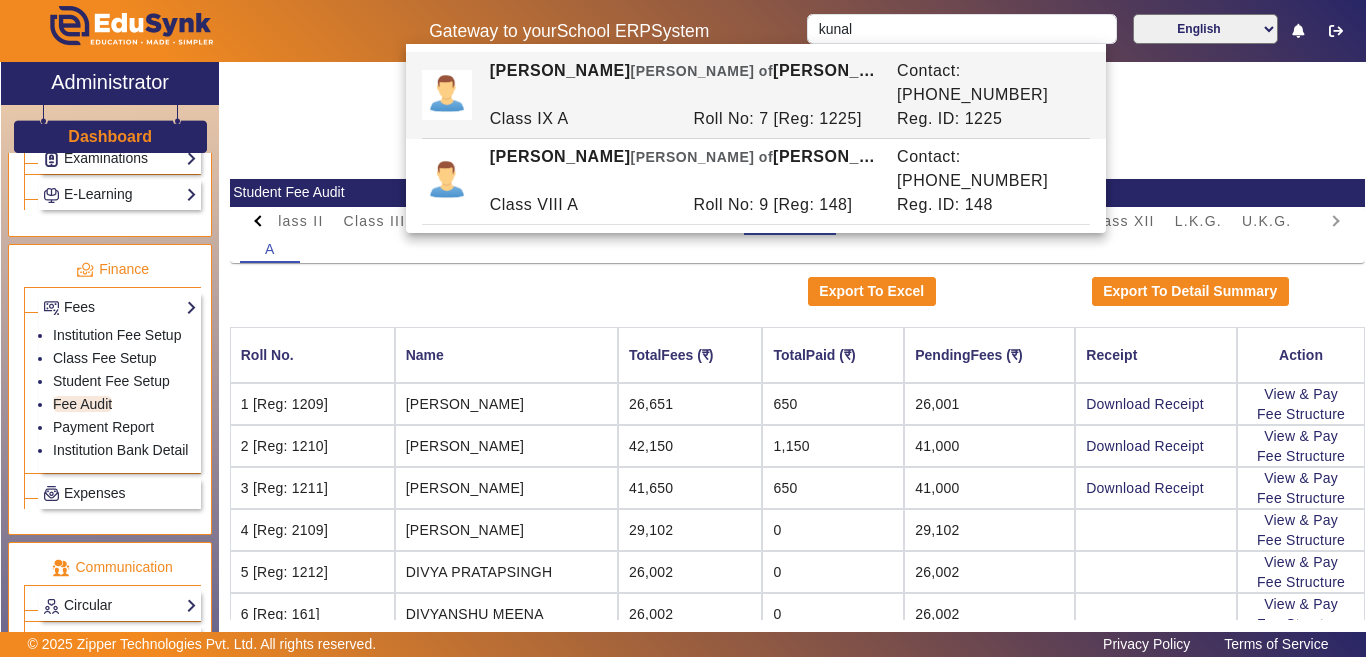 click on "Gateway to your  School ERP  System" 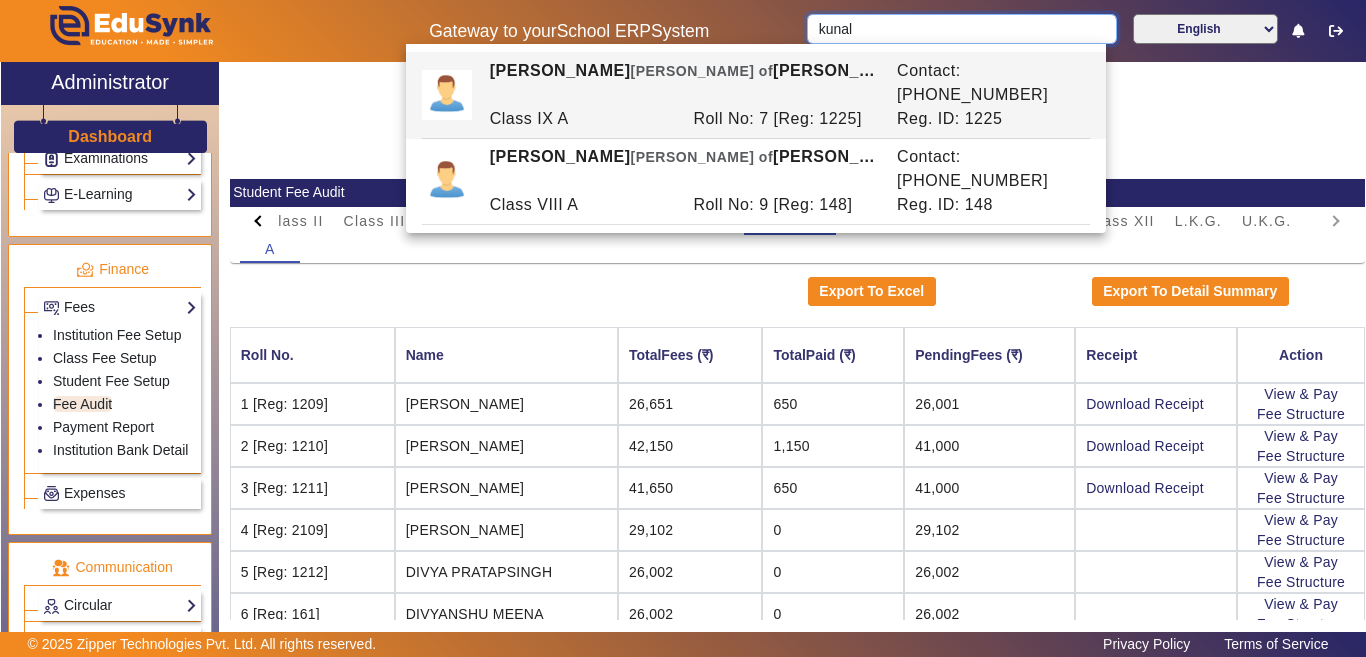 drag, startPoint x: 875, startPoint y: 29, endPoint x: 734, endPoint y: 32, distance: 141.0319 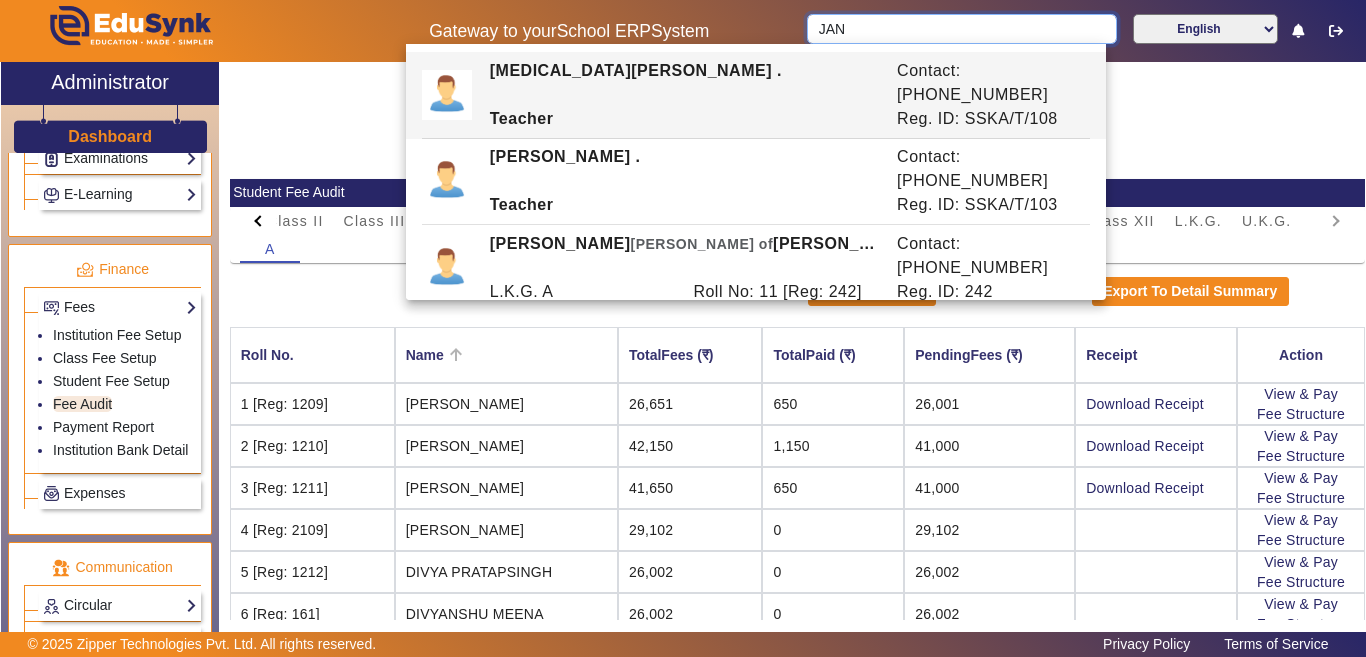 type on "JAN" 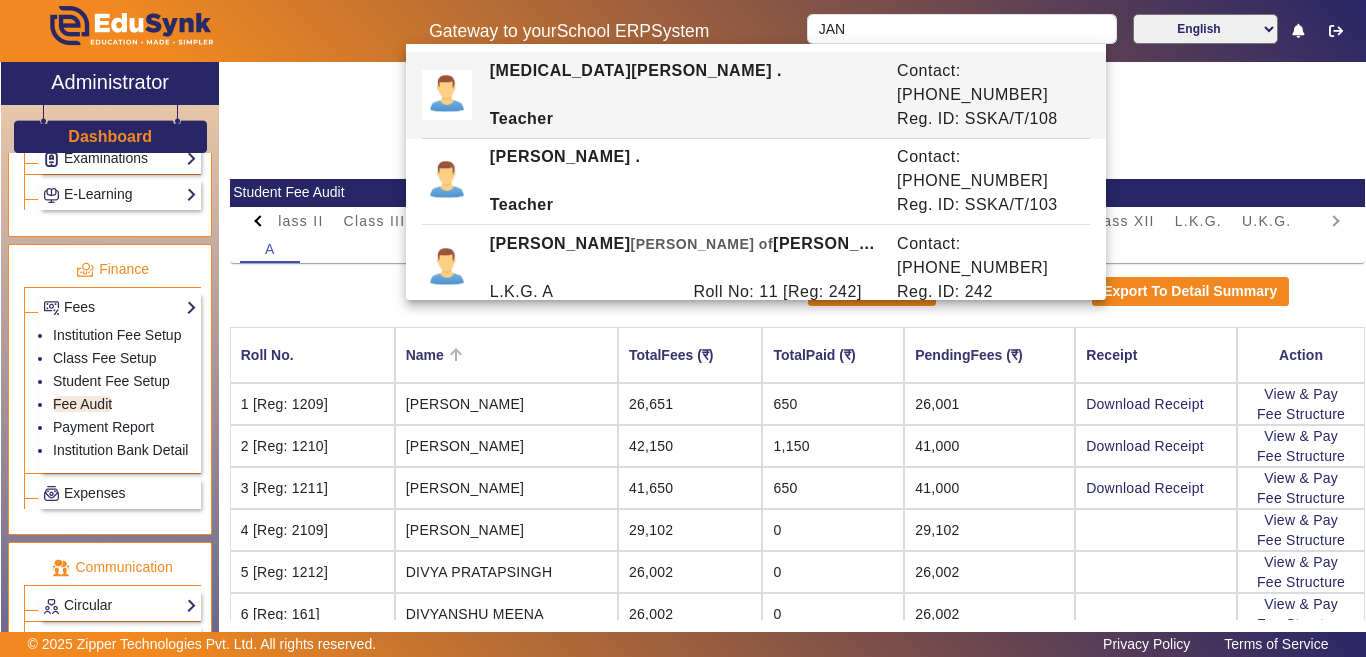 click on "Name" 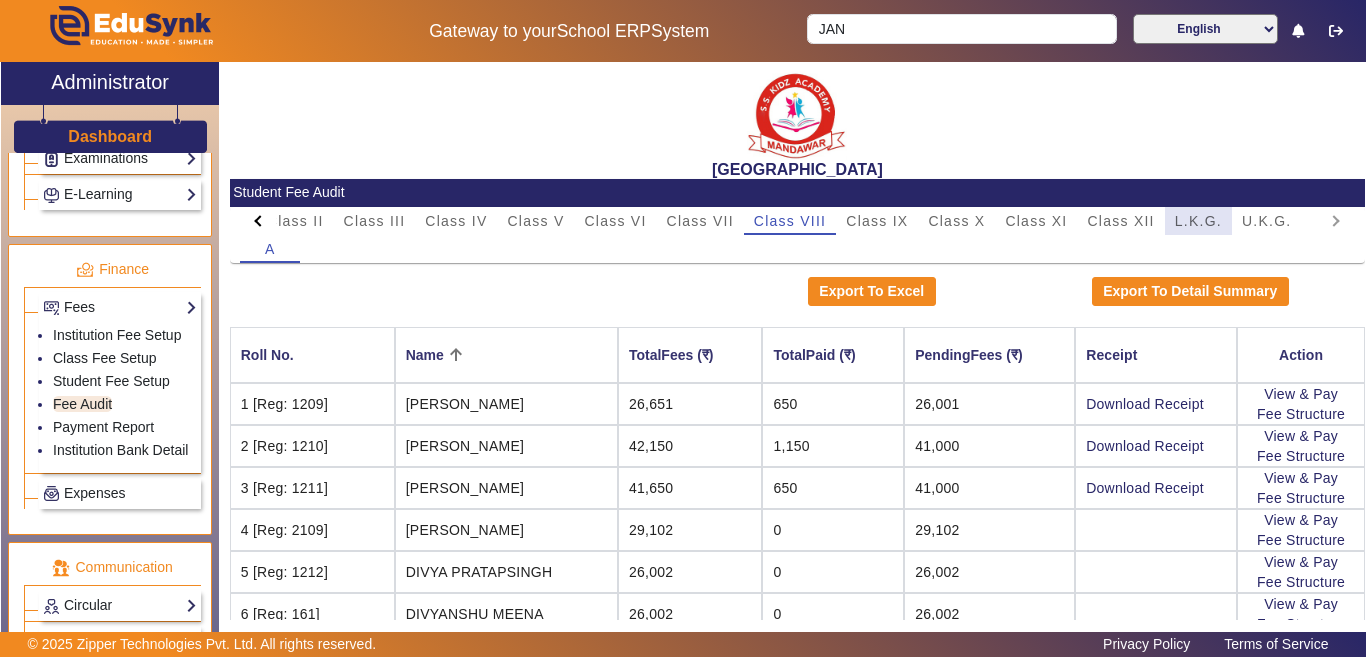 click on "L.K.G." at bounding box center (1198, 221) 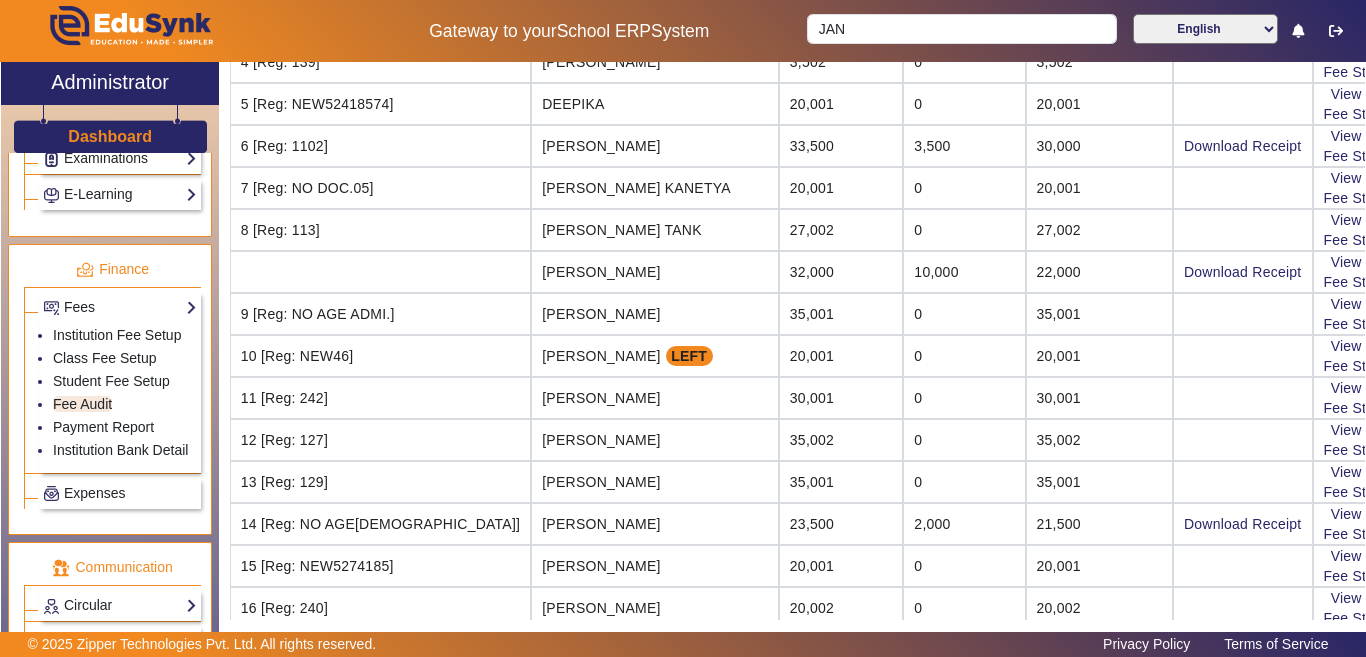 scroll, scrollTop: 500, scrollLeft: 0, axis: vertical 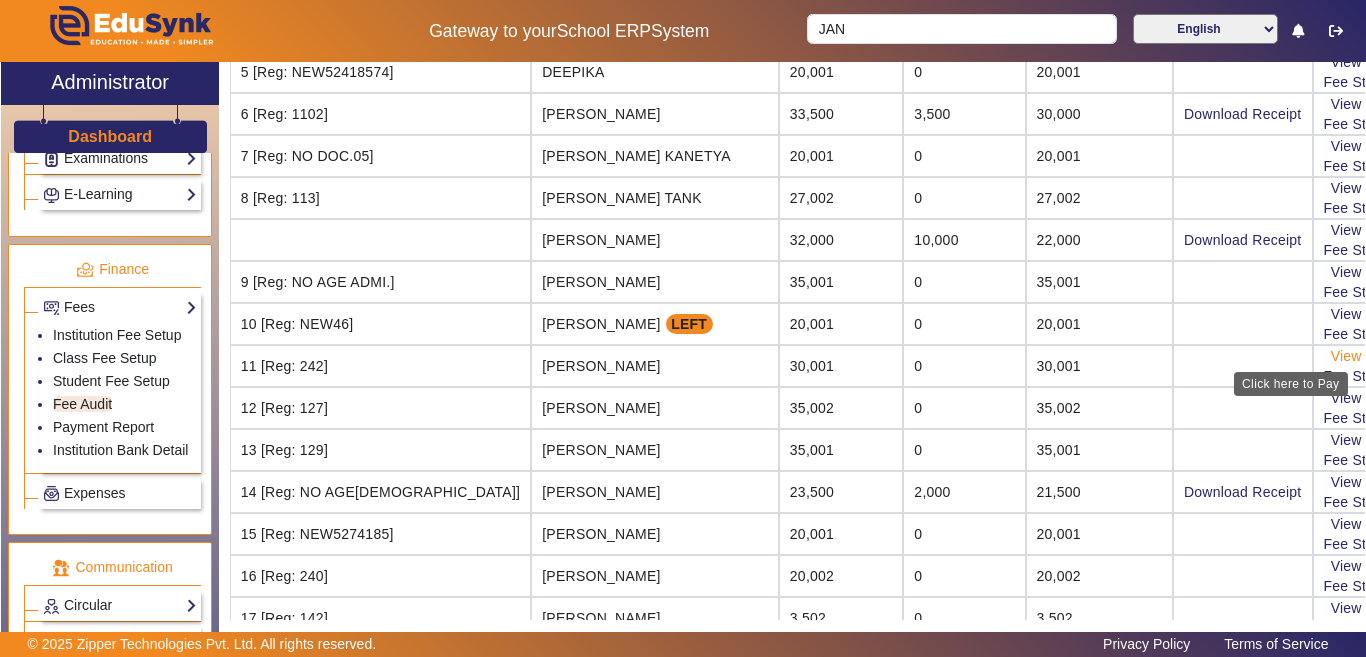 click on "View & Pay" 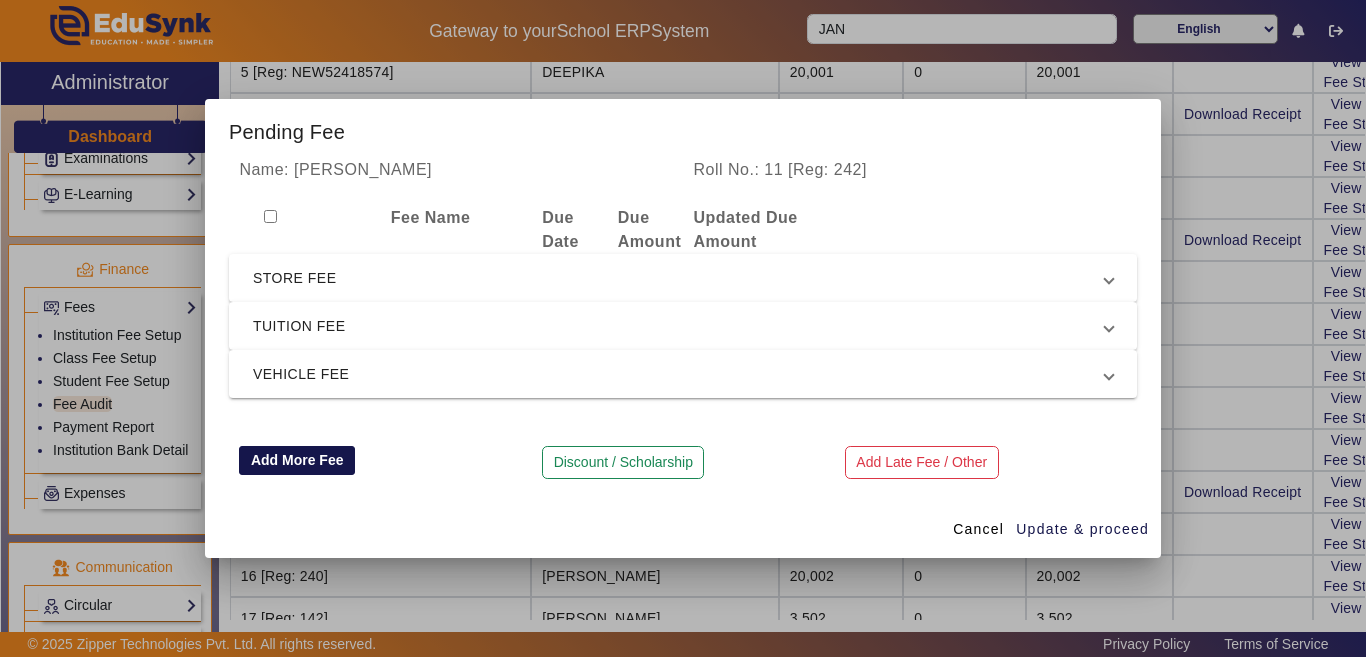 click on "Add More Fee" at bounding box center (297, 461) 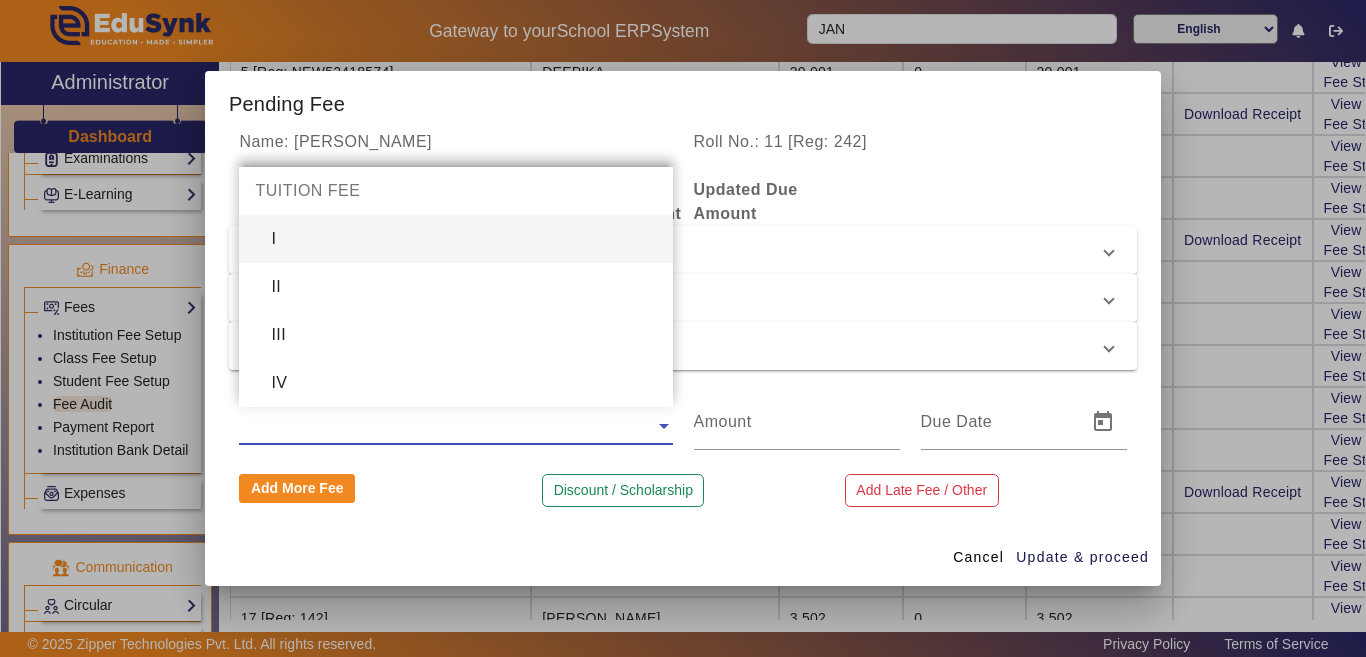 click on "EnterFeeName" at bounding box center [455, 420] 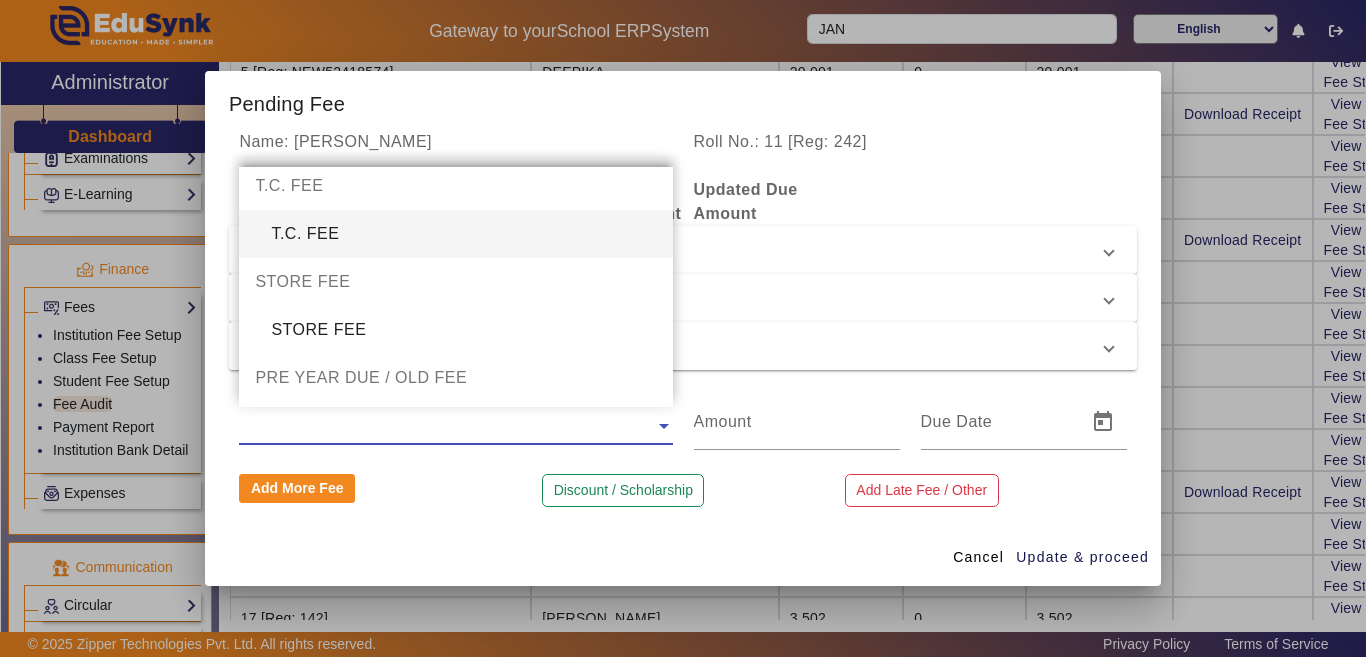scroll, scrollTop: 1000, scrollLeft: 0, axis: vertical 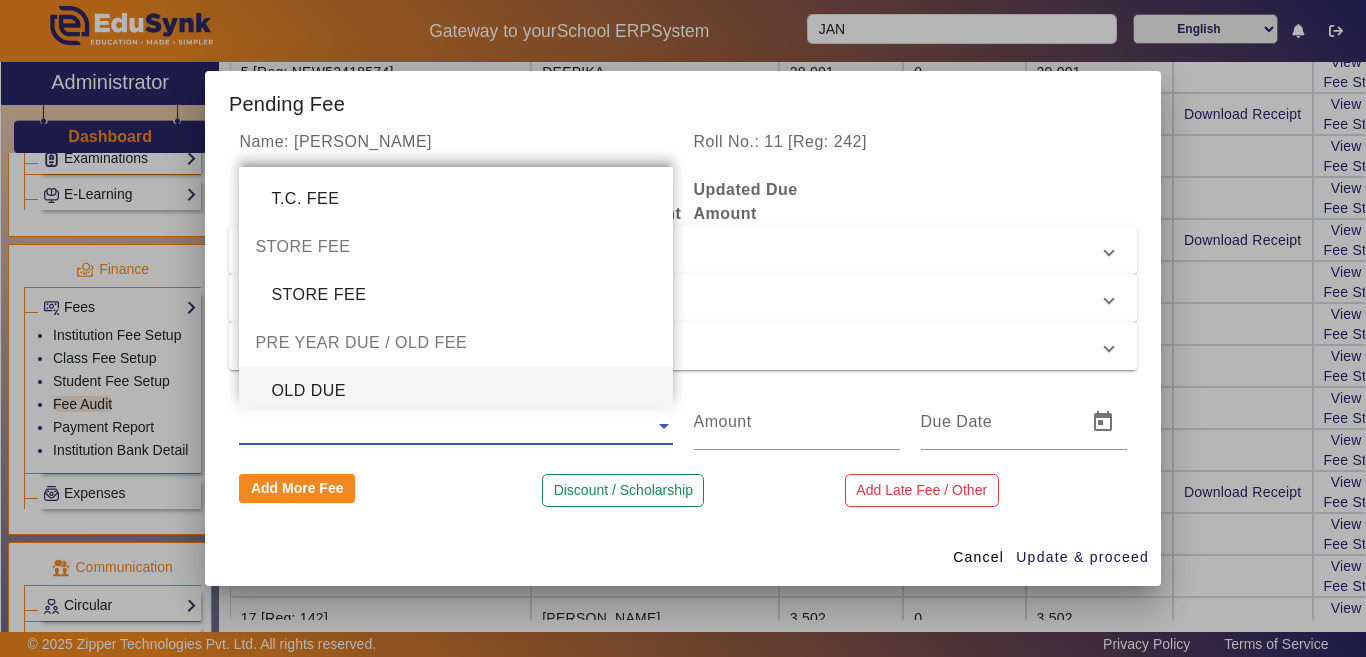 click on "OLD DUE" at bounding box center (455, 391) 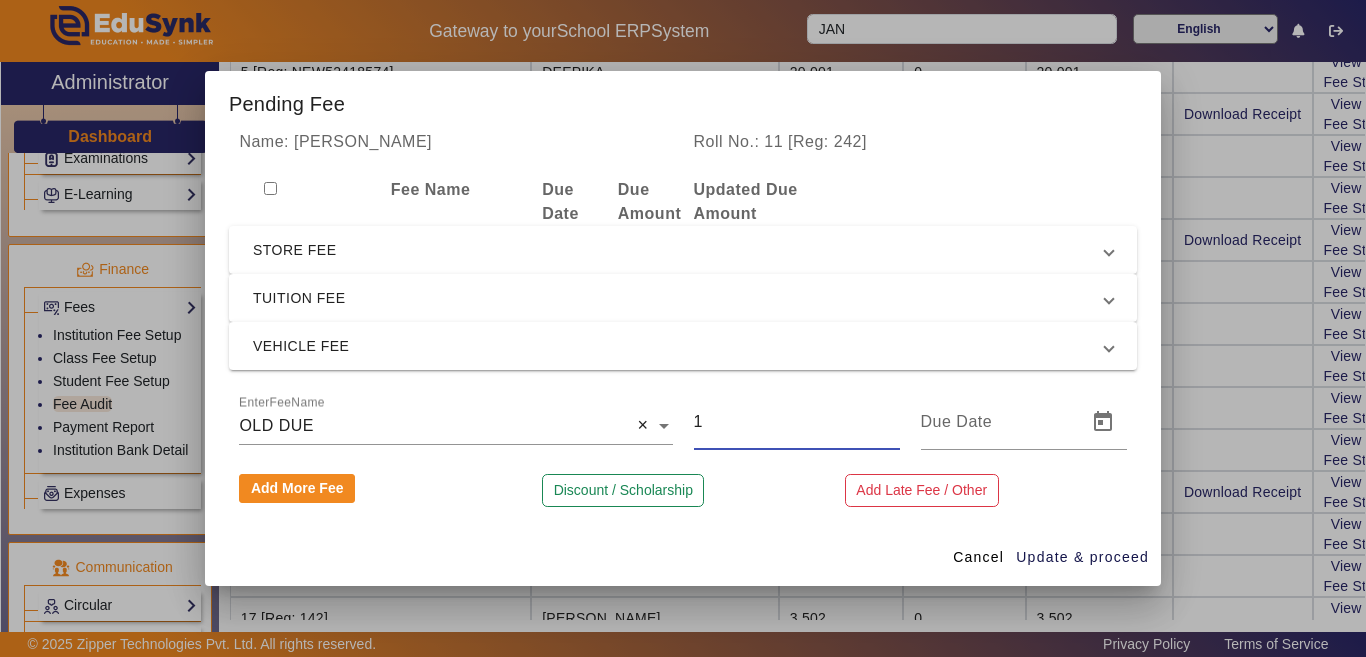 drag, startPoint x: 727, startPoint y: 409, endPoint x: 647, endPoint y: 420, distance: 80.75271 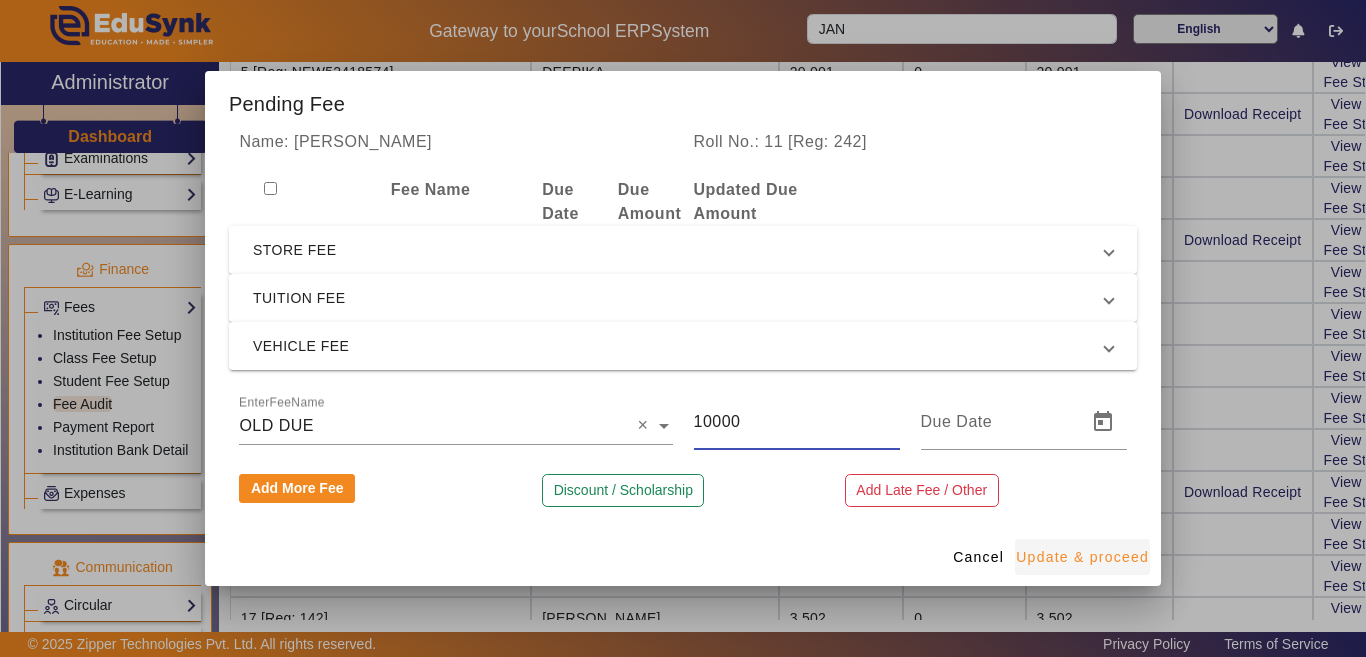 type on "10000" 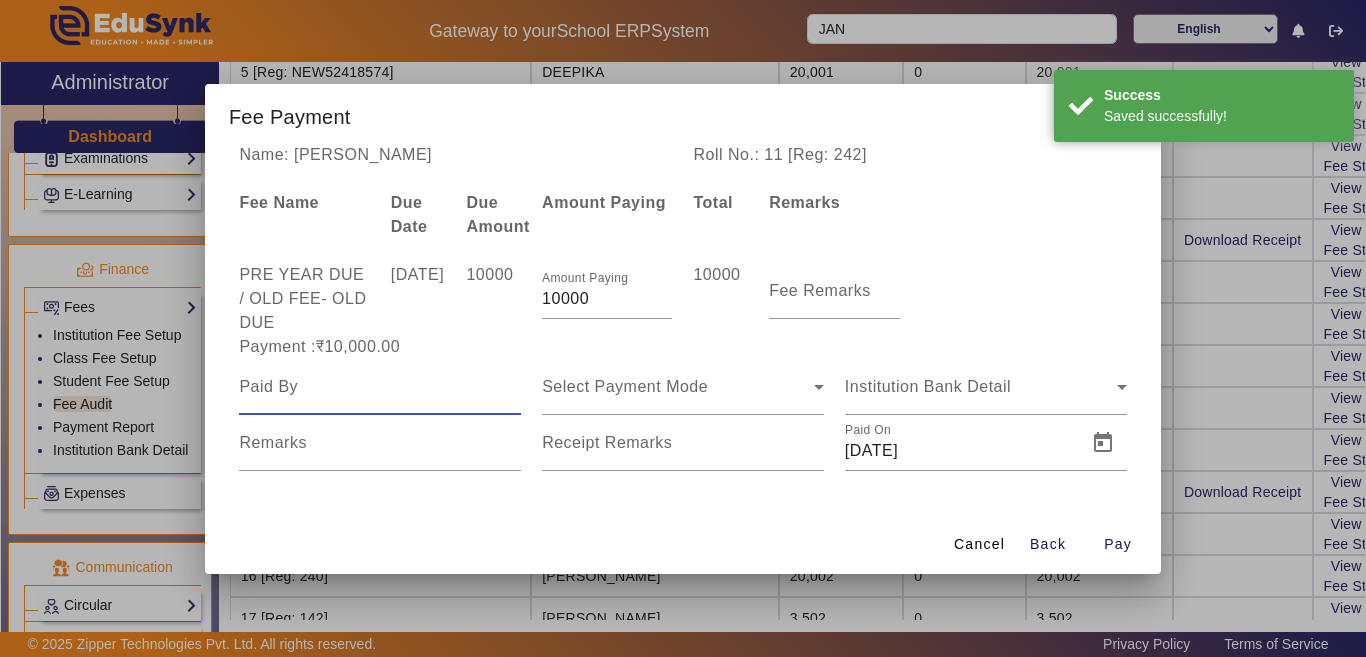 click at bounding box center (380, 387) 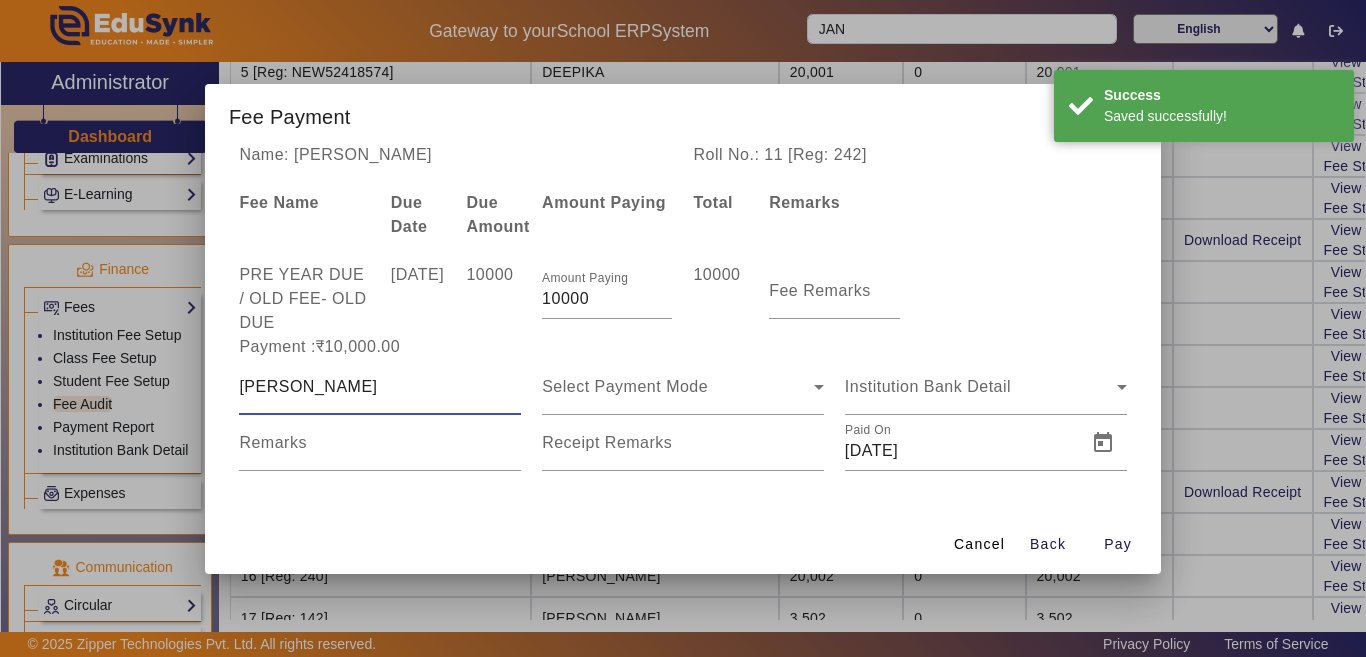 type on "[PERSON_NAME]" 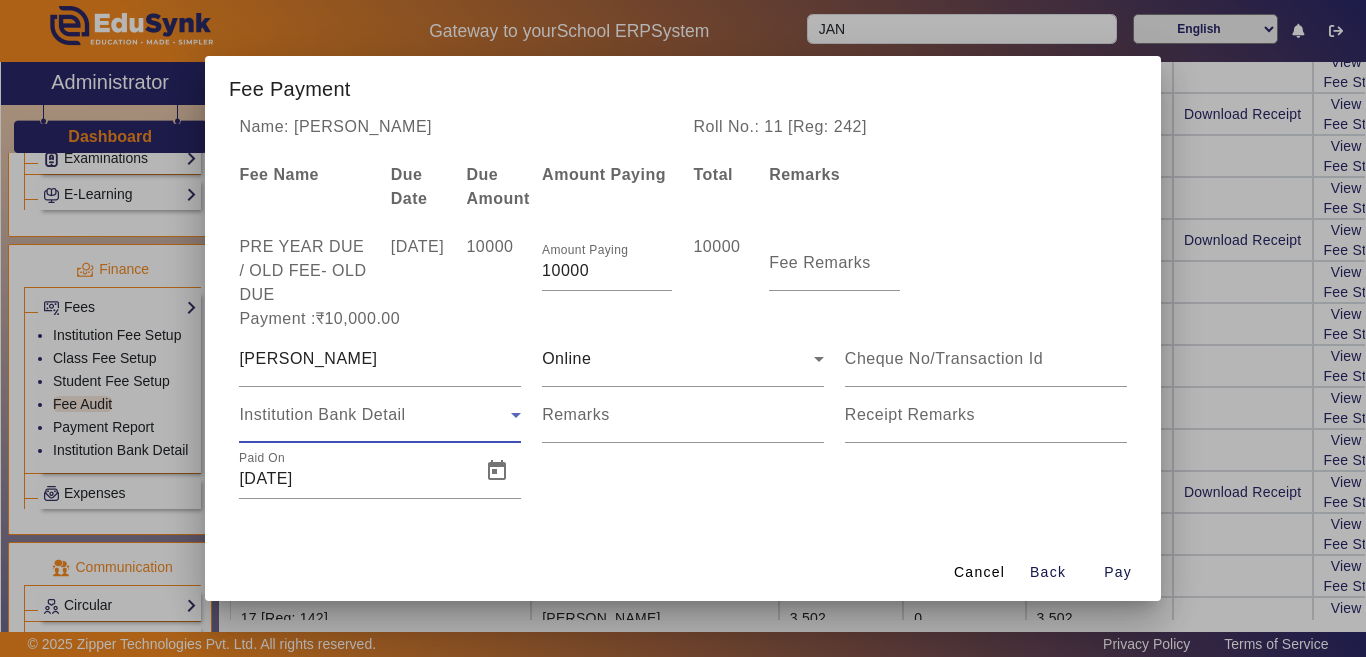 click on "Institution Bank Detail" at bounding box center [322, 414] 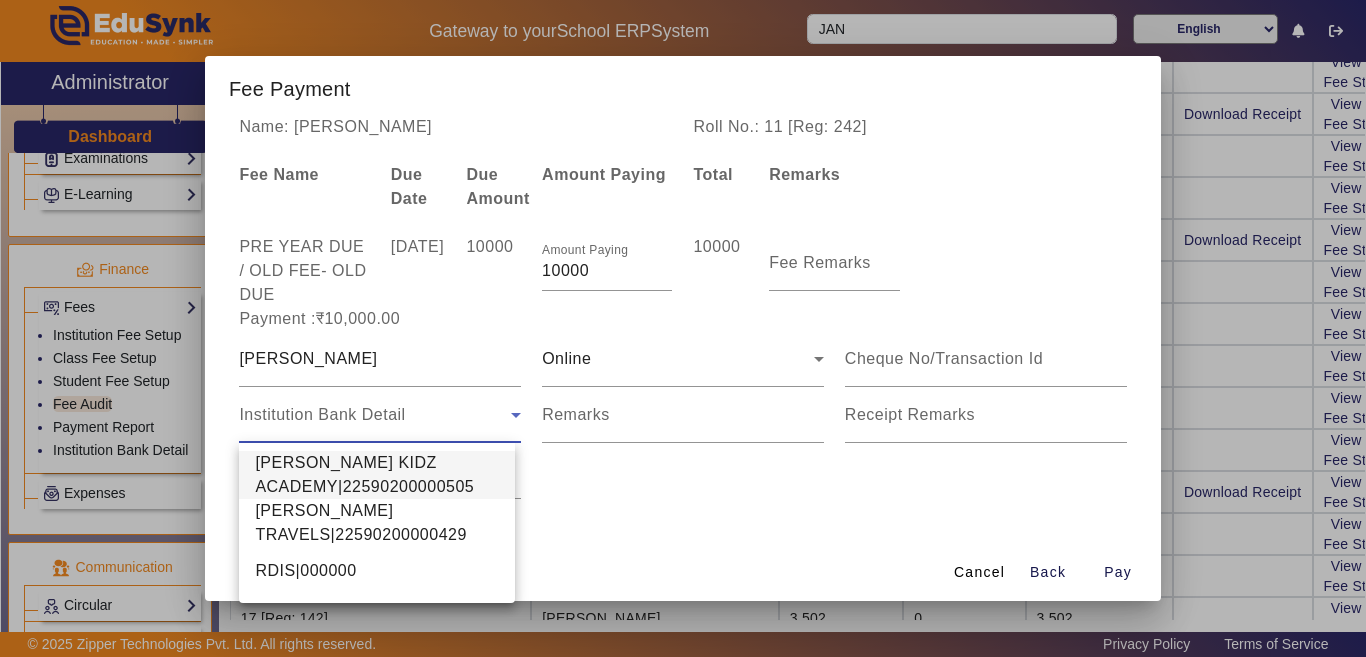 click on "[PERSON_NAME] KIDZ ACADEMY|22590200000505" at bounding box center (377, 475) 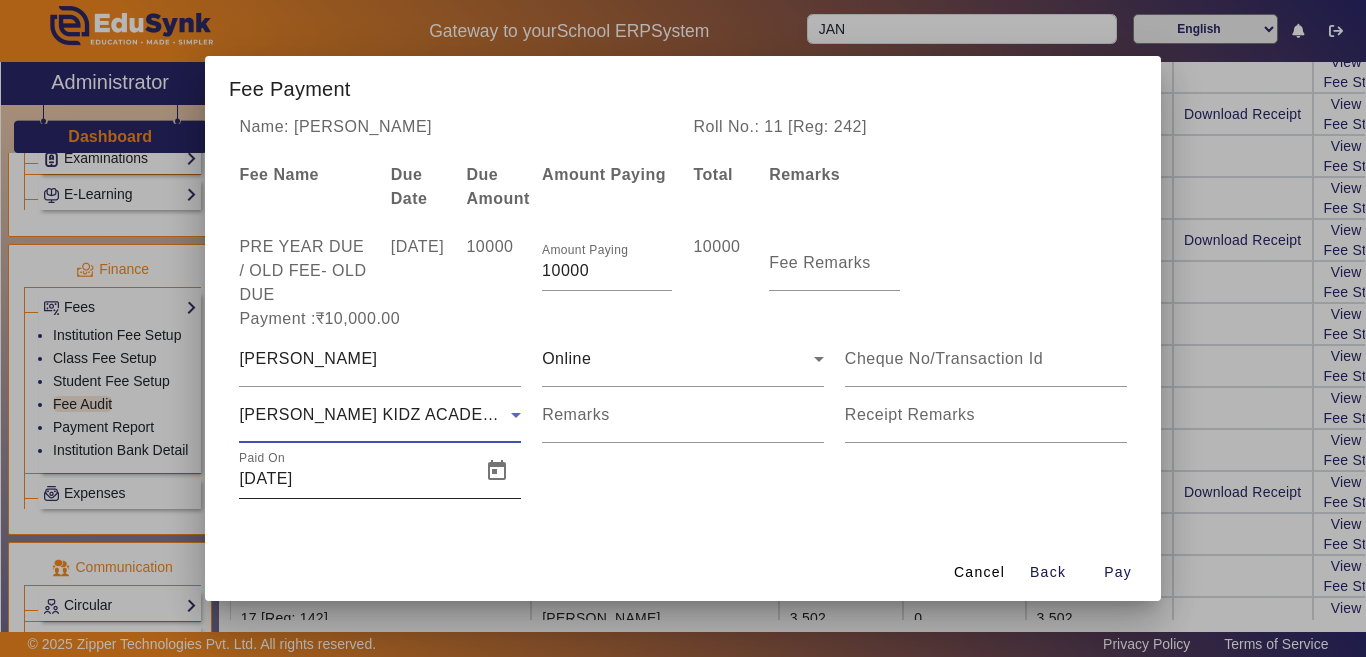 scroll, scrollTop: 1, scrollLeft: 0, axis: vertical 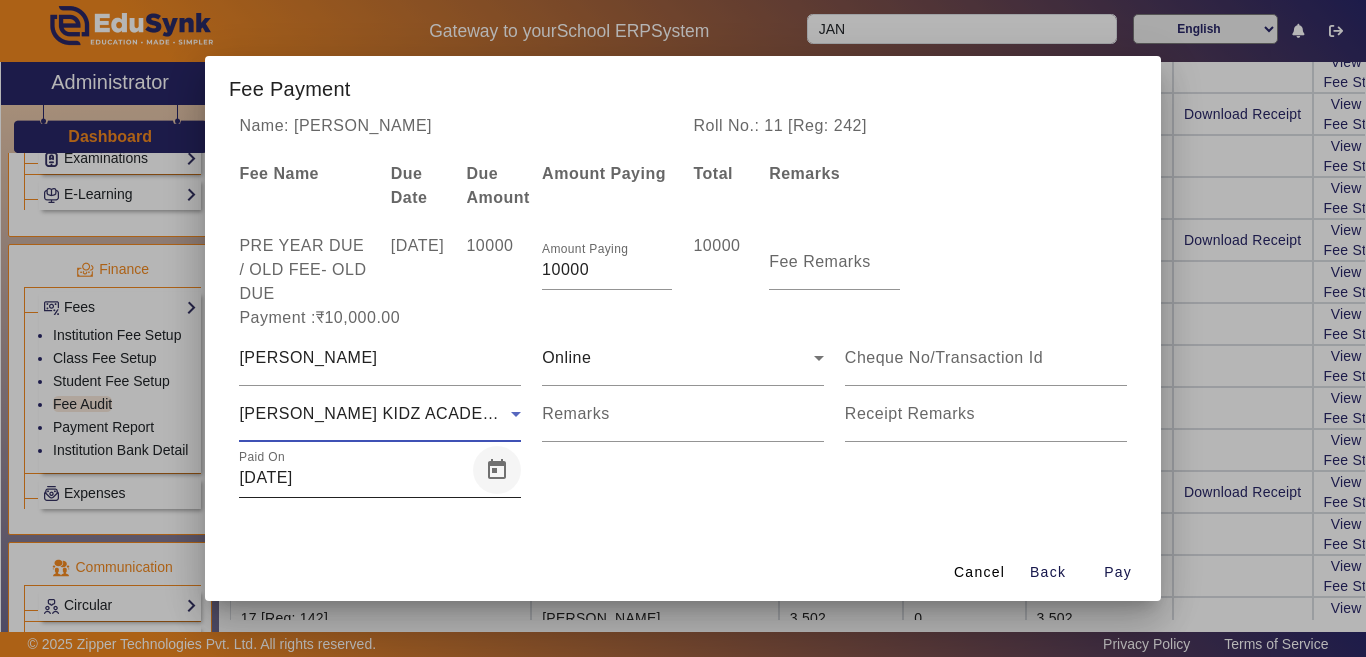click at bounding box center (497, 470) 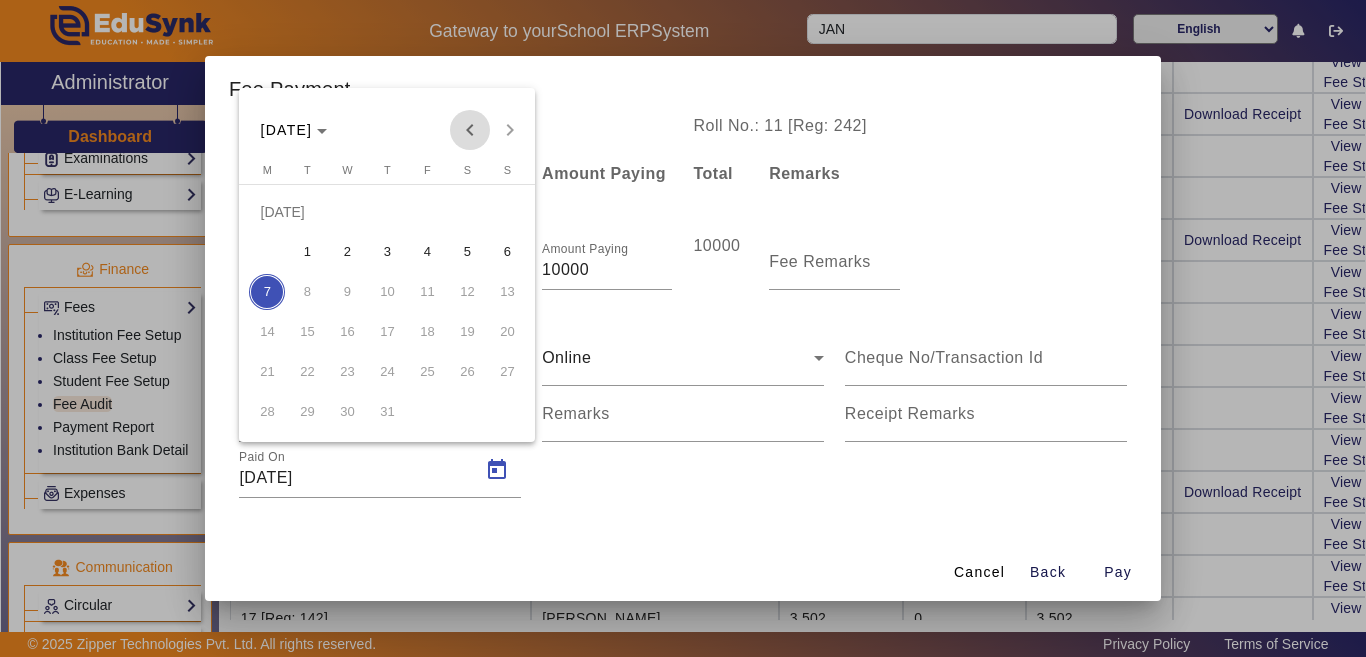 click at bounding box center [470, 130] 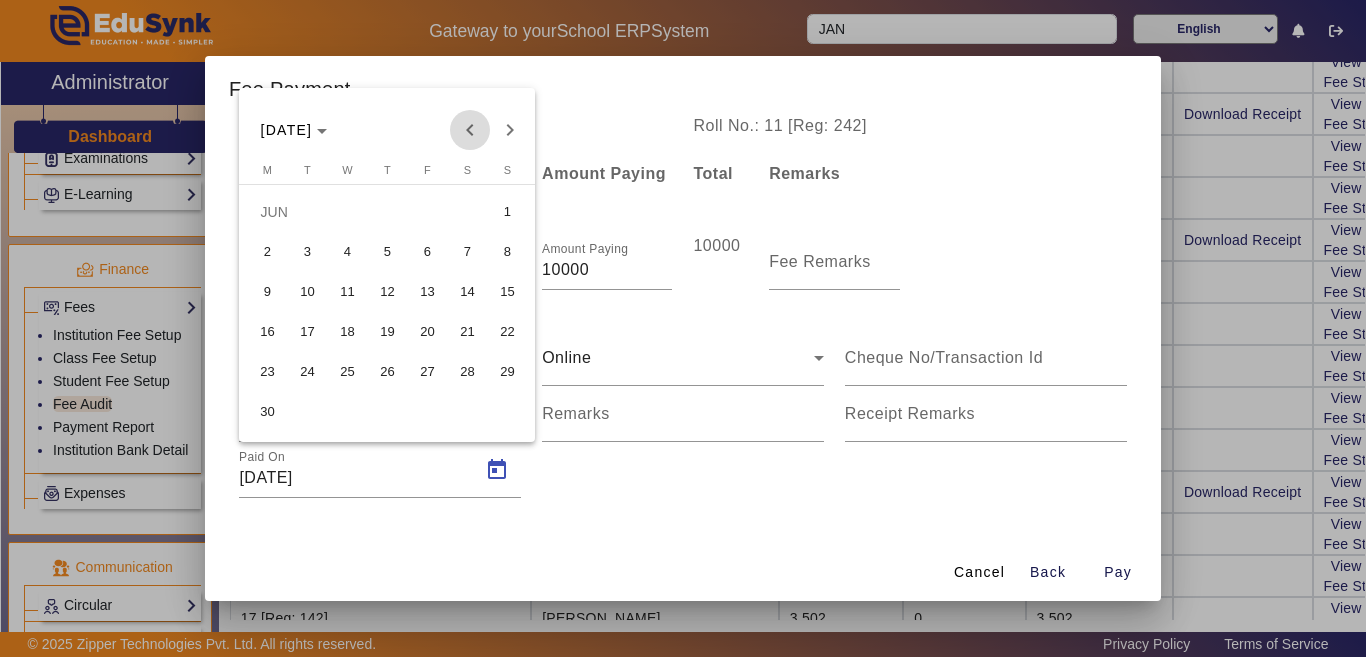 click at bounding box center [470, 130] 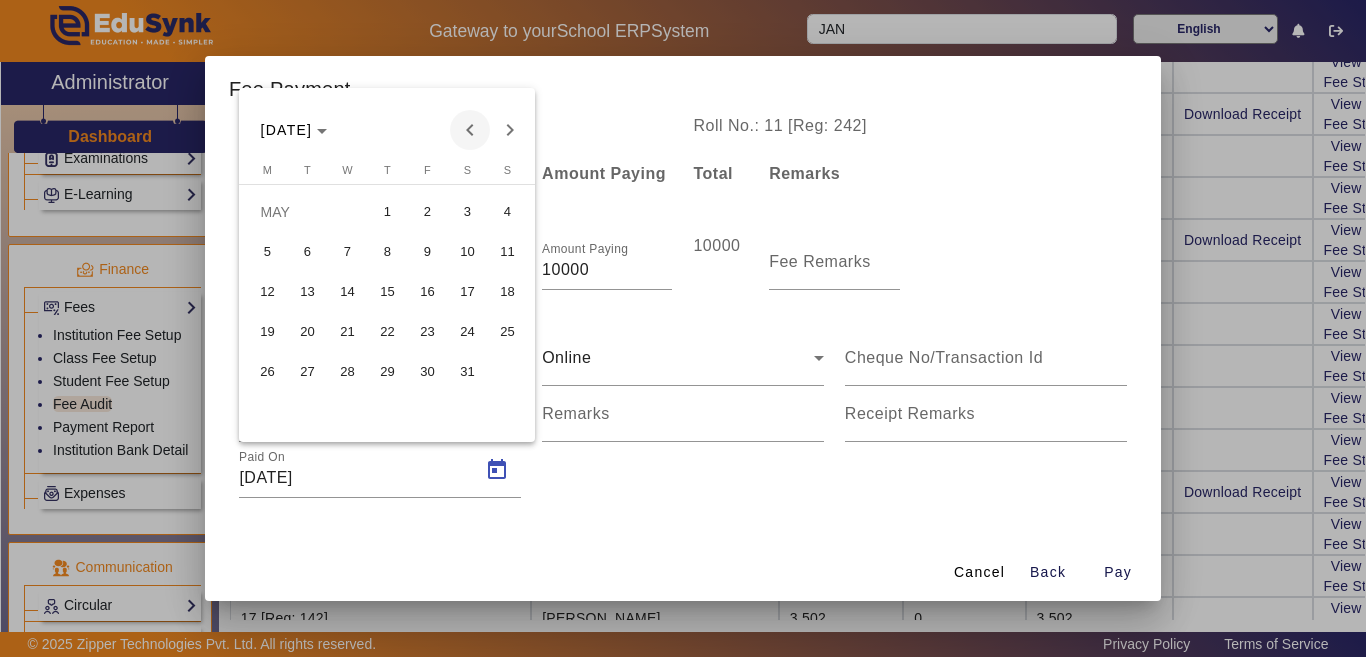click at bounding box center (470, 130) 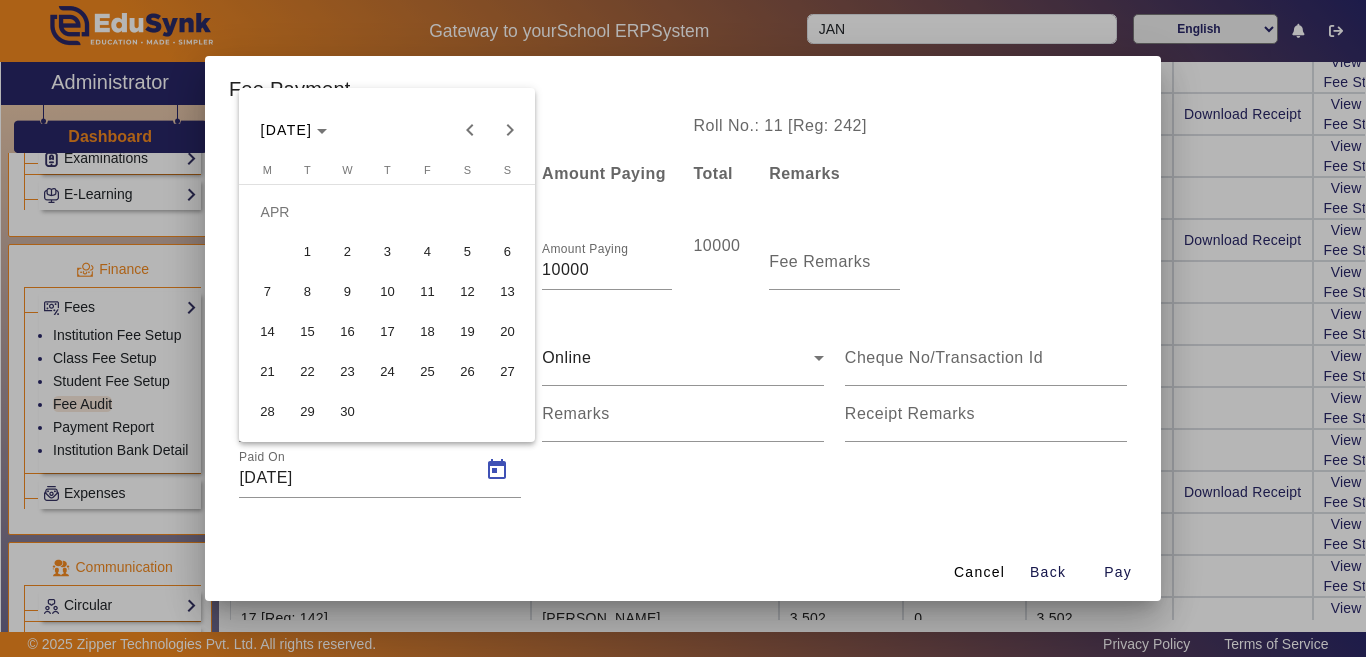 click on "23" at bounding box center (347, 372) 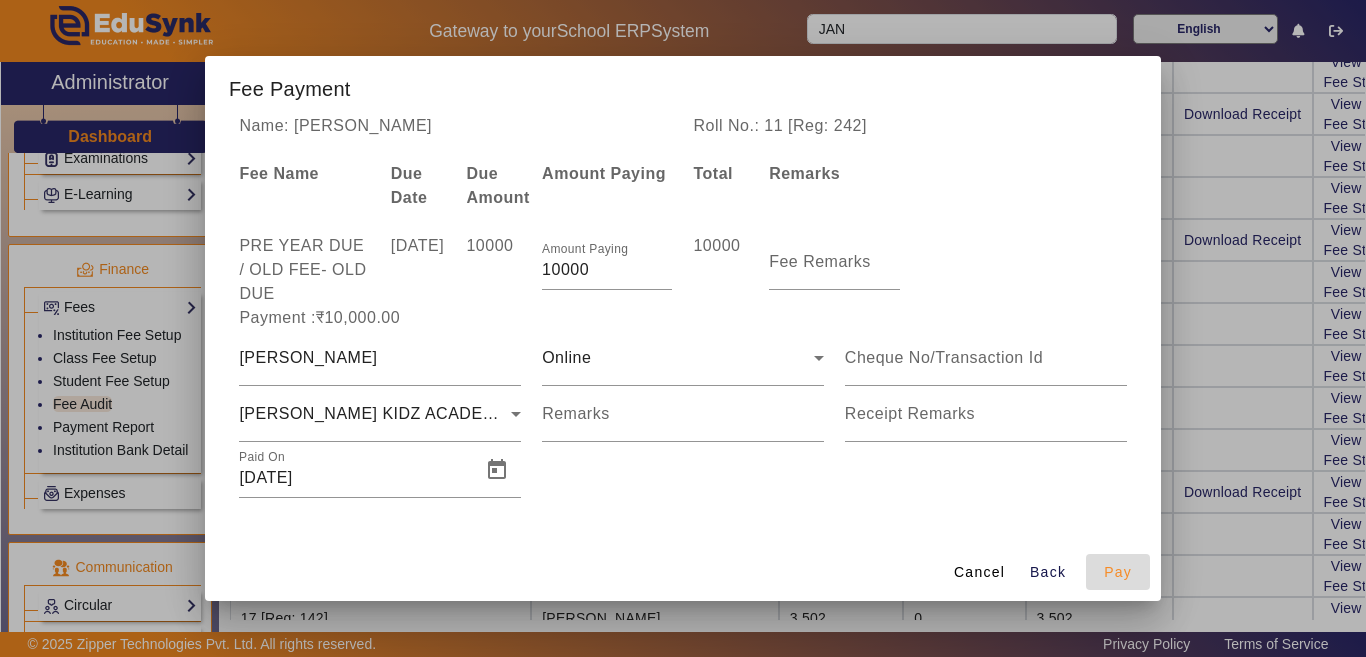 click on "Pay" at bounding box center (1118, 572) 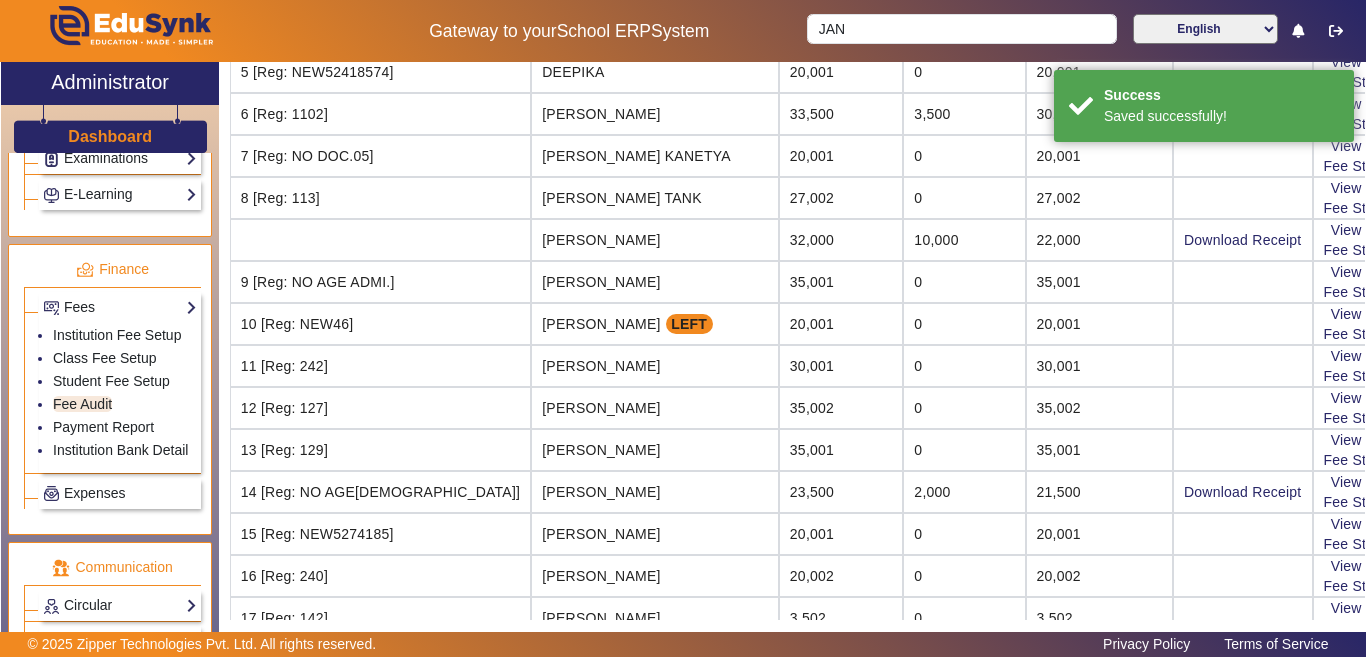 scroll, scrollTop: 0, scrollLeft: 0, axis: both 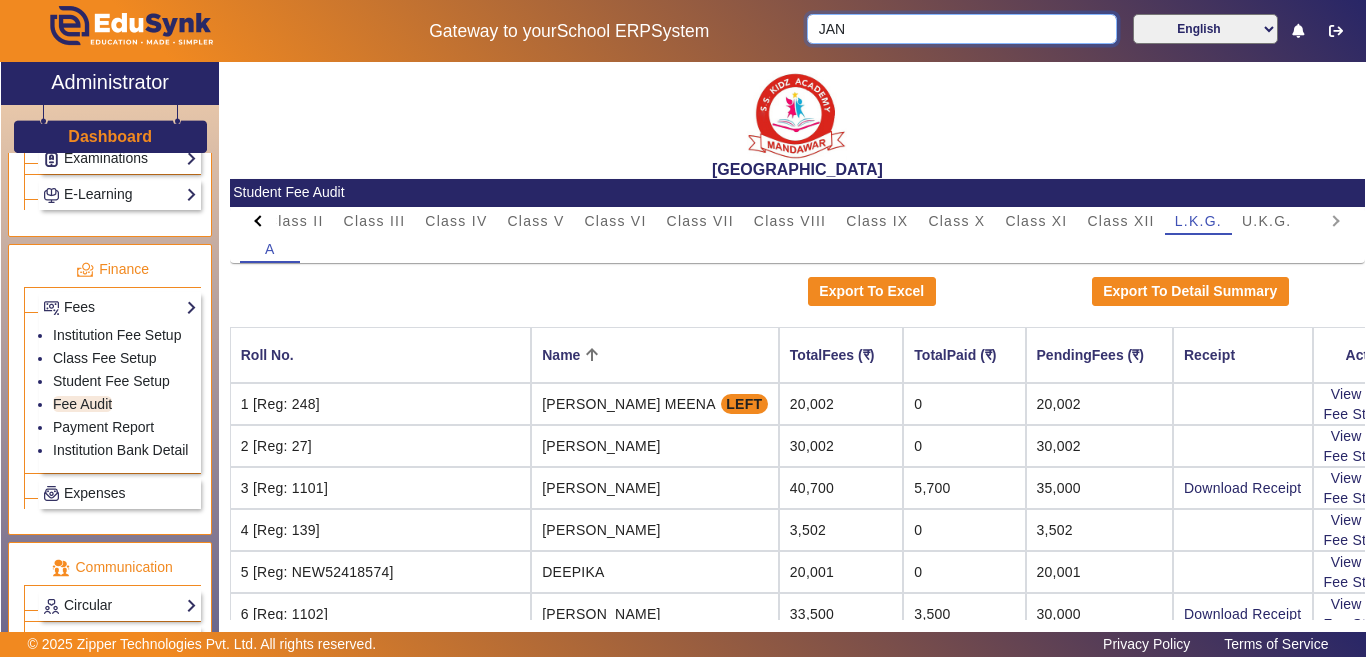 drag, startPoint x: 835, startPoint y: 23, endPoint x: 762, endPoint y: 13, distance: 73.68175 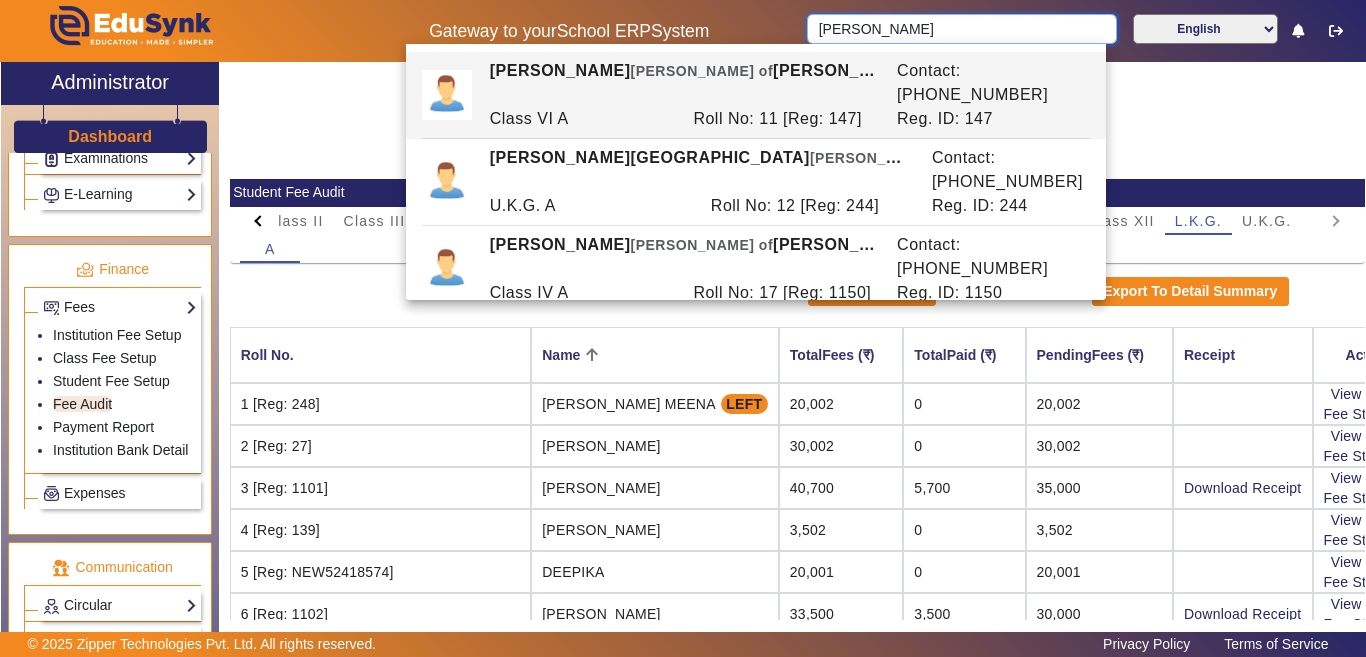 type on "[PERSON_NAME]" 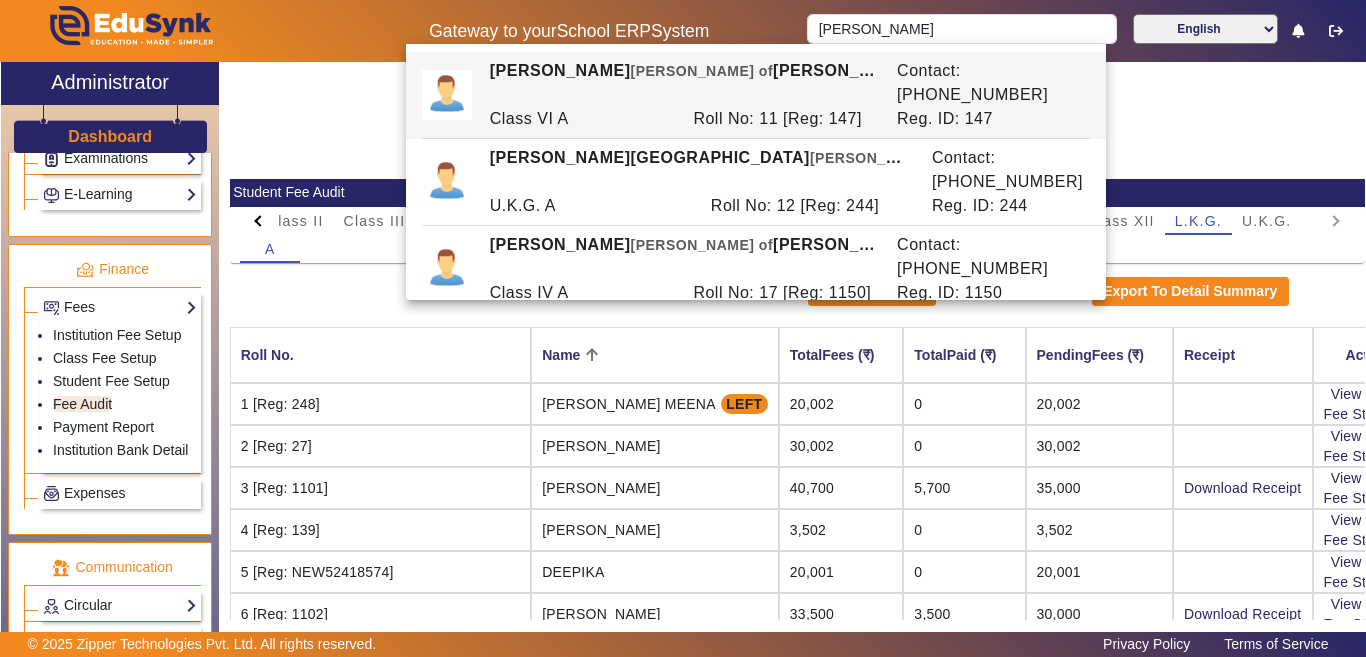 click on "PreNursery Nursery Class I Class II Class III Class IV Class V Class VI Class VII Class VIII Class IX Class X Class XI Class XII L.K.G. U.K.G. A  Export To Excel   Export To Detail Summary  Roll No. Name TotalFees (₹) TotalPaid (₹) PendingFees (₹) Receipt Action 1 [Reg: 248] [PERSON_NAME] MEENA LEFT 20,002 0 20,002  View & Pay   Fee Structure  2 [Reg: 27] [PERSON_NAME] 30,002 0 30,002  View & Pay   Fee Structure  3 [Reg: 1101] [PERSON_NAME] 40,700 5,700 35,000 Download Receipt  View & Pay   Fee Structure  4 [Reg: 139] [PERSON_NAME] 3,502 0 3,502  View & Pay   Fee Structure  5 [Reg: NEW52418574] DEEPIKA  20,001 0 20,001  View & Pay   Fee Structure  6 [Reg: 1102] [PERSON_NAME]  33,500 3,500 30,000 Download Receipt  View & Pay   Fee Structure  7 [Reg: NO DOC.05] [PERSON_NAME] KANETYA 20,001 0 20,001  View & Pay   Fee Structure  8 [Reg: 113] [PERSON_NAME] TANK 27,002 0 27,002  View & Pay   Fee Structure  [PERSON_NAME]  32,000 10,000 22,000 Download Receipt  View & Pay   Fee Structure  9 [Reg: NO AGE ADMI.] [PERSON_NAME] 0 0 0" 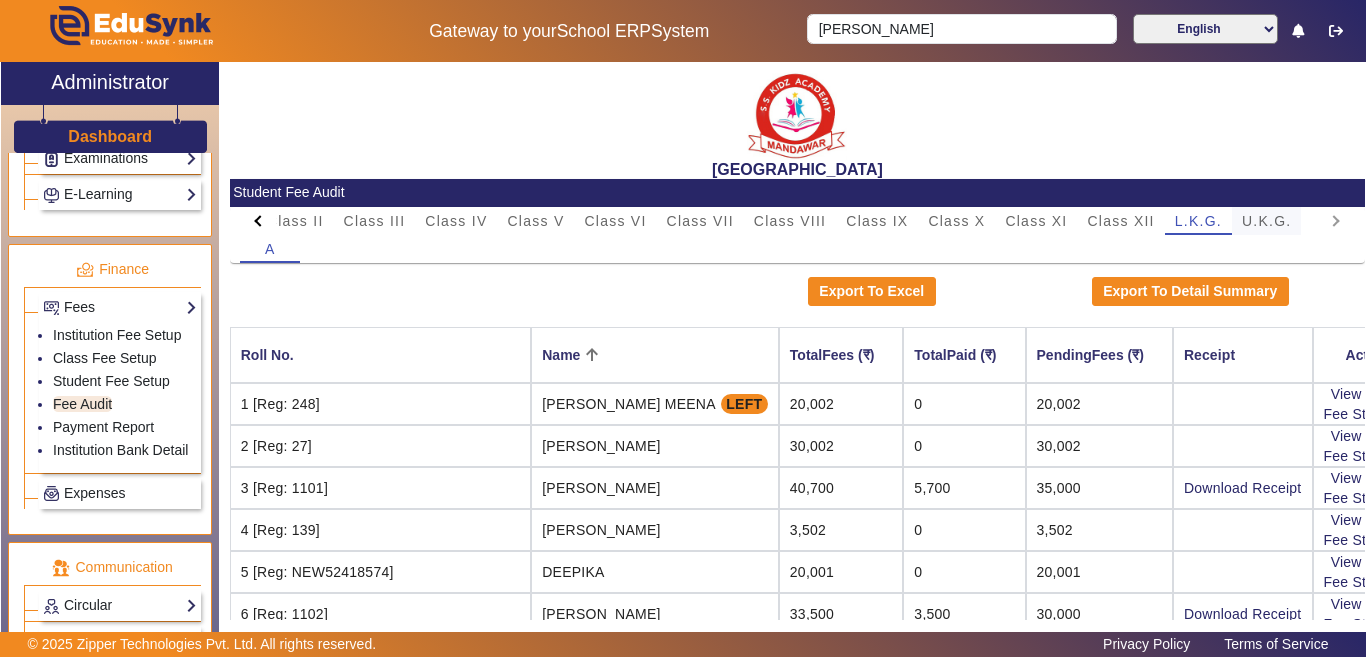 click on "U.K.G." at bounding box center [1267, 221] 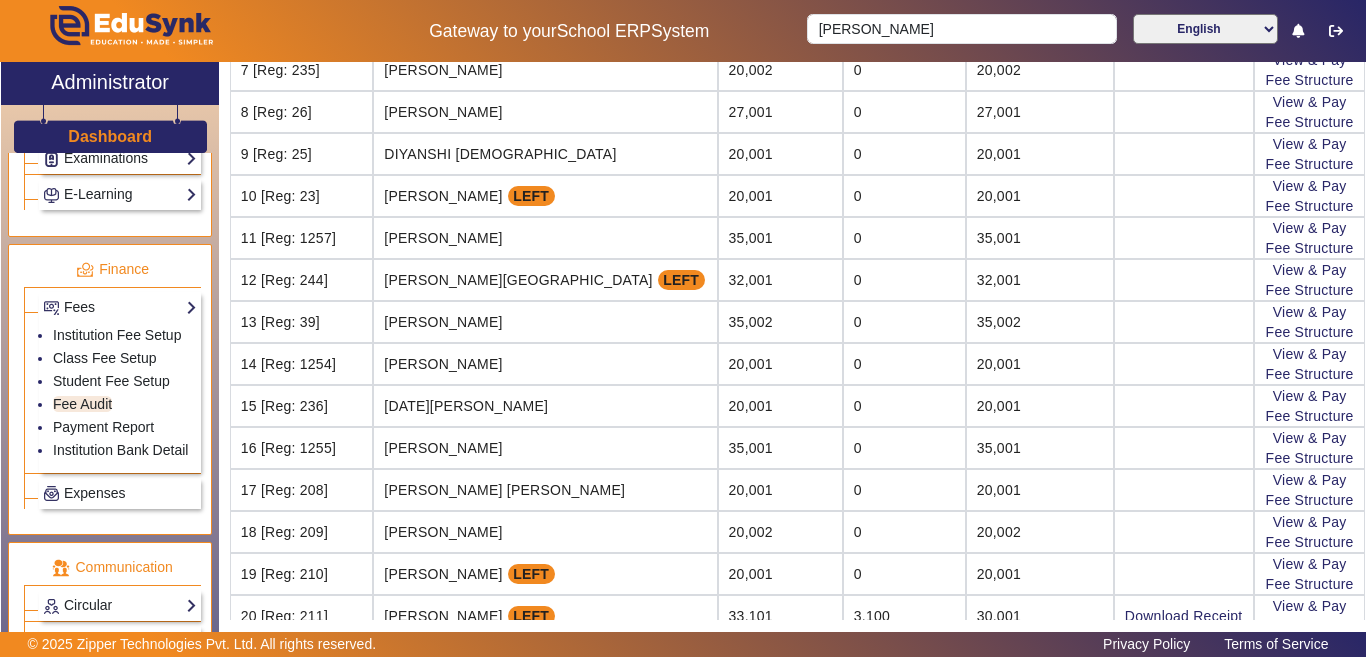 scroll, scrollTop: 562, scrollLeft: 0, axis: vertical 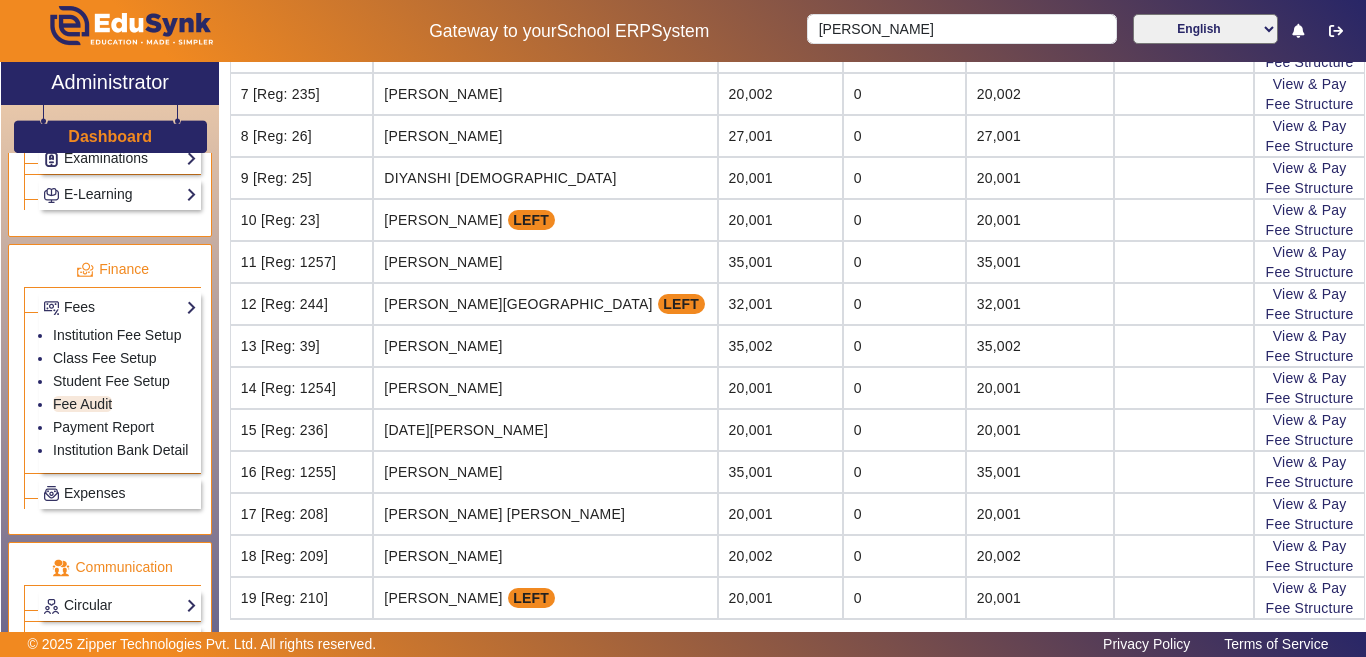 drag, startPoint x: 398, startPoint y: 307, endPoint x: 452, endPoint y: 307, distance: 54 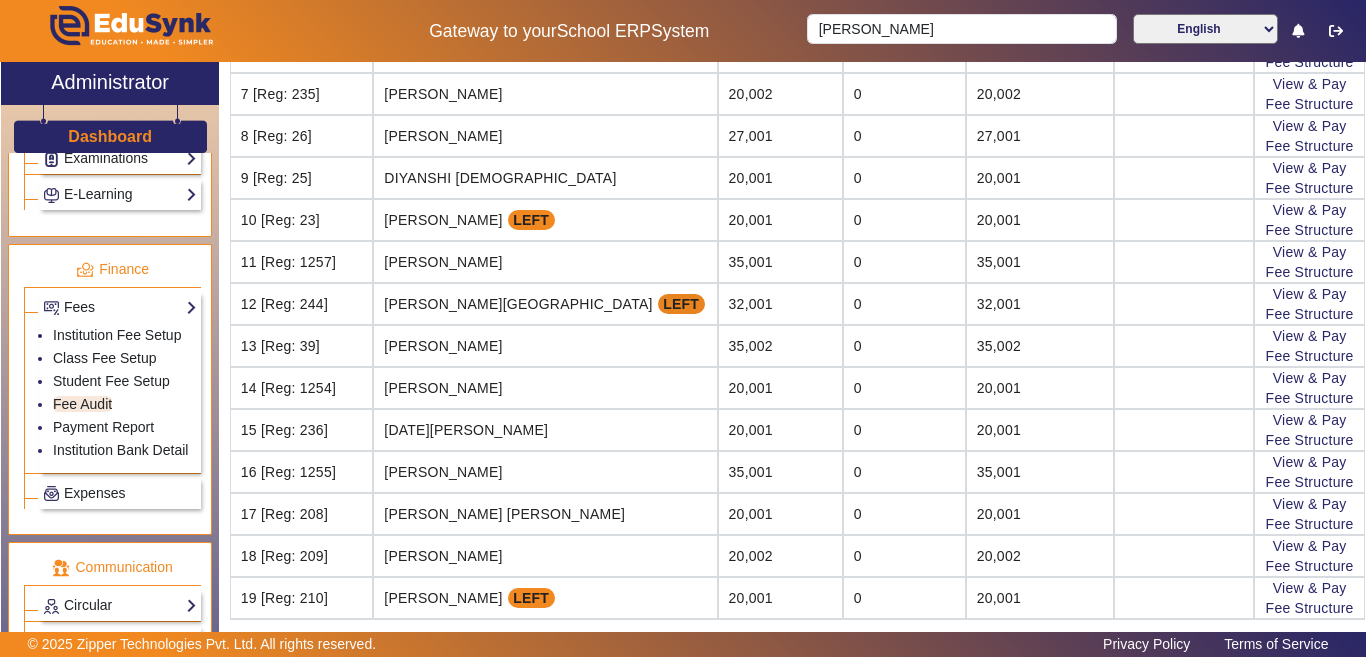 drag, startPoint x: 497, startPoint y: 307, endPoint x: 553, endPoint y: 305, distance: 56.0357 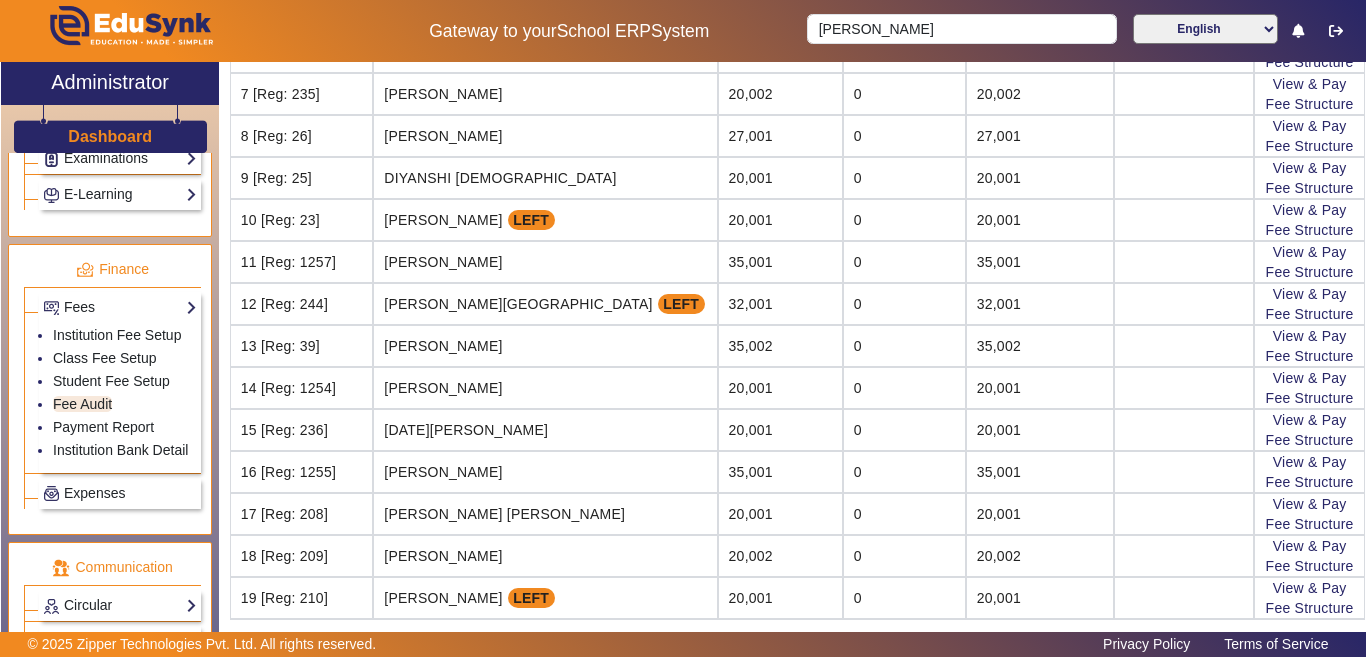 drag, startPoint x: 383, startPoint y: 308, endPoint x: 580, endPoint y: 308, distance: 197 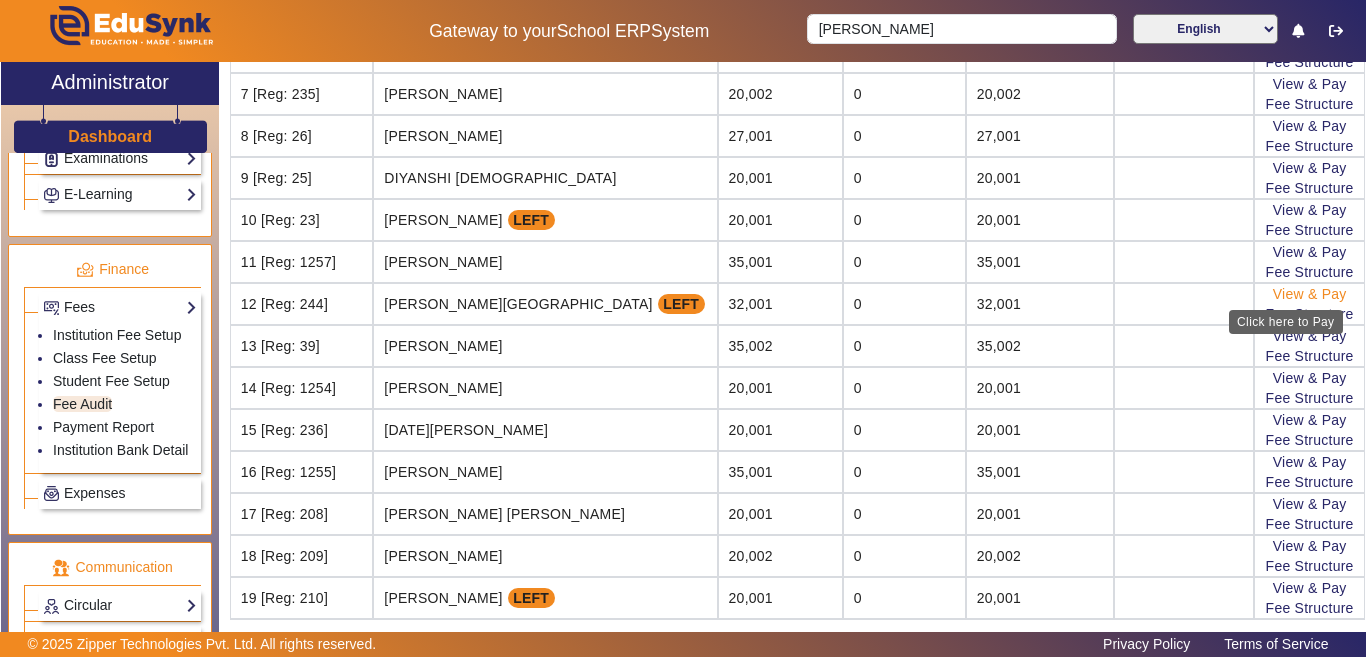 click on "View & Pay" 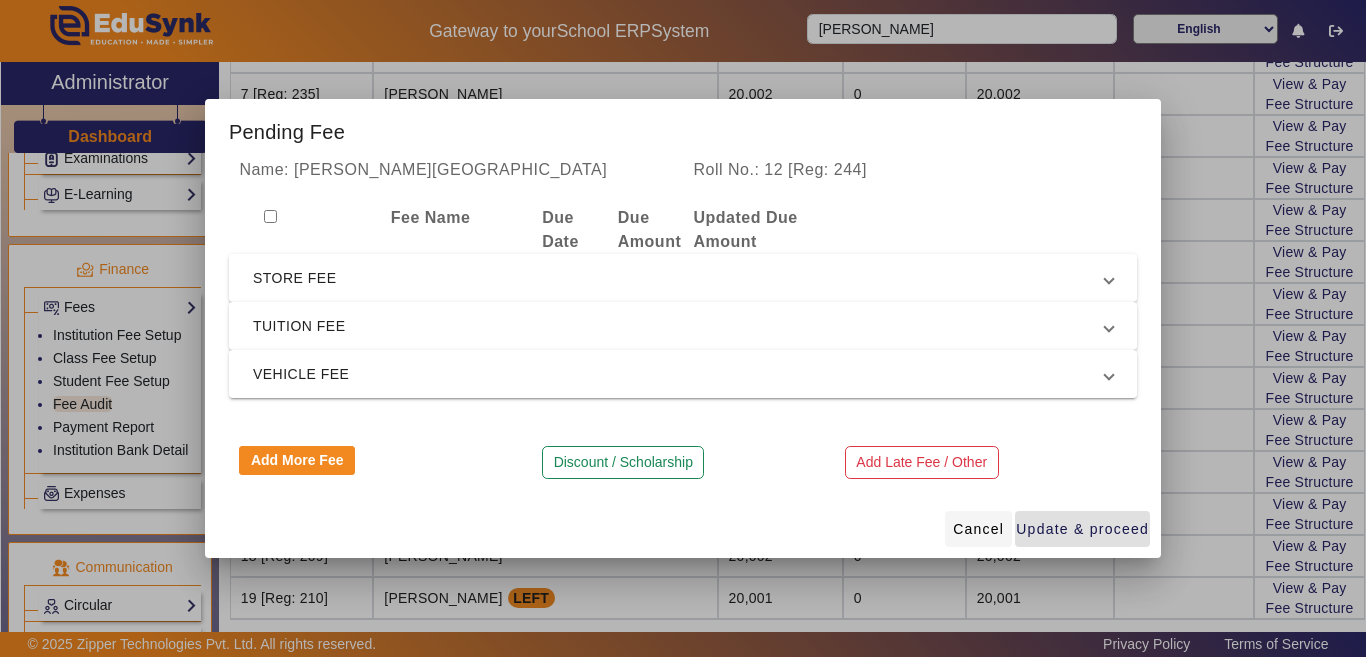 click on "Cancel" at bounding box center (978, 529) 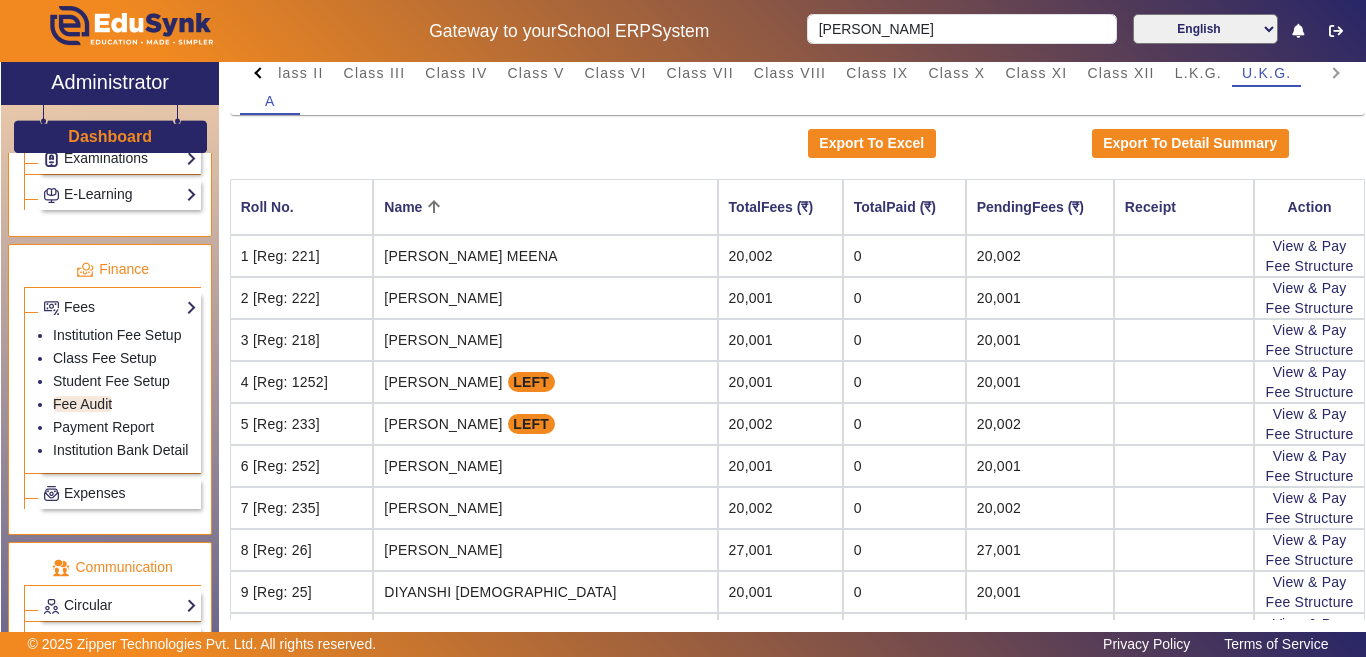 scroll, scrollTop: 0, scrollLeft: 0, axis: both 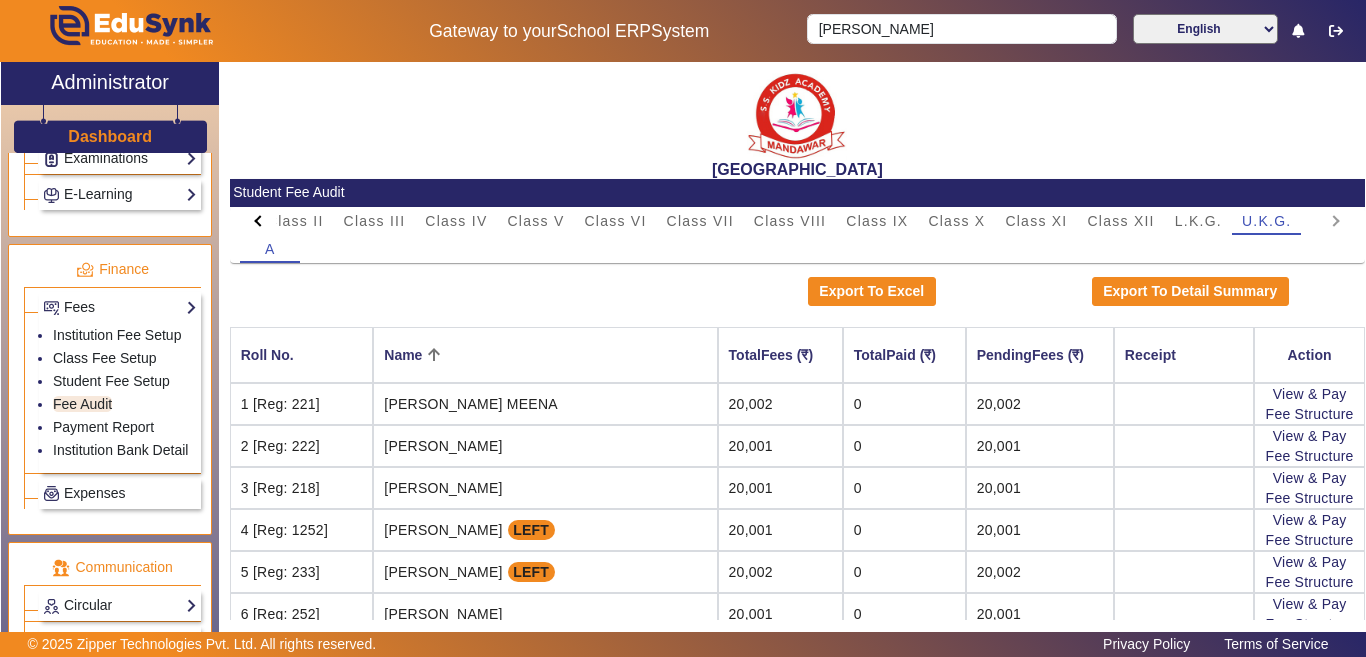 click 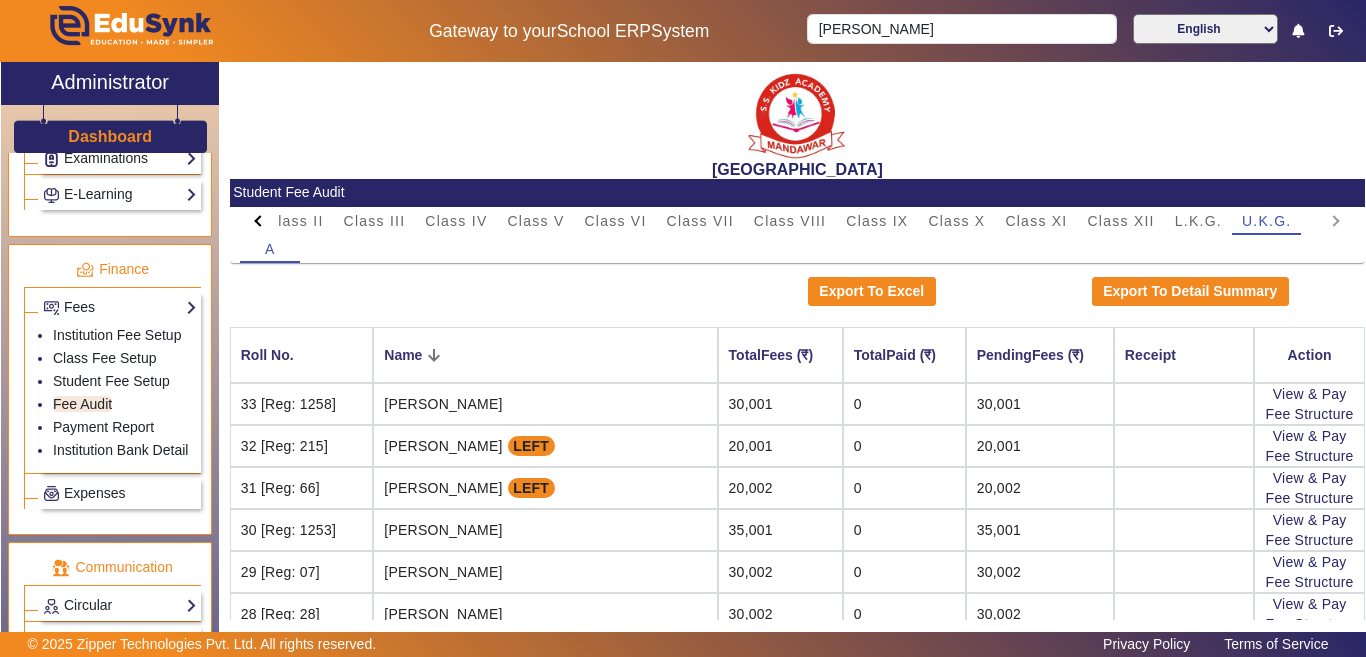 click 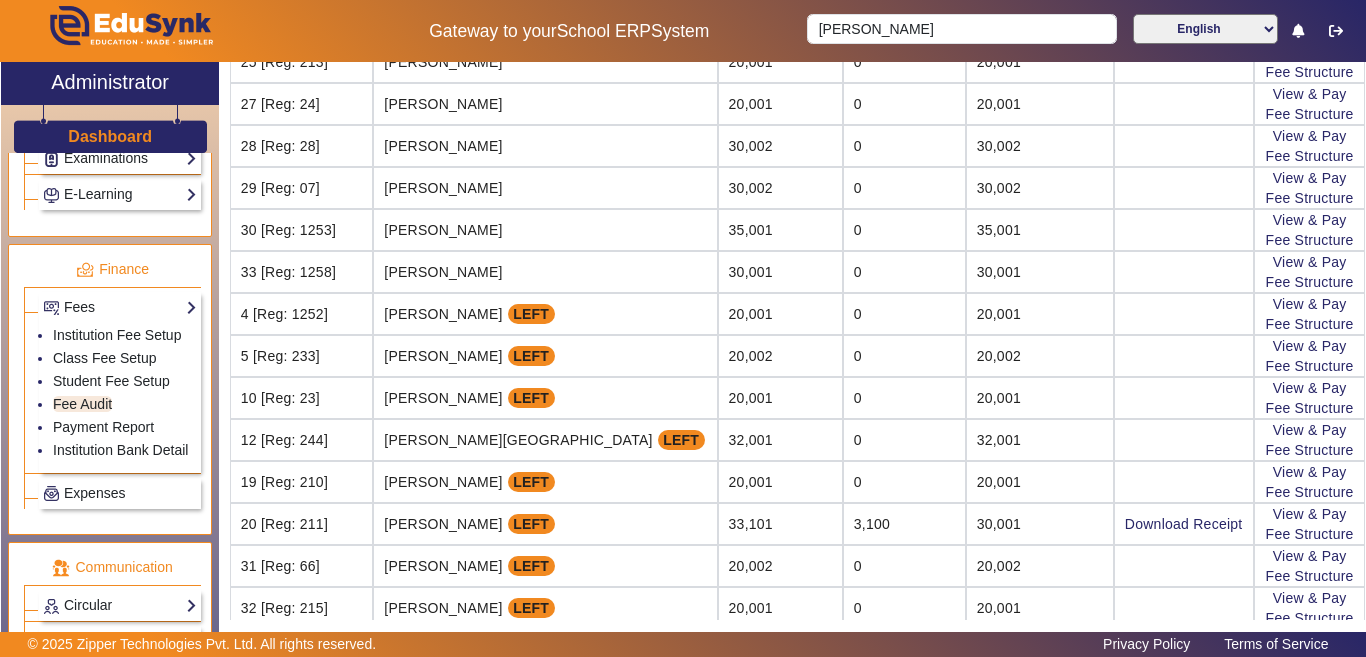 scroll, scrollTop: 1162, scrollLeft: 0, axis: vertical 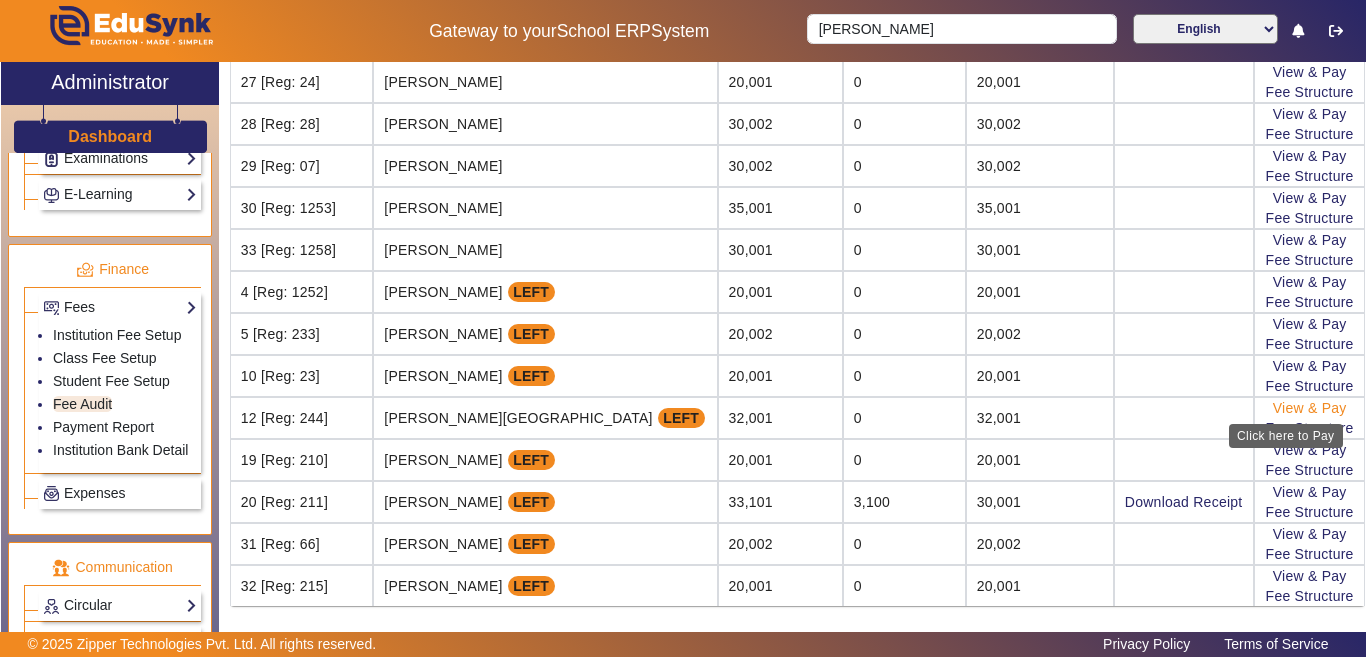 click on "View & Pay" 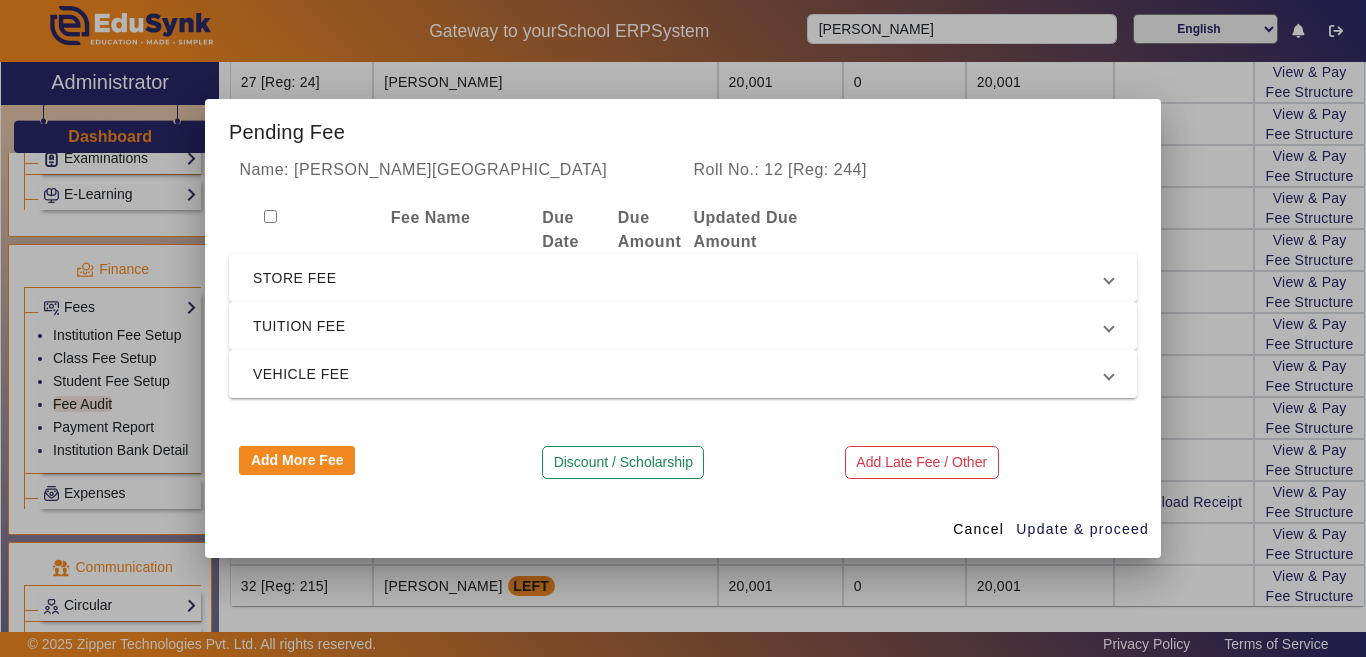 click on "Name: [PERSON_NAME]  NAGAR   Roll No.: 12 [Reg: 244]  Fee Name Due Date Due Amount Updated Due Amount  STORE FEE  STORE FEE 1 1  TUITION FEE  UKG 7000 7000 UKG 7000 7000 UKG 6000 6000  VEHICLE FEE  ROUTE-4 6000 6000 ROUTE-4 6000 6000 Add More Fee Discount / Scholarship Add Late Fee / Other" at bounding box center (683, 329) 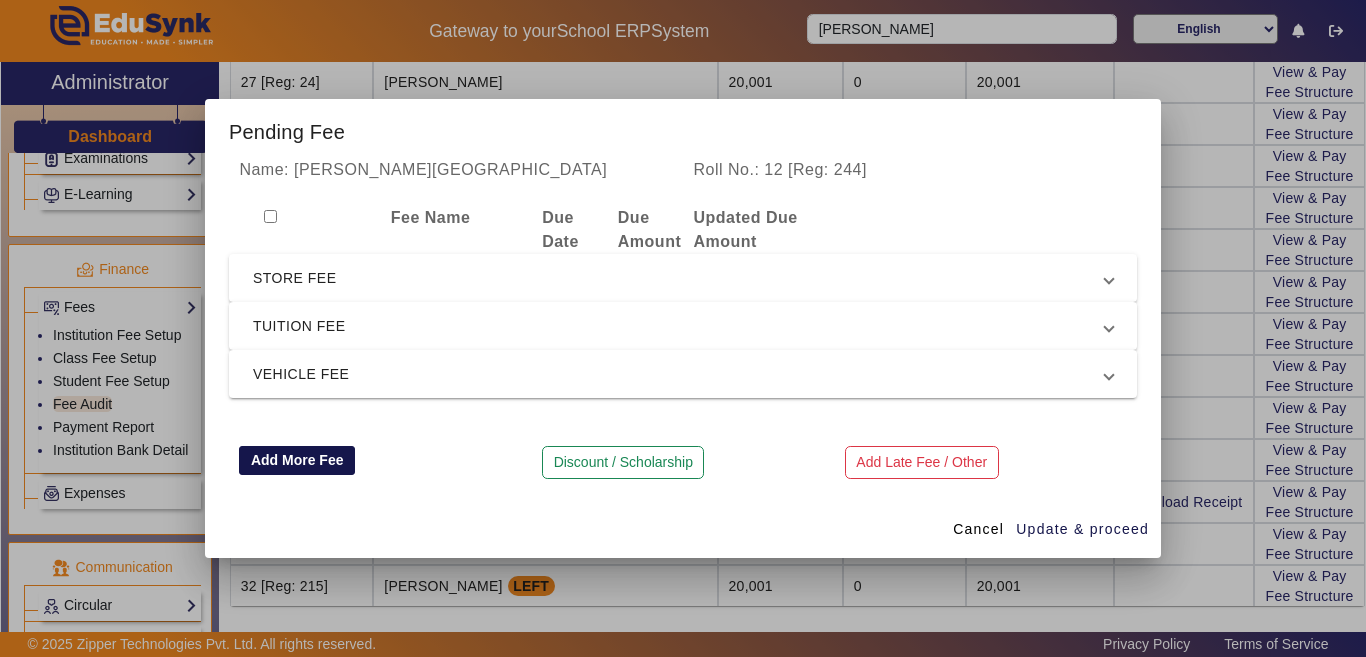 click on "Add More Fee" at bounding box center (297, 461) 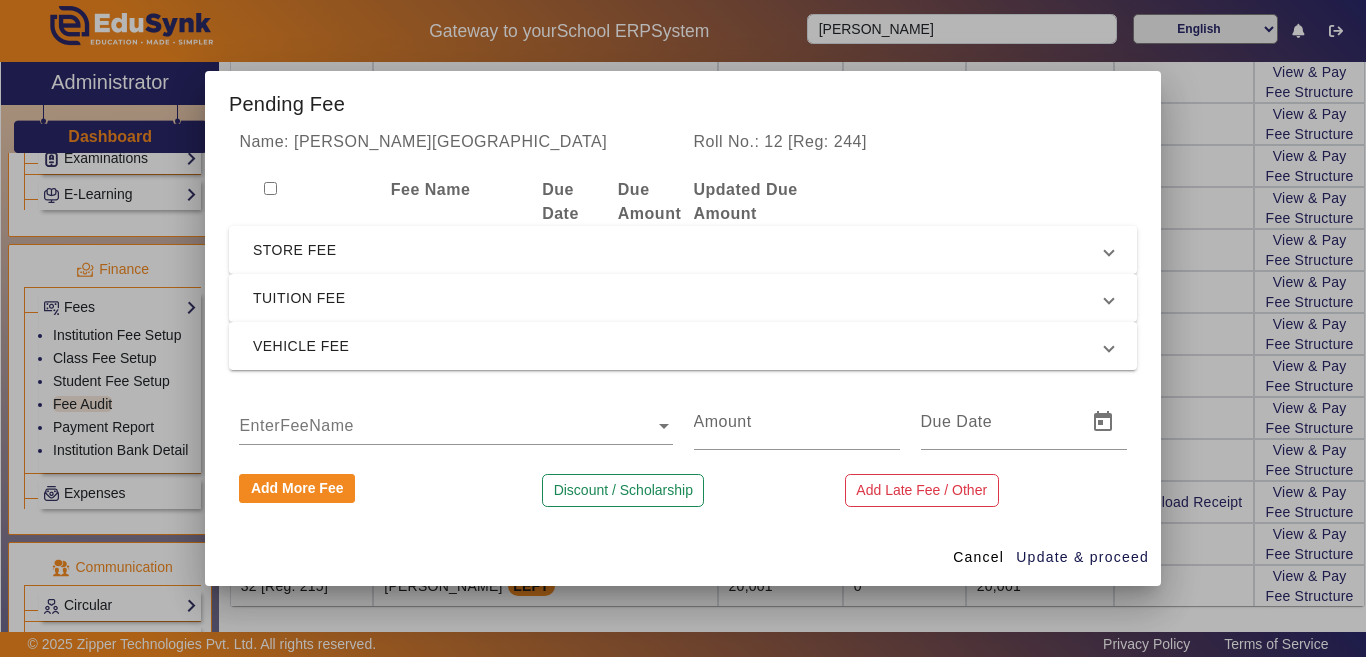 click at bounding box center (455, 426) 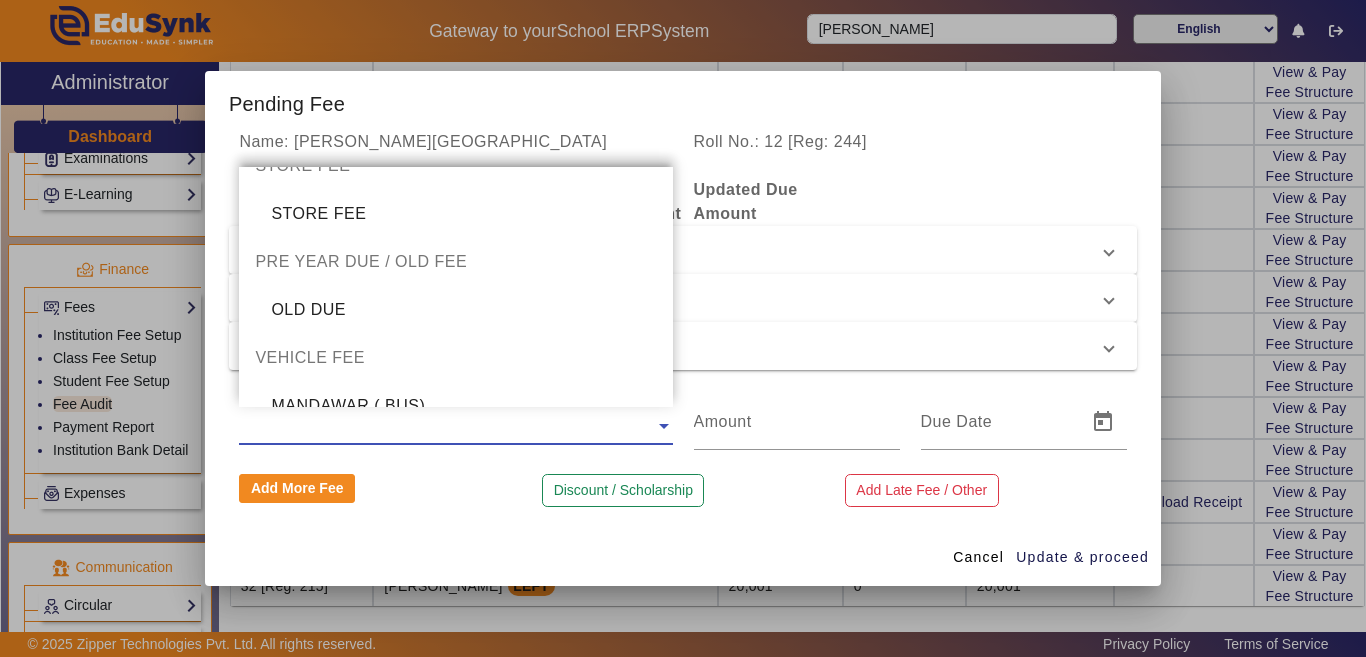 scroll, scrollTop: 1100, scrollLeft: 0, axis: vertical 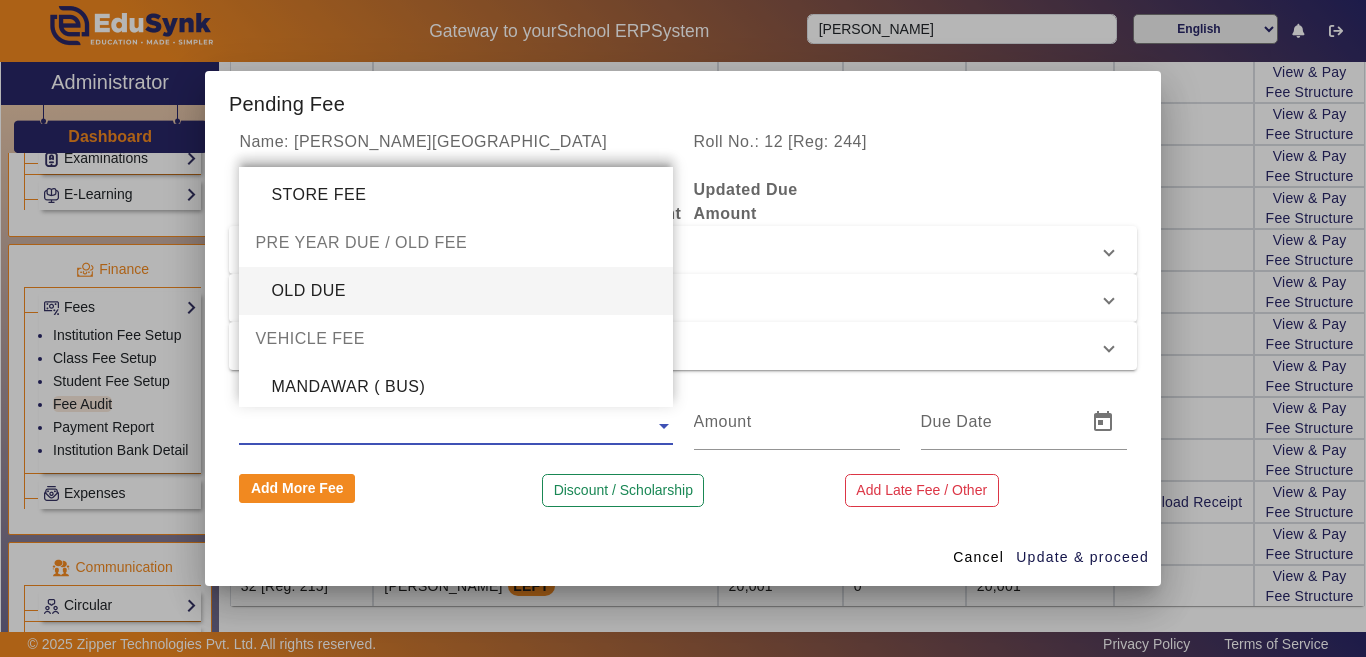 click on "OLD DUE" at bounding box center [455, 291] 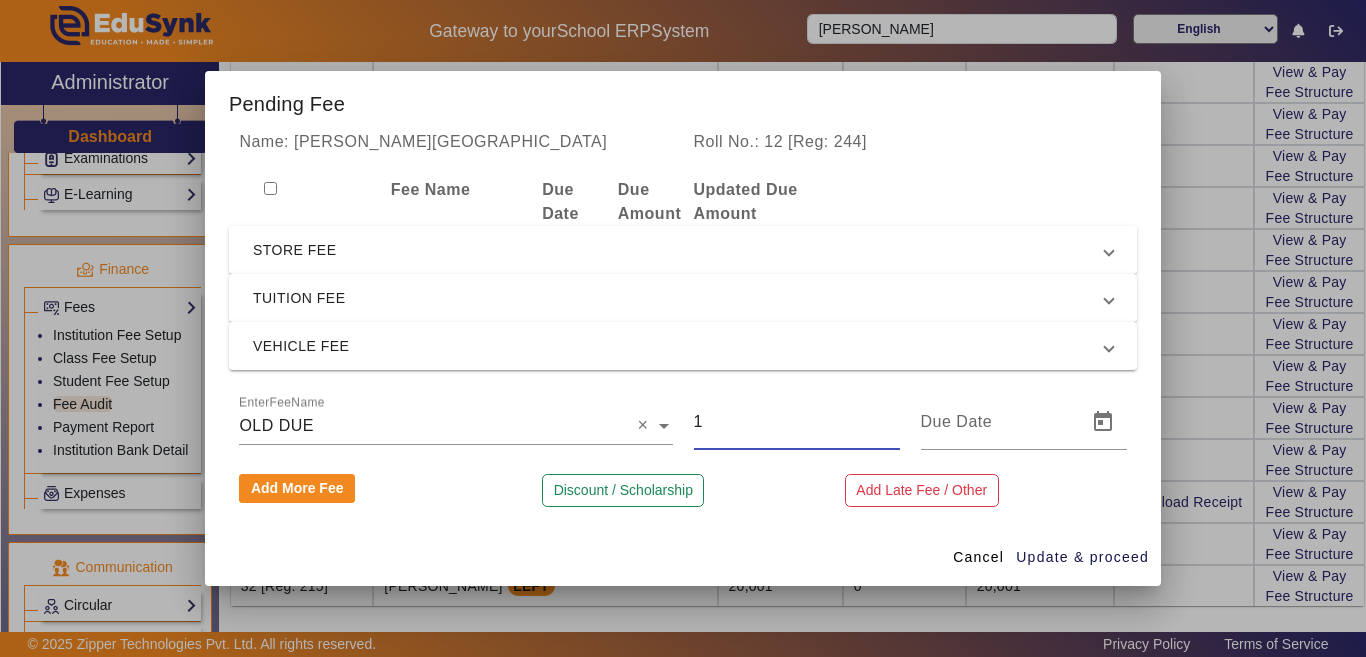 drag, startPoint x: 747, startPoint y: 418, endPoint x: 629, endPoint y: 408, distance: 118.42297 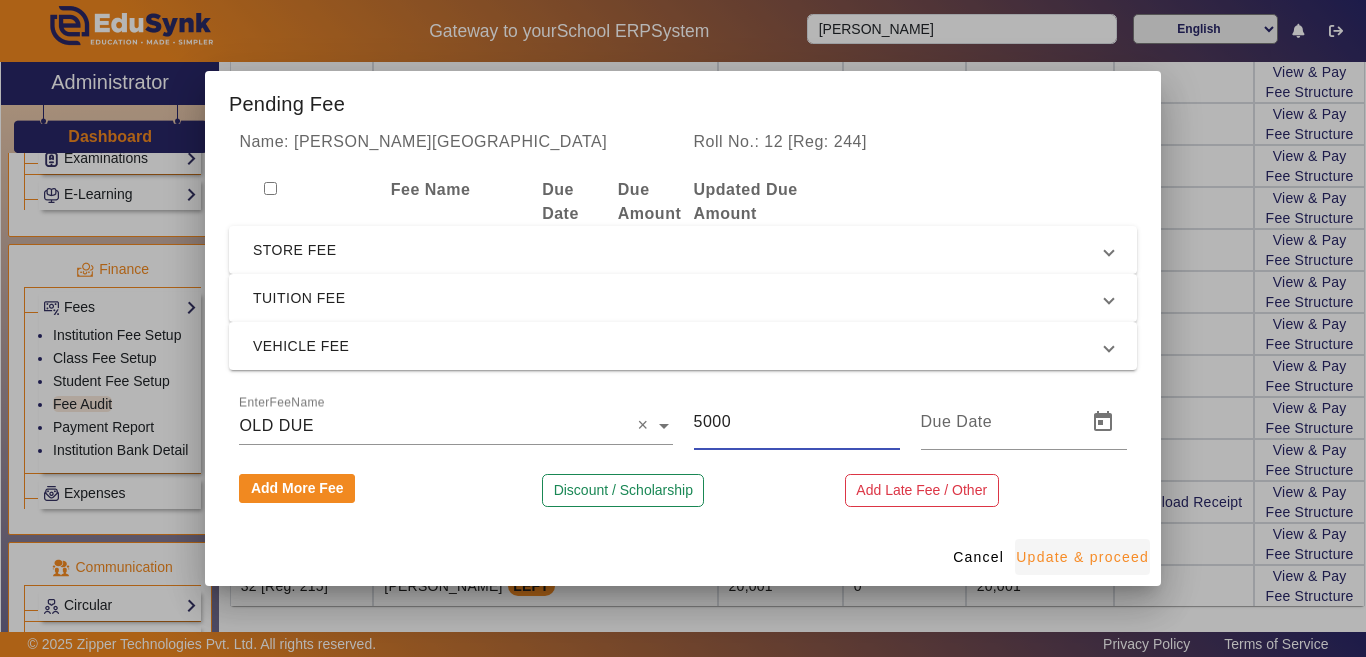 type on "5000" 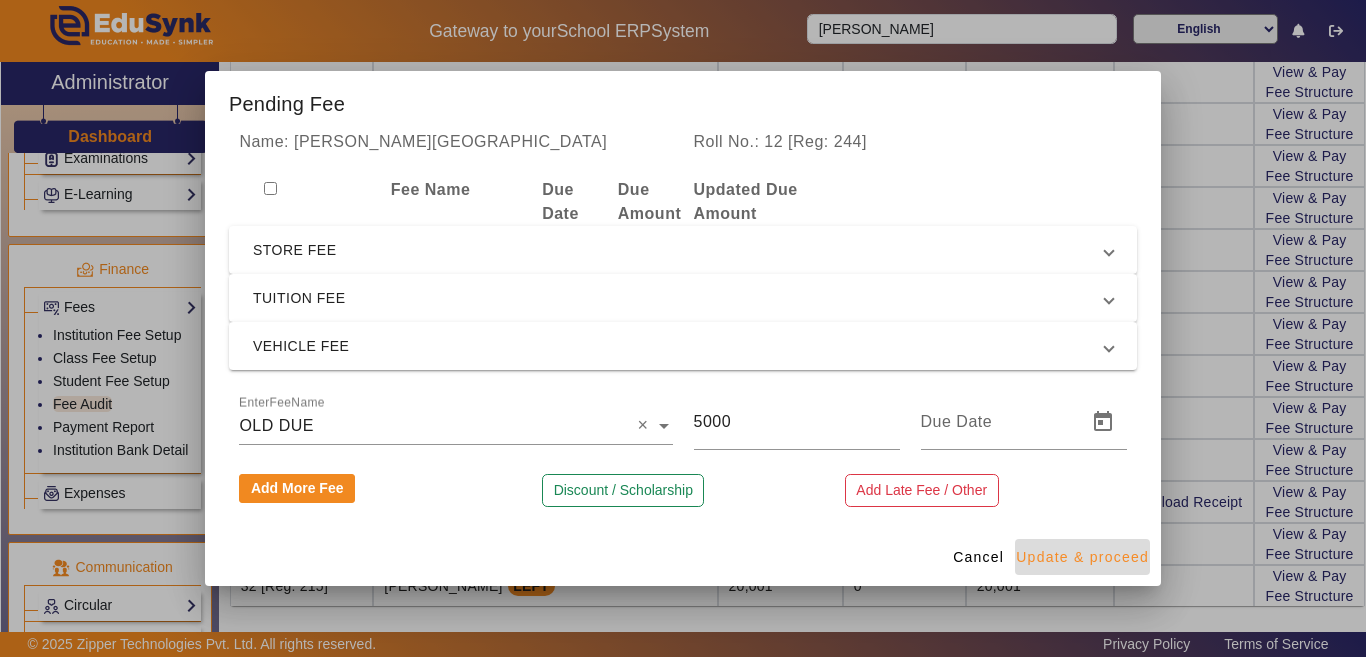 click on "Update & proceed" at bounding box center [1082, 557] 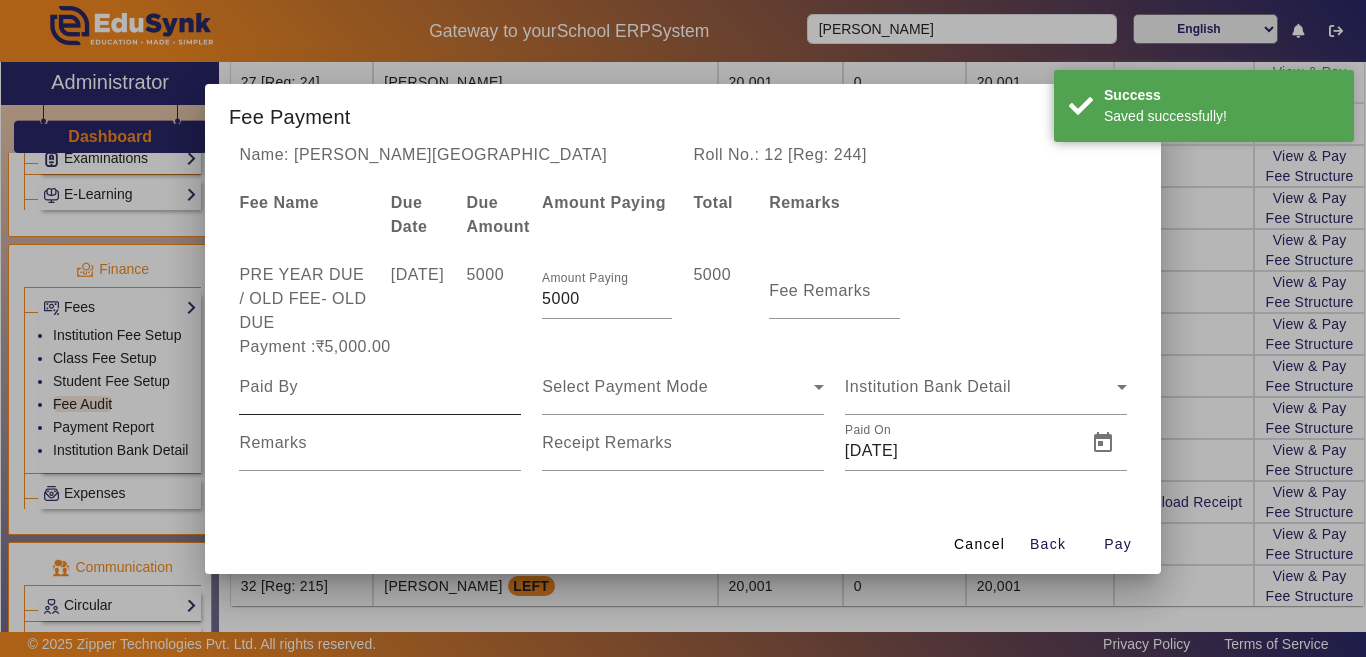 click at bounding box center [380, 387] 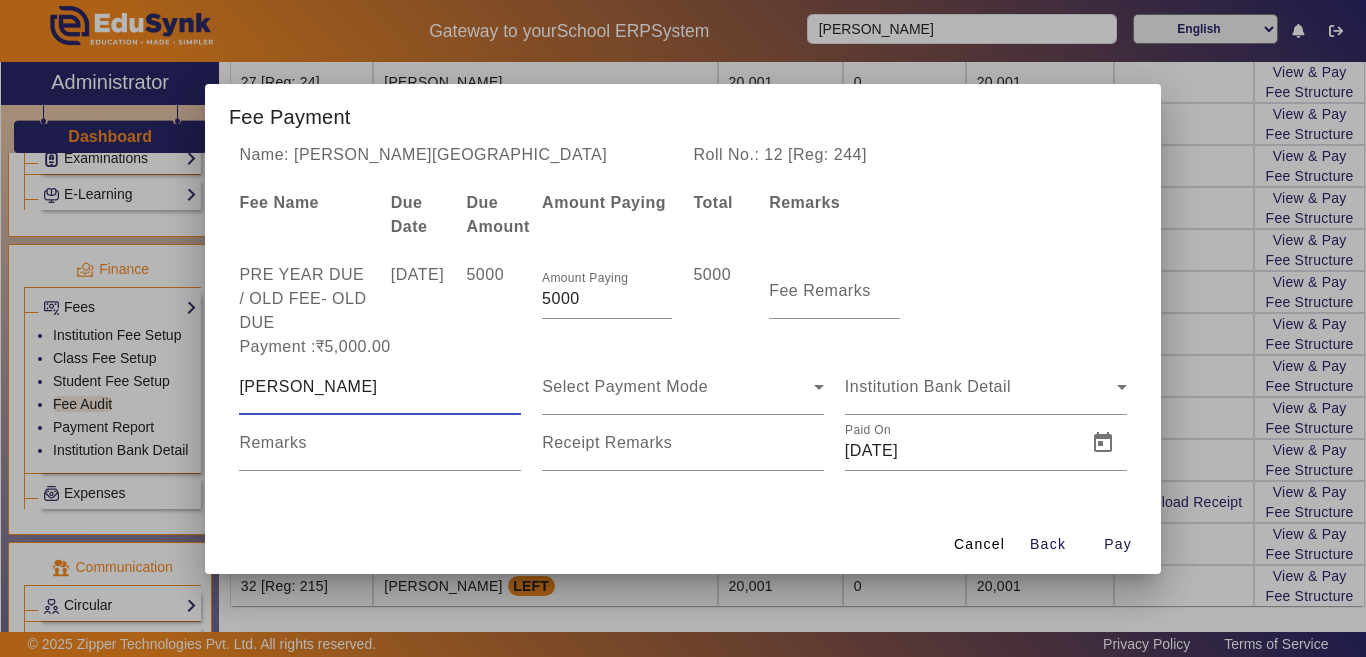 type on "[PERSON_NAME]" 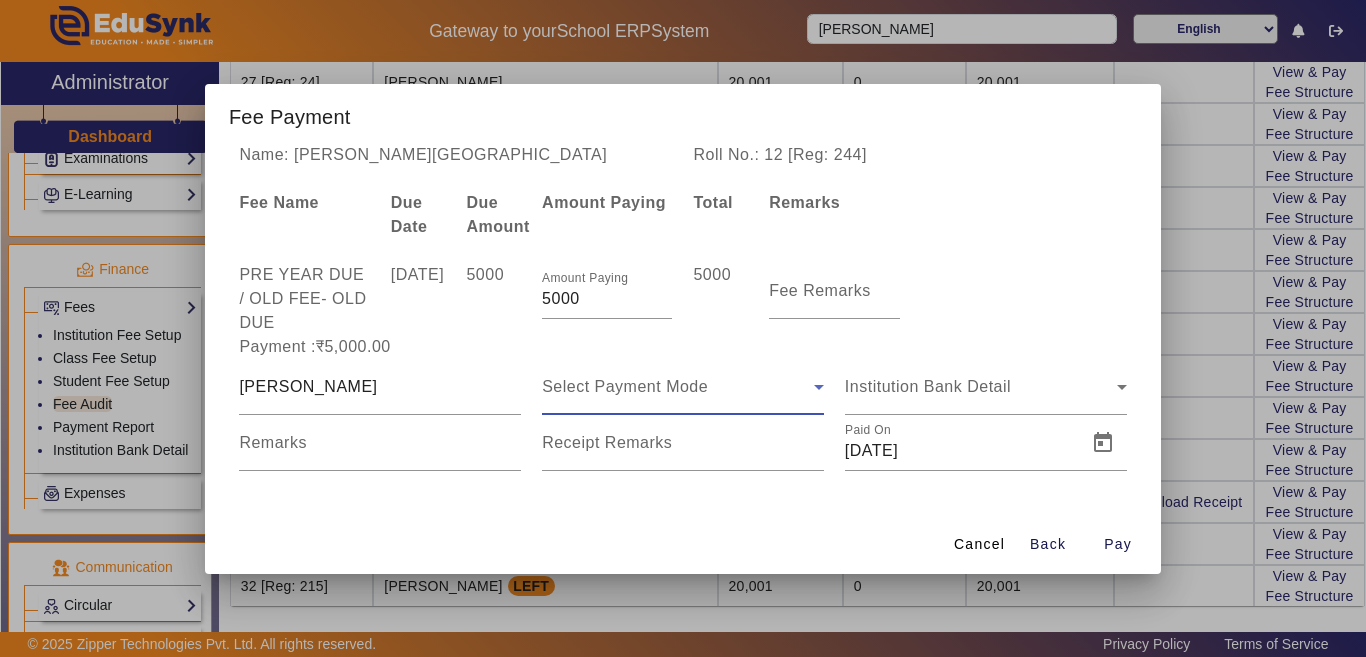 click on "Select Payment Mode" at bounding box center (683, 387) 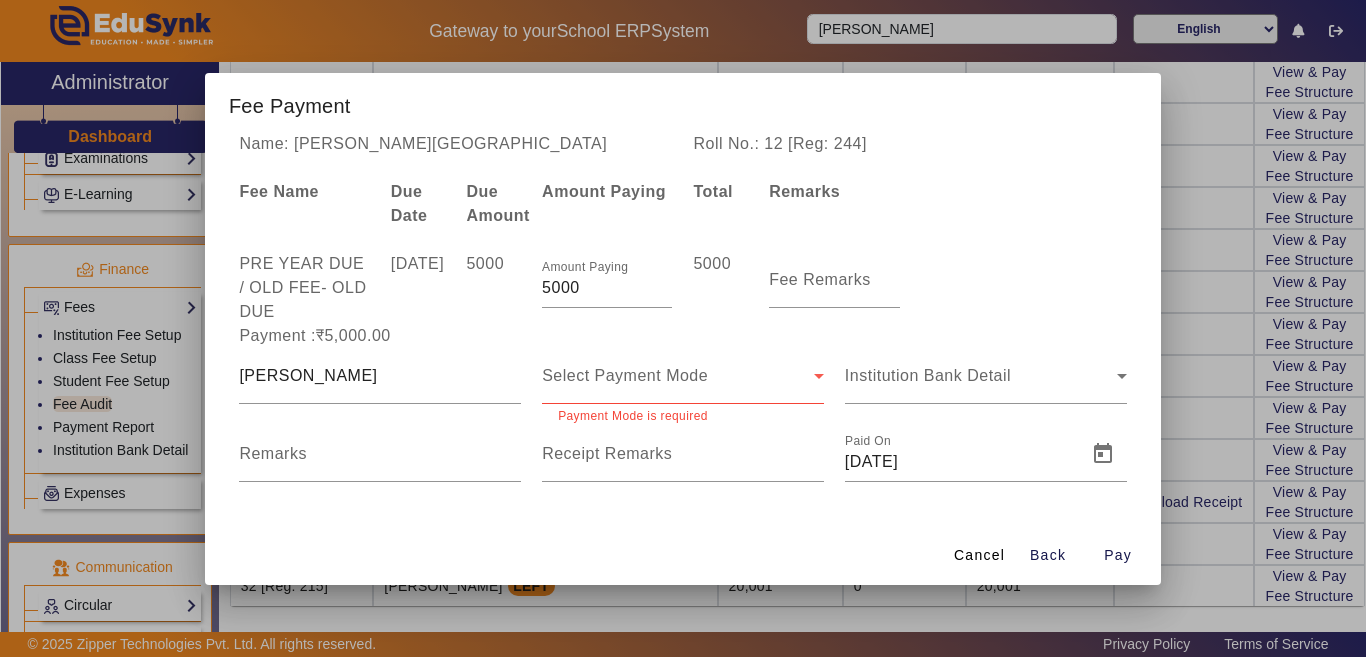 click on "Select Payment Mode" at bounding box center [625, 375] 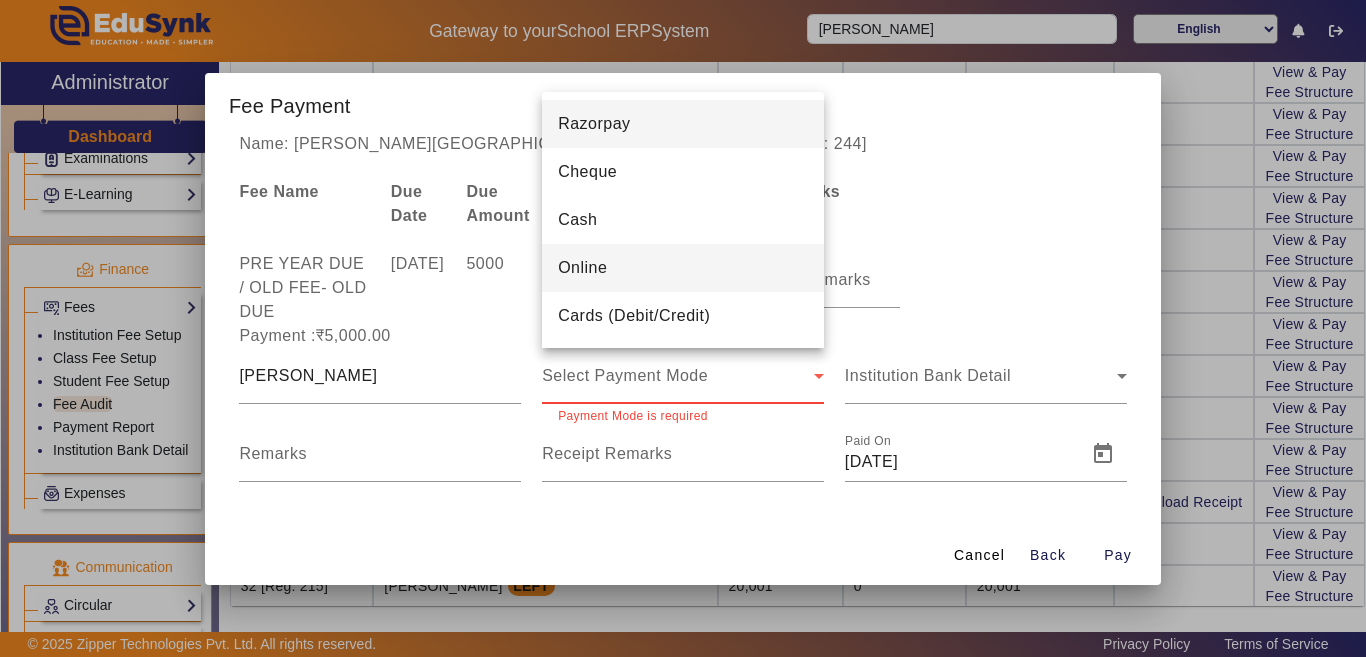click on "Online" at bounding box center (683, 268) 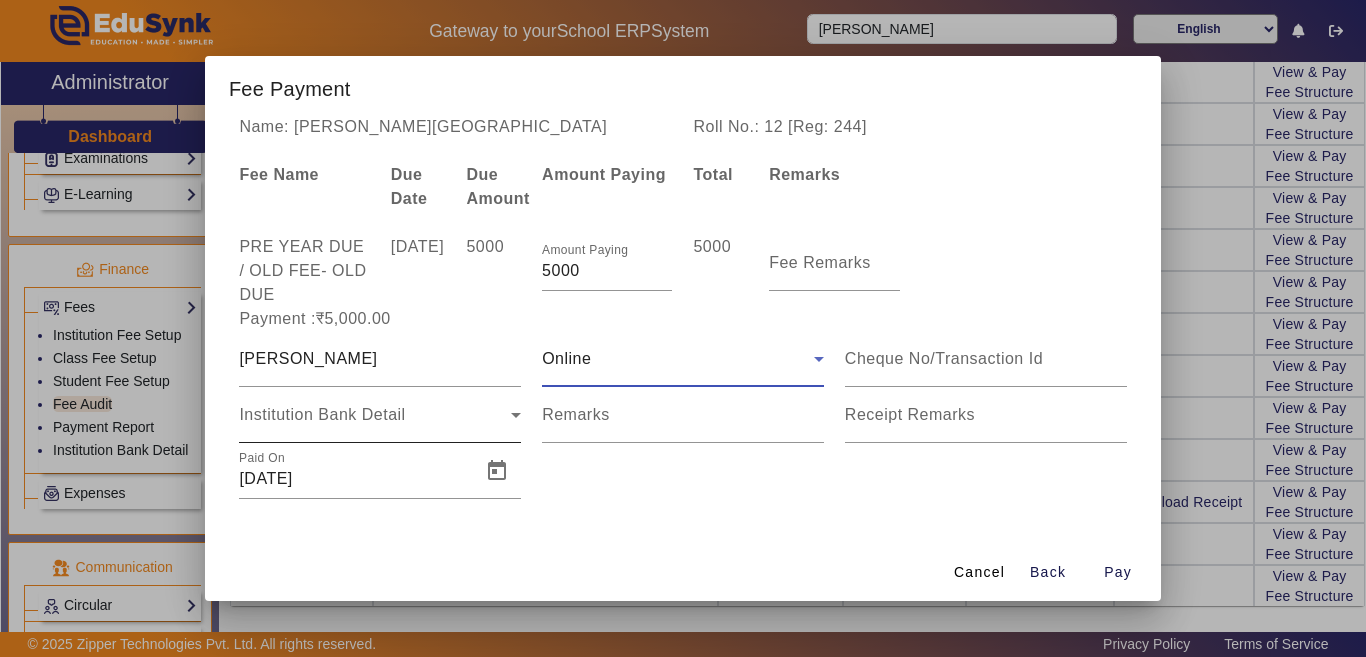 scroll, scrollTop: 1, scrollLeft: 0, axis: vertical 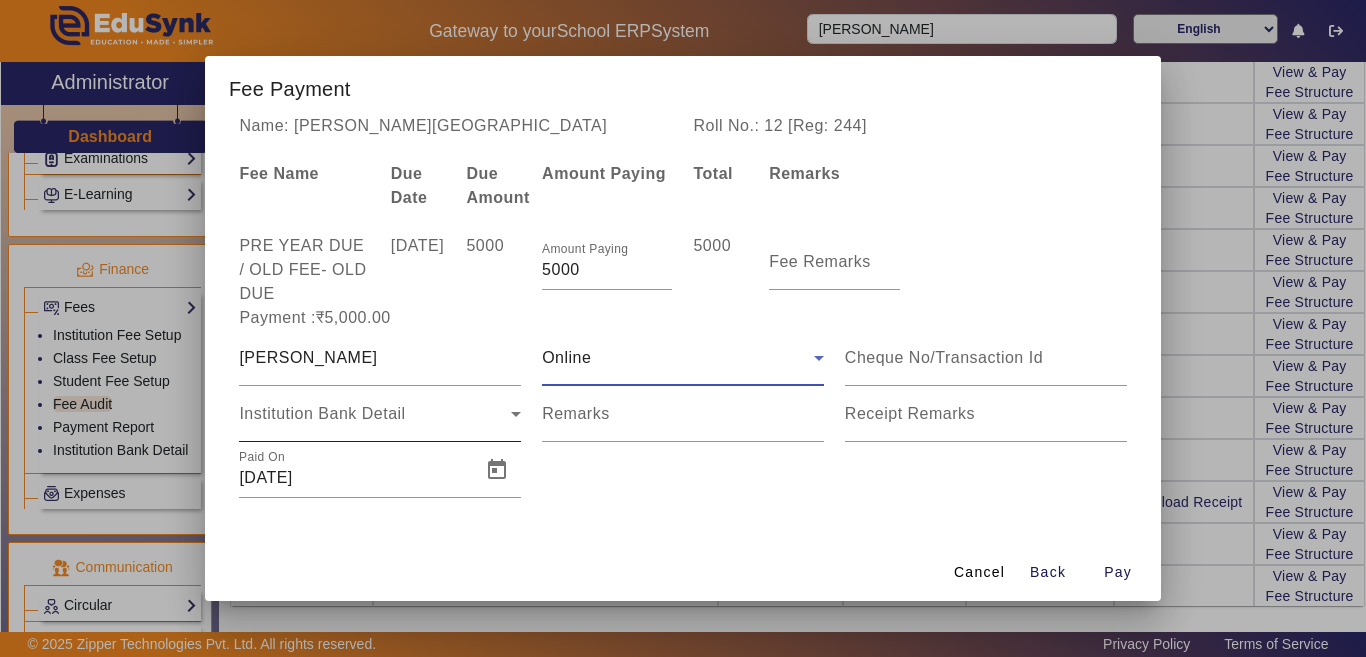 click on "Institution Bank Detail" at bounding box center (322, 413) 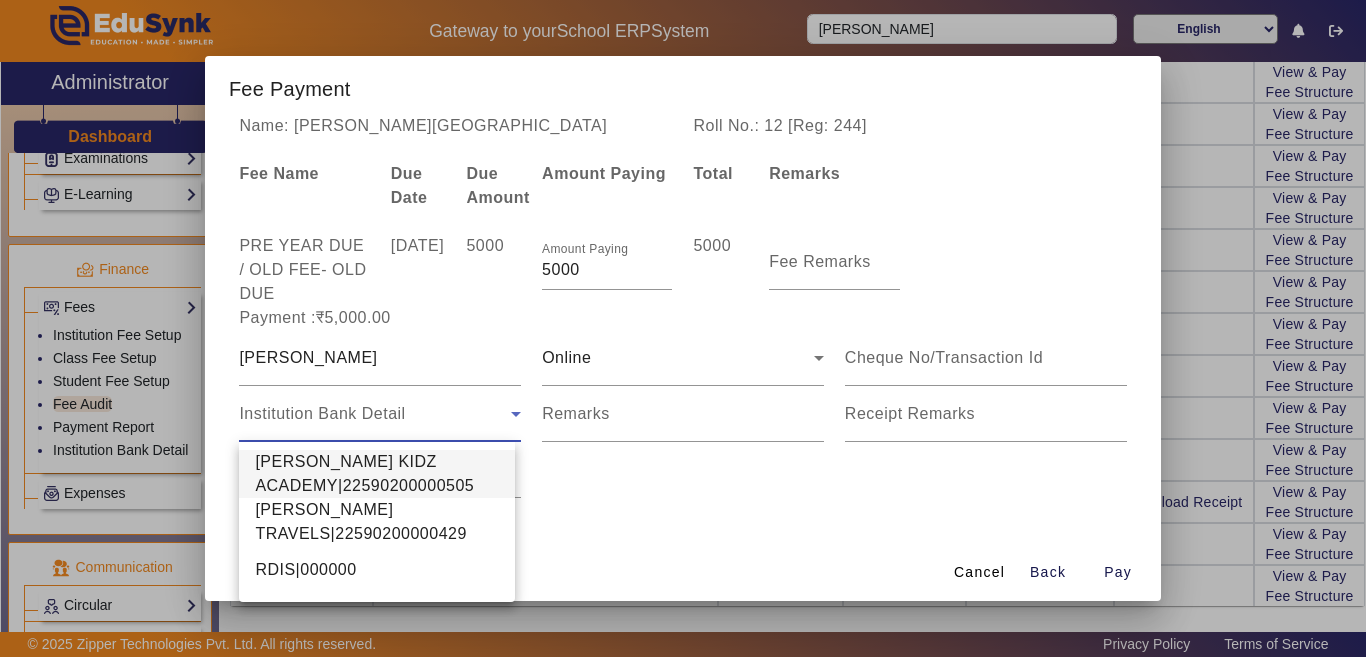 click on "[PERSON_NAME] KIDZ ACADEMY|22590200000505" at bounding box center (377, 474) 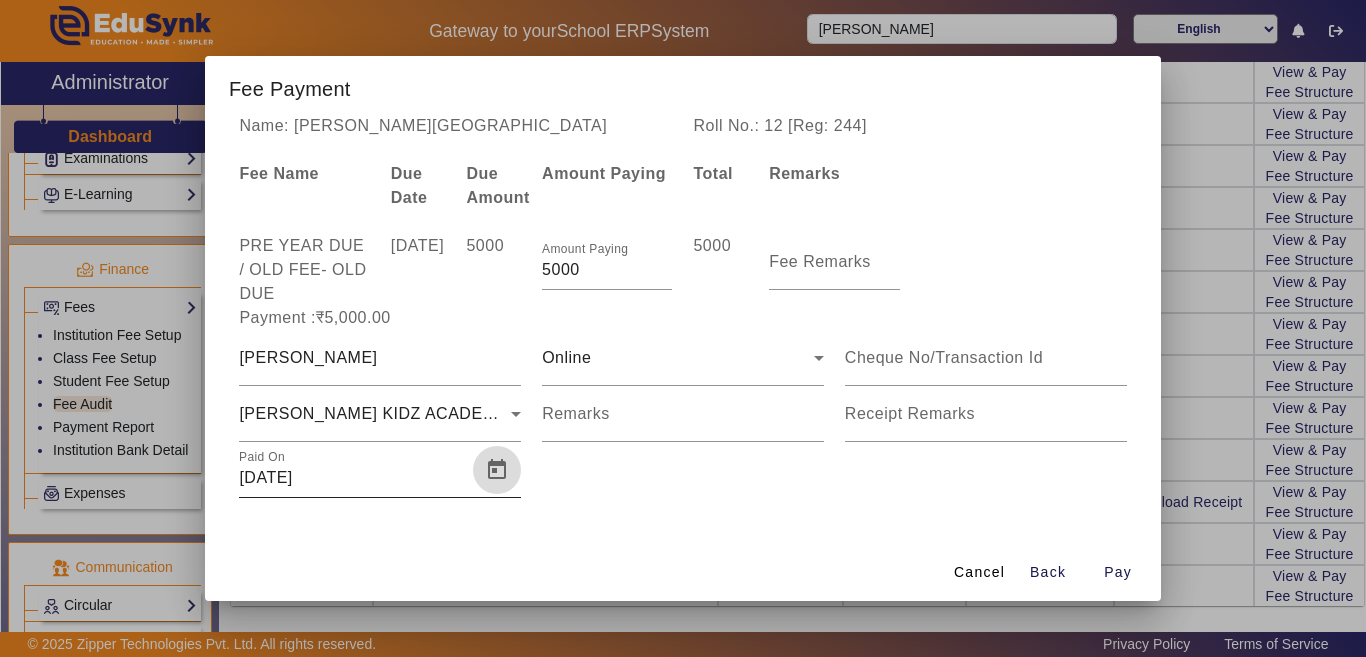 click at bounding box center (497, 470) 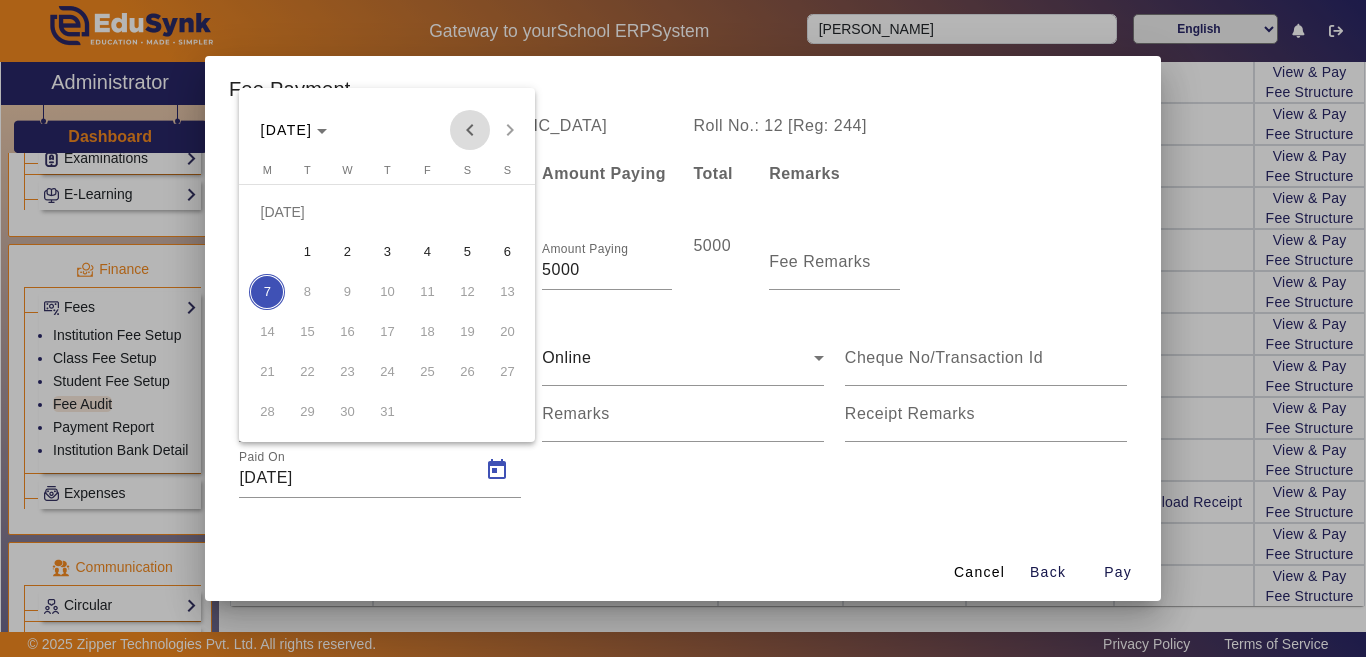 click at bounding box center (470, 130) 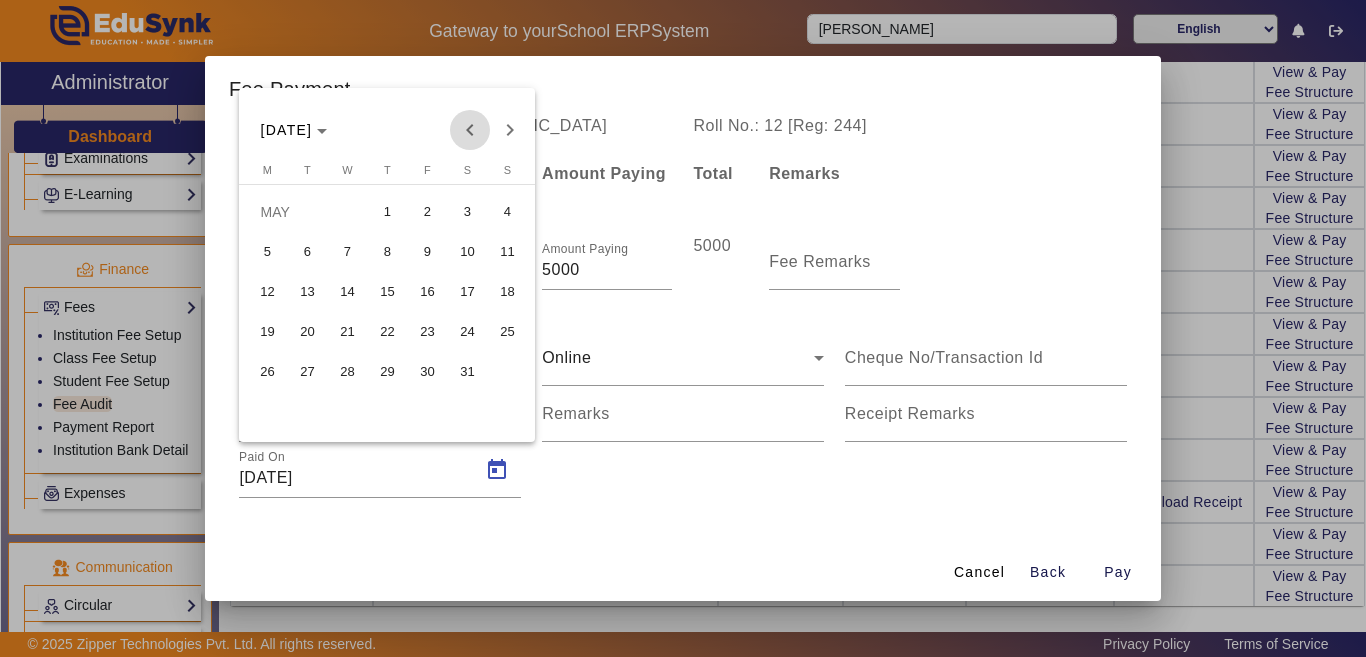 click at bounding box center (470, 130) 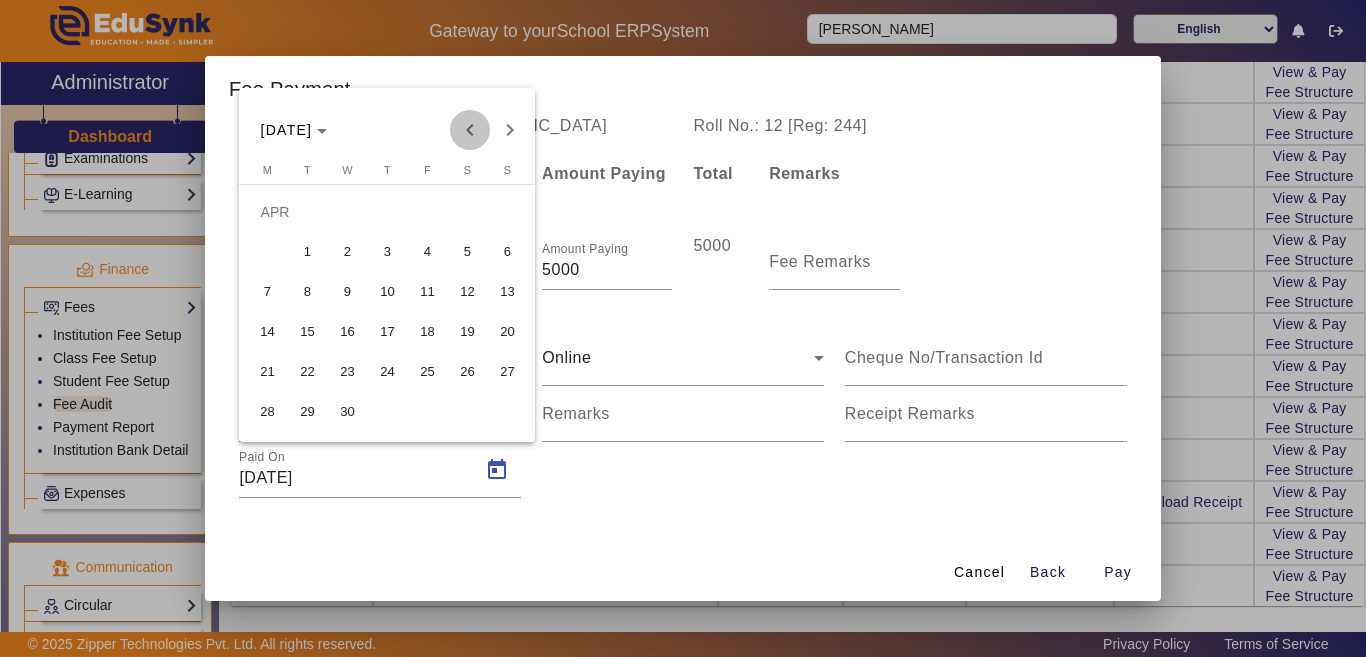click at bounding box center (470, 130) 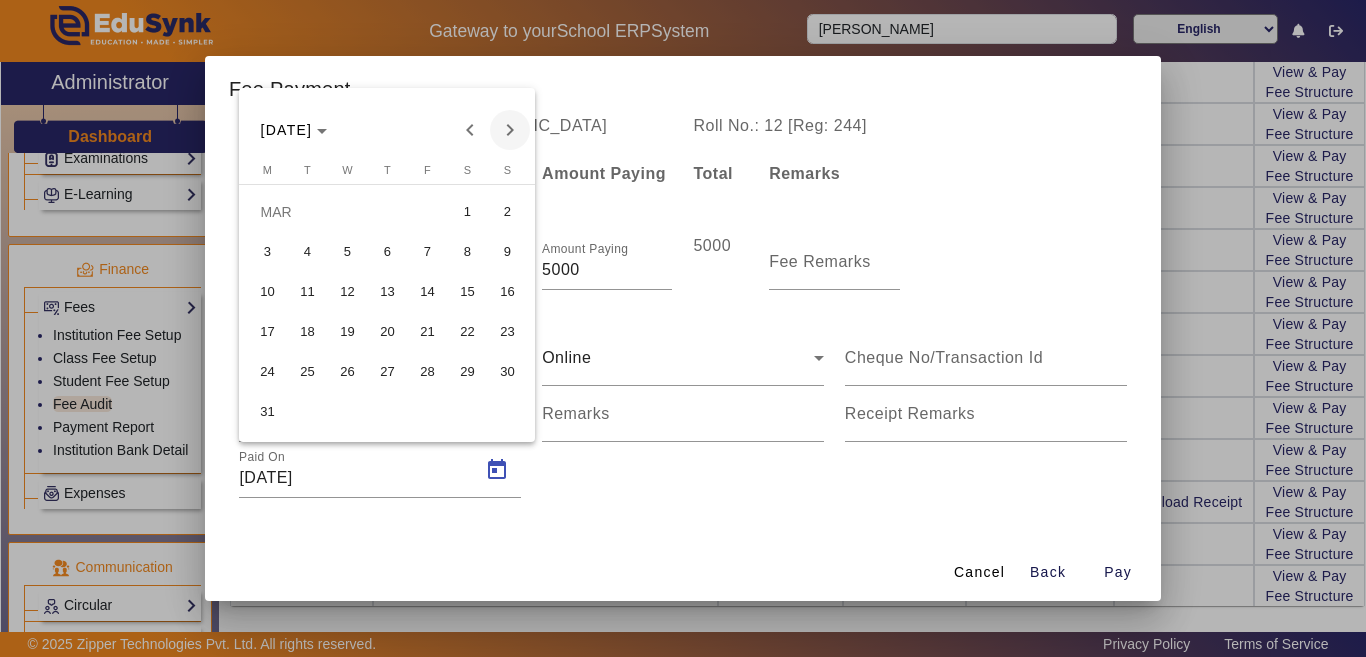 click at bounding box center (510, 130) 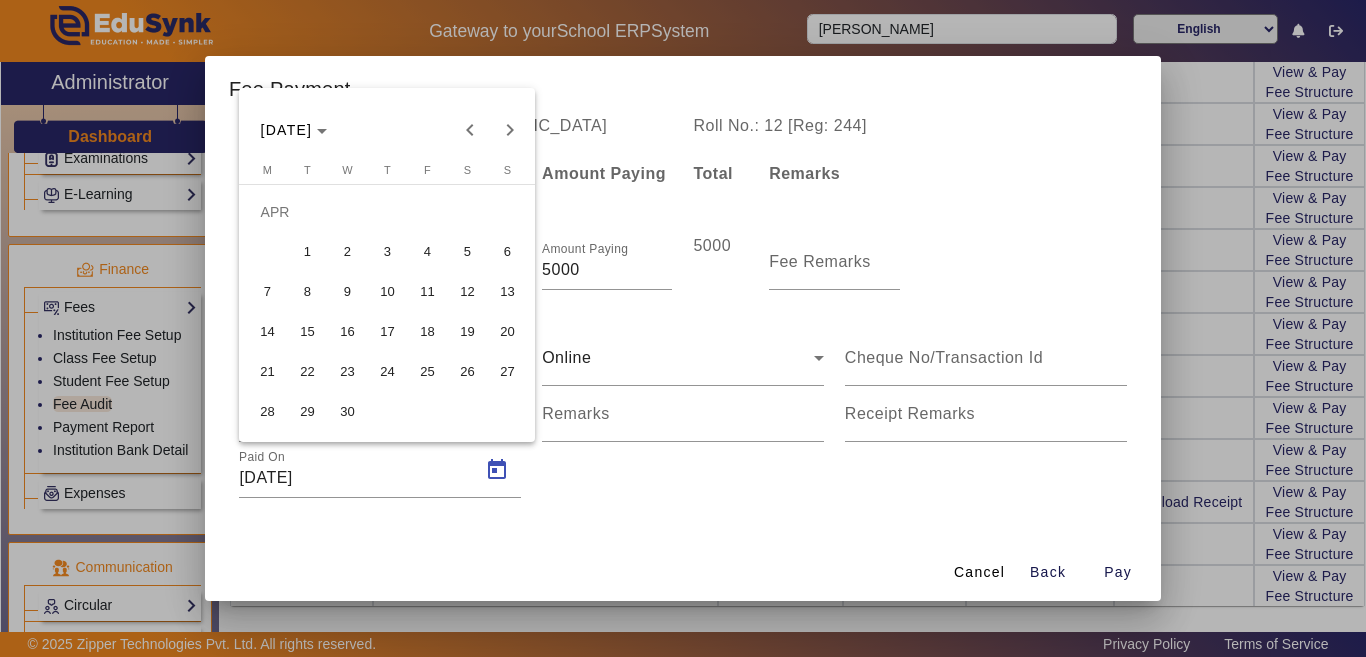 drag, startPoint x: 466, startPoint y: 257, endPoint x: 451, endPoint y: 361, distance: 105.076164 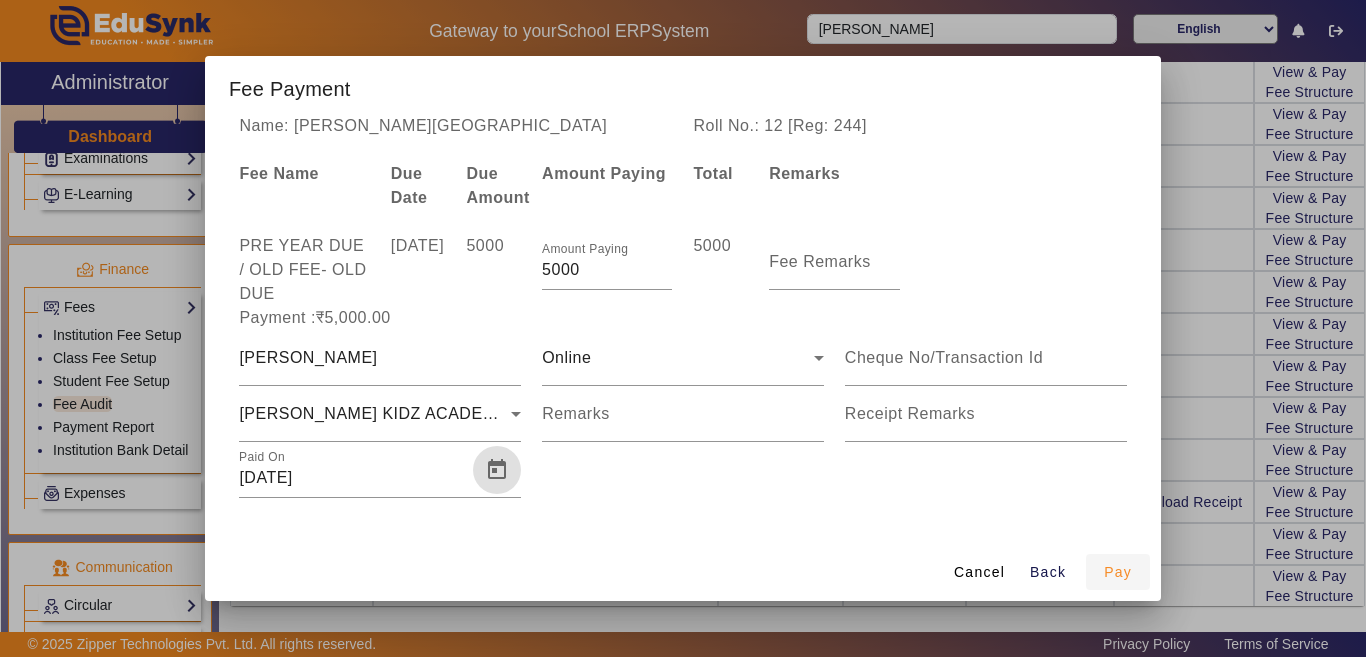 click on "Pay" at bounding box center (1118, 572) 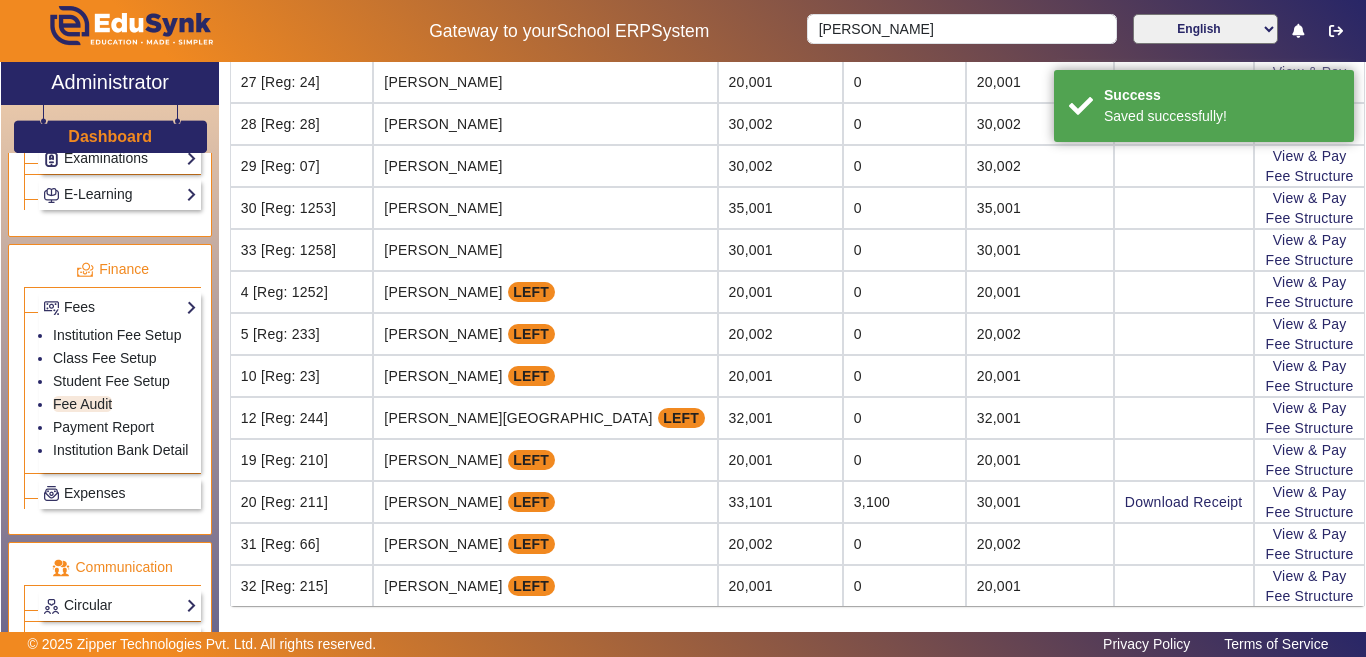 scroll, scrollTop: 0, scrollLeft: 0, axis: both 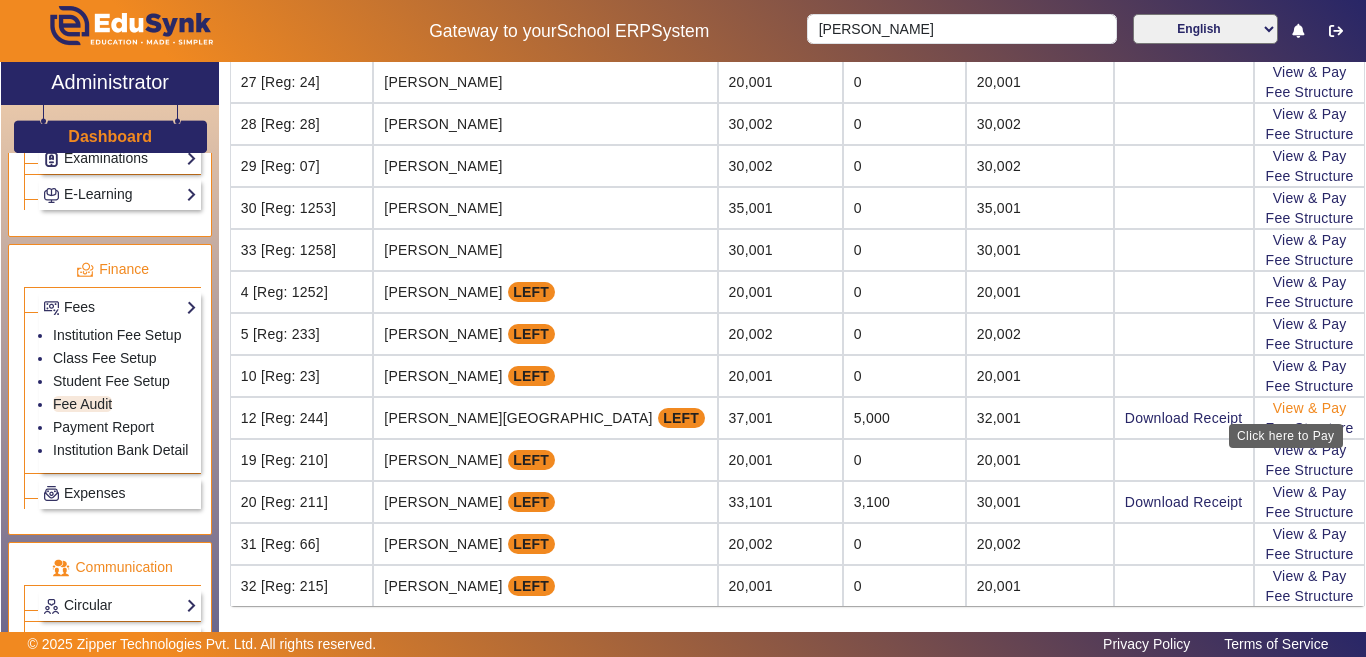 click on "View & Pay" 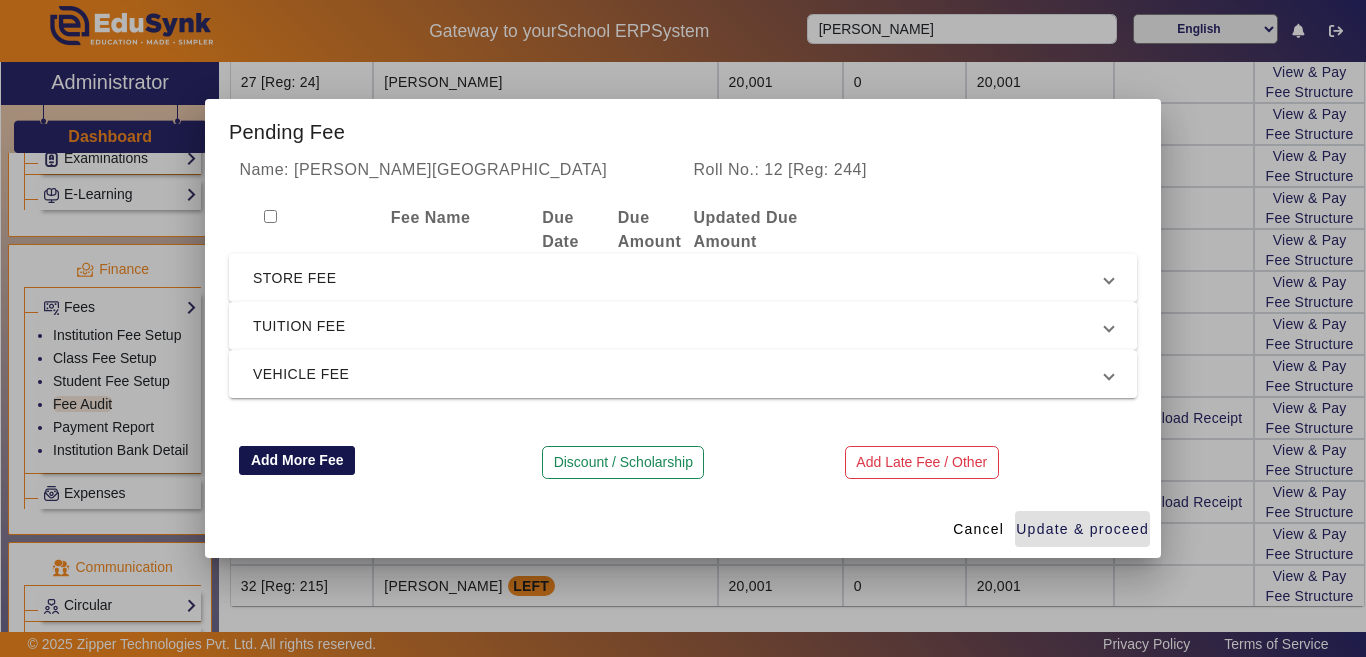 click on "Add More Fee" at bounding box center (297, 461) 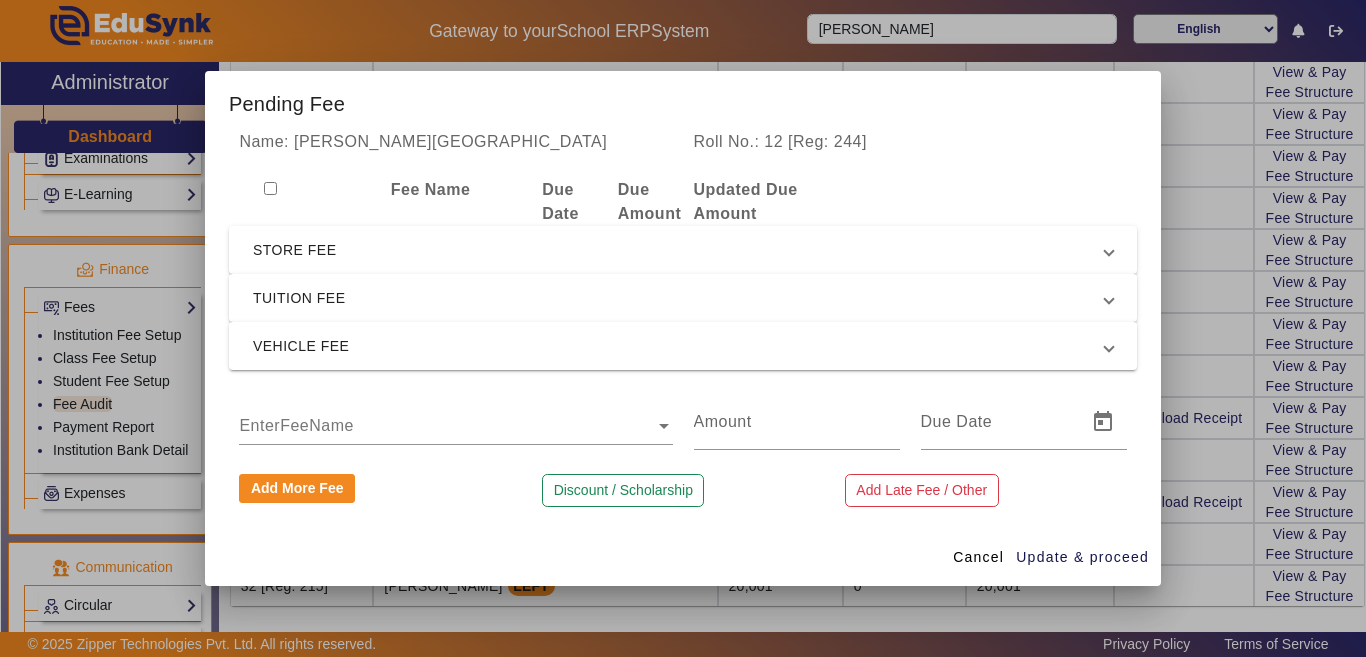 click at bounding box center (455, 426) 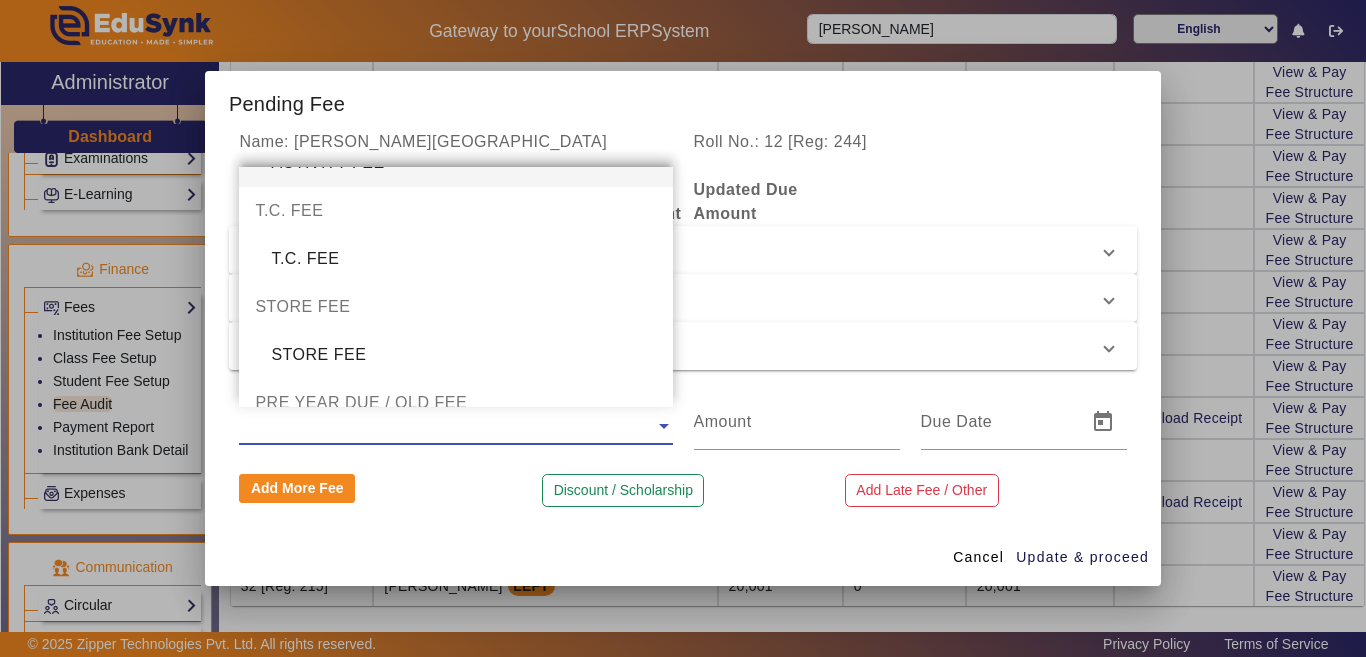 scroll, scrollTop: 1000, scrollLeft: 0, axis: vertical 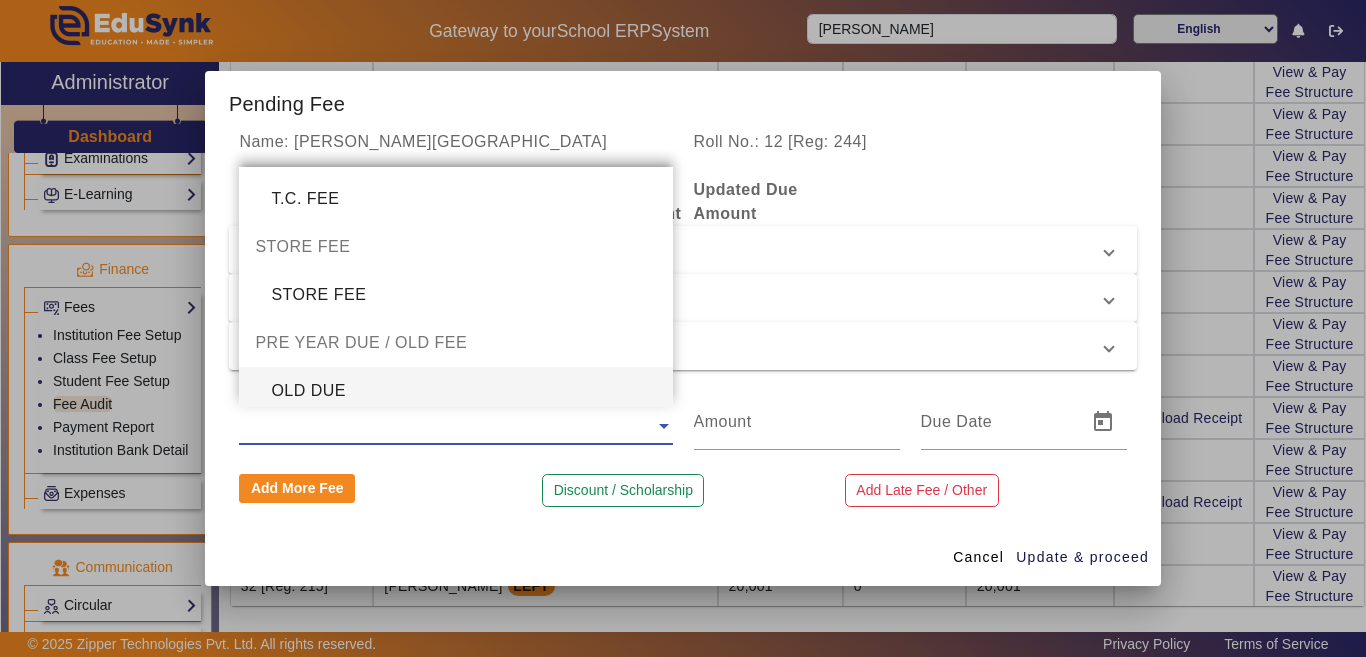 click on "OLD DUE" at bounding box center (455, 391) 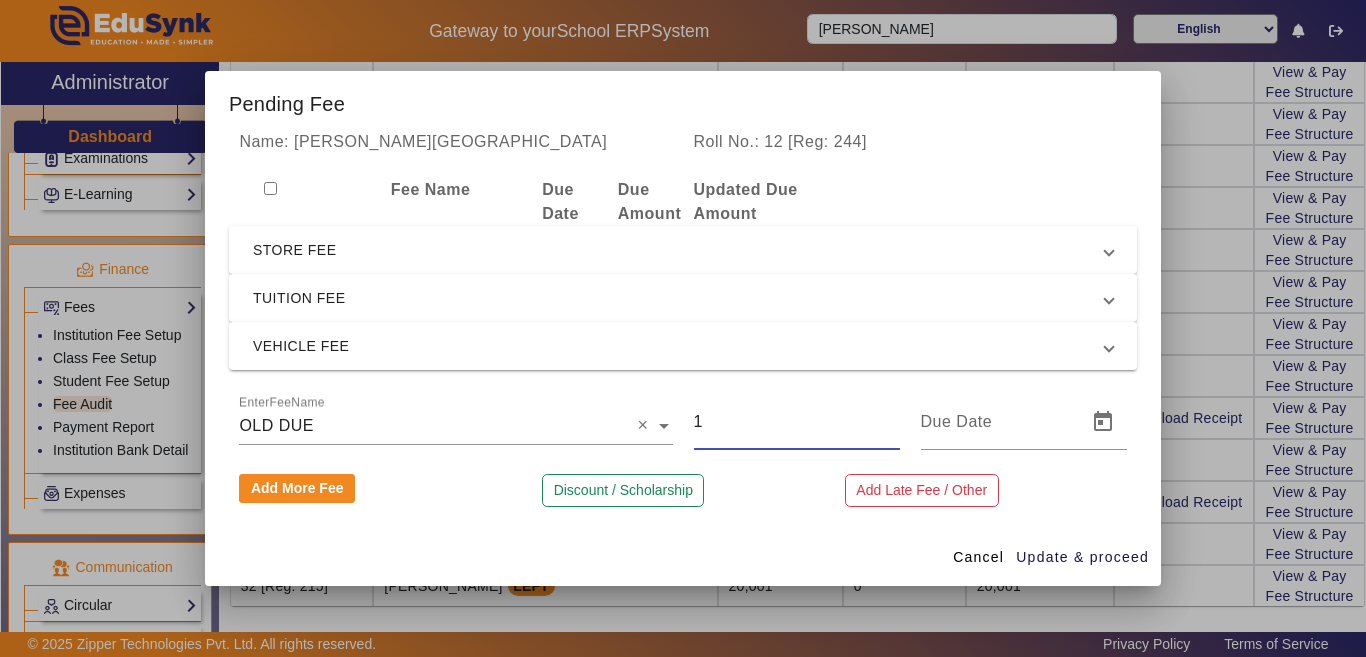 drag, startPoint x: 659, startPoint y: 424, endPoint x: 623, endPoint y: 422, distance: 36.05551 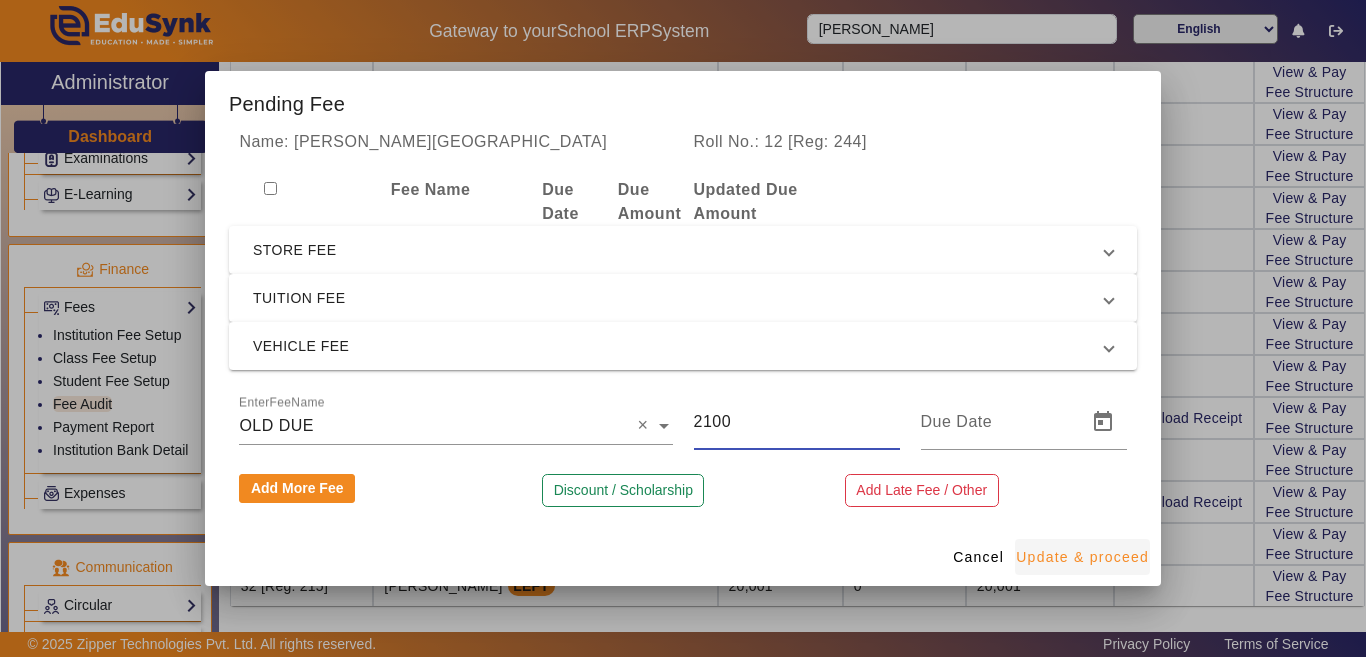 type on "2100" 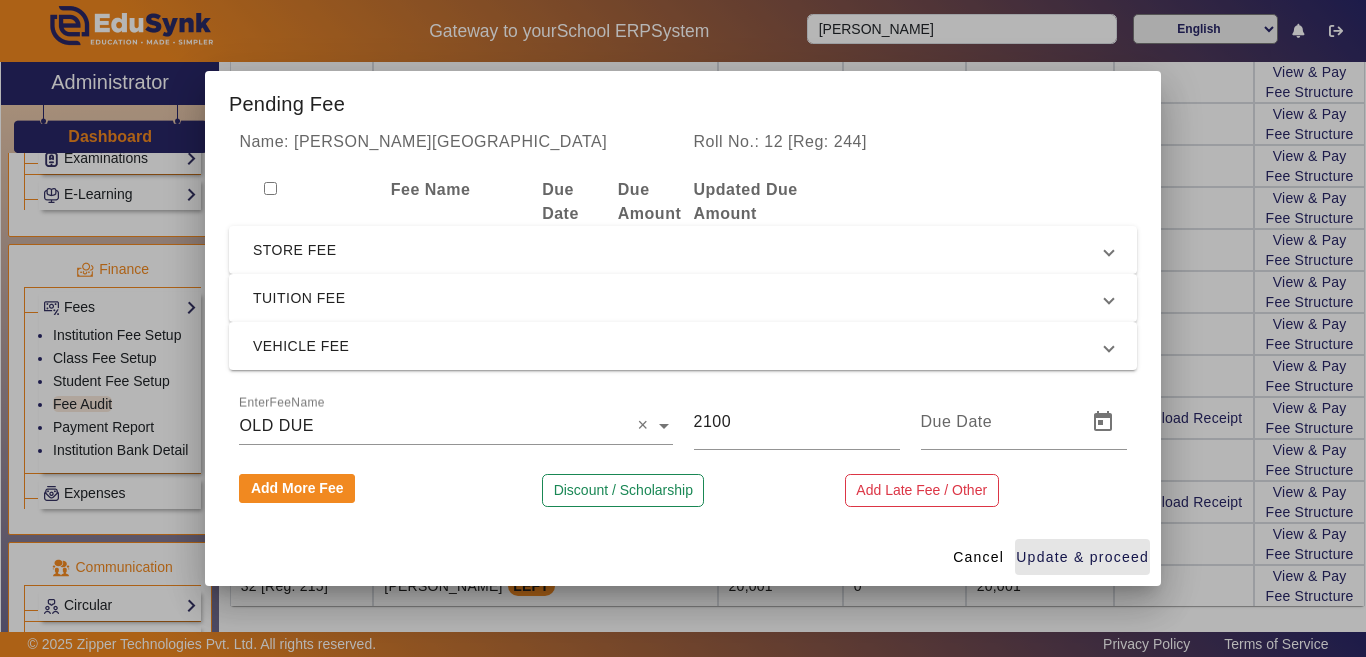 drag, startPoint x: 1063, startPoint y: 566, endPoint x: 953, endPoint y: 519, distance: 119.62023 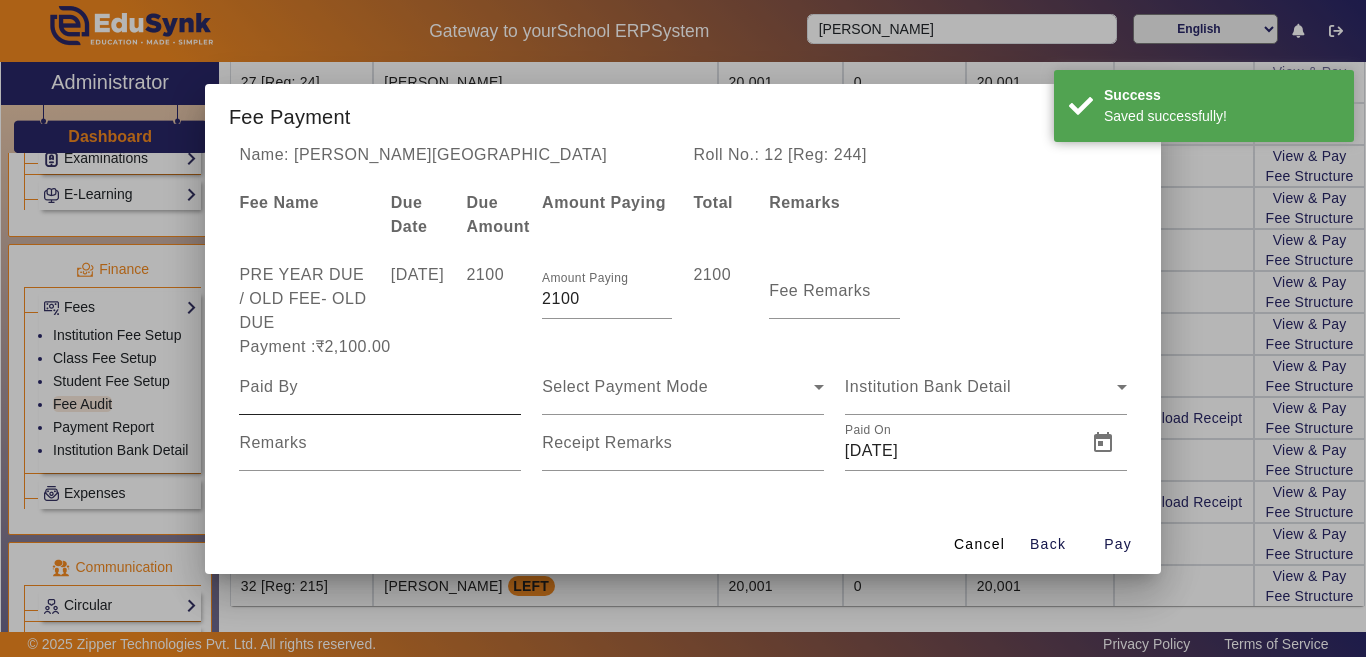 drag, startPoint x: 445, startPoint y: 408, endPoint x: 433, endPoint y: 401, distance: 13.892444 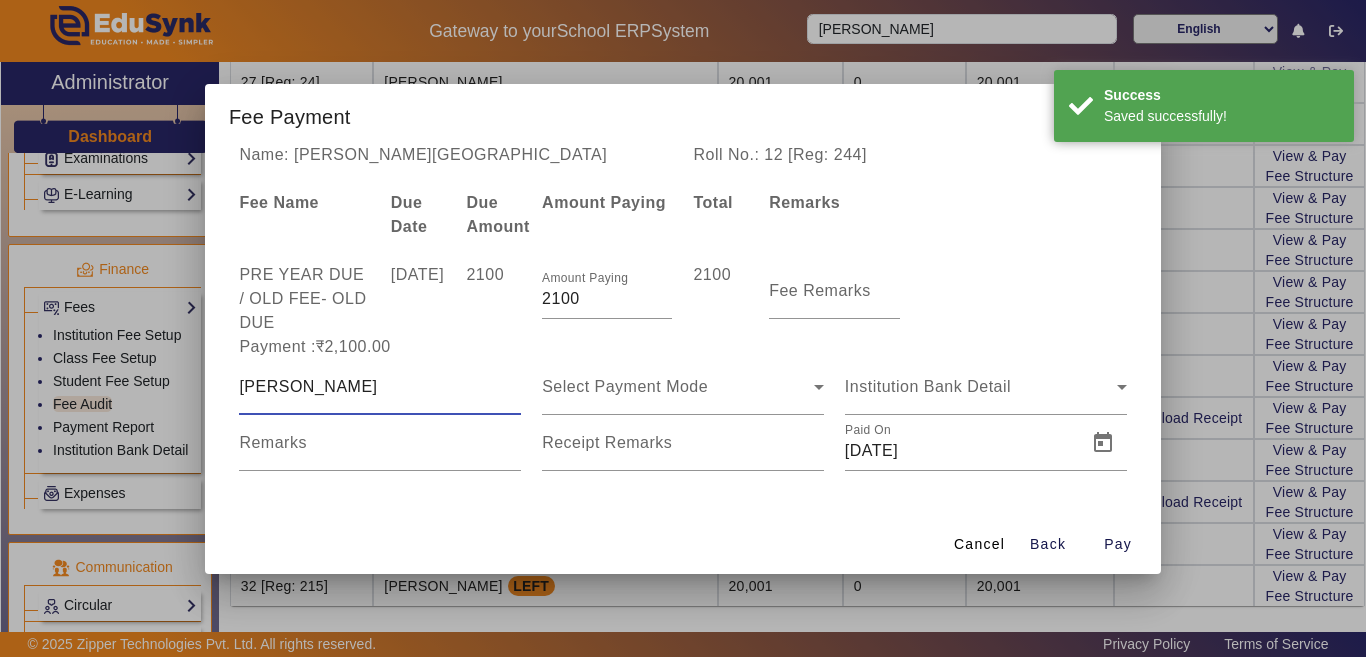 type on "[PERSON_NAME]" 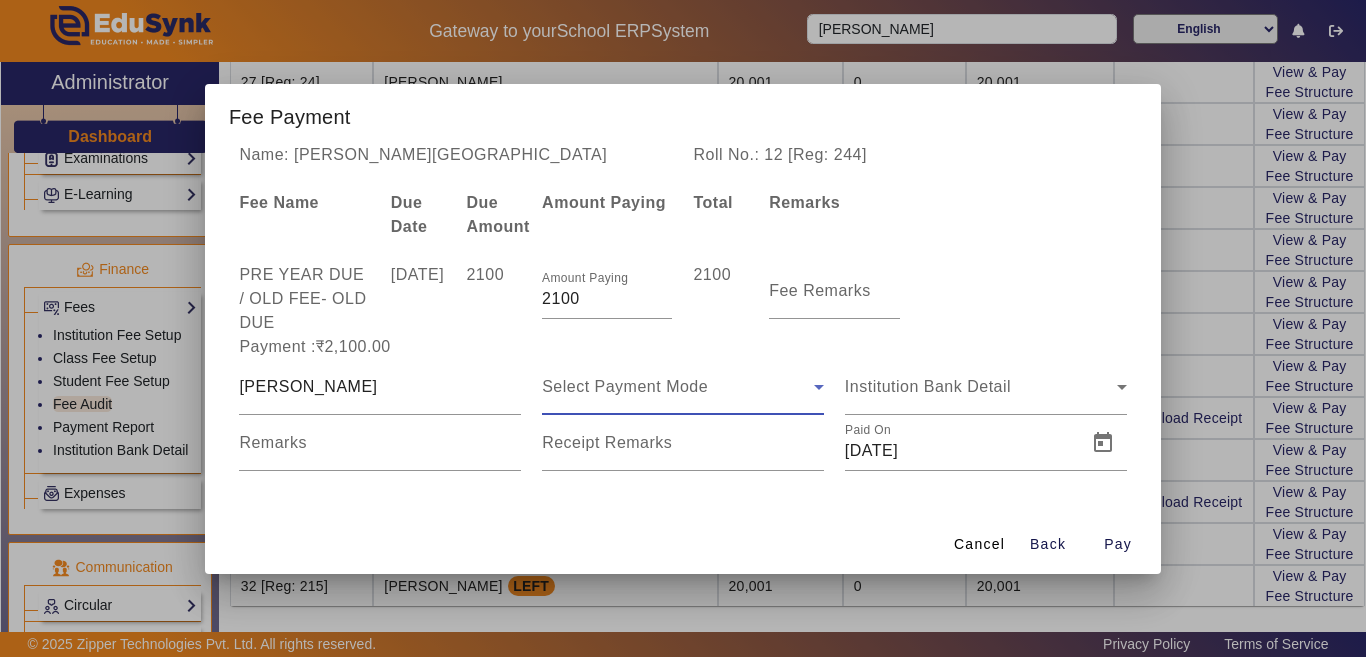 click on "Select Payment Mode" at bounding box center (625, 386) 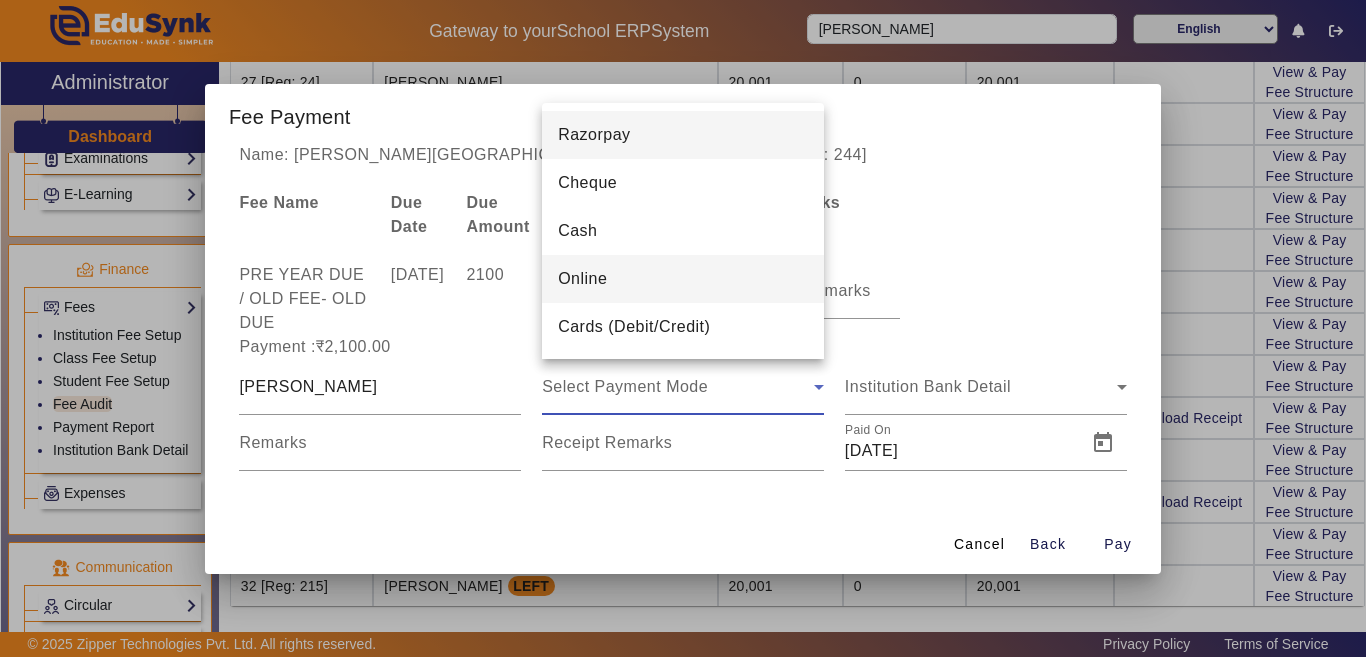 click on "Online" at bounding box center (683, 279) 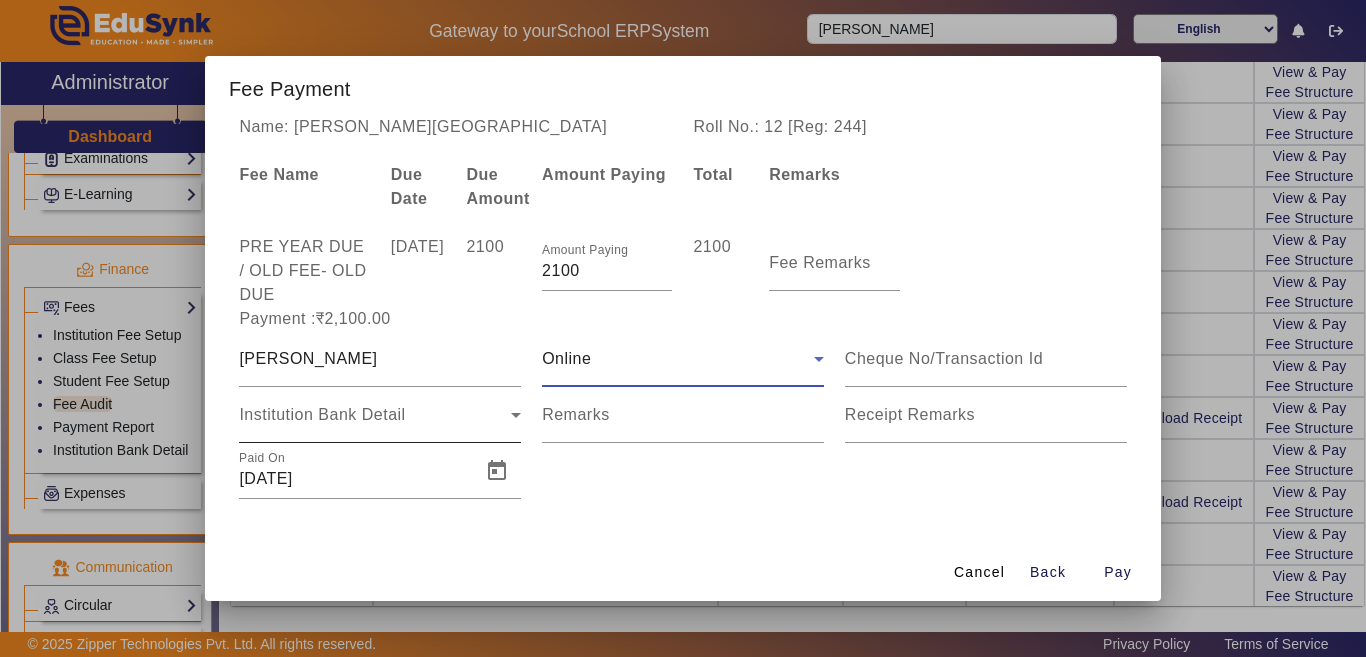scroll, scrollTop: 1, scrollLeft: 0, axis: vertical 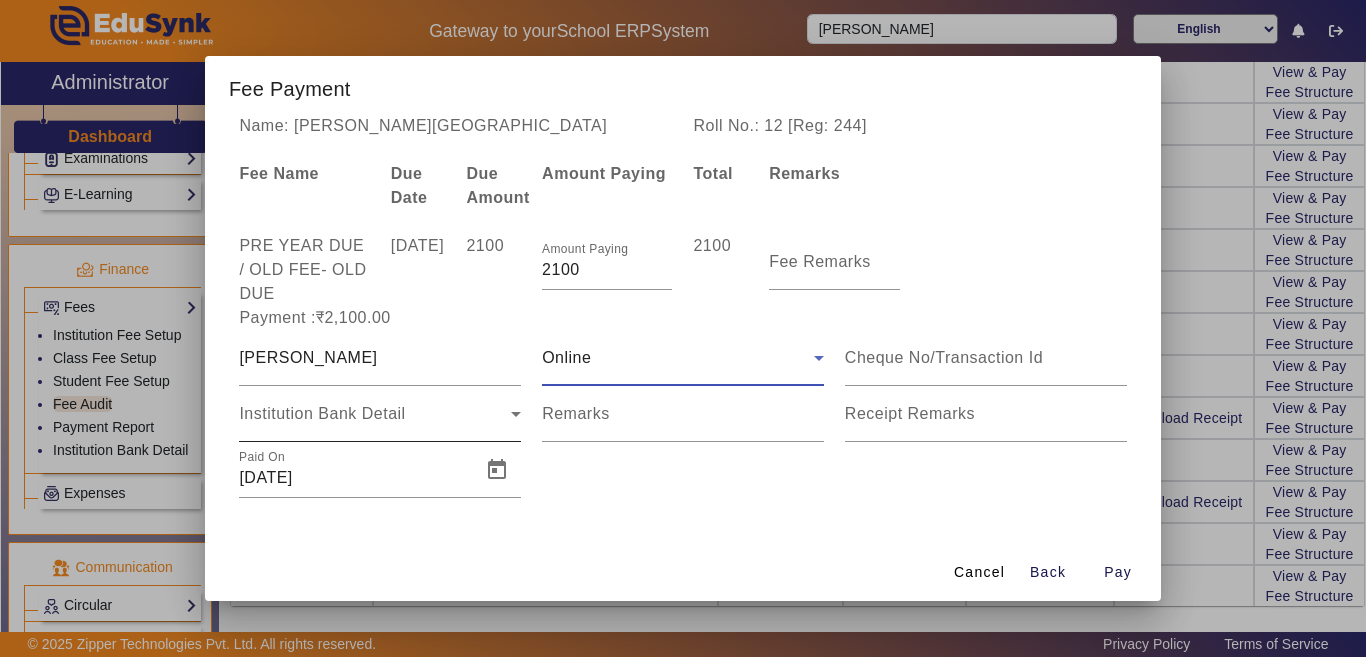 click on "Institution Bank Detail" at bounding box center (322, 413) 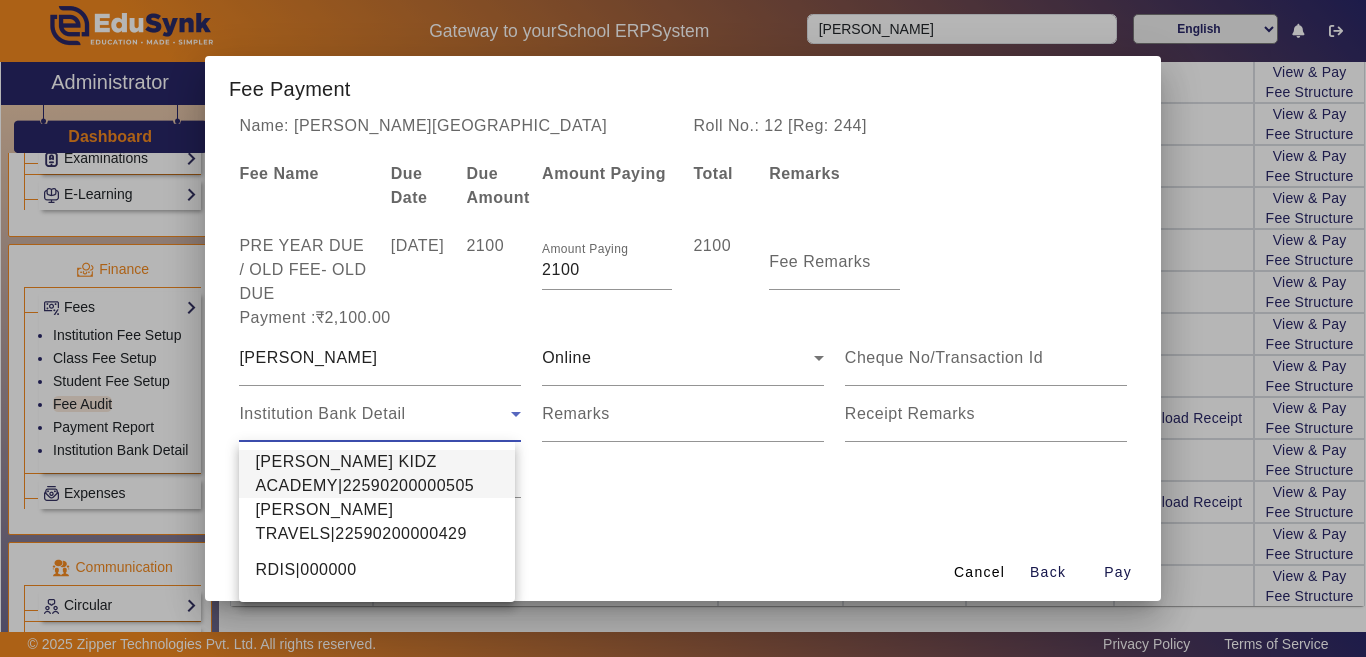 click on "[PERSON_NAME] KIDZ ACADEMY|22590200000505" at bounding box center [377, 474] 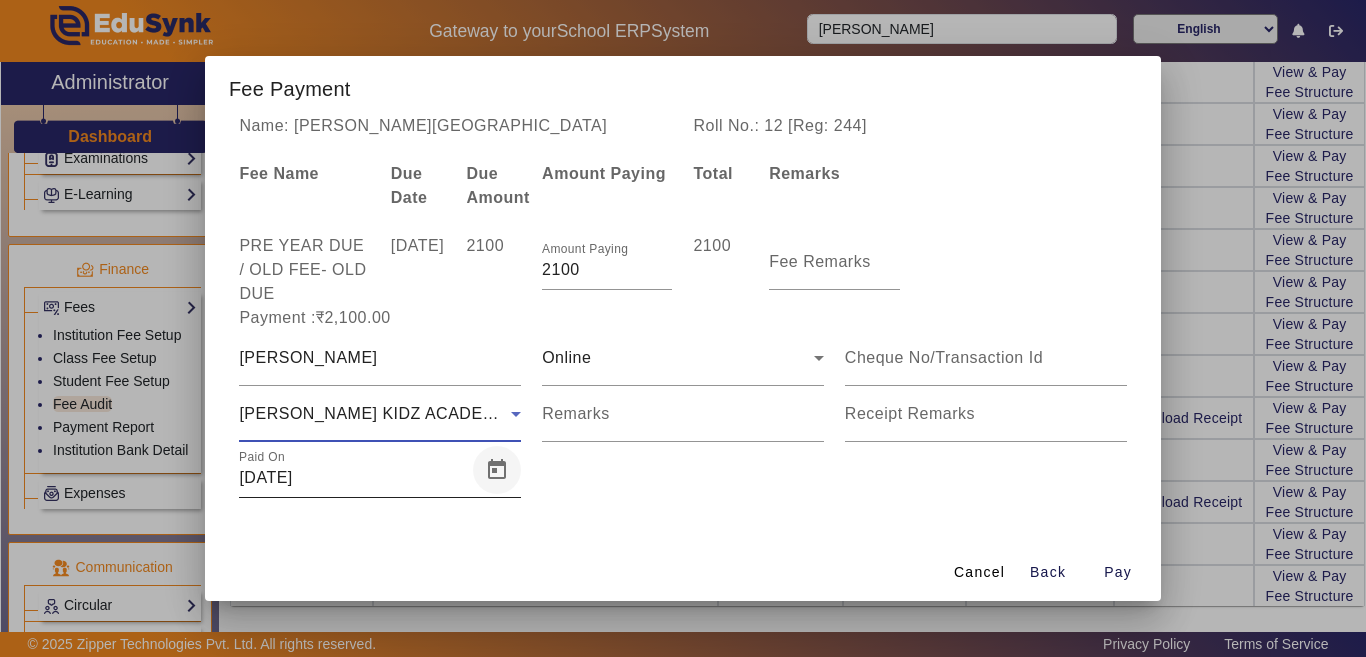 click at bounding box center [497, 470] 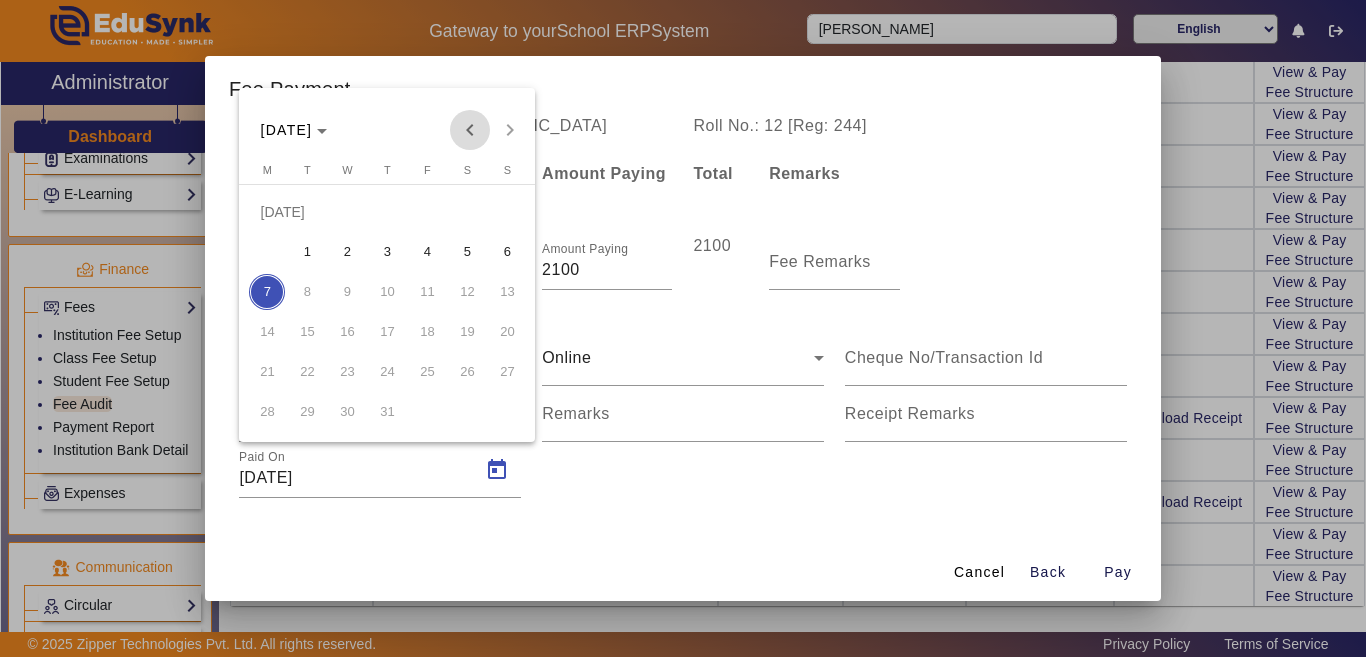 click at bounding box center [470, 130] 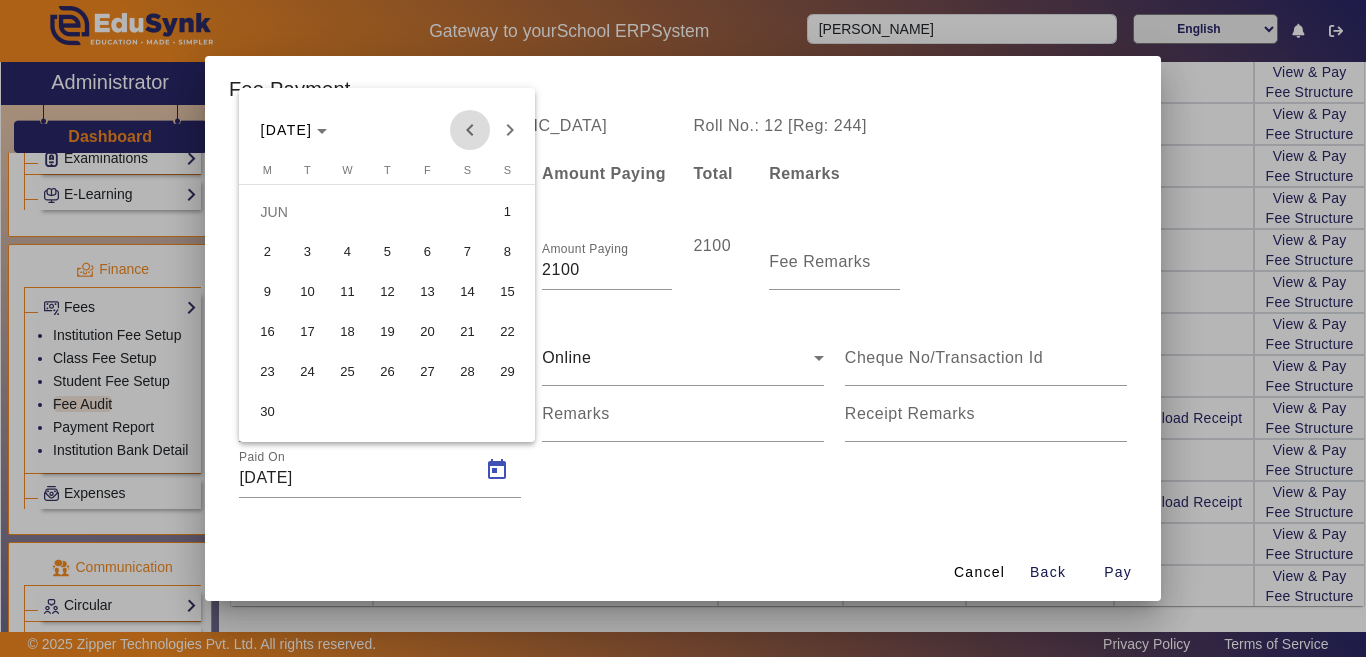 click at bounding box center [470, 130] 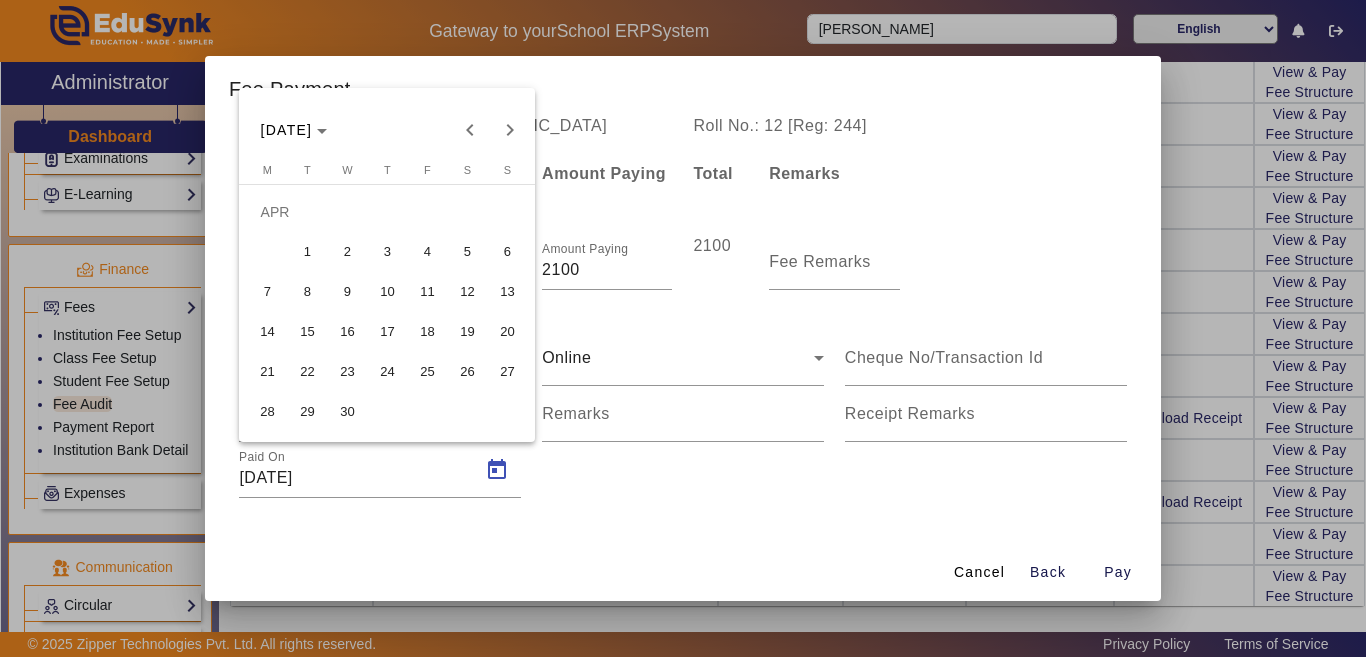 click on "7" at bounding box center (267, 292) 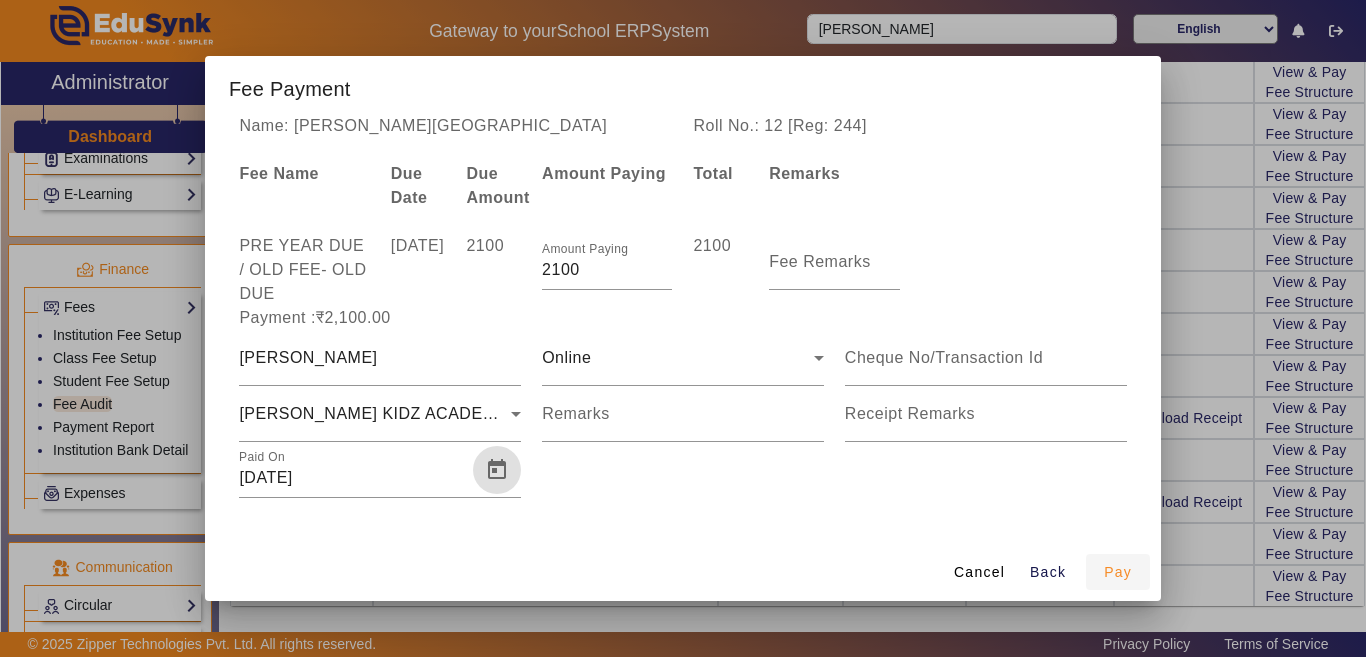 click on "Pay" at bounding box center (1118, 572) 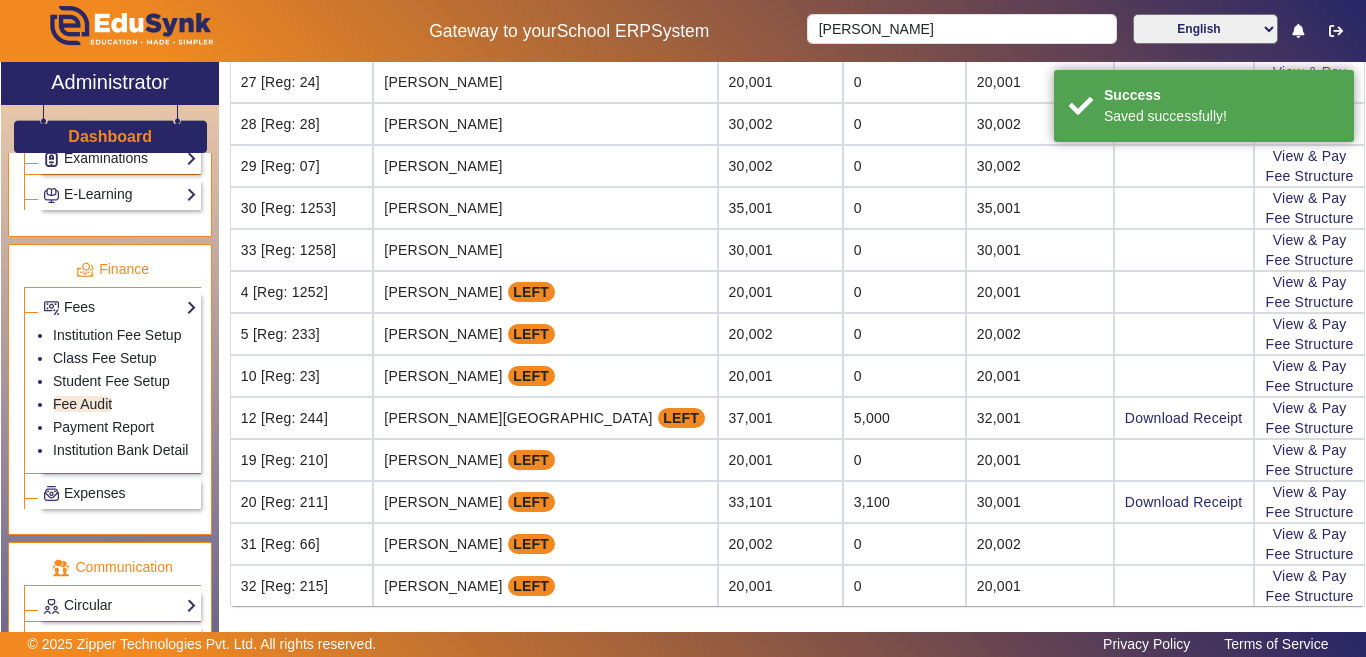 scroll, scrollTop: 0, scrollLeft: 0, axis: both 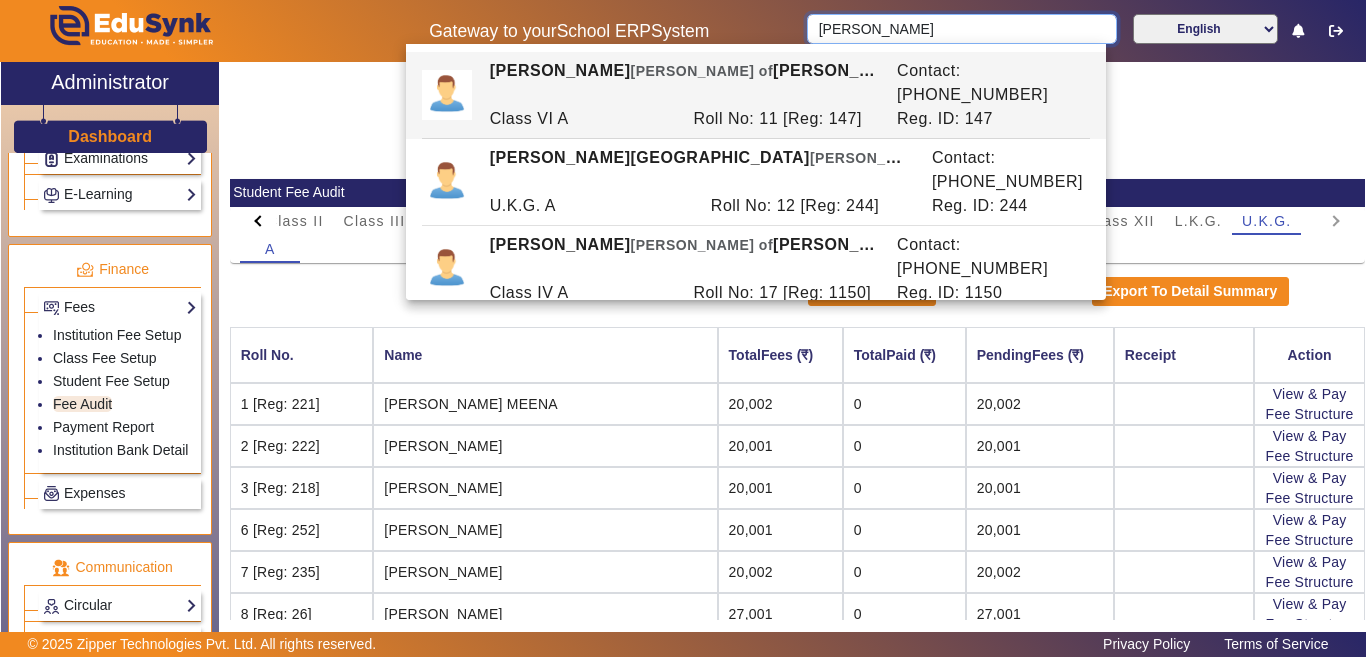 drag, startPoint x: 877, startPoint y: 28, endPoint x: 775, endPoint y: 32, distance: 102.0784 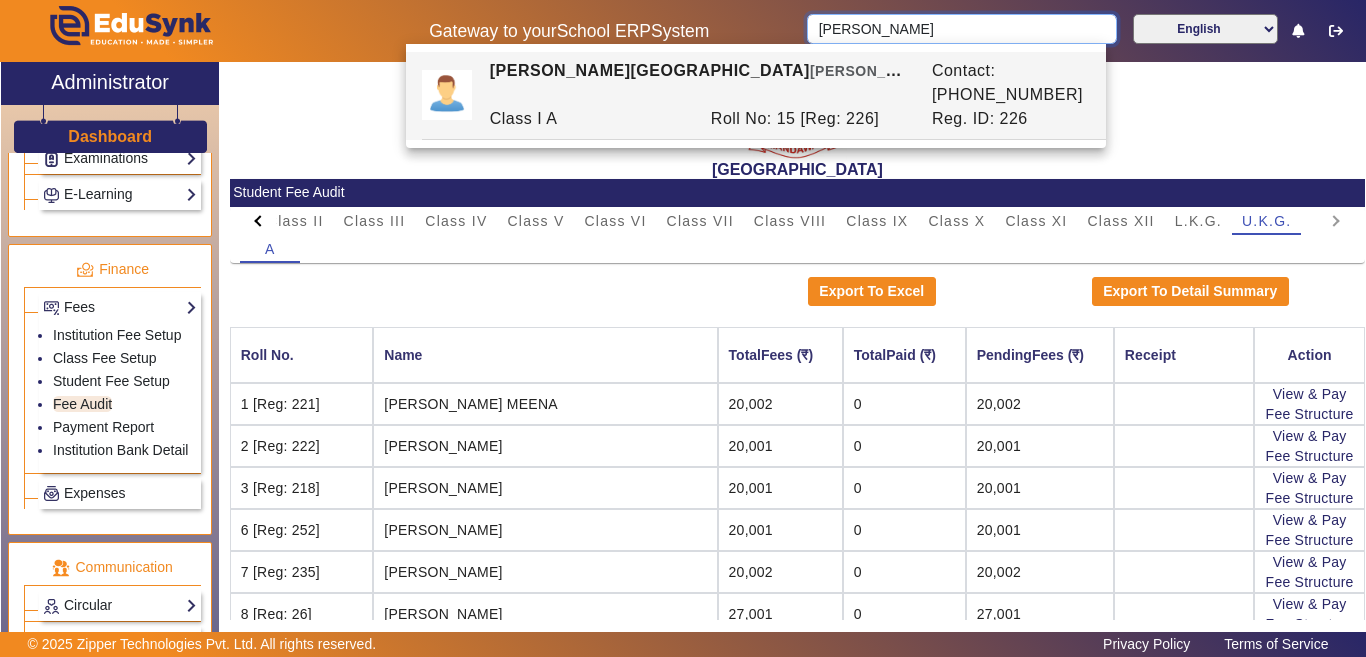type on "[PERSON_NAME]" 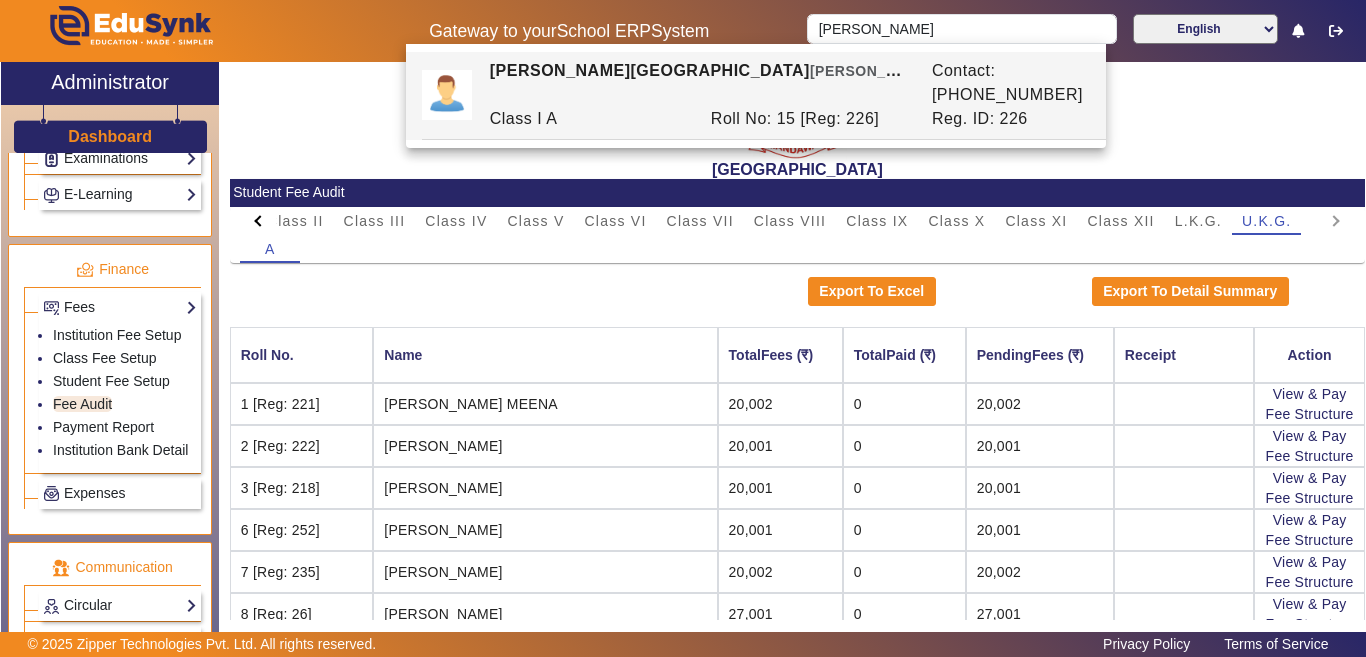 click on "Export To Excel   Export To Detail Summary" 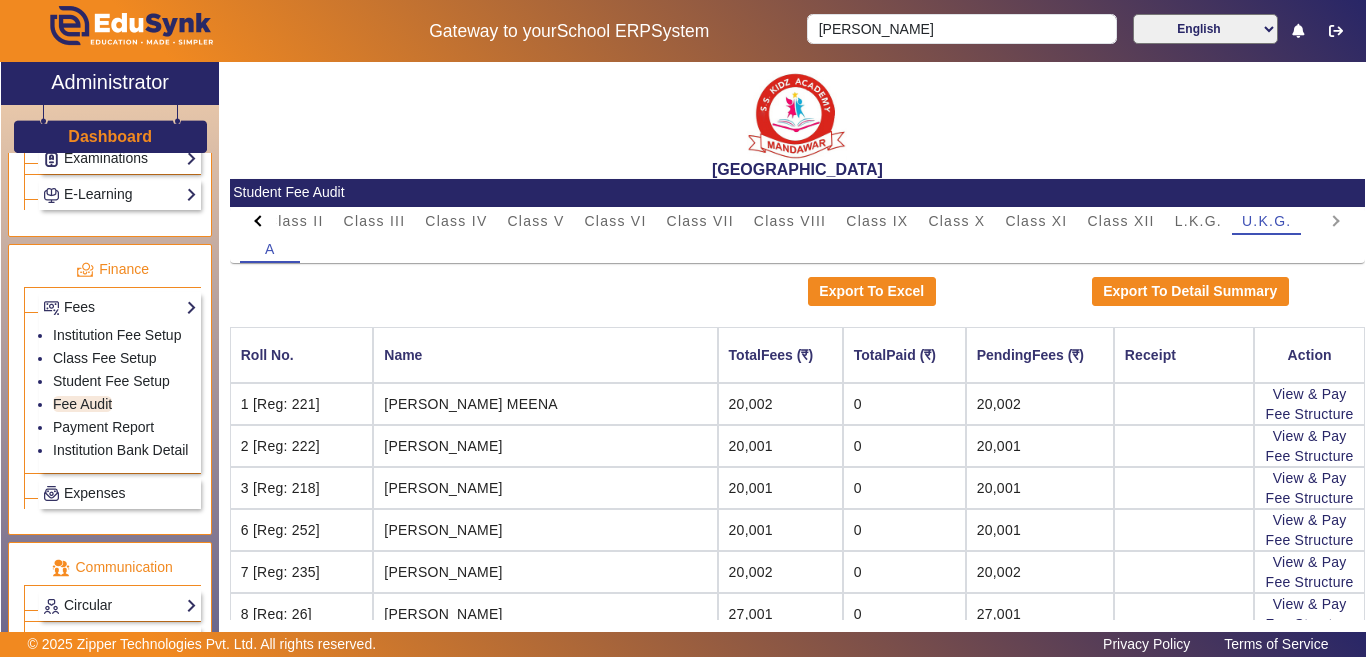 click 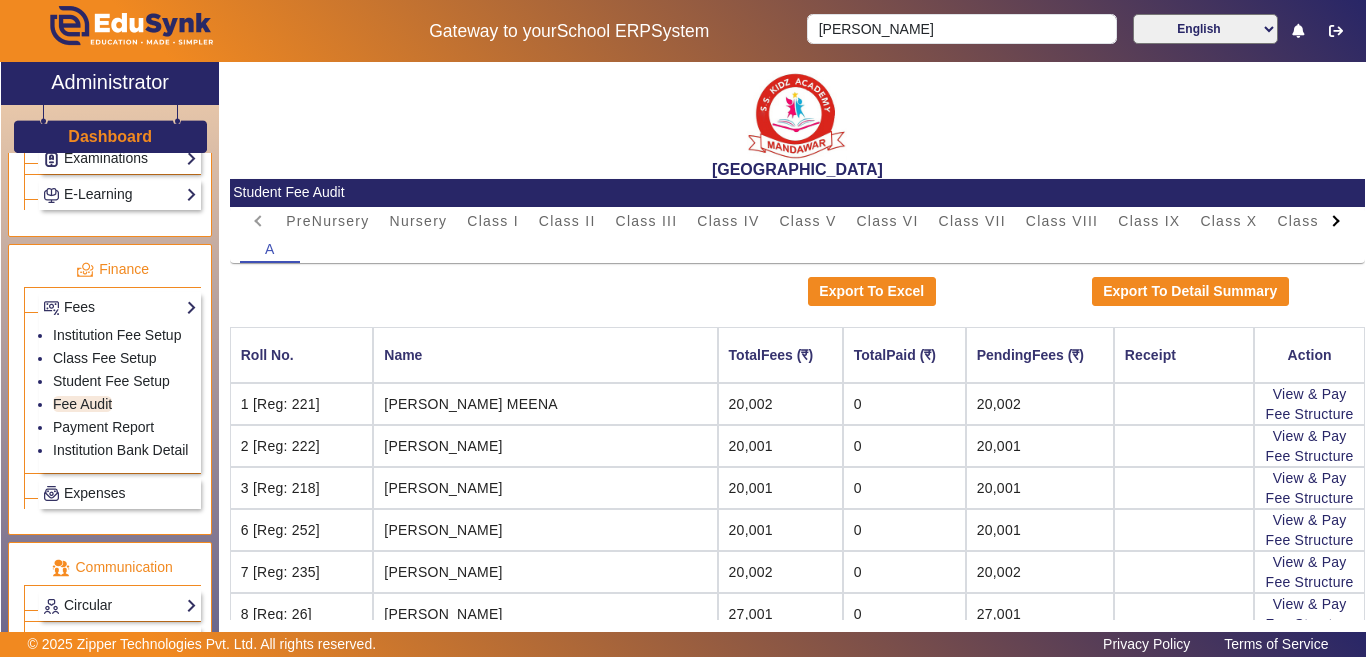 click on "PreNursery Nursery Class I Class II Class III Class IV Class V Class VI Class VII Class VIII Class IX Class X Class XI Class XII L.K.G. U.K.G." 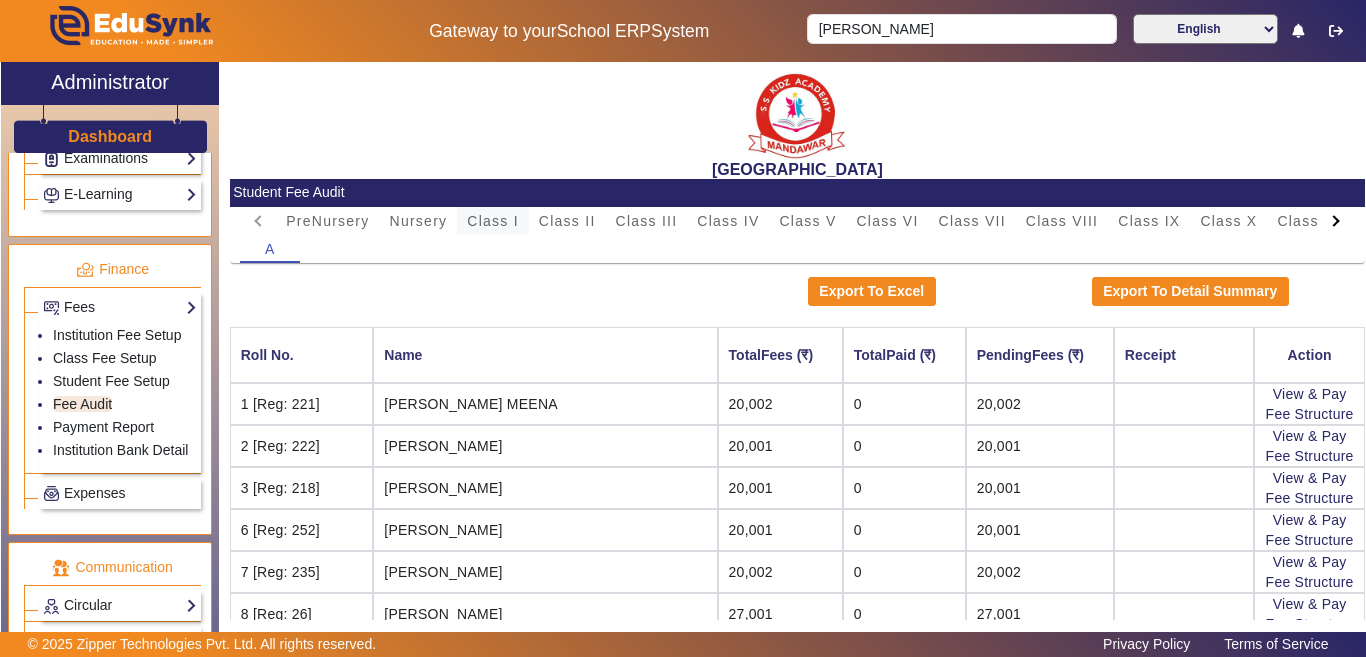 click on "Class I" at bounding box center [493, 221] 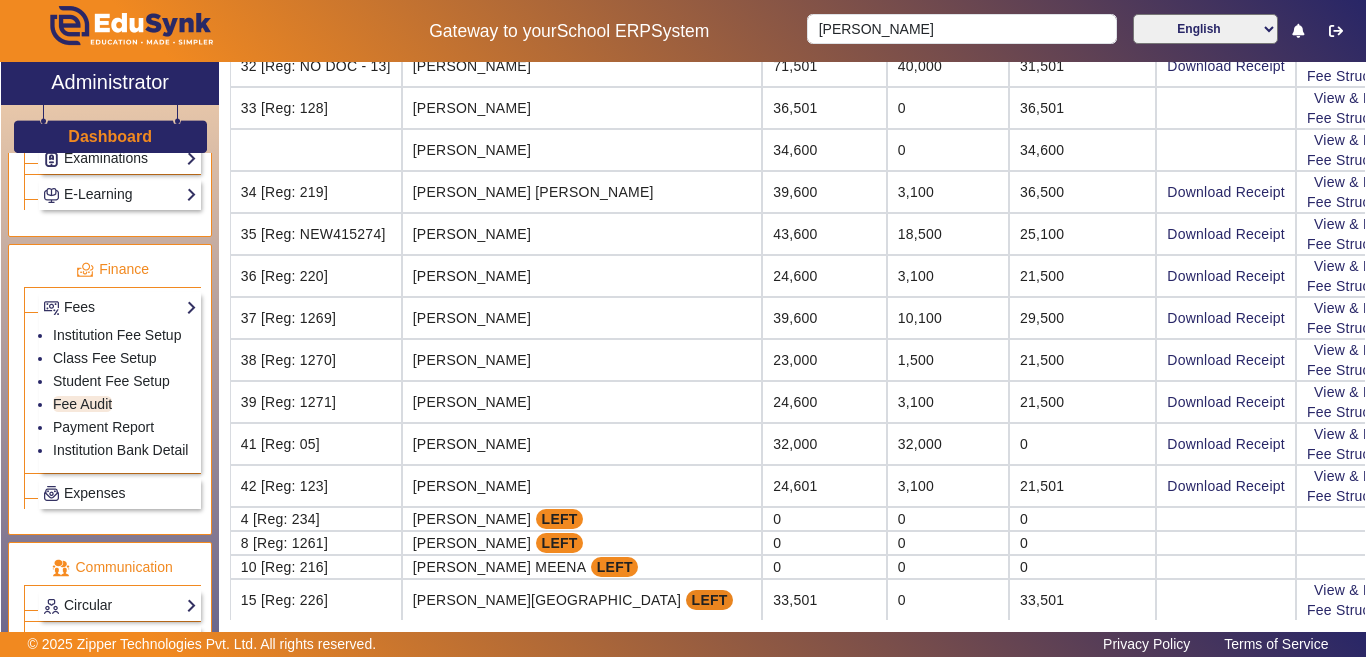 scroll, scrollTop: 1510, scrollLeft: 0, axis: vertical 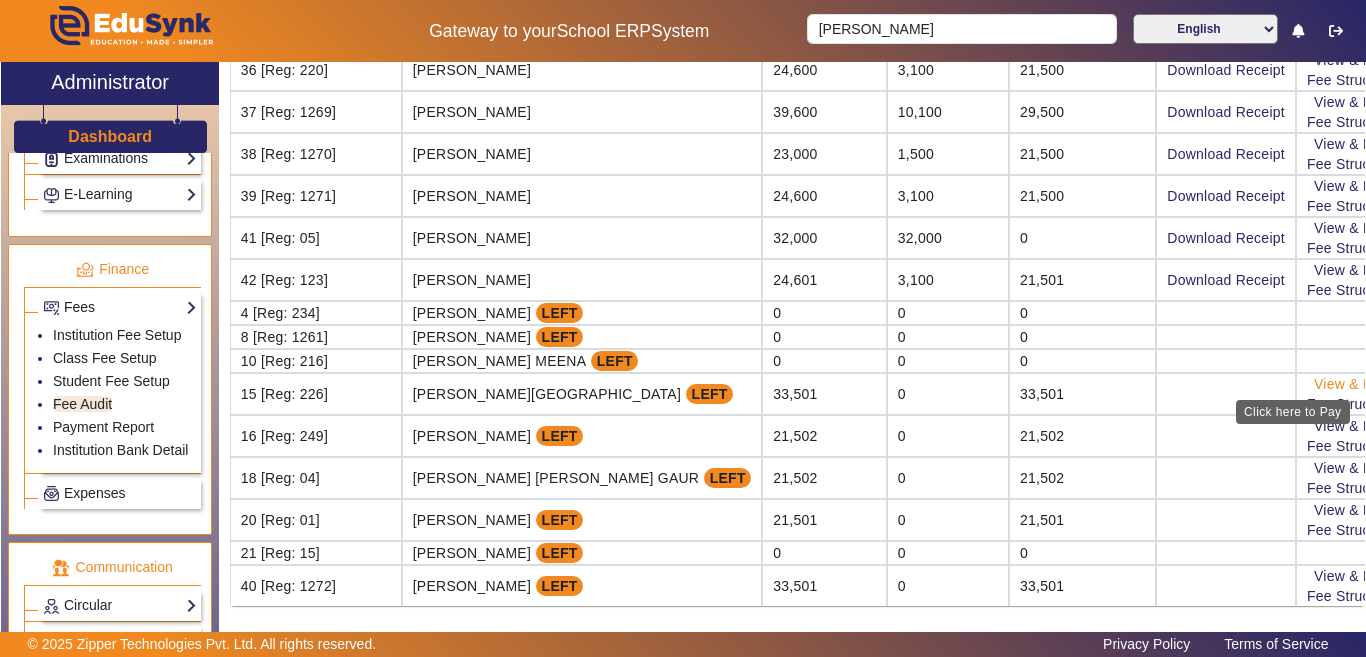 click on "View & Pay" 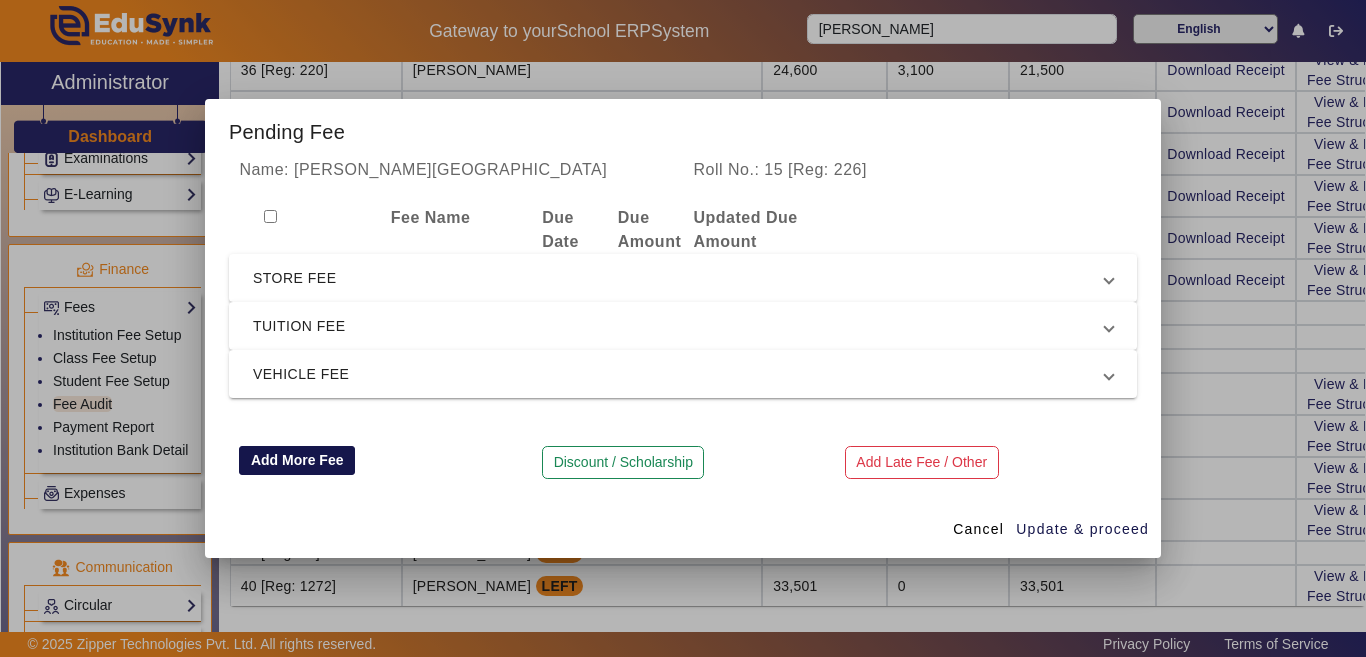 click on "Add More Fee" at bounding box center [297, 461] 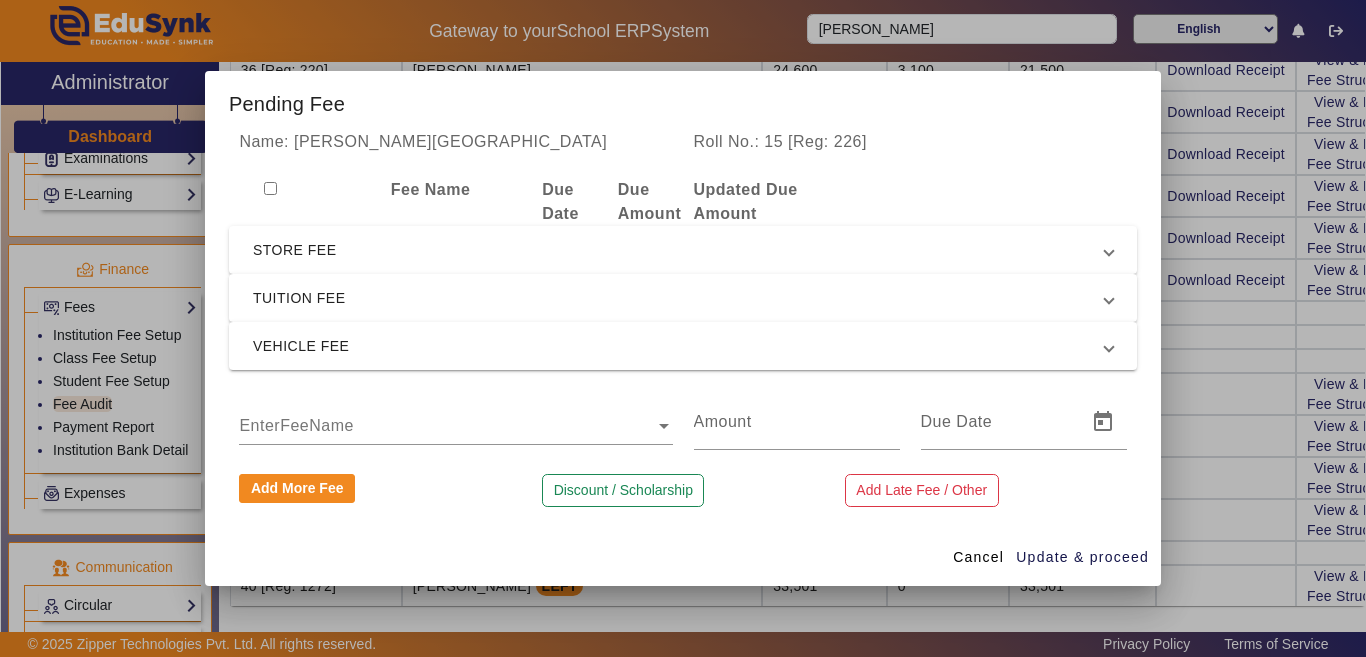 click on "EnterFeeName" at bounding box center [455, 420] 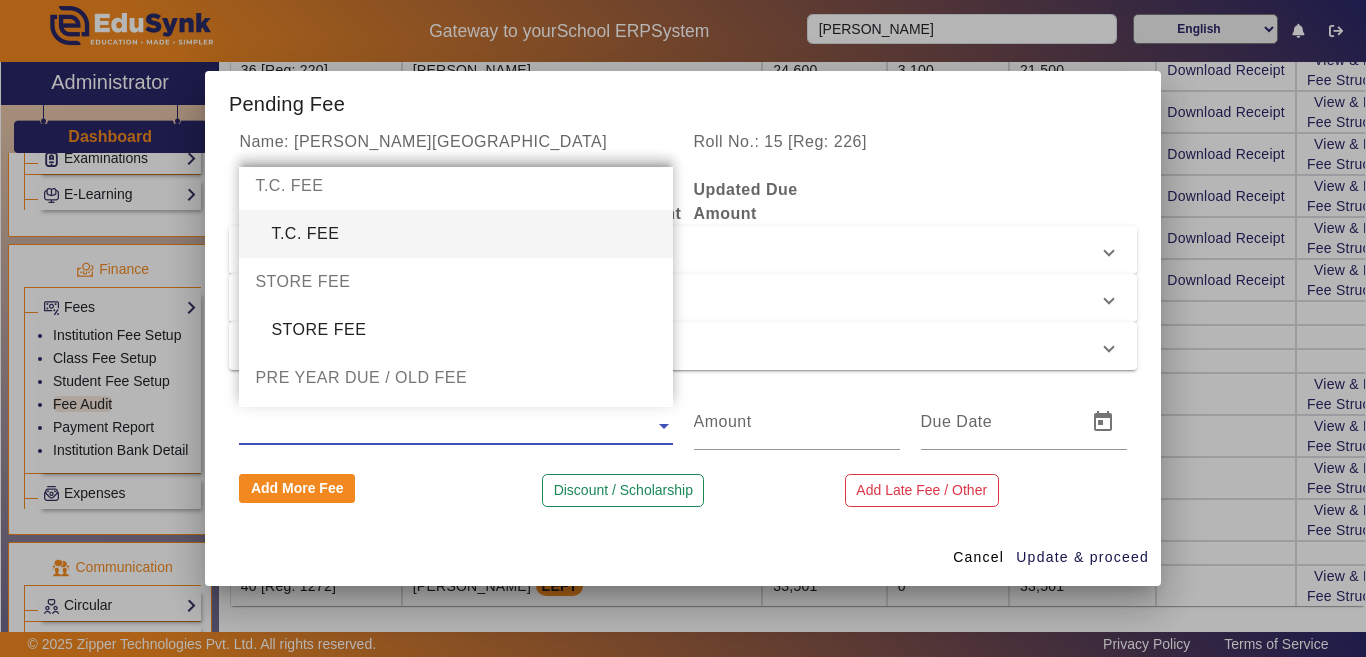 scroll, scrollTop: 1000, scrollLeft: 0, axis: vertical 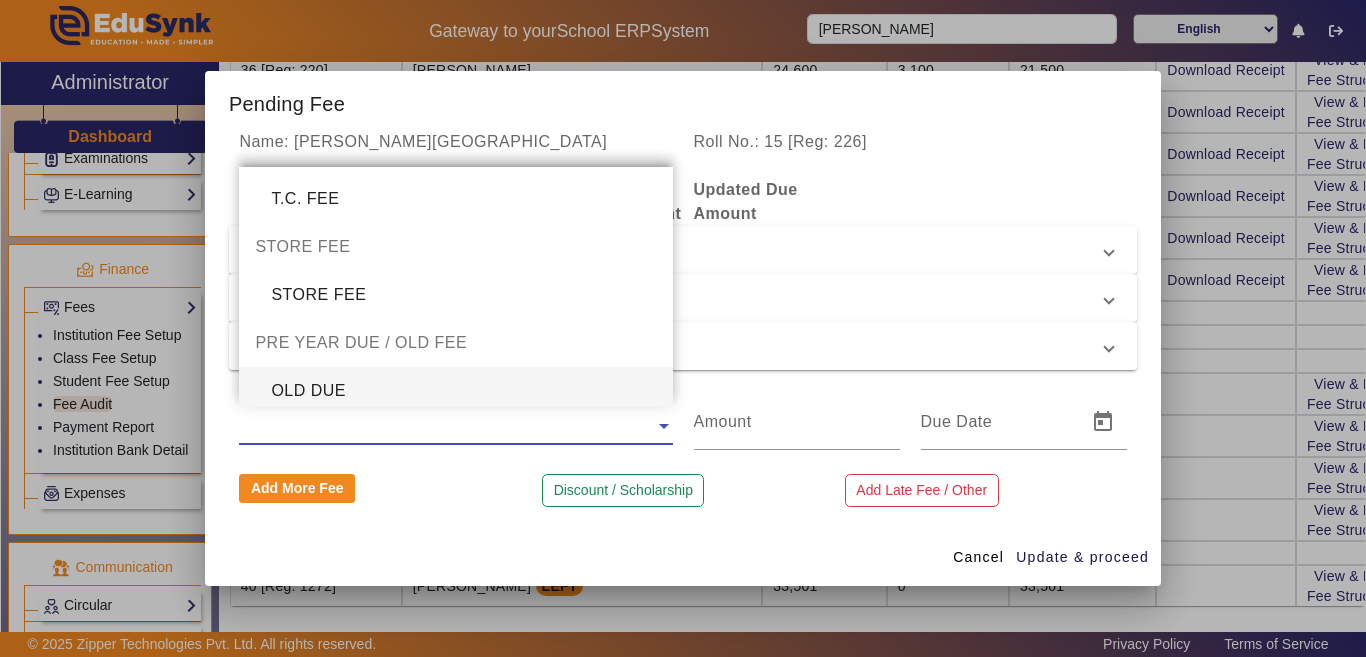 click on "OLD DUE" at bounding box center [455, 391] 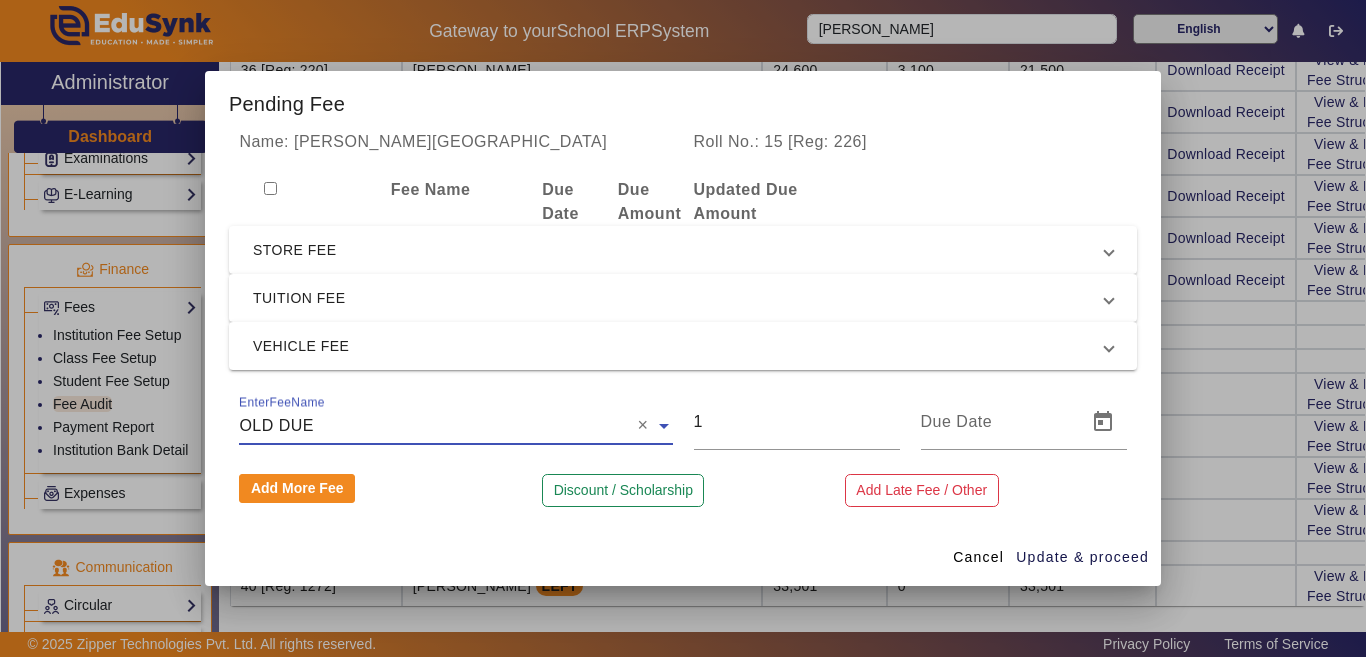 drag, startPoint x: 729, startPoint y: 432, endPoint x: 621, endPoint y: 426, distance: 108.16654 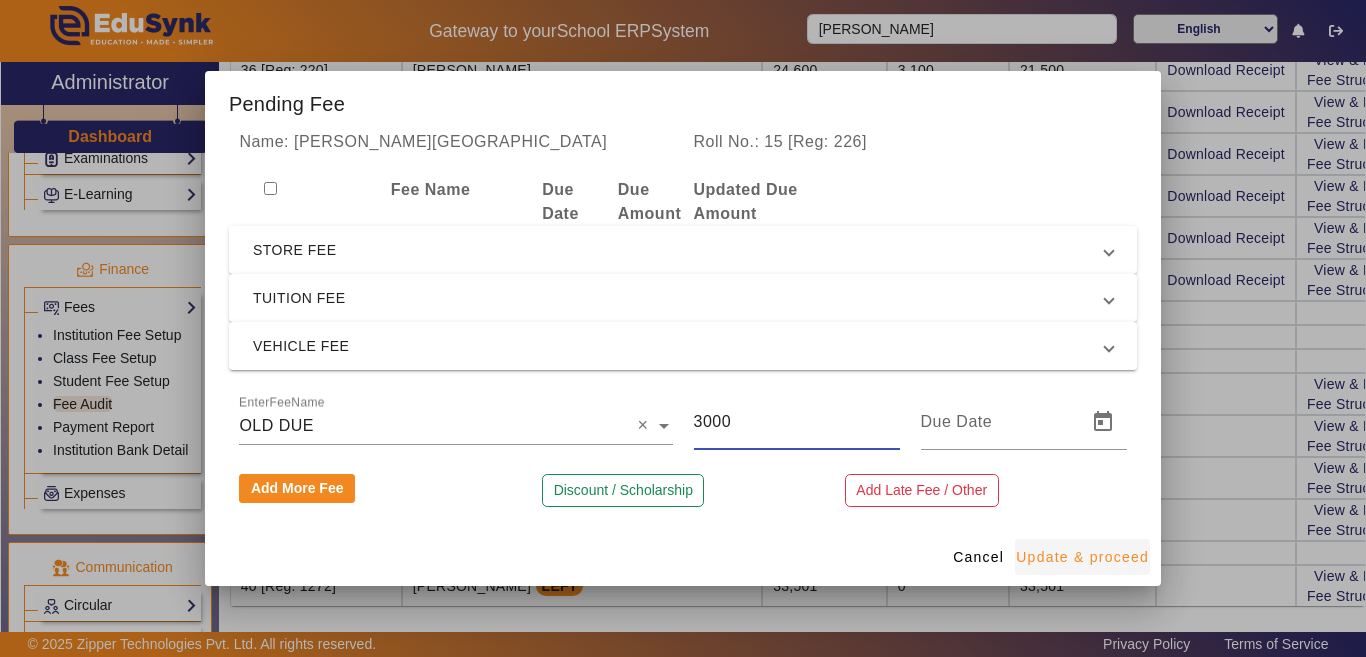 type on "3000" 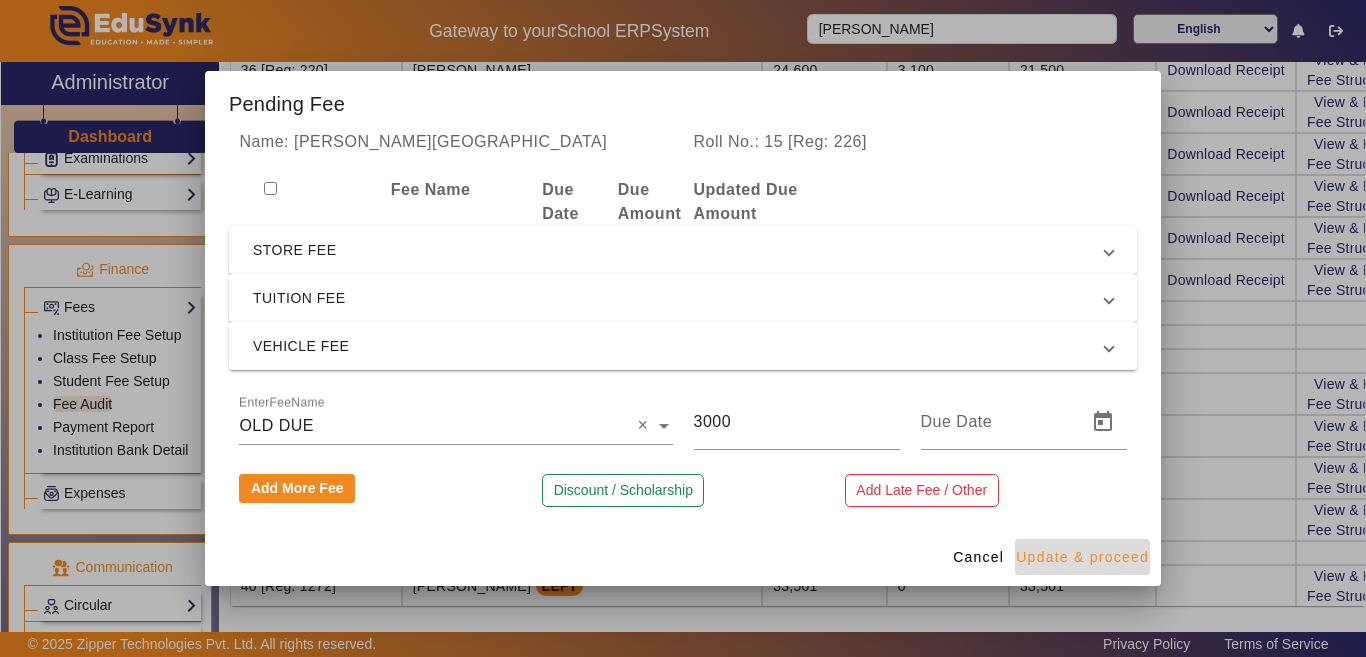 drag, startPoint x: 1065, startPoint y: 564, endPoint x: 994, endPoint y: 546, distance: 73.24616 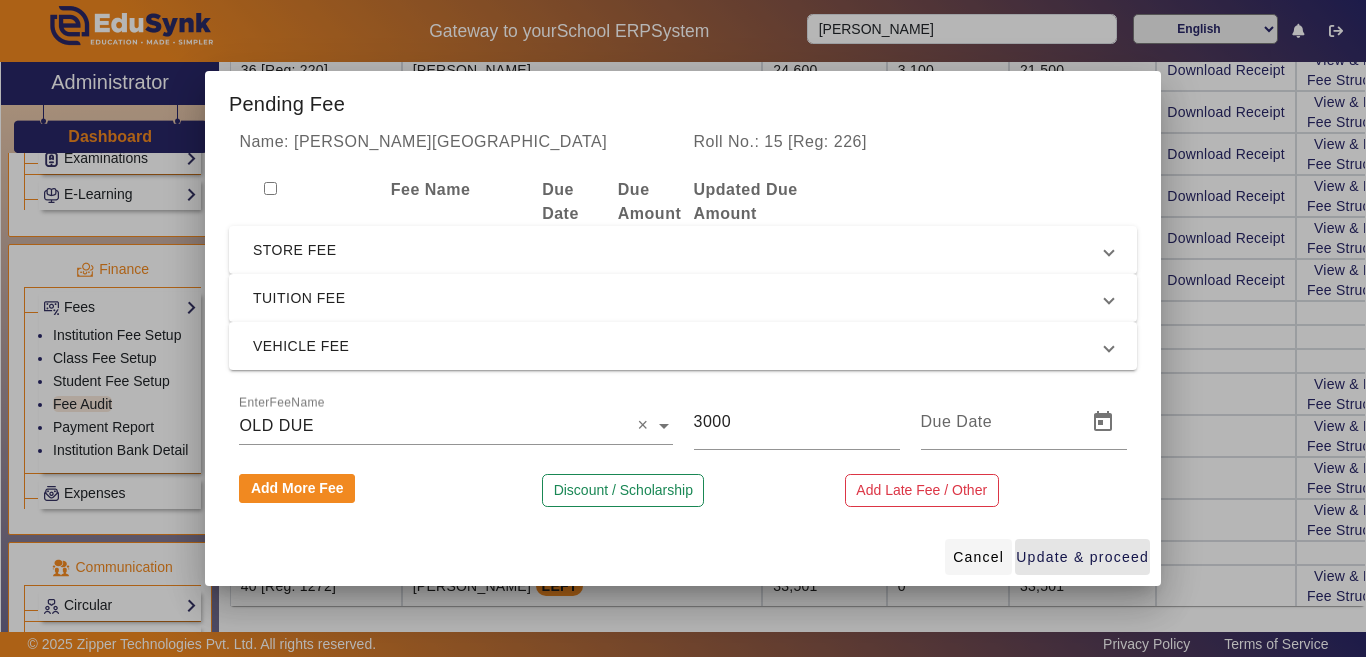 type on "[DATE]" 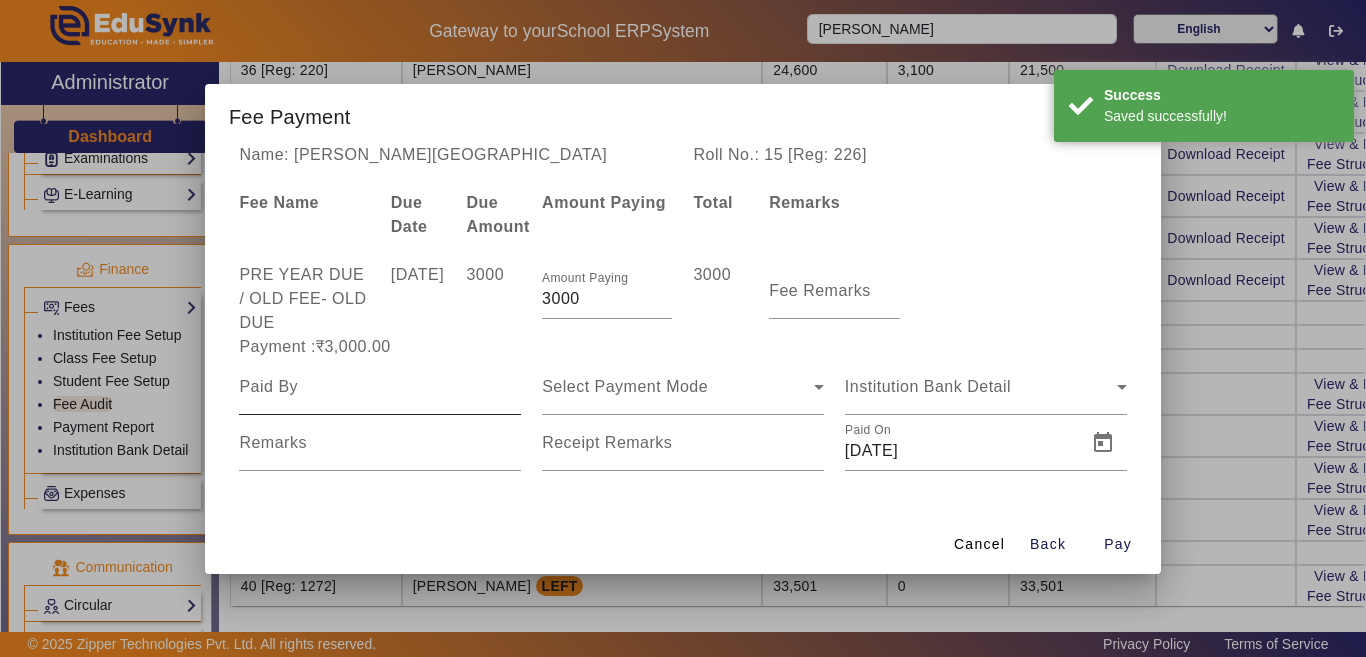 click at bounding box center [380, 387] 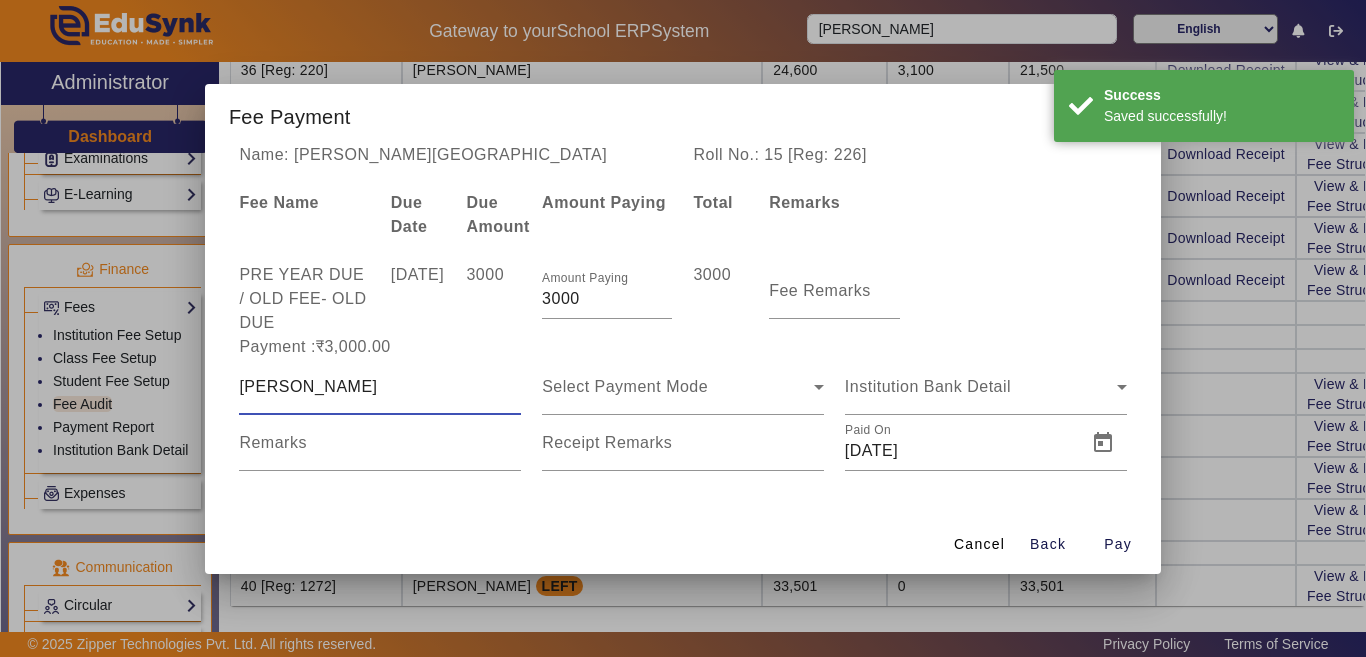 type on "[PERSON_NAME]" 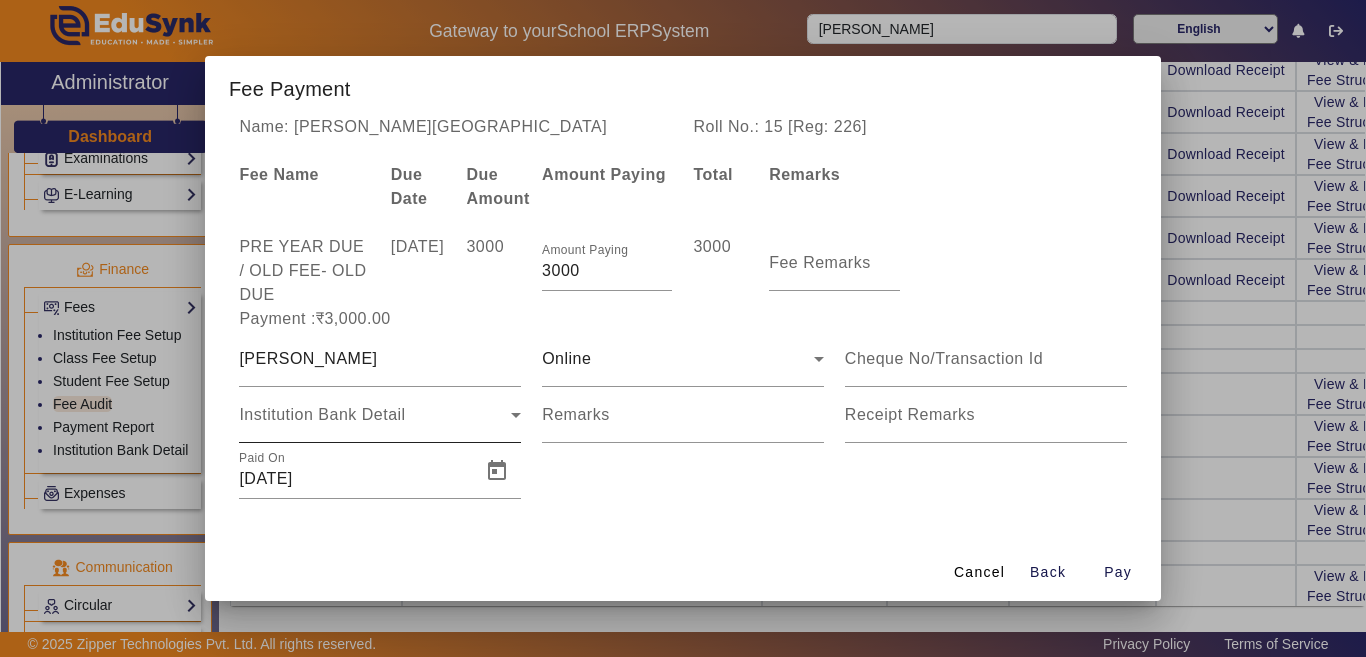 click on "Institution Bank Detail" at bounding box center (380, 415) 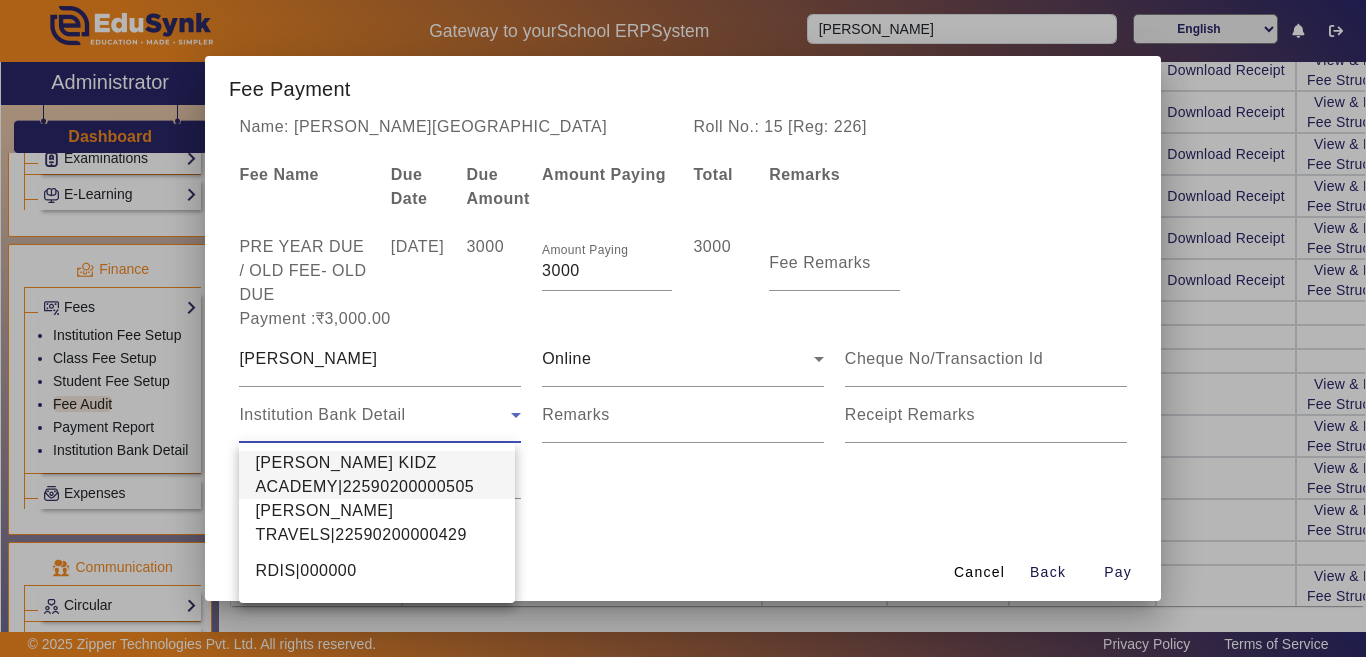 click on "[PERSON_NAME] KIDZ ACADEMY|22590200000505" at bounding box center [377, 475] 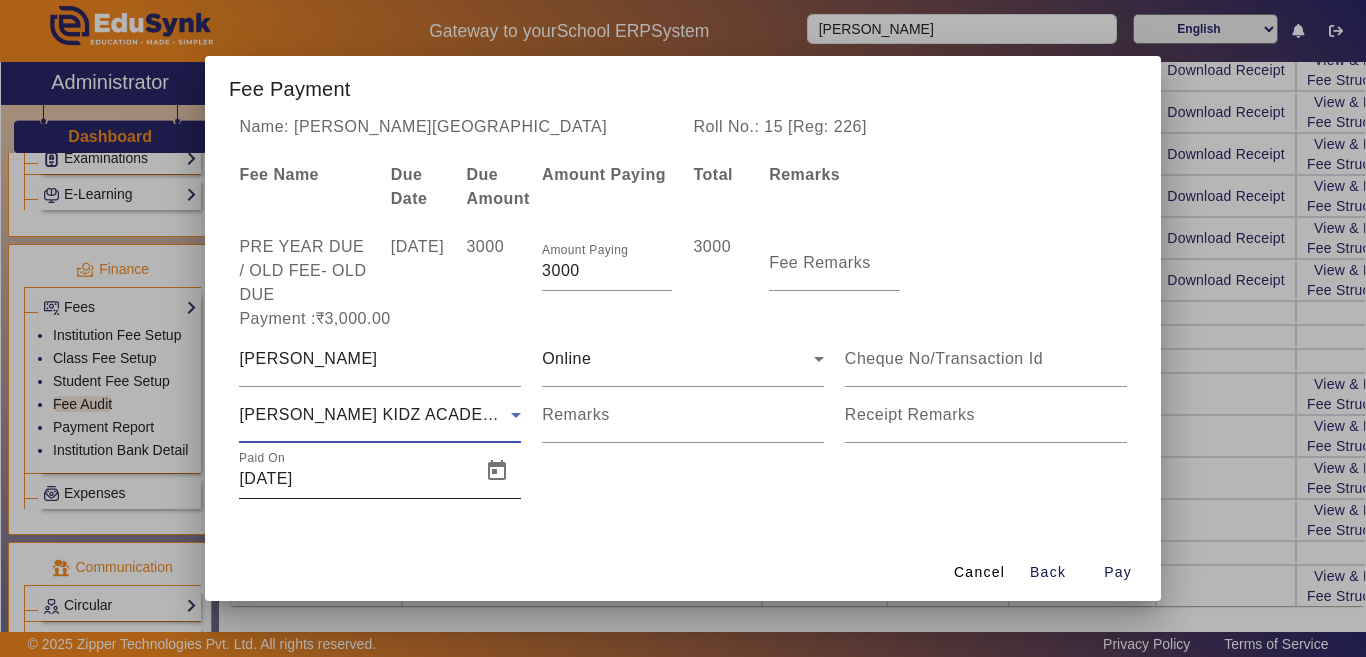 scroll, scrollTop: 1, scrollLeft: 0, axis: vertical 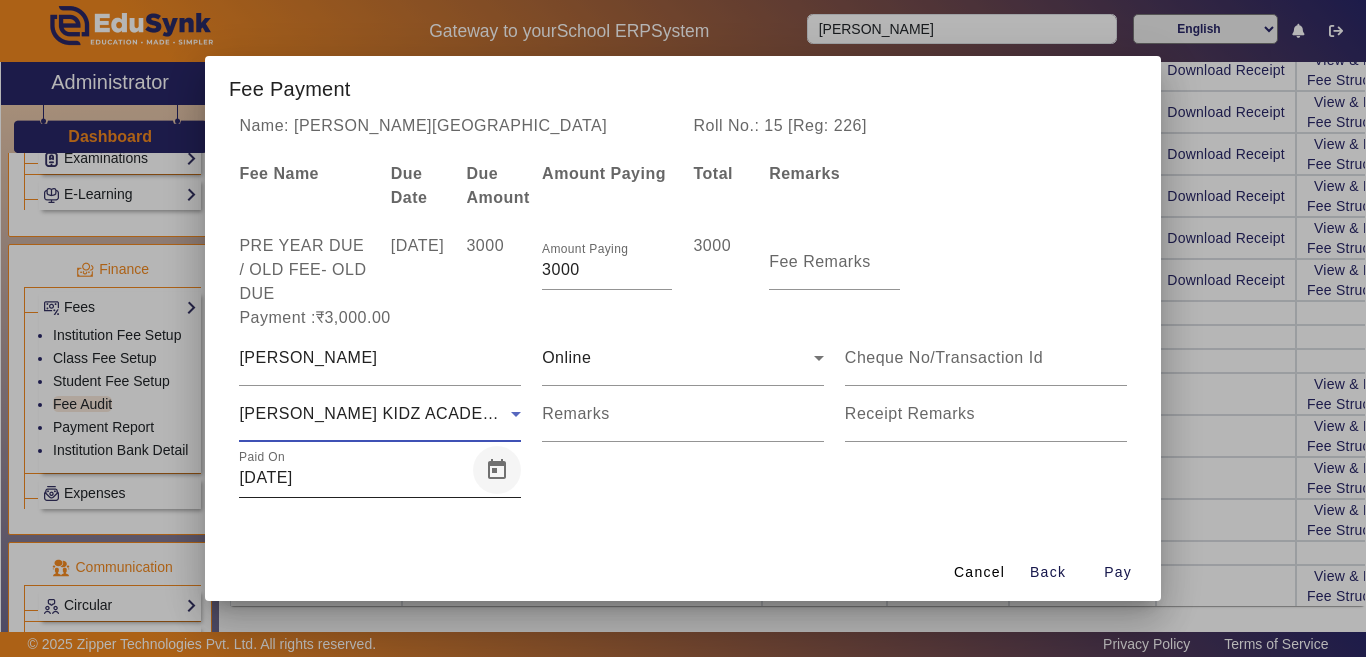 click at bounding box center (497, 470) 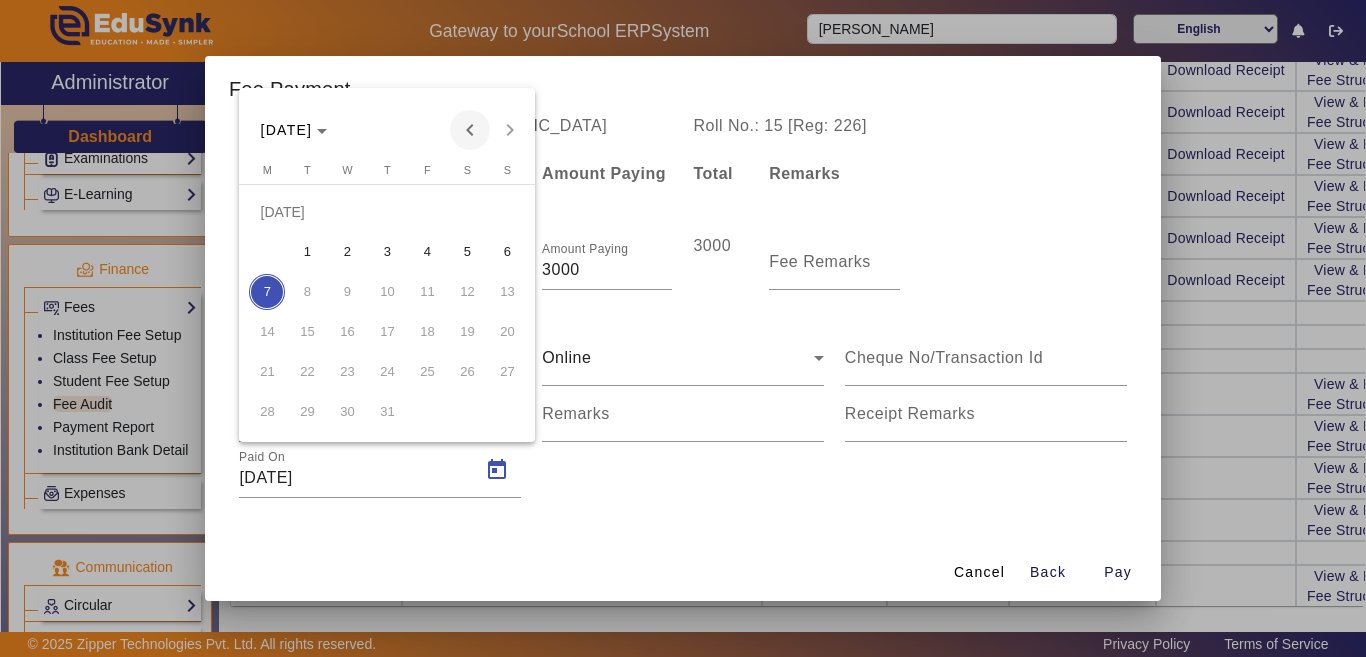 click at bounding box center [470, 130] 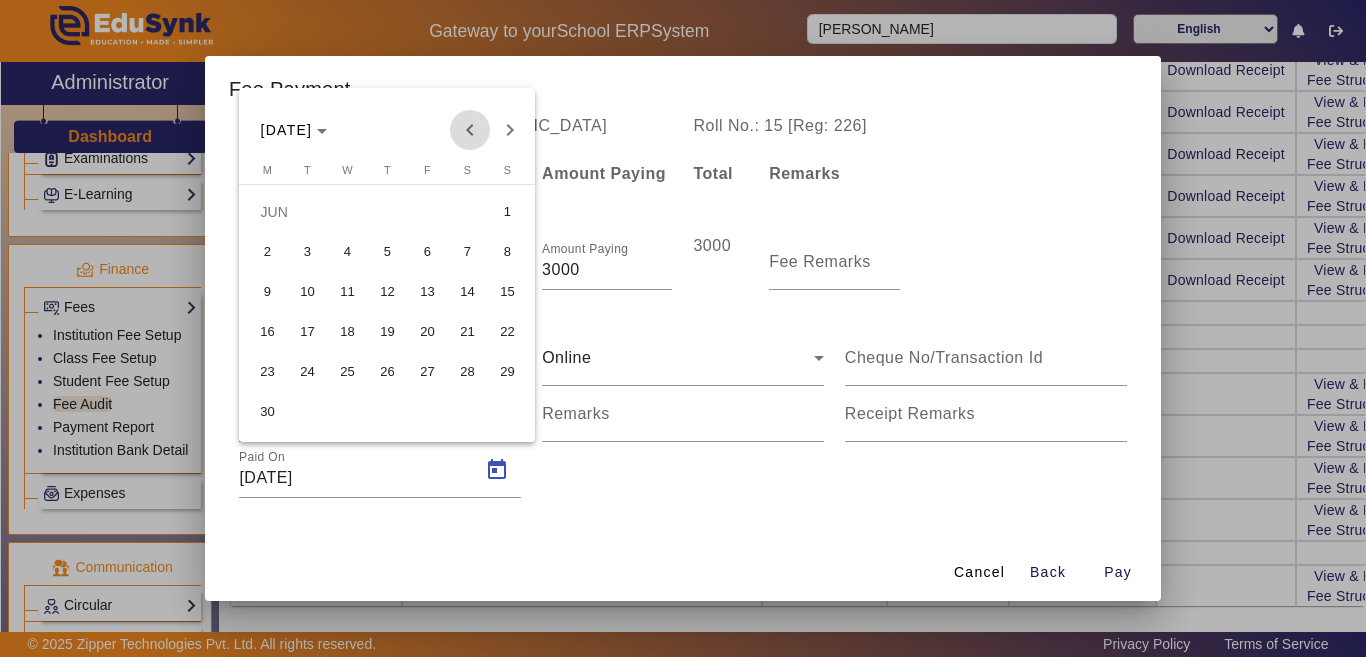 click at bounding box center [470, 130] 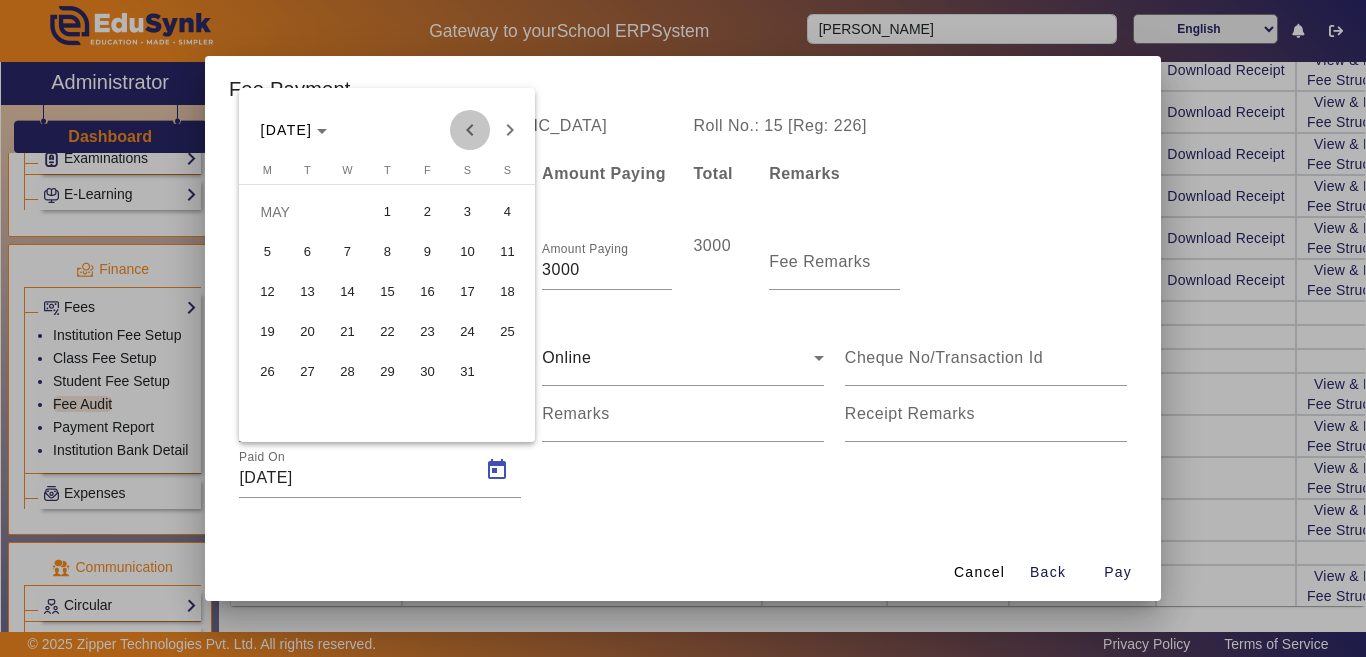 click at bounding box center (470, 130) 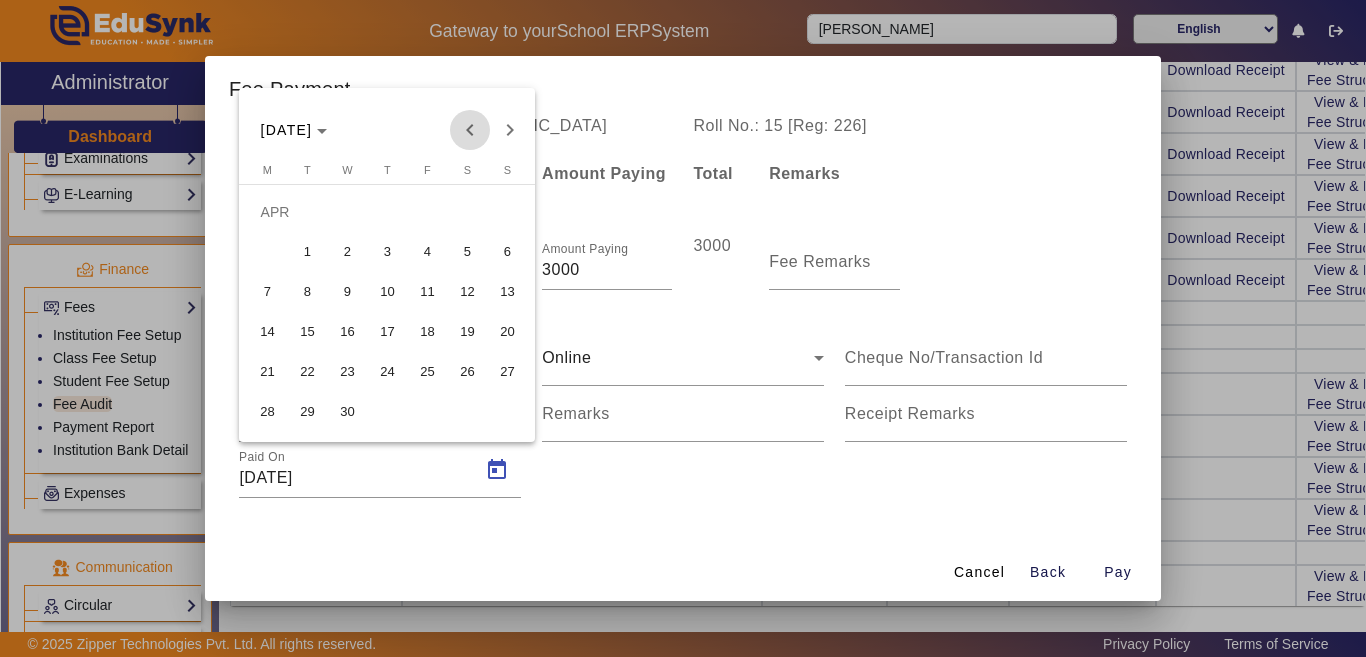 click at bounding box center (470, 130) 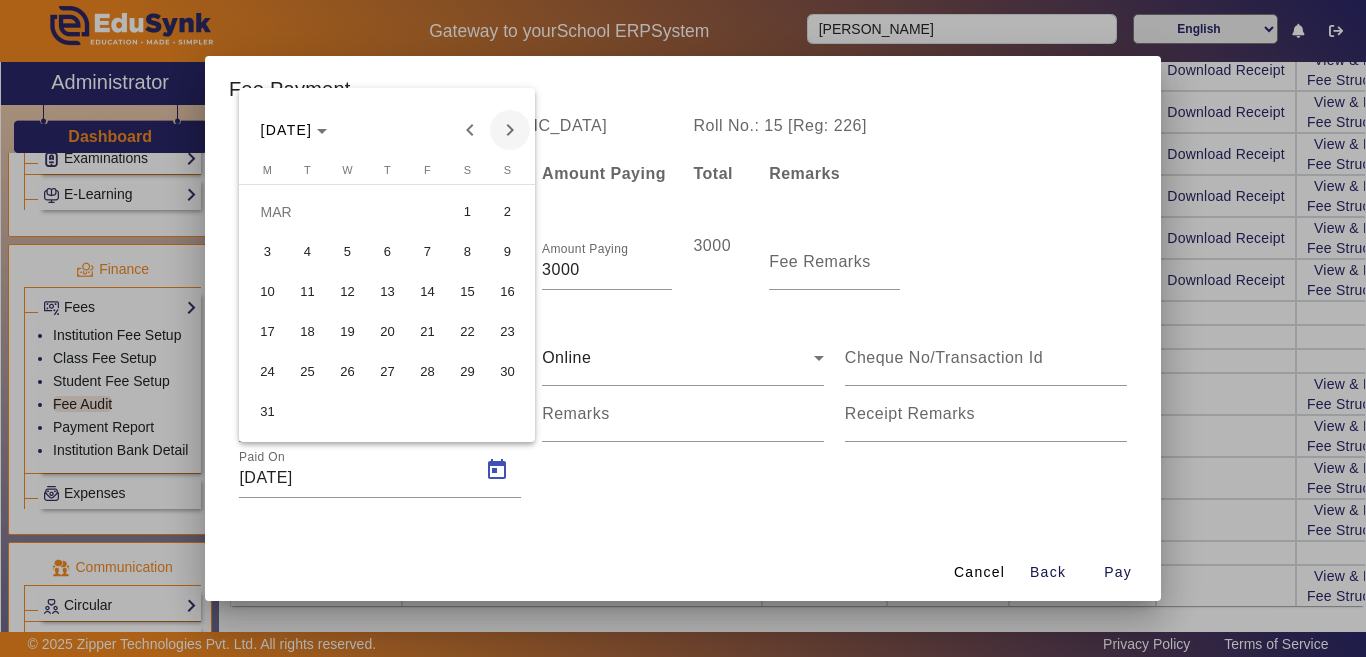 click at bounding box center [510, 130] 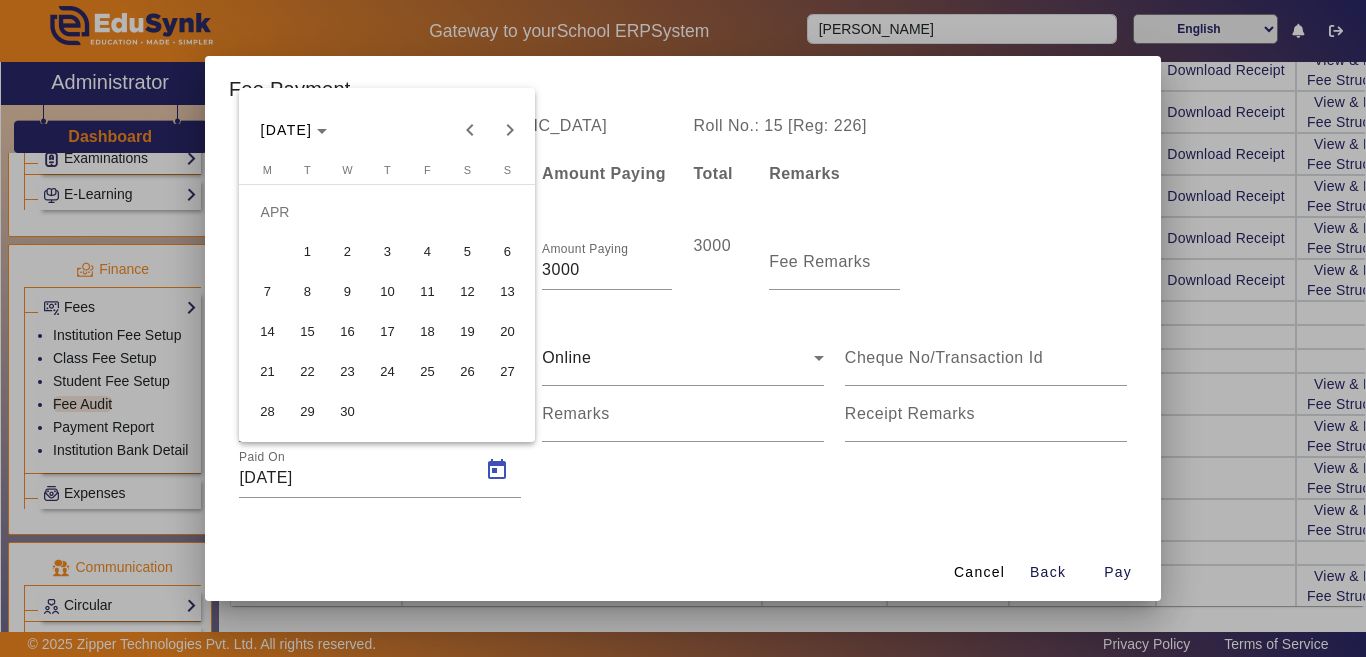 click on "5" at bounding box center [467, 252] 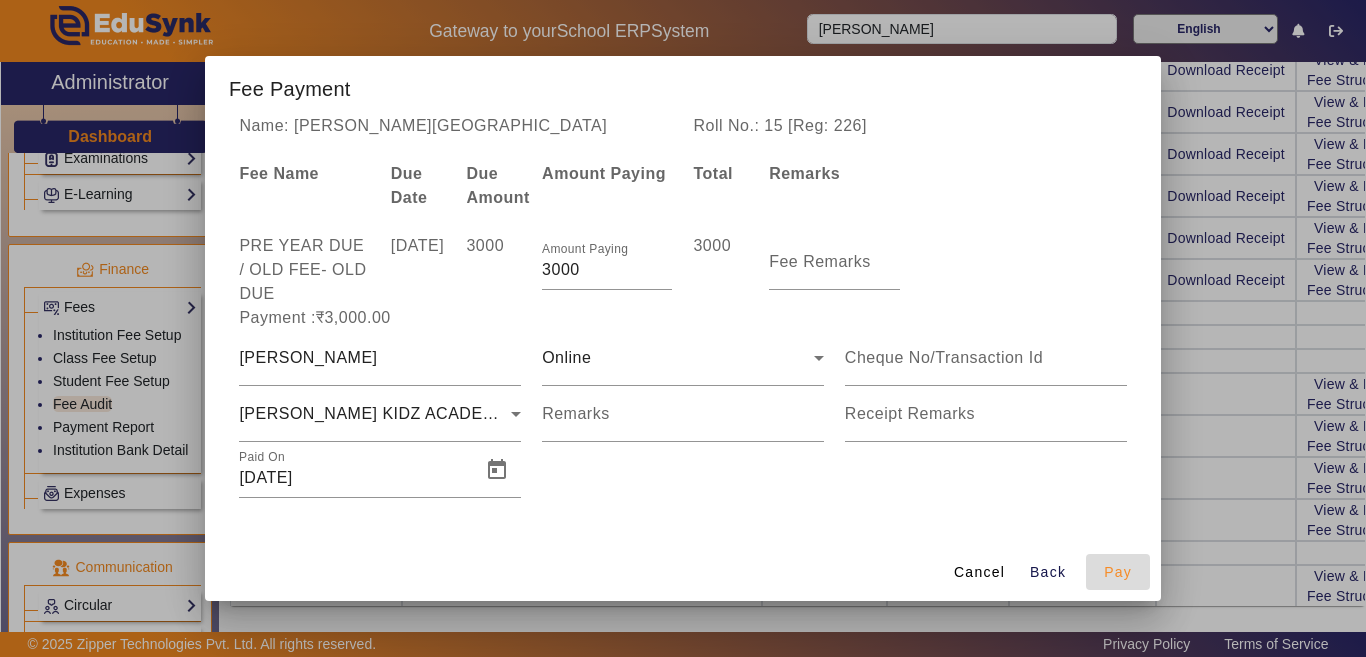 click on "Pay" at bounding box center [1118, 572] 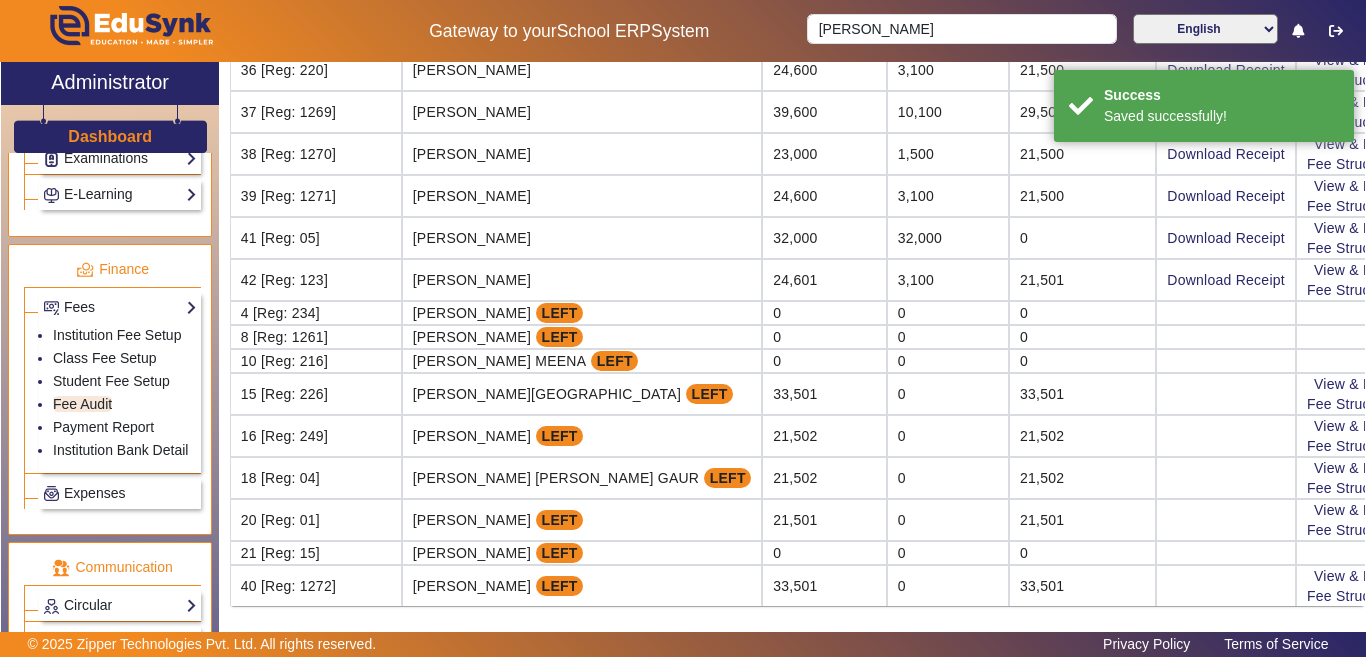 scroll, scrollTop: 0, scrollLeft: 0, axis: both 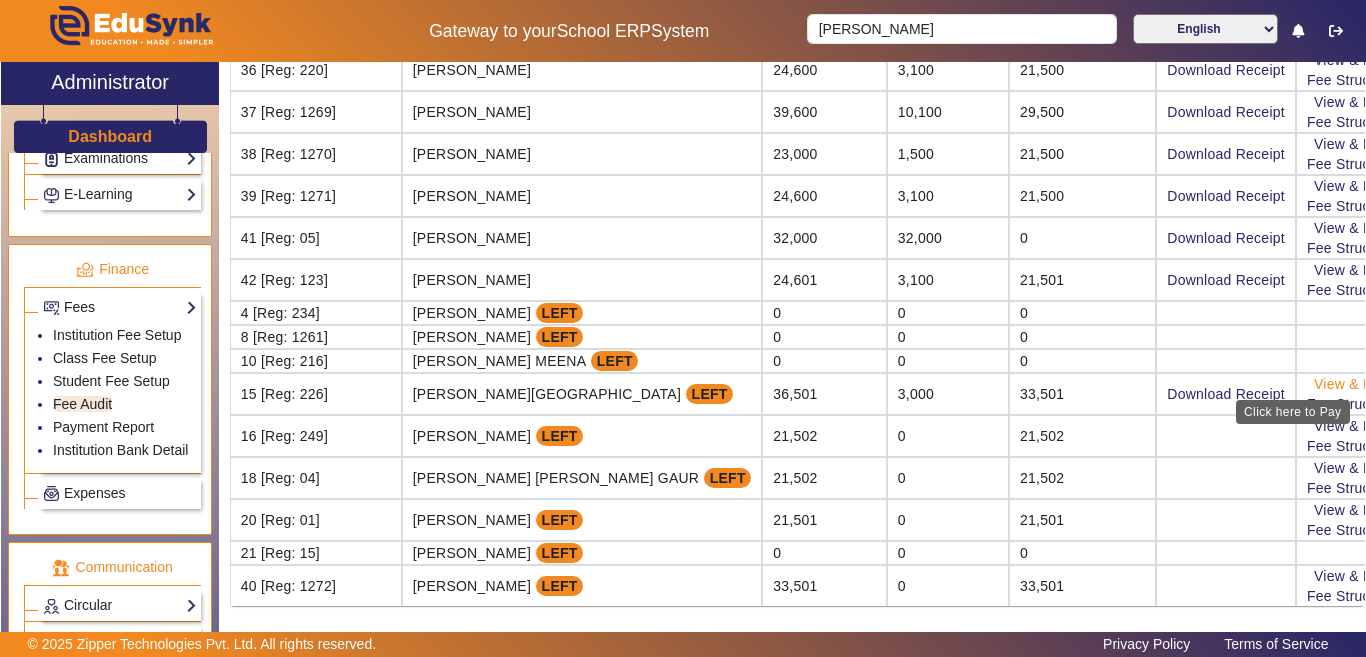 click on "View & Pay" 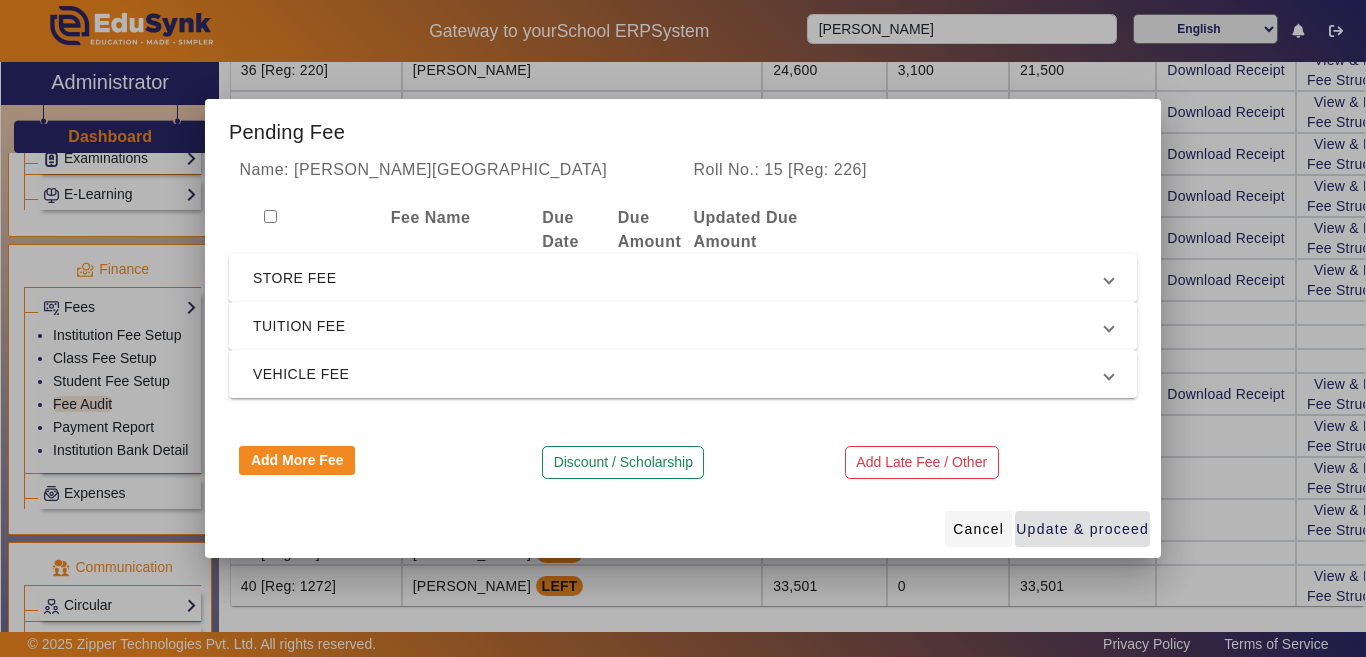 click on "Cancel" at bounding box center (978, 529) 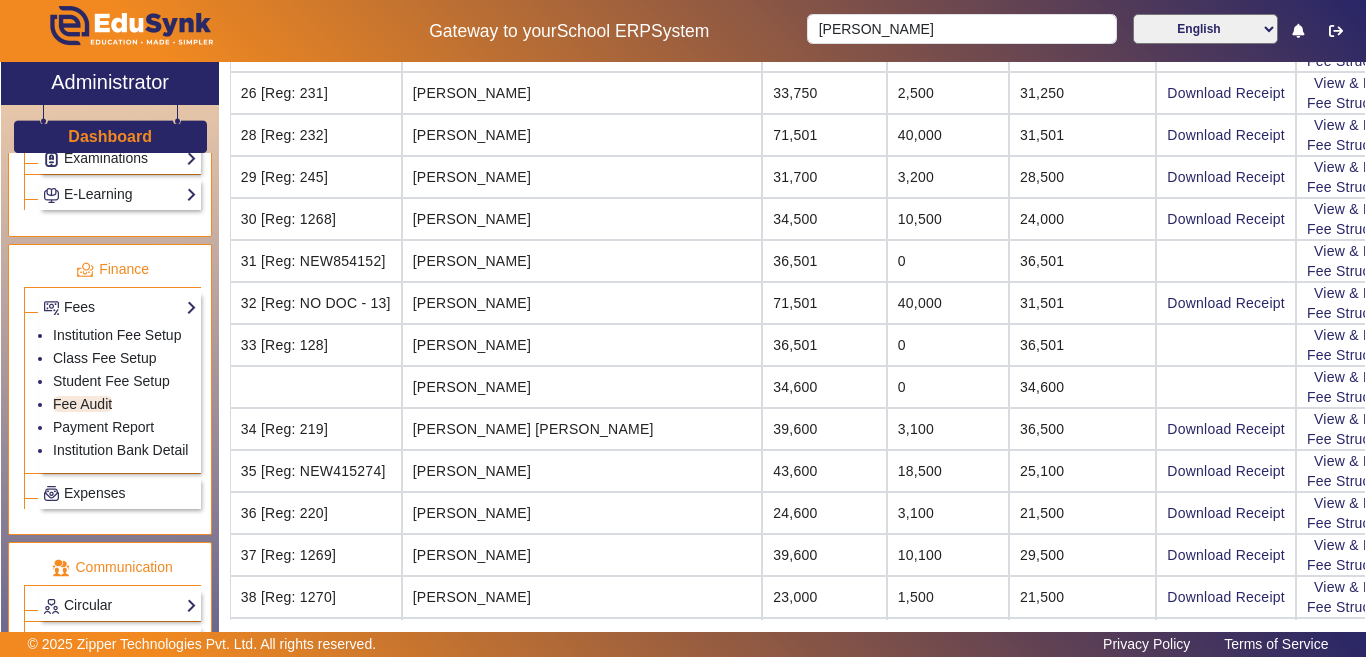 scroll, scrollTop: 1510, scrollLeft: 0, axis: vertical 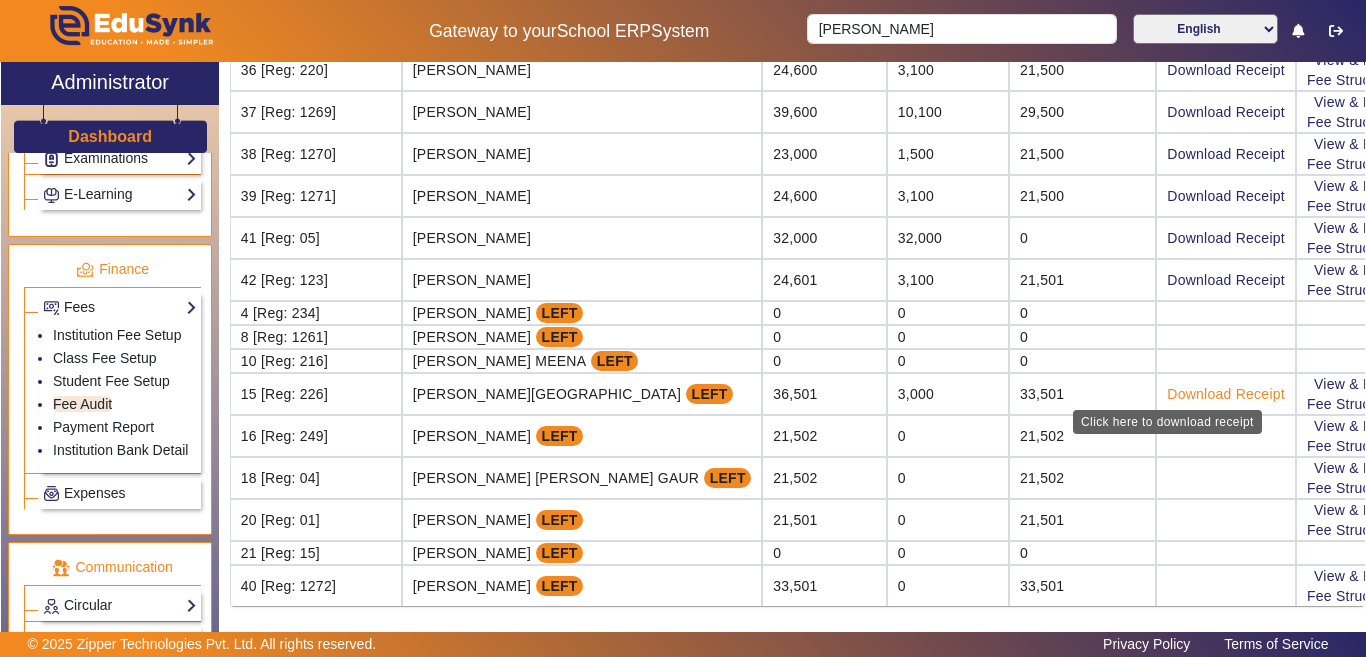 click on "Download Receipt" 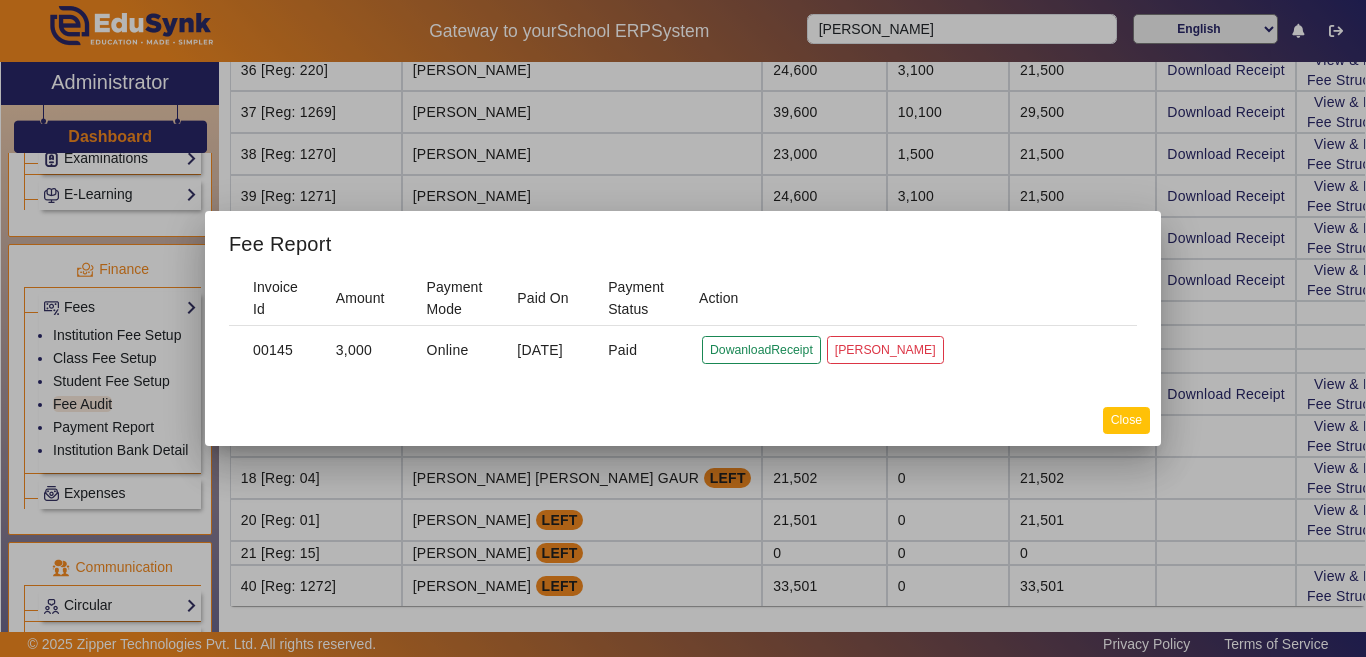 click on "Close" 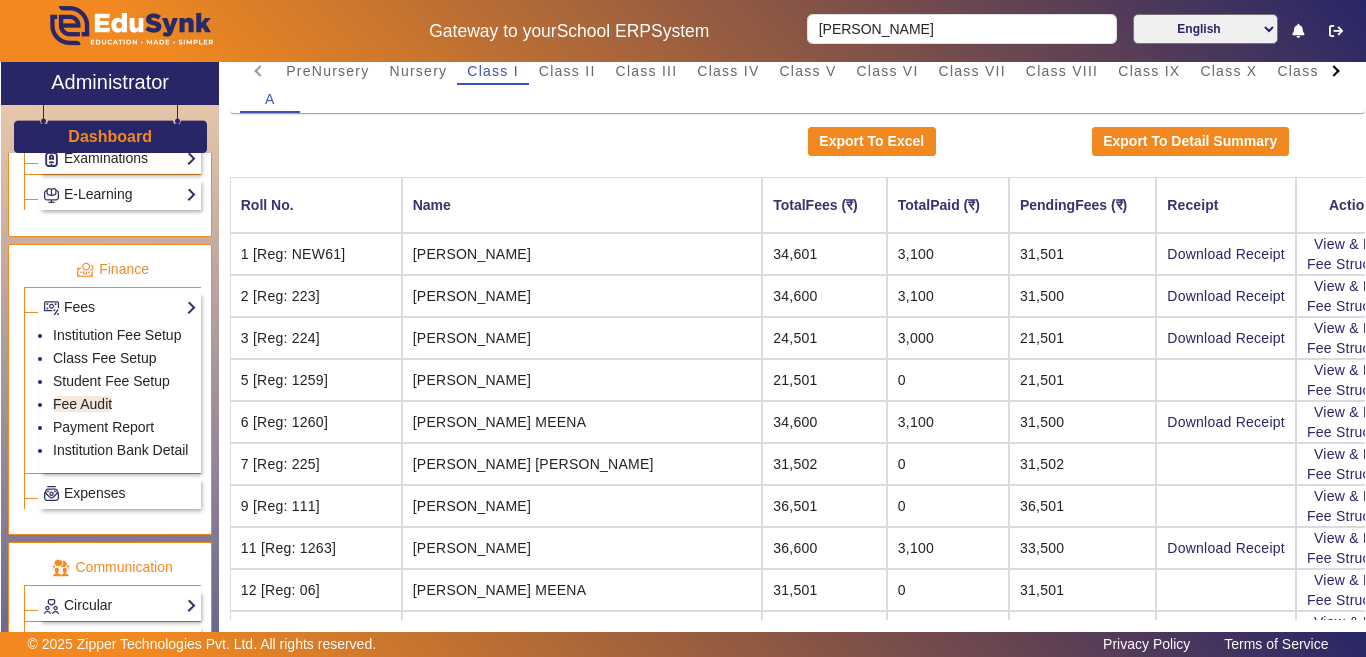 scroll, scrollTop: 0, scrollLeft: 0, axis: both 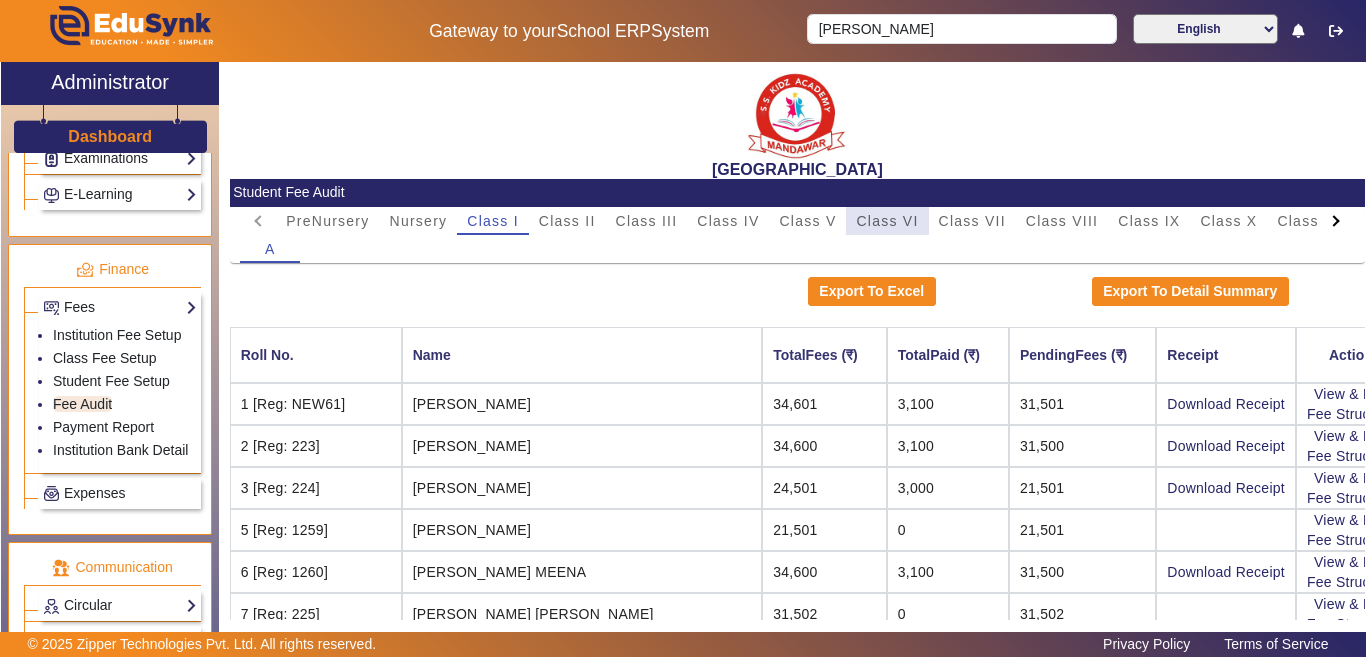 click on "Class VI" at bounding box center (887, 221) 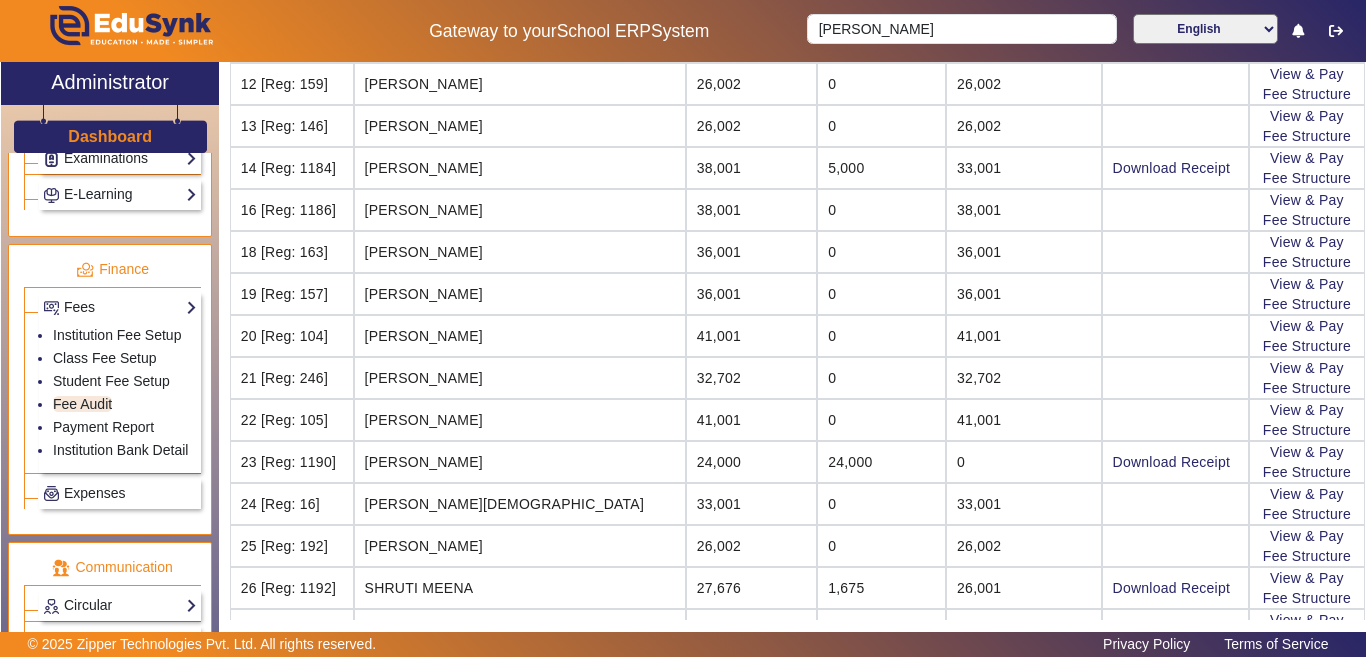 scroll, scrollTop: 700, scrollLeft: 0, axis: vertical 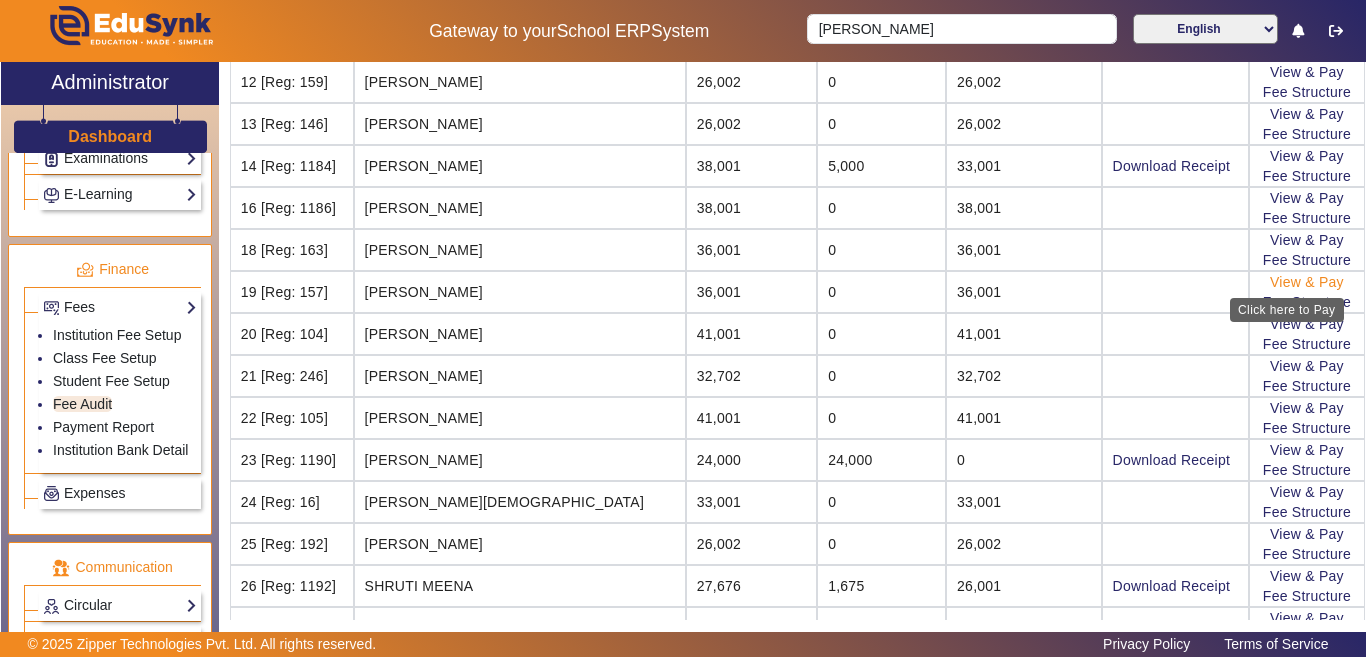 click on "View & Pay" 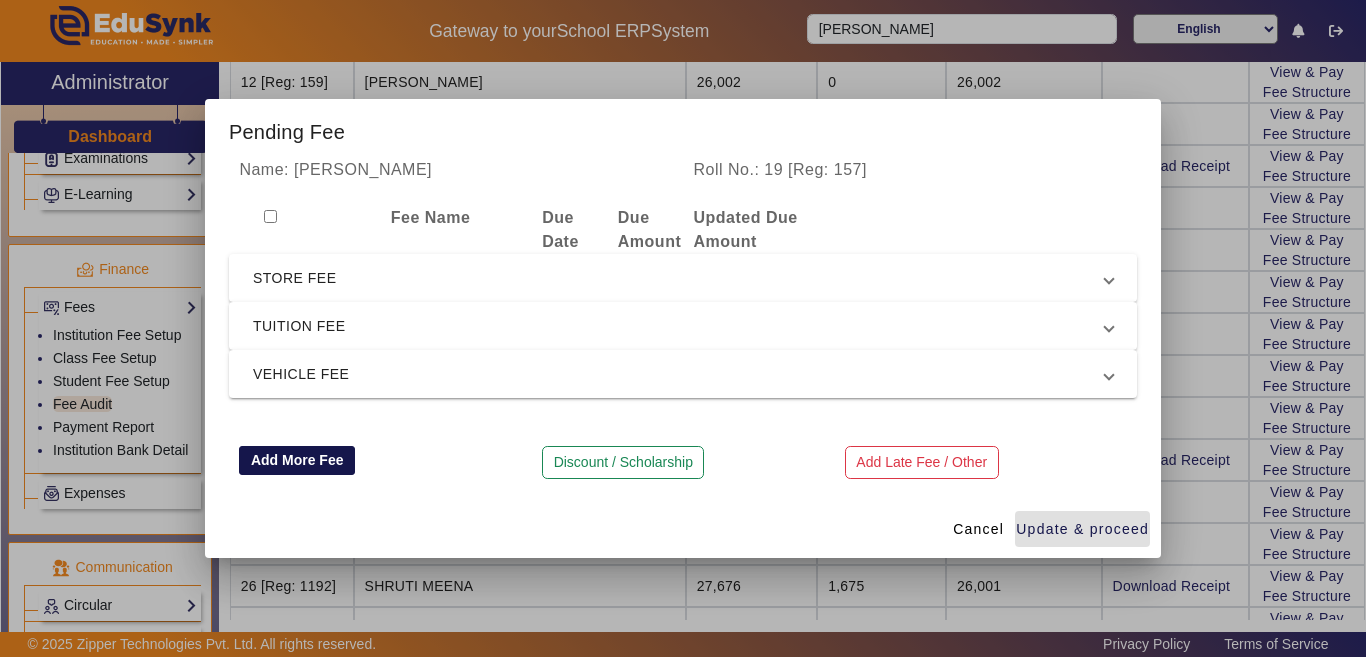 click on "Add More Fee" at bounding box center (297, 461) 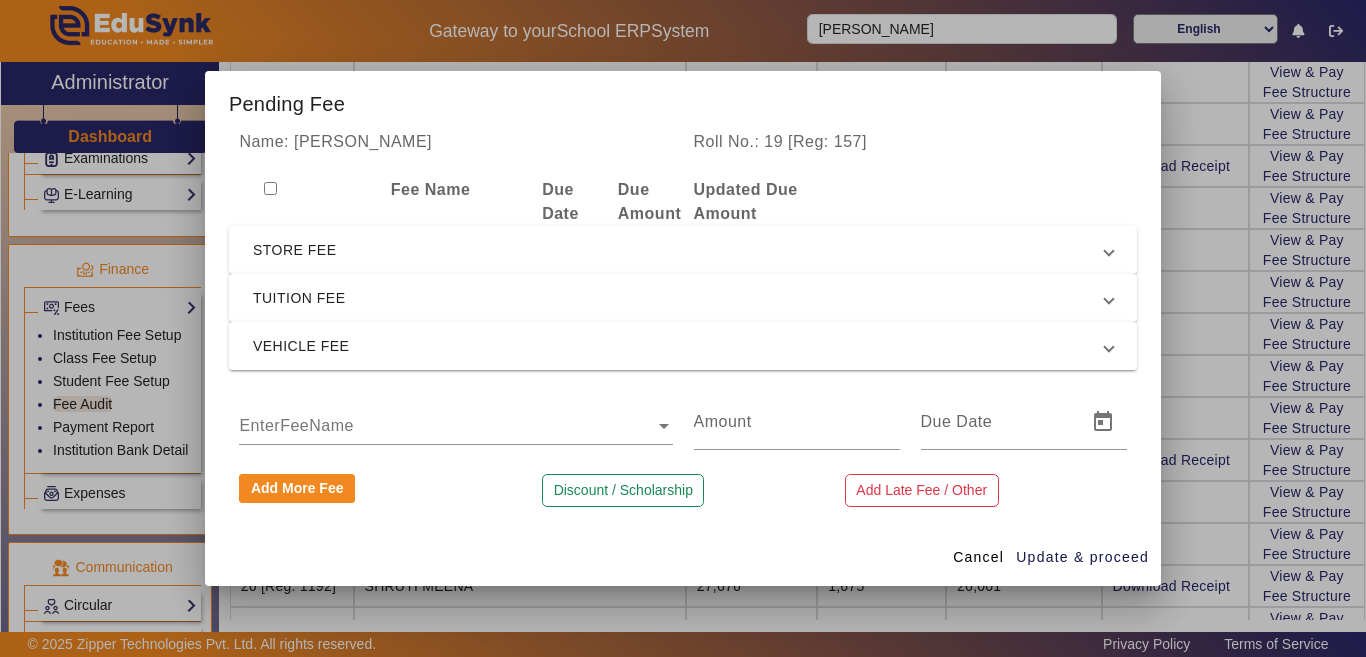click at bounding box center [455, 426] 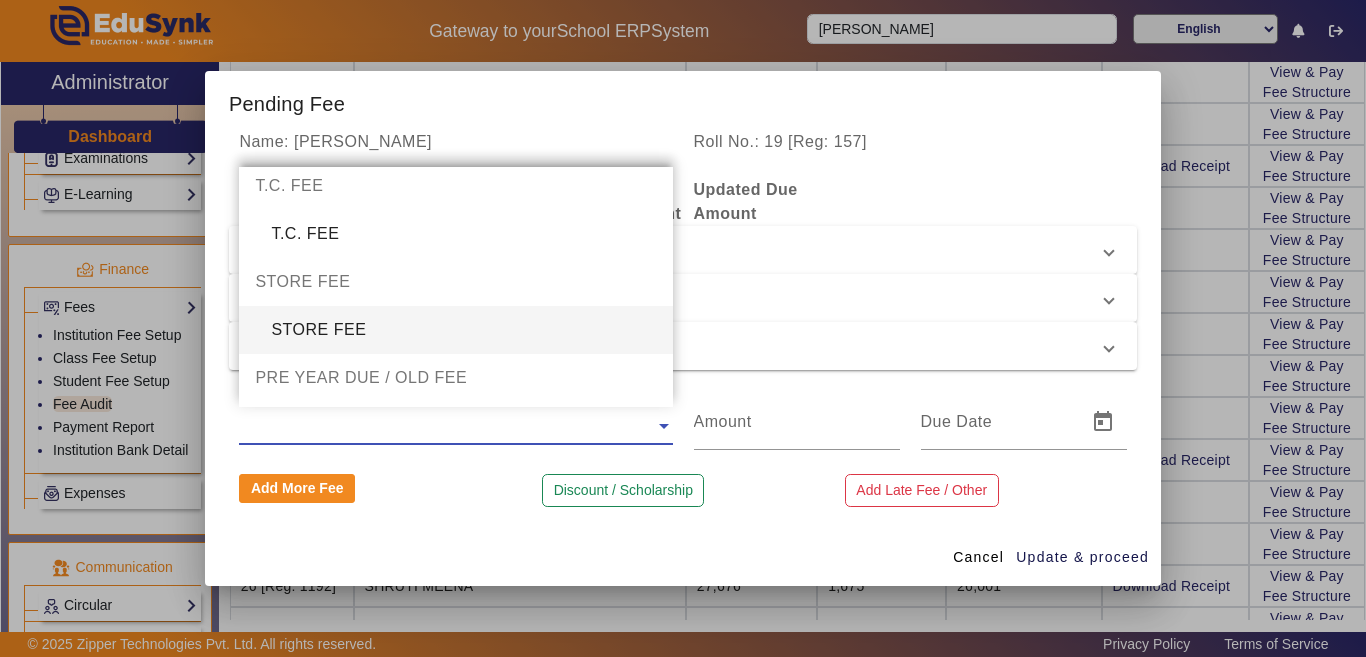 scroll, scrollTop: 1000, scrollLeft: 0, axis: vertical 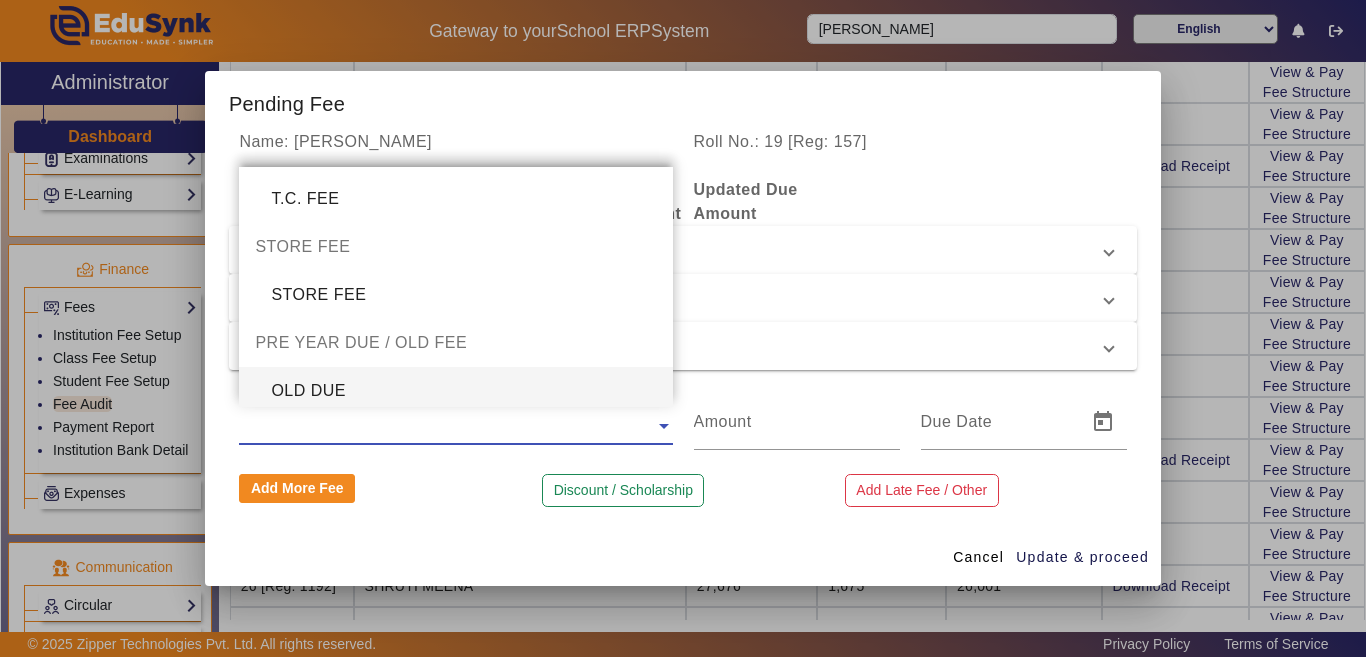 click on "OLD DUE" at bounding box center (455, 391) 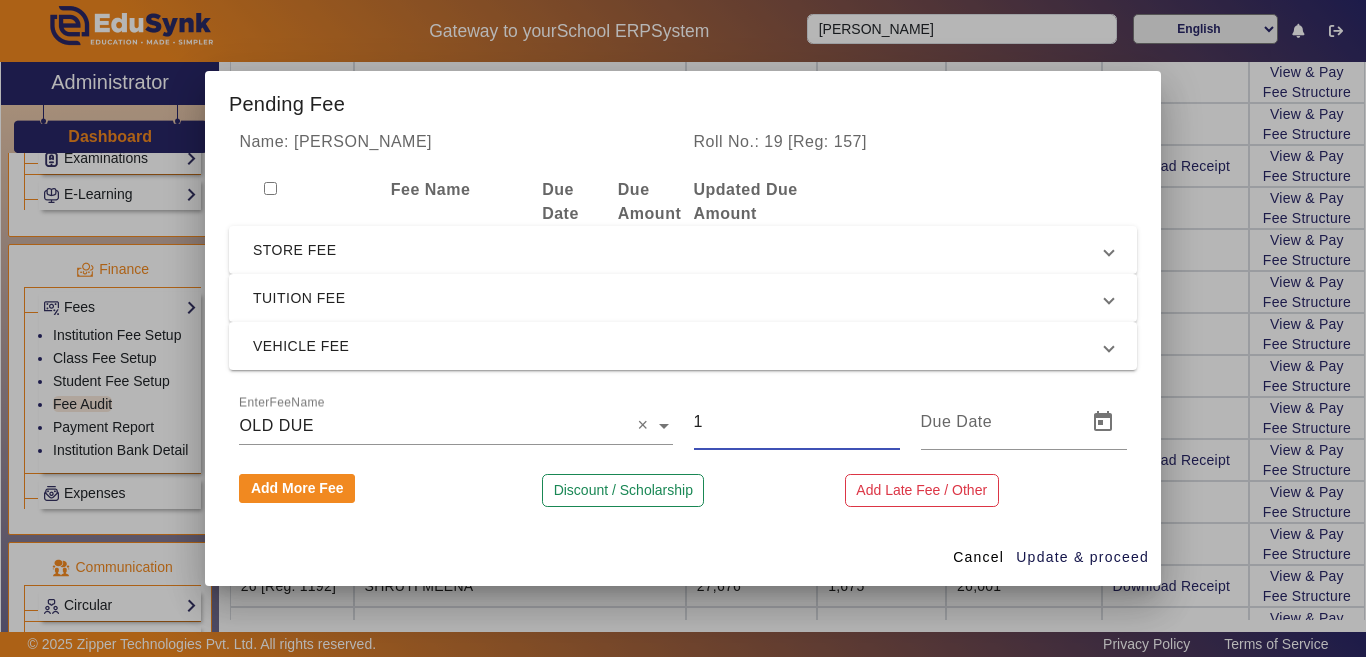 click on "1" at bounding box center (797, 422) 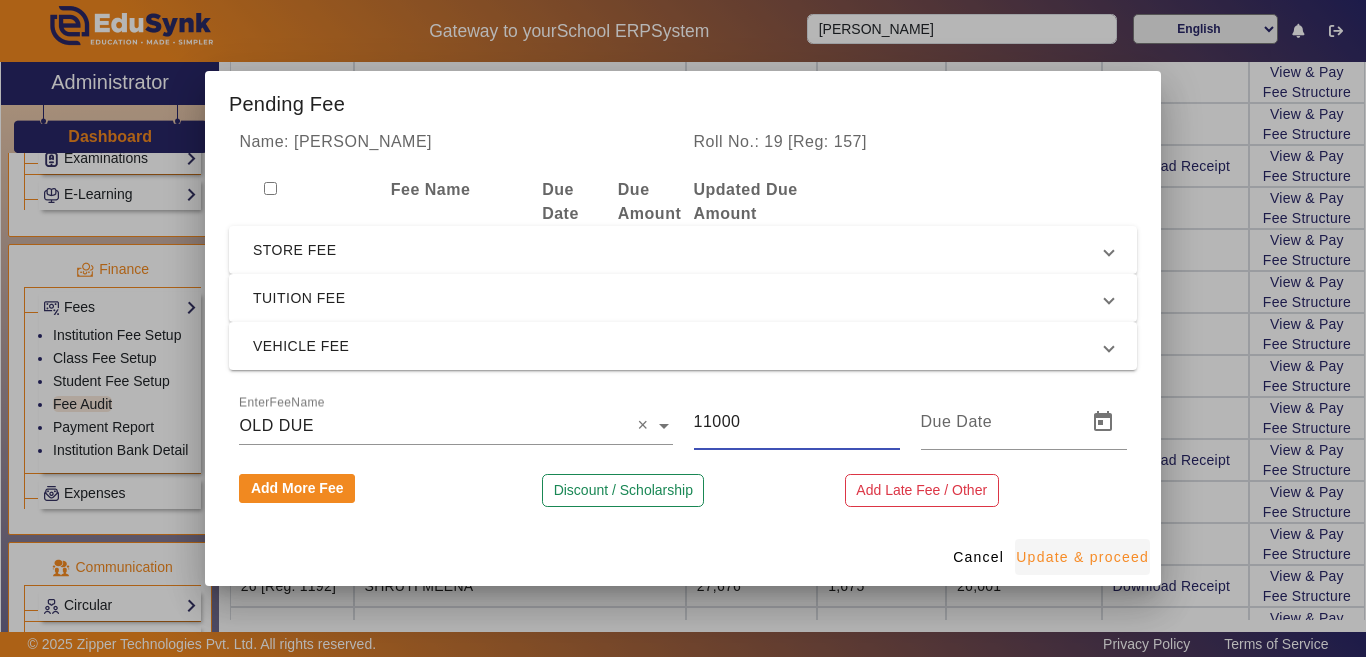 type on "11000" 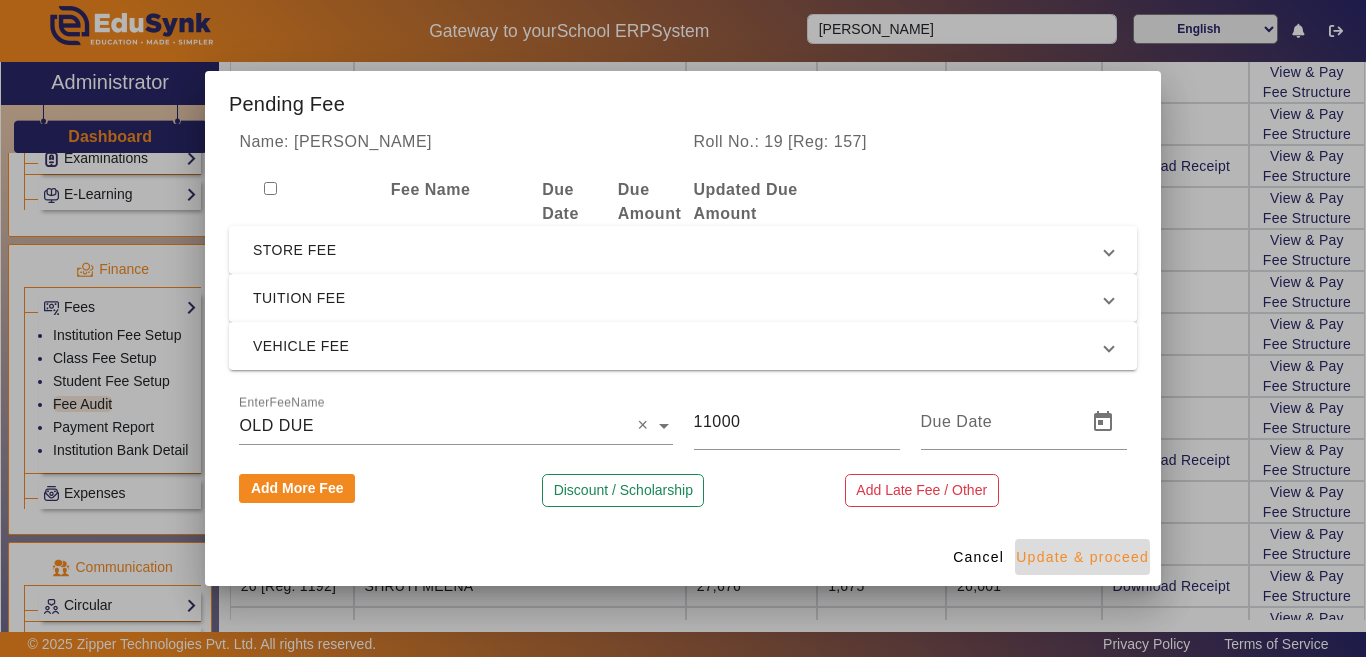 click on "Update & proceed" at bounding box center [1082, 557] 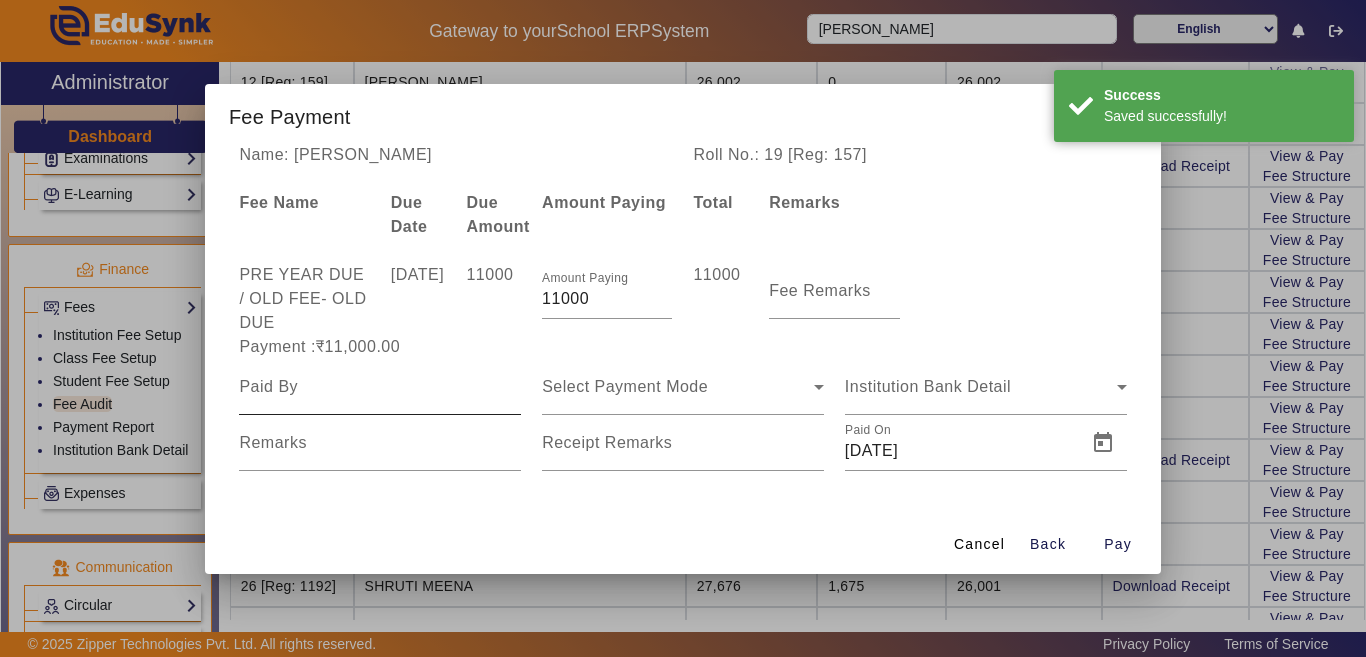 click at bounding box center [380, 387] 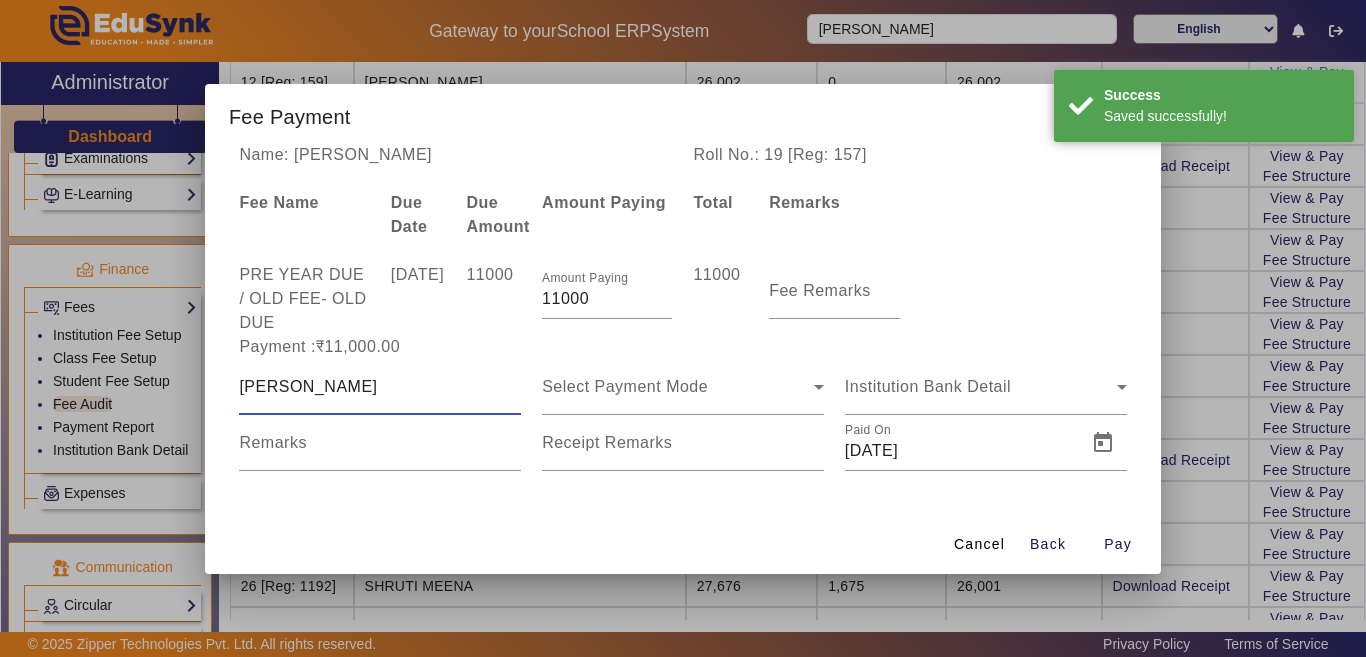 type on "[PERSON_NAME]" 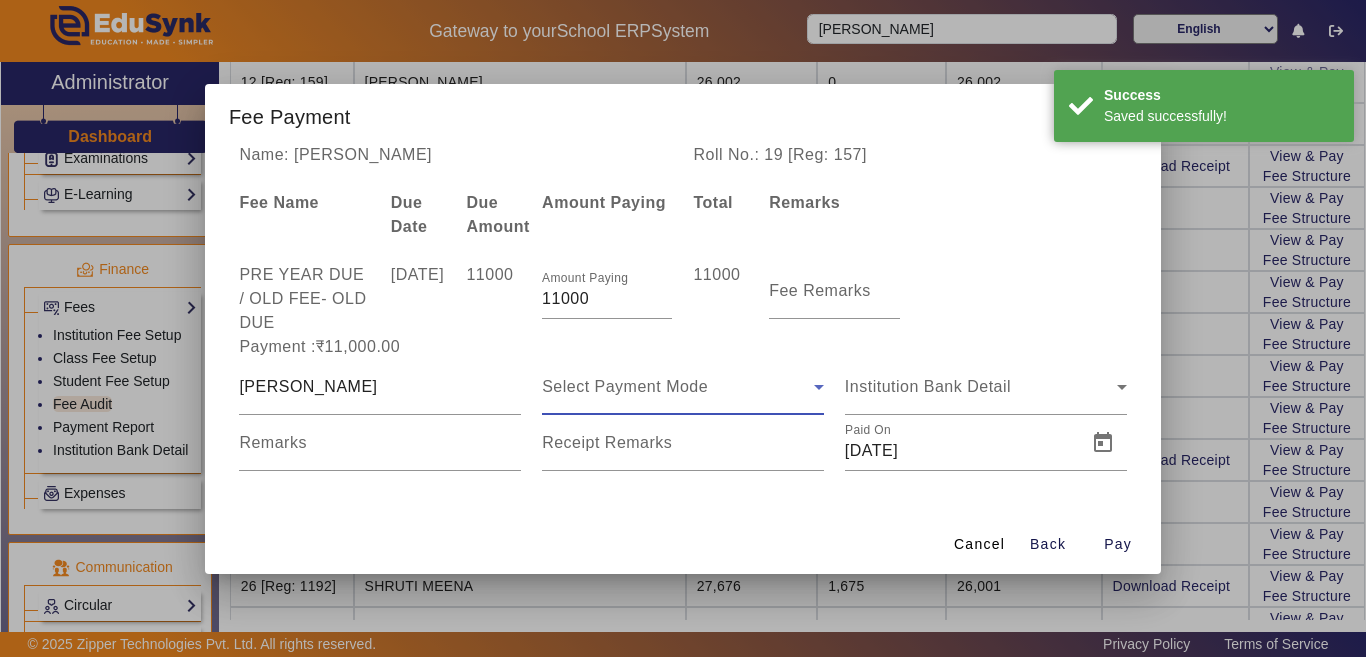 click on "Select Payment Mode" at bounding box center (678, 387) 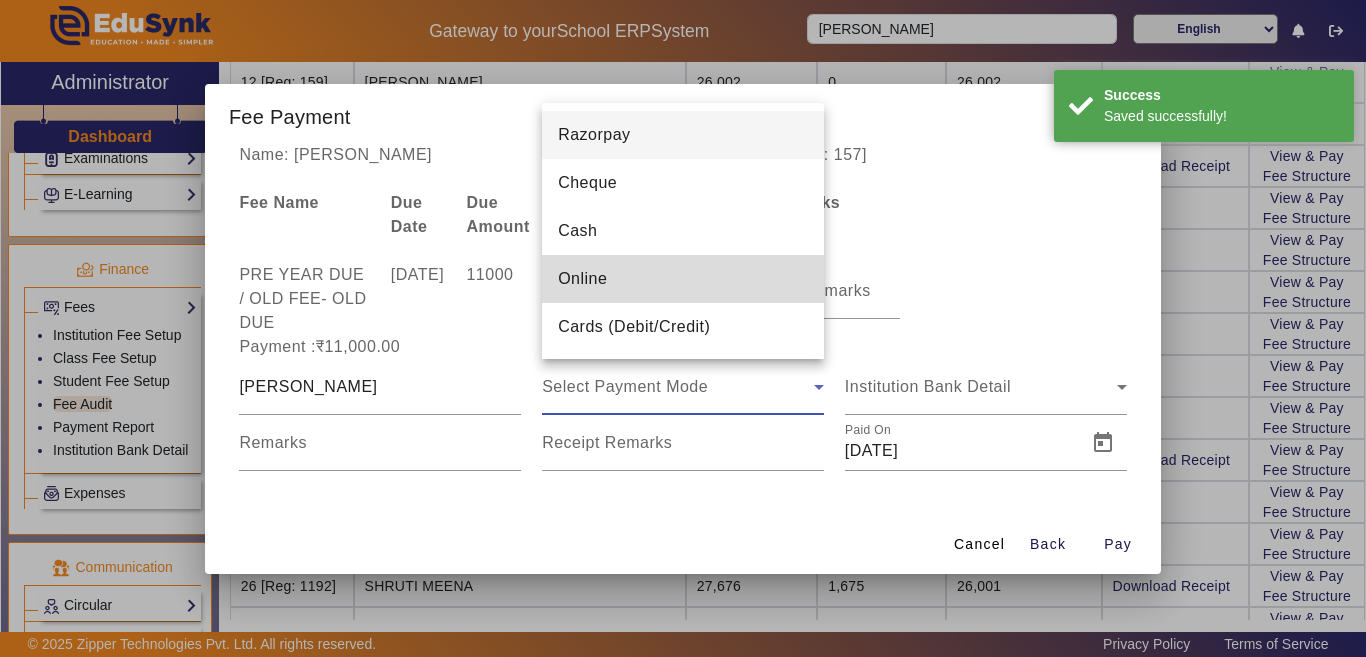 click on "Online" at bounding box center [683, 279] 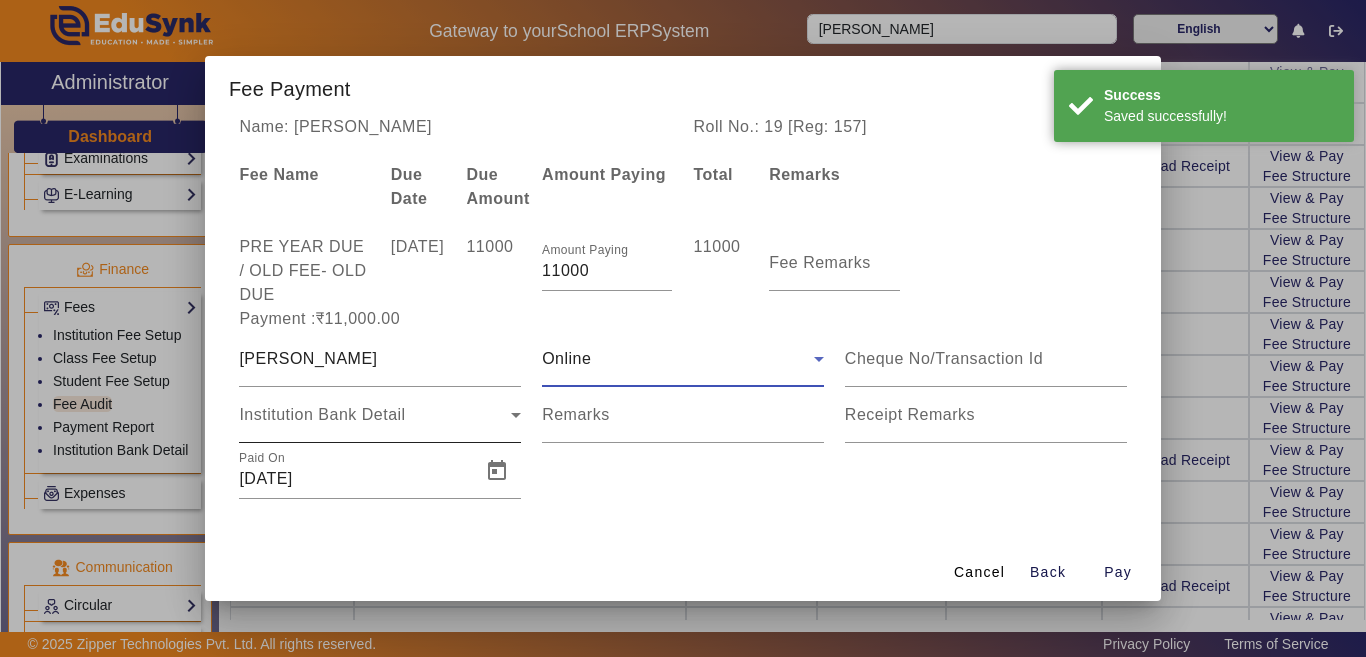 click on "Institution Bank Detail" at bounding box center (380, 415) 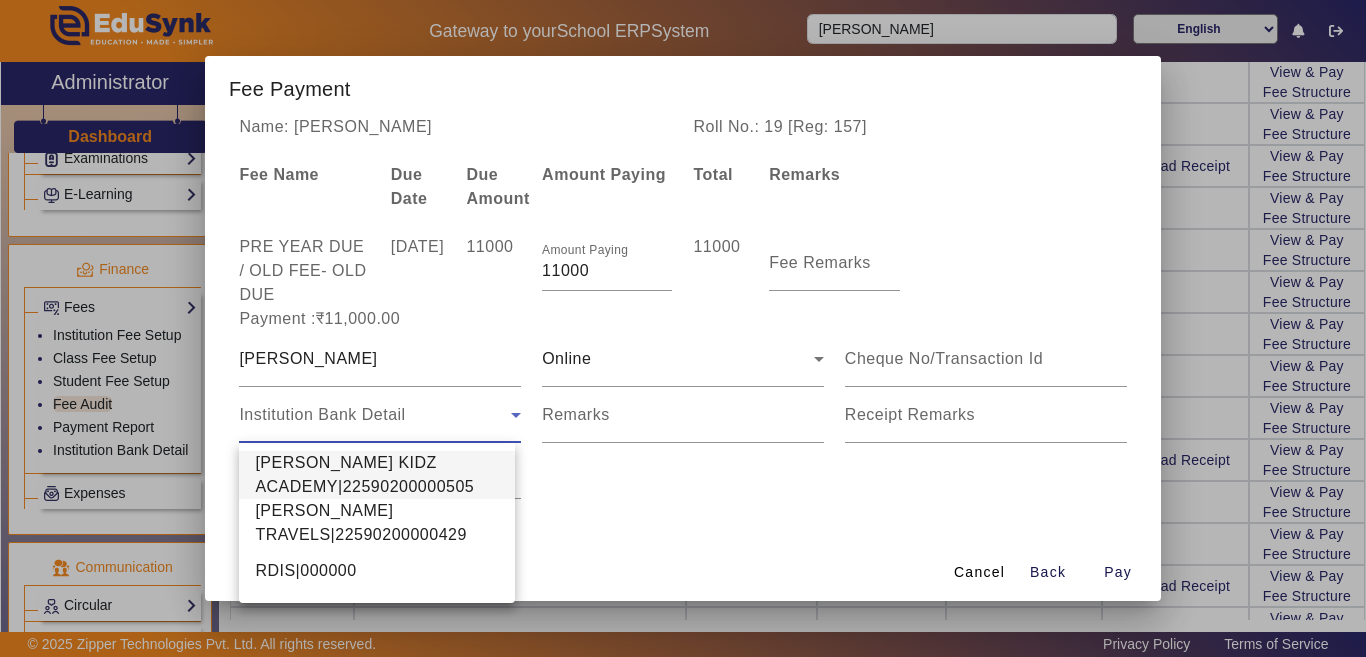 click on "[PERSON_NAME] KIDZ ACADEMY|22590200000505" at bounding box center (377, 475) 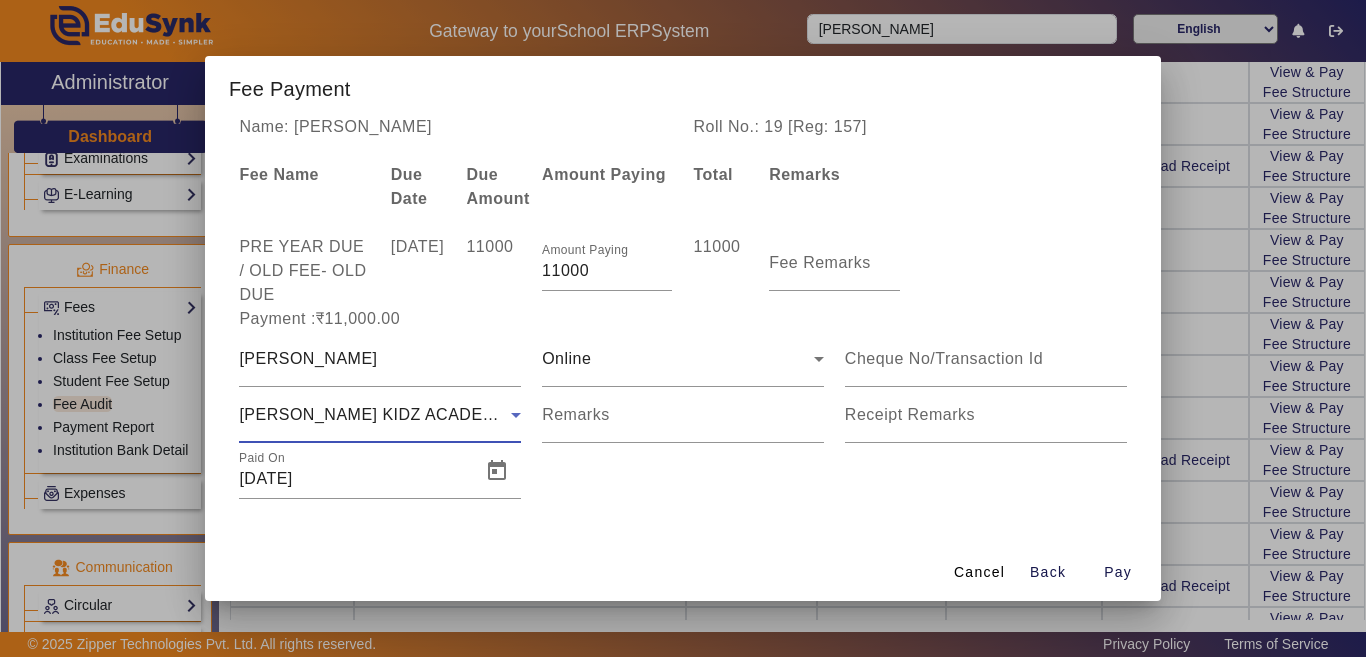 scroll, scrollTop: 1, scrollLeft: 0, axis: vertical 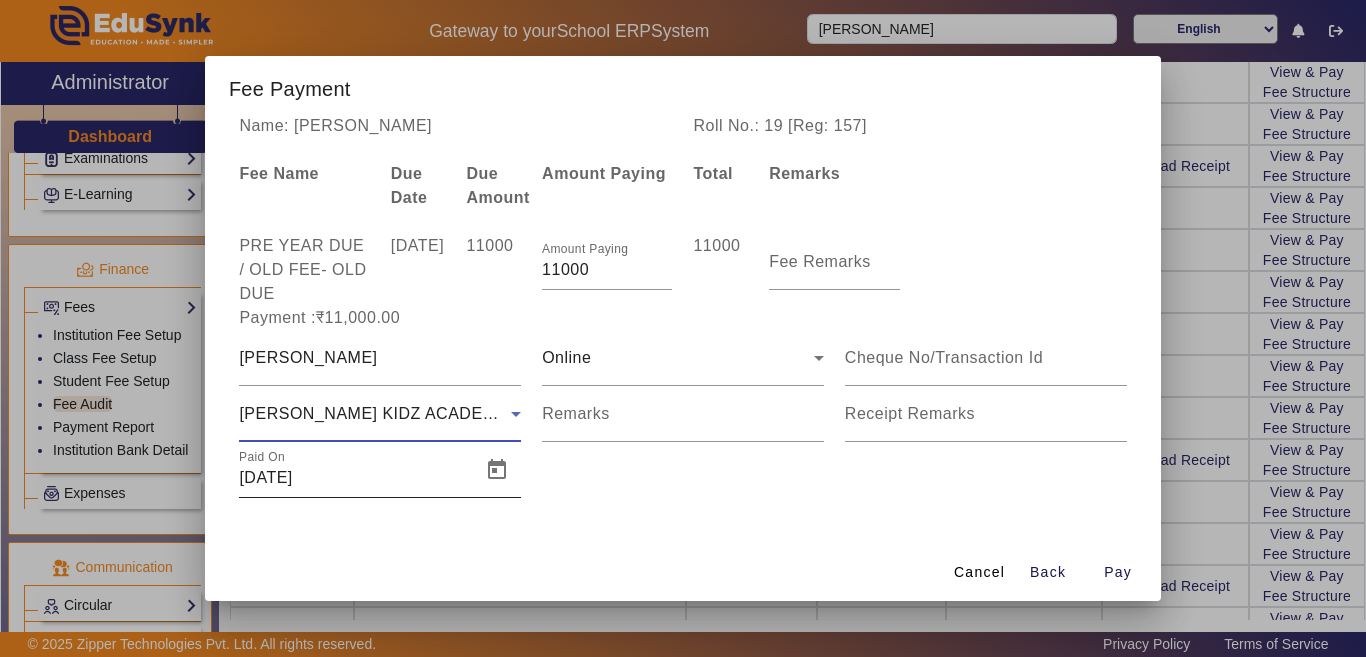click on "[DATE]" at bounding box center [354, 478] 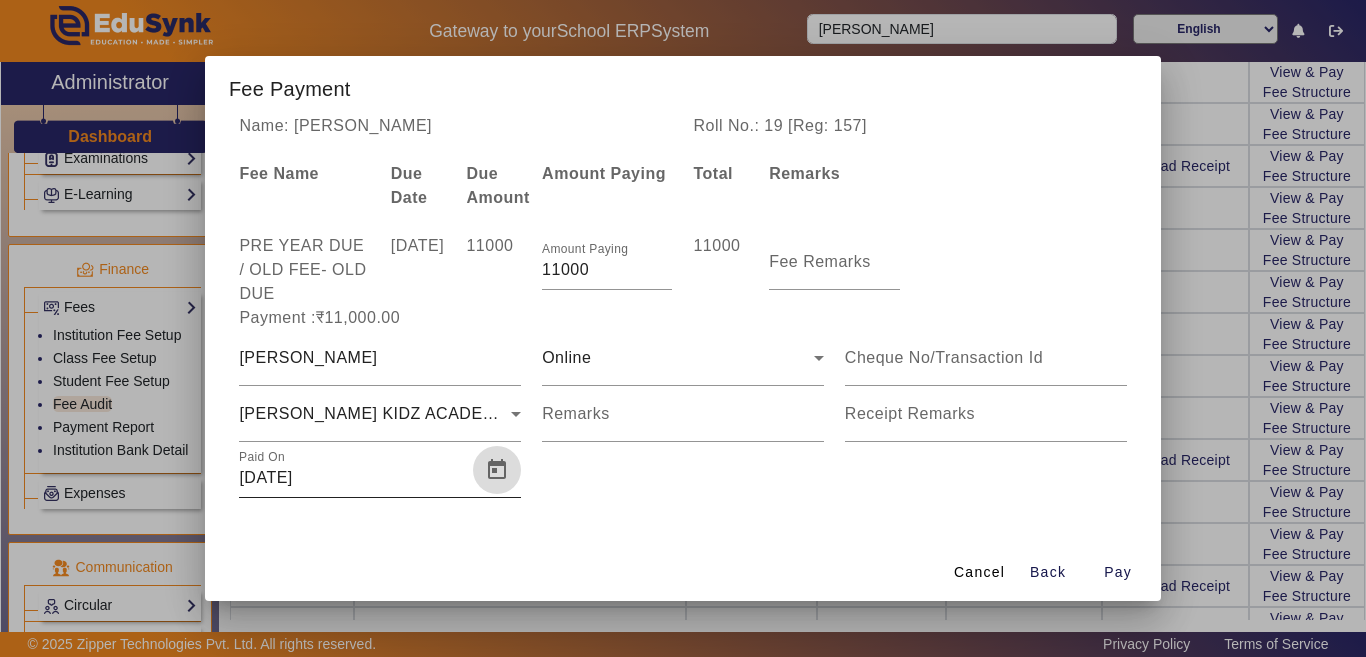click at bounding box center [497, 470] 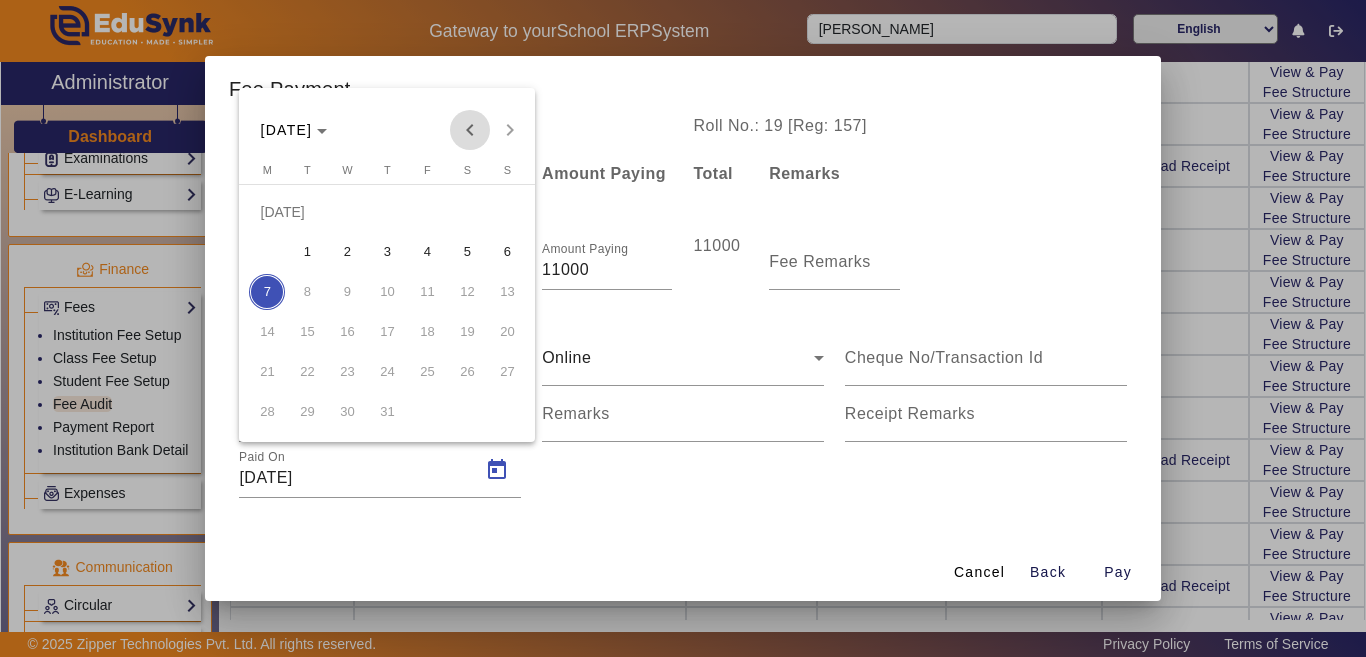click at bounding box center [470, 130] 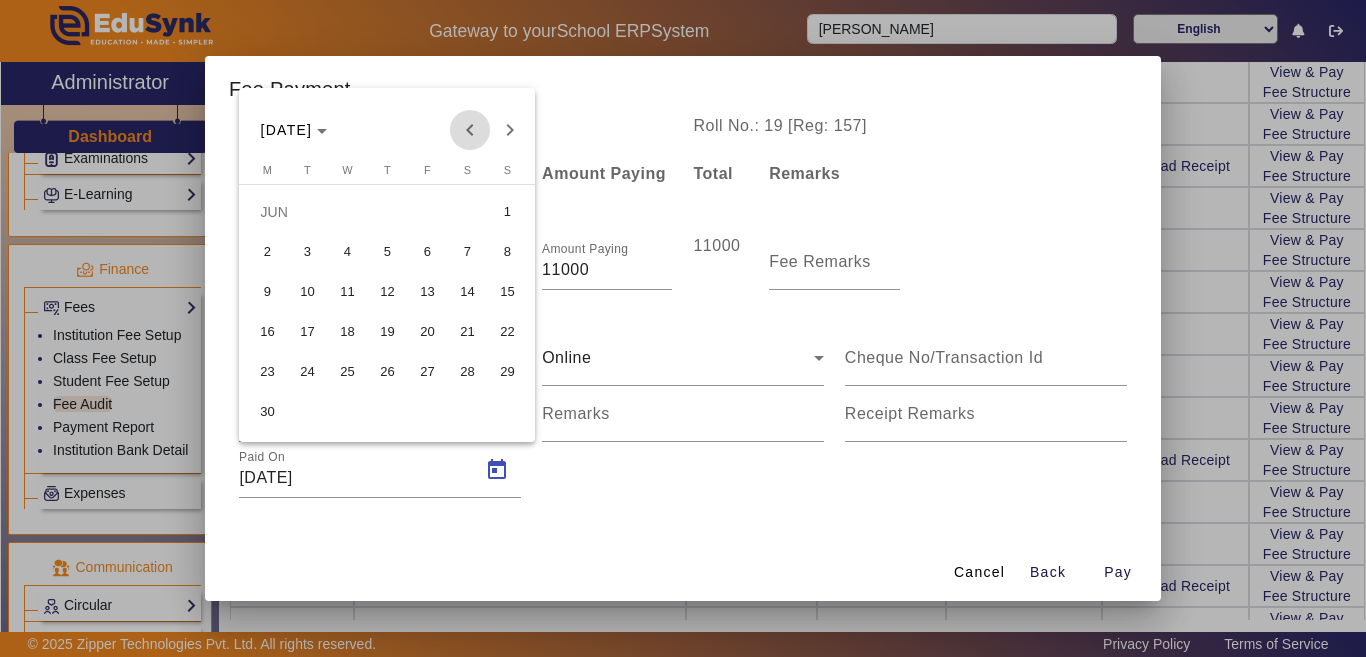 click at bounding box center [470, 130] 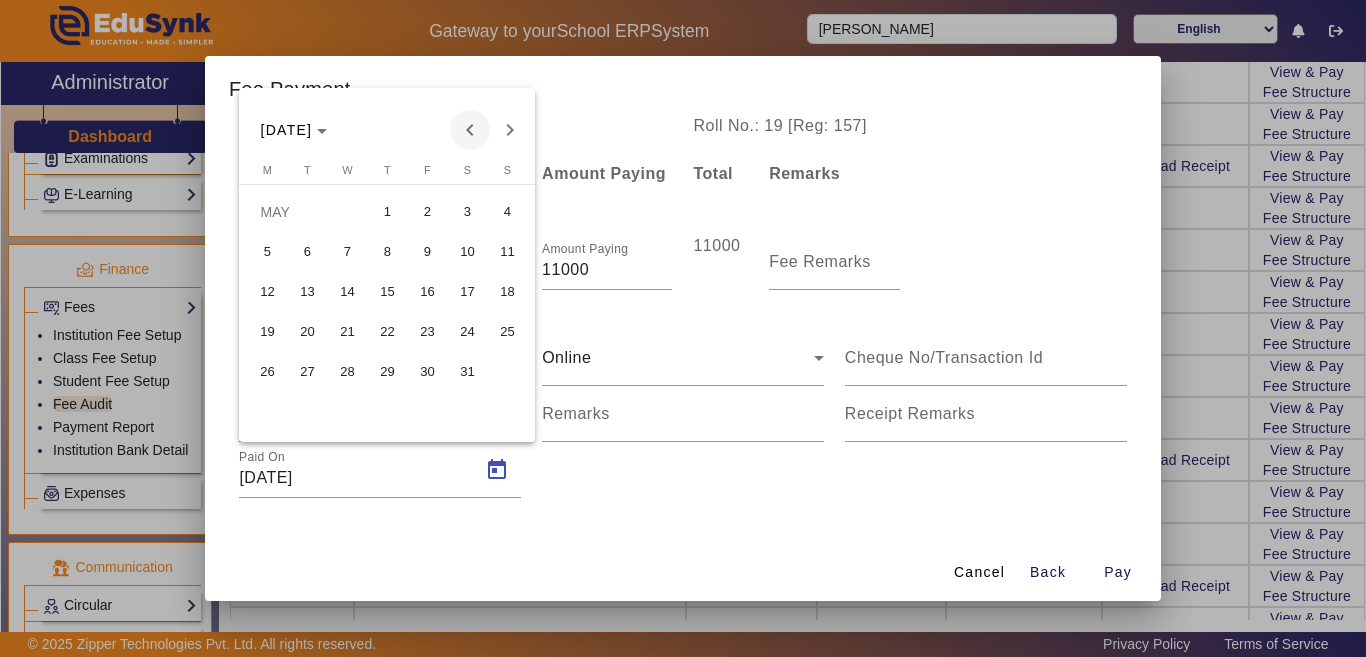 click at bounding box center [470, 130] 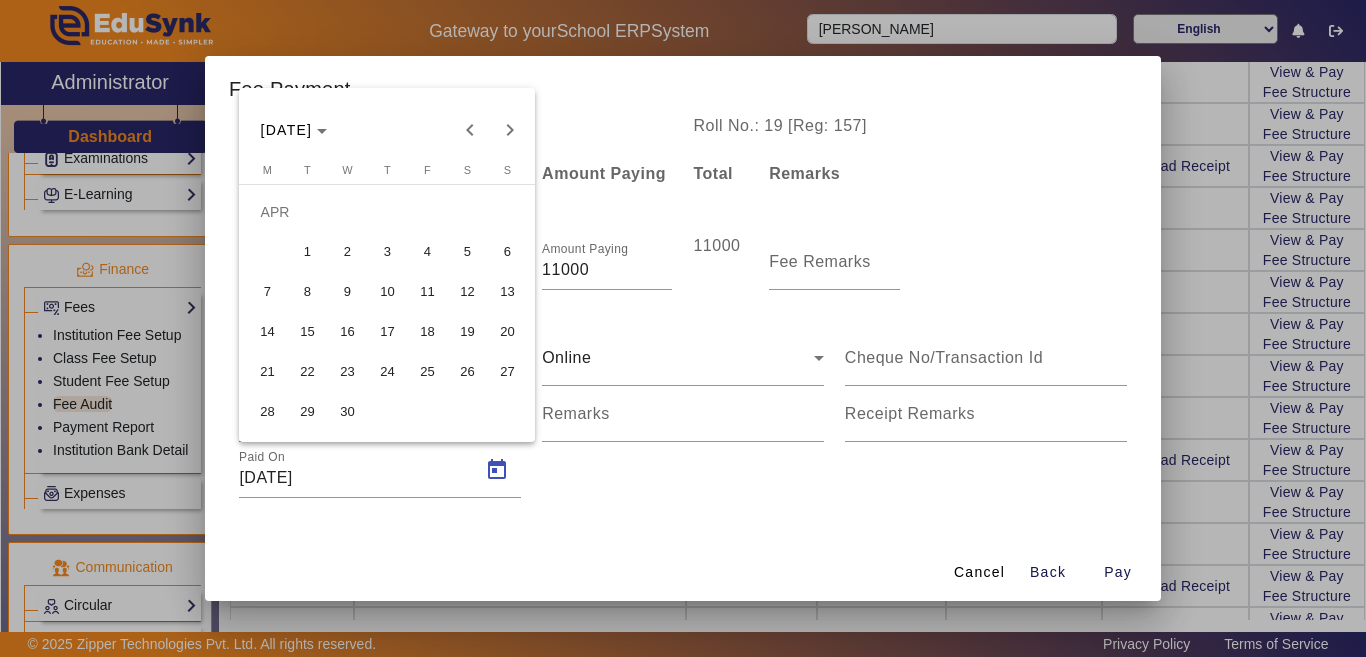 click on "8" at bounding box center [307, 292] 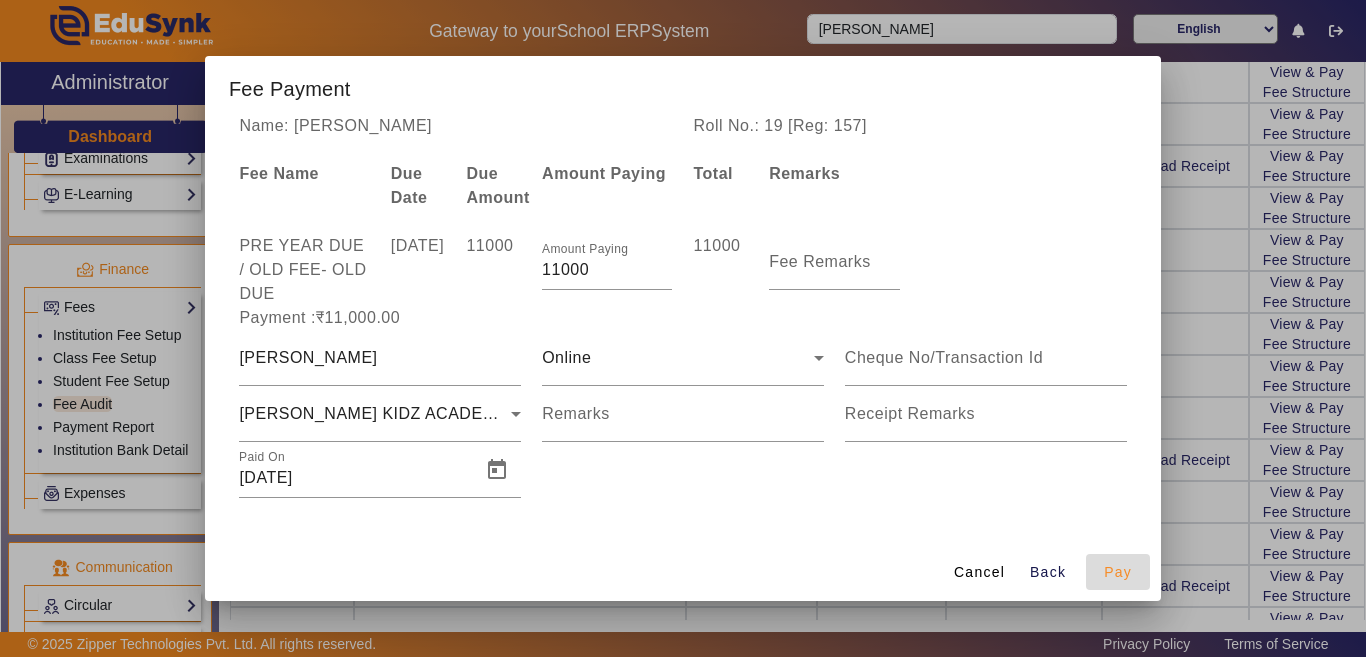 click on "Pay" at bounding box center (1118, 572) 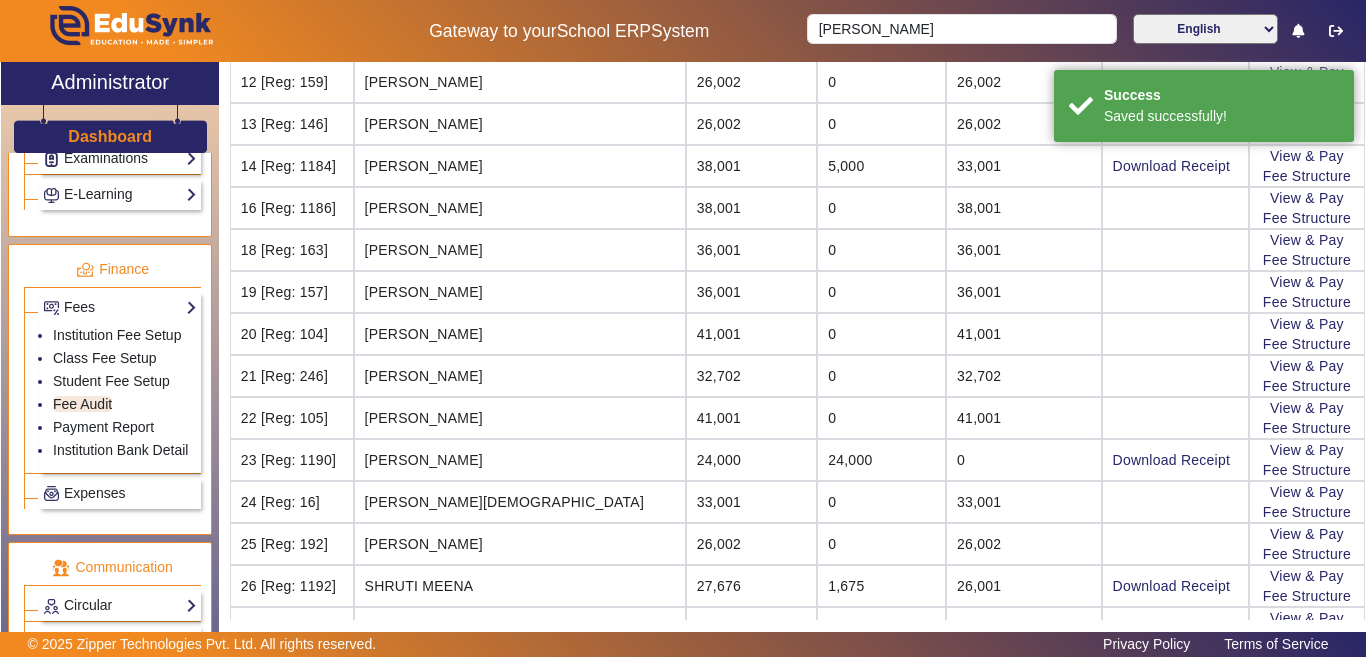 scroll, scrollTop: 0, scrollLeft: 0, axis: both 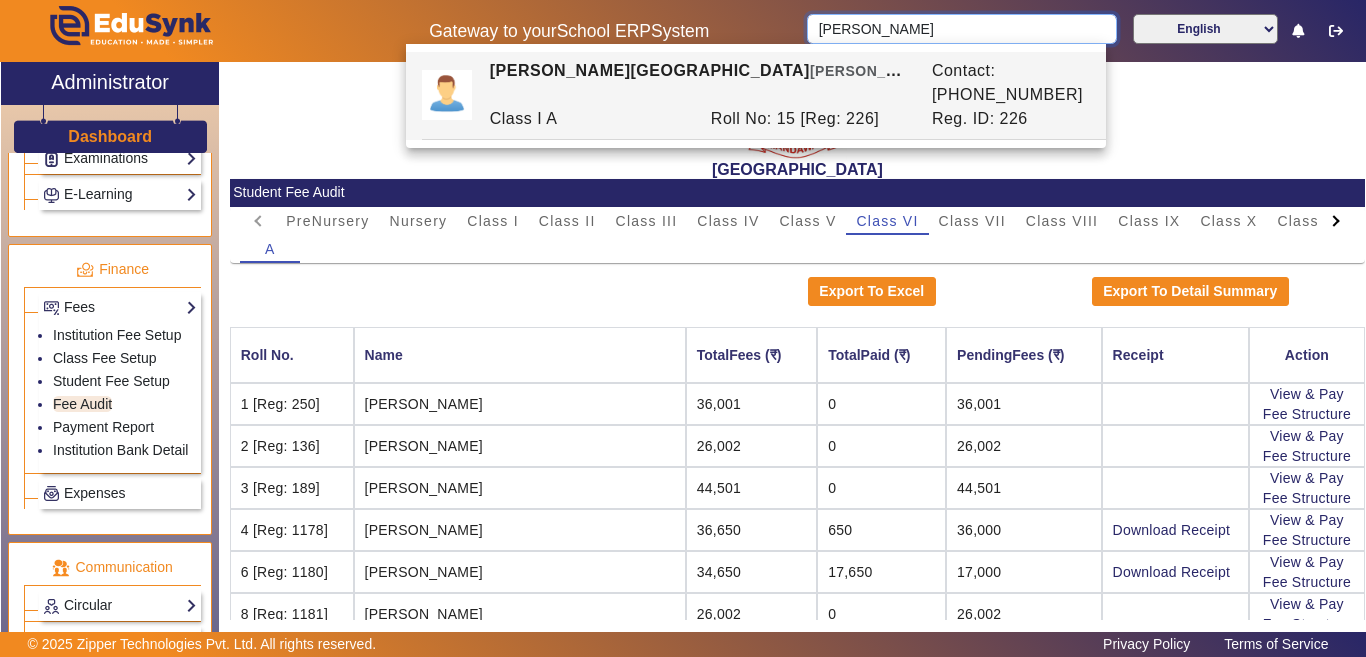 drag, startPoint x: 776, startPoint y: 23, endPoint x: 674, endPoint y: 19, distance: 102.0784 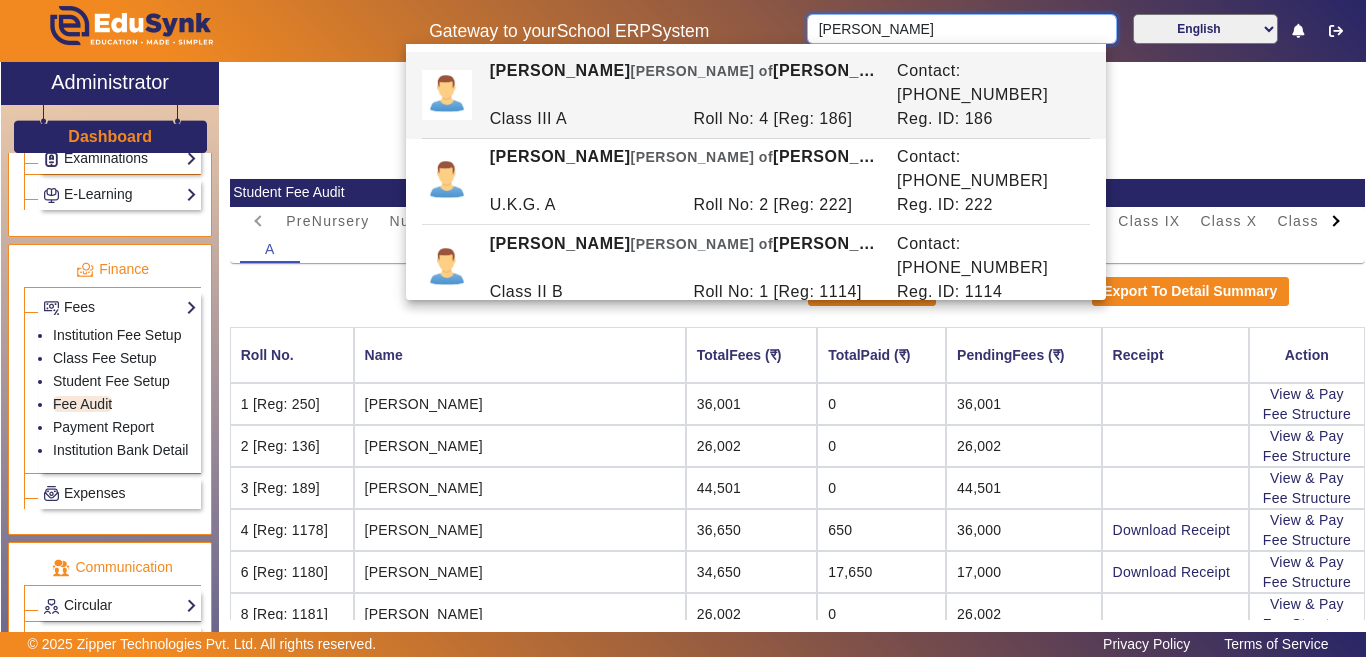 click on "Gateway to your  School ERP  System  [PERSON_NAME] English हिंदी (Hindi) ಕನ್ನಡ (Kannada) தமிழ் (Tamil) ଓଡିଆ (Odia) ਪੰਜਾਬੀ (Punjabi) मराठी (Marathi) മലയാളം (Malayalam) తెలుగు (Telugu) অসমীয়া (Assamese) ગુજરાતી (Gujarati) বাংলা (Bengali)" 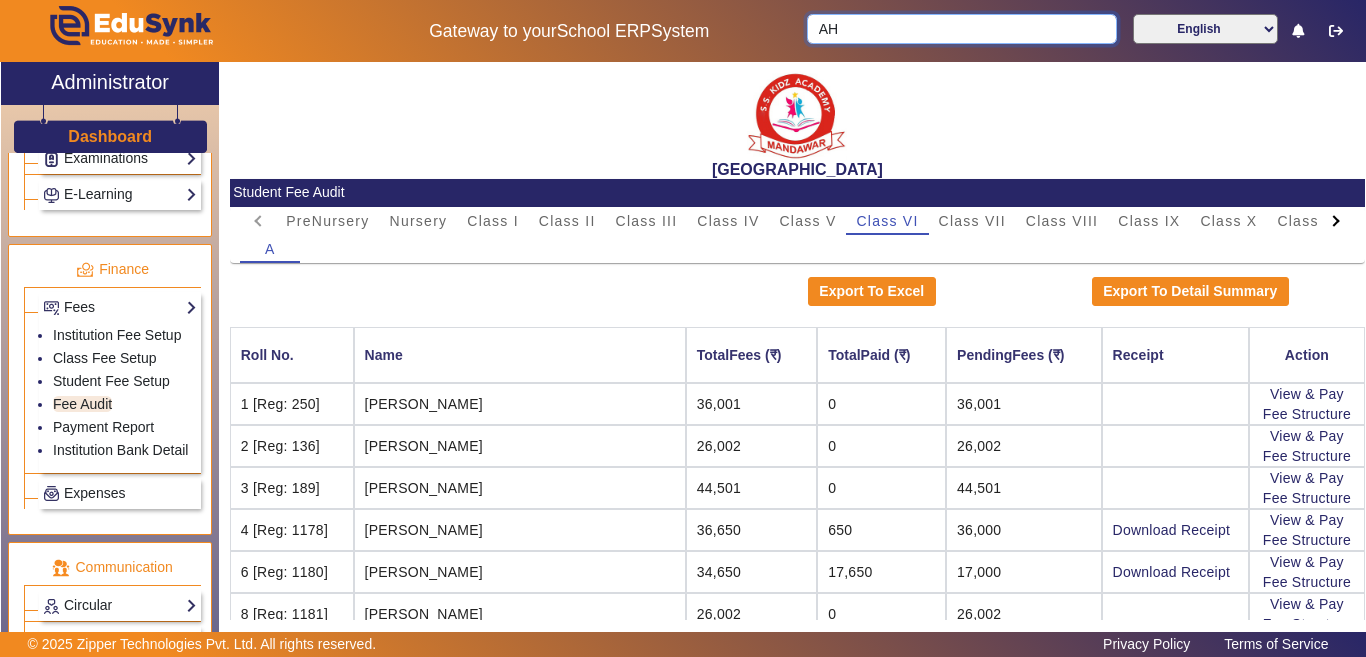 type on "H" 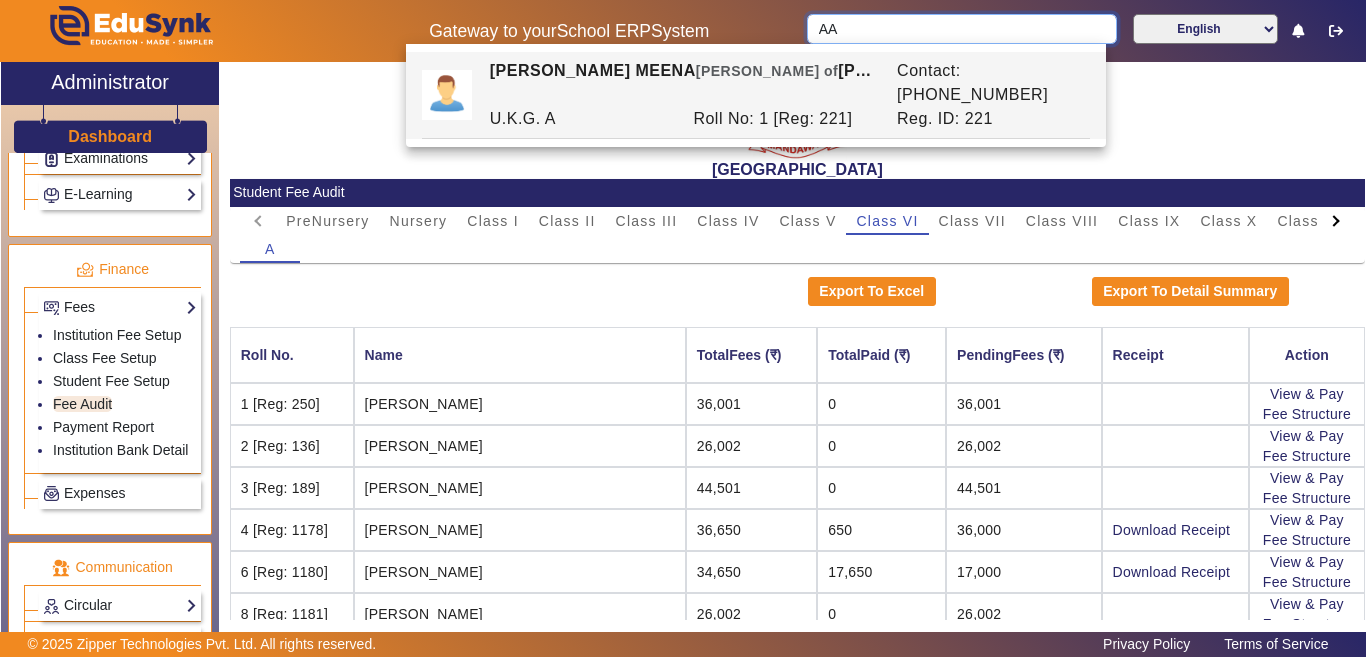 type on "A" 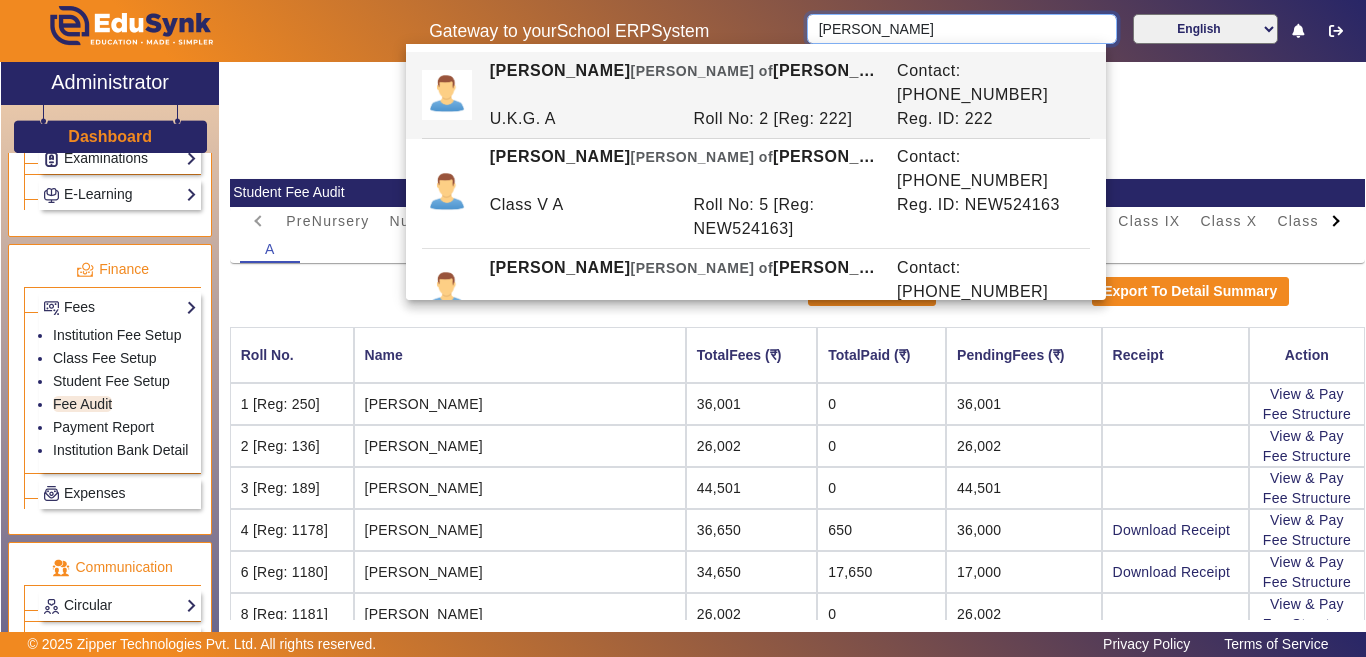 drag, startPoint x: 883, startPoint y: 31, endPoint x: 677, endPoint y: 31, distance: 206 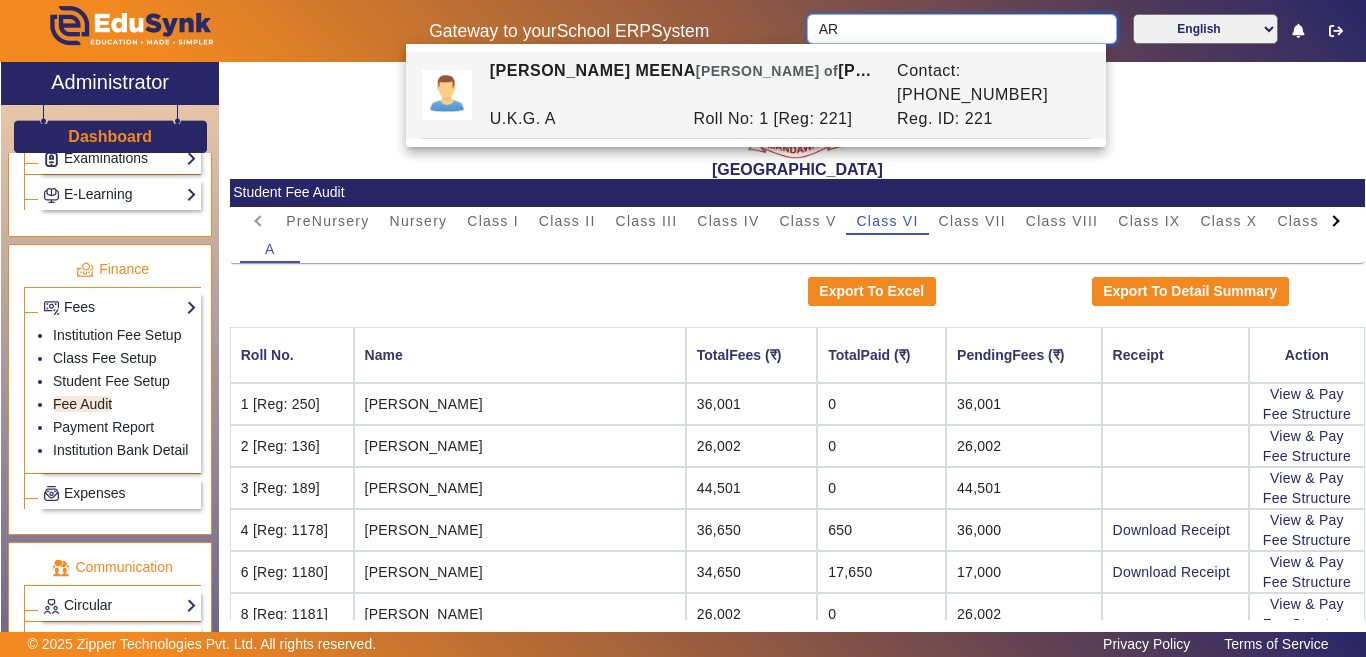 type on "A" 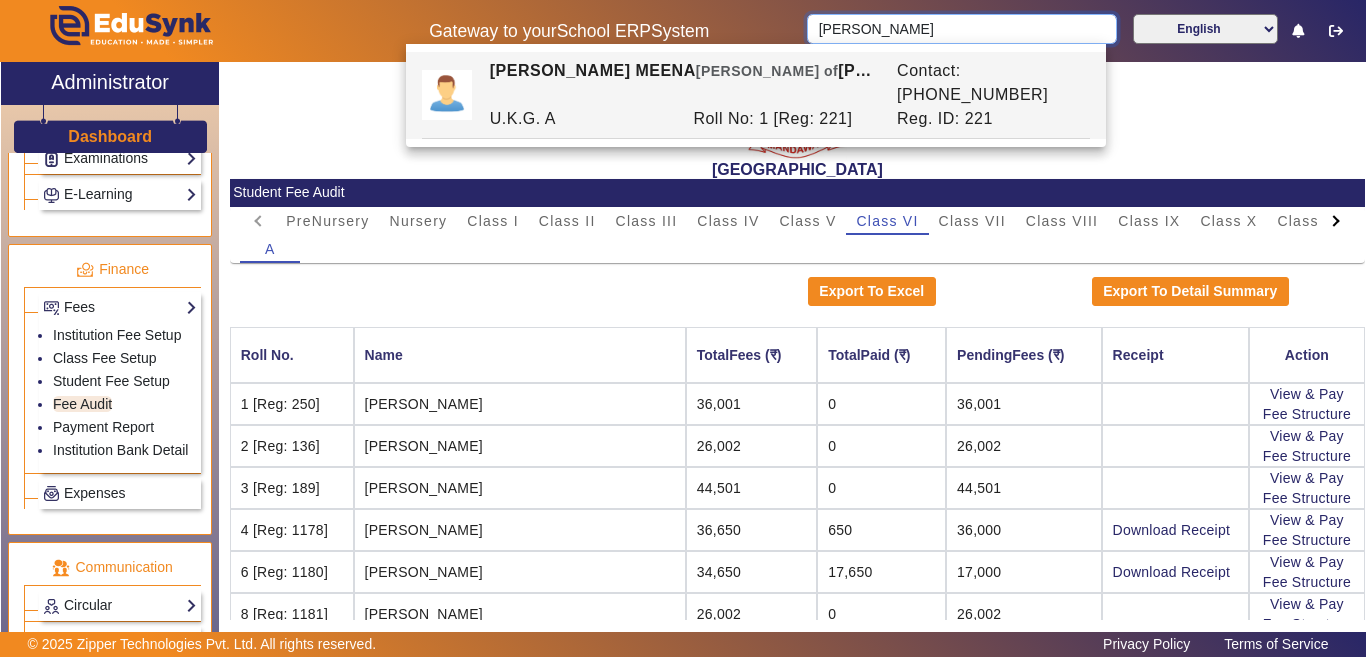 type on "[PERSON_NAME]" 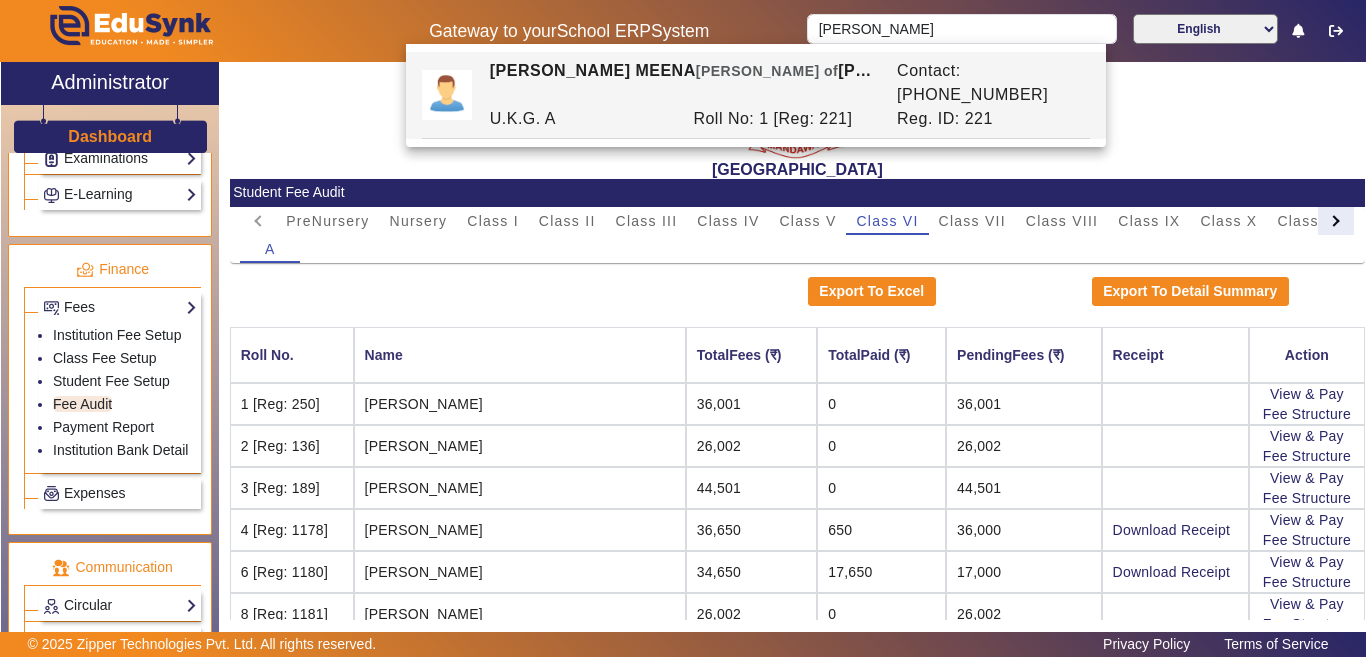 click 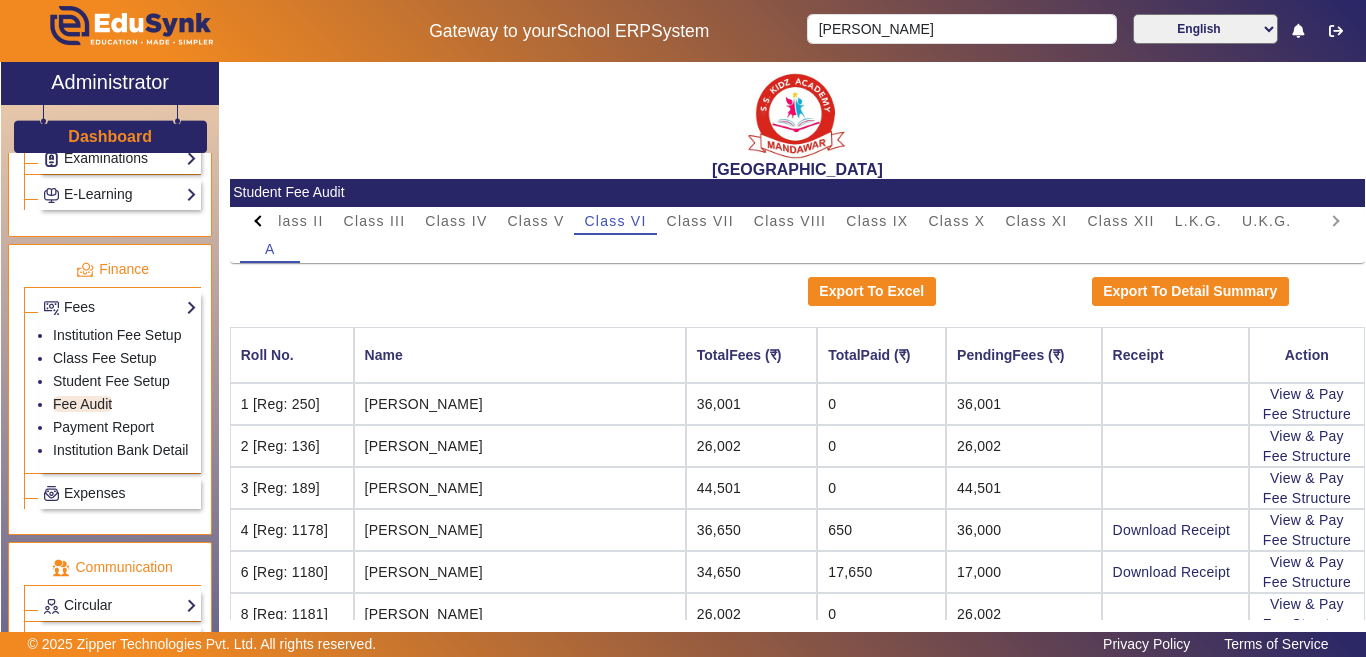 click on "PreNursery Nursery Class I Class II Class III Class IV Class V Class VI Class VII Class VIII Class IX Class X Class XI Class XII L.K.G. U.K.G." 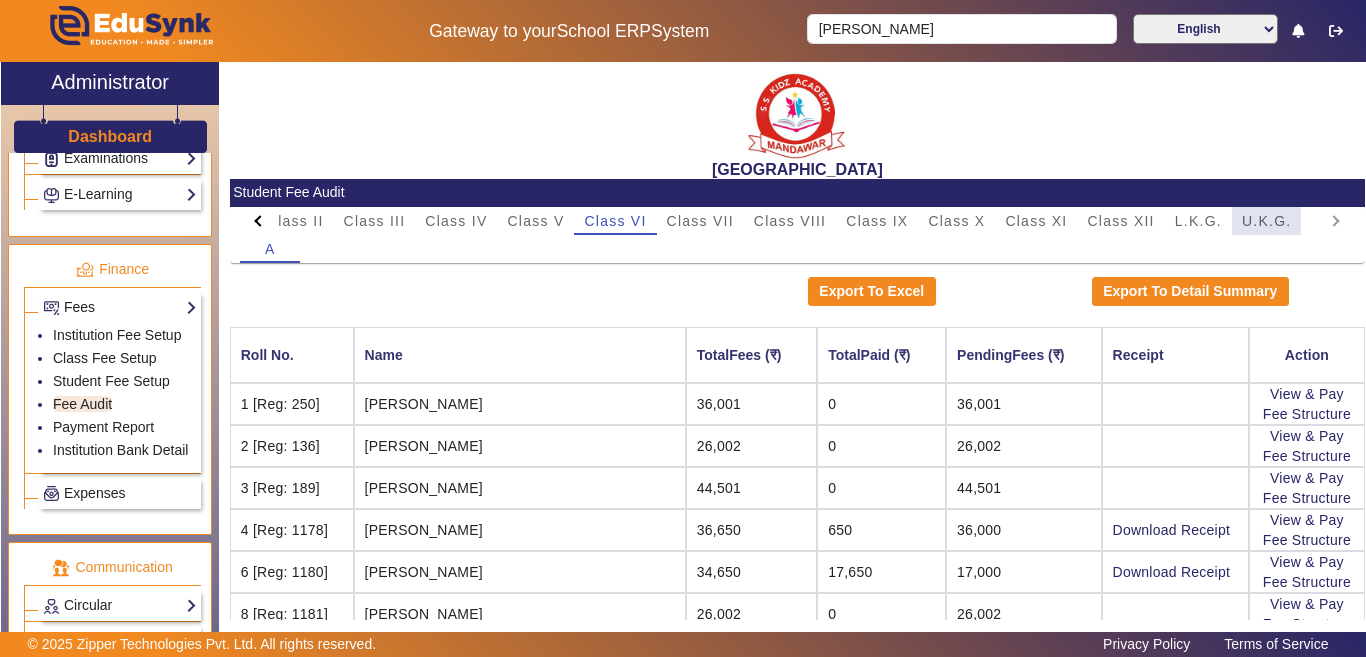 click on "U.K.G." at bounding box center (1267, 221) 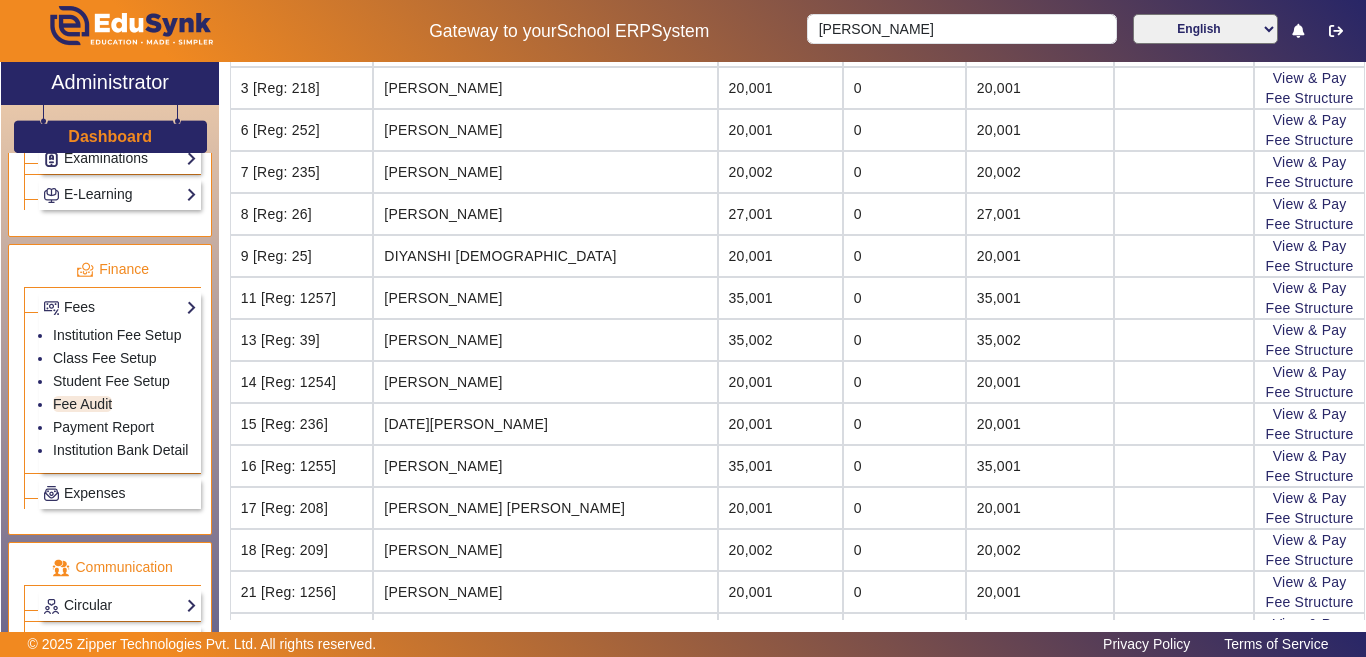 scroll, scrollTop: 200, scrollLeft: 0, axis: vertical 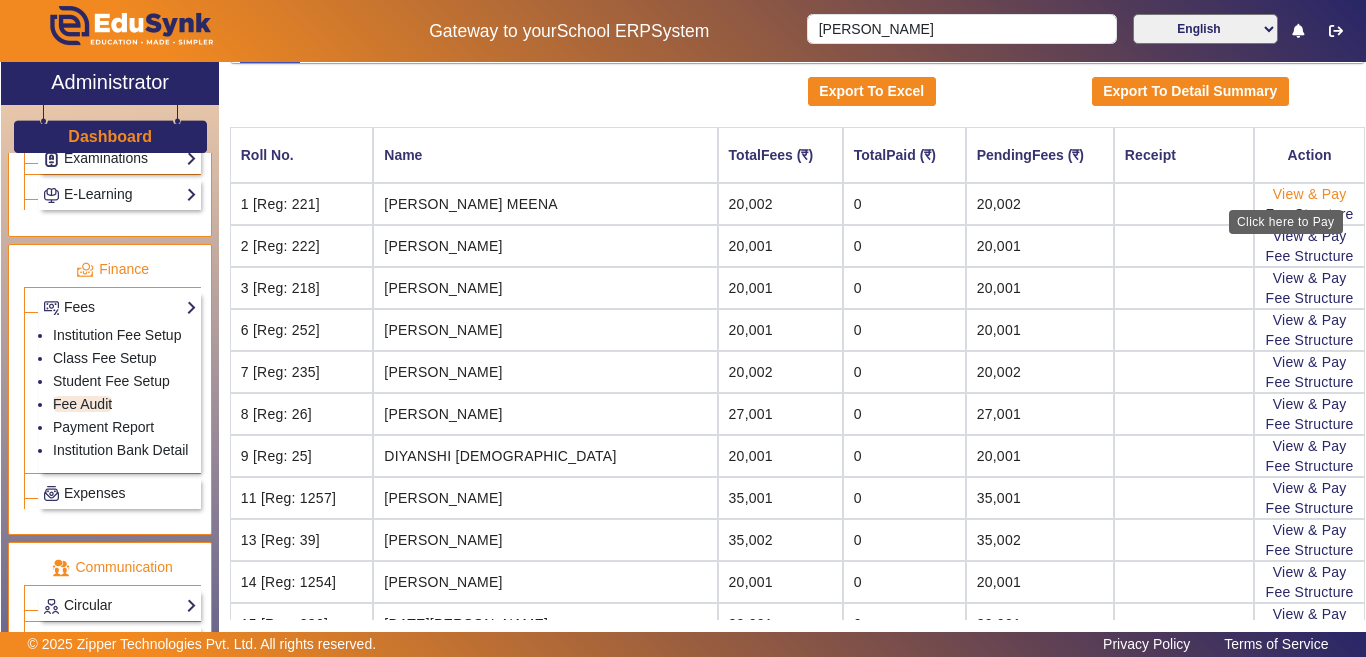 click on "View & Pay" 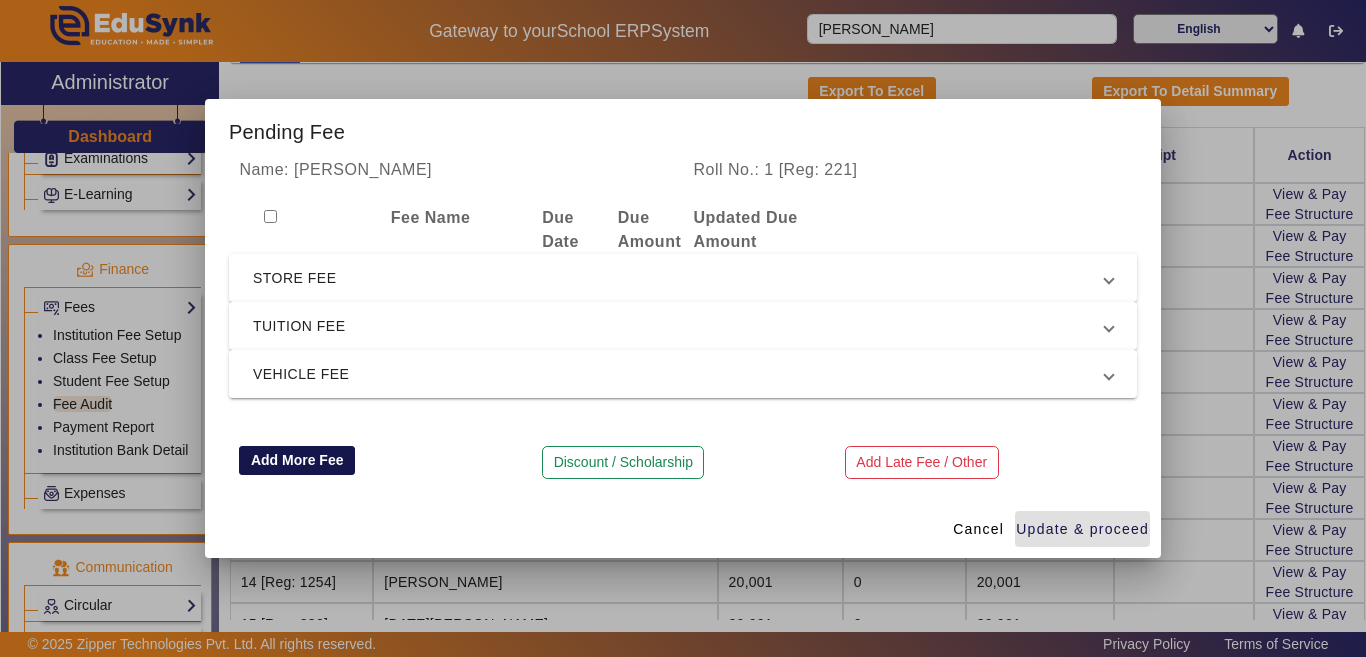 click on "Add More Fee" at bounding box center [297, 461] 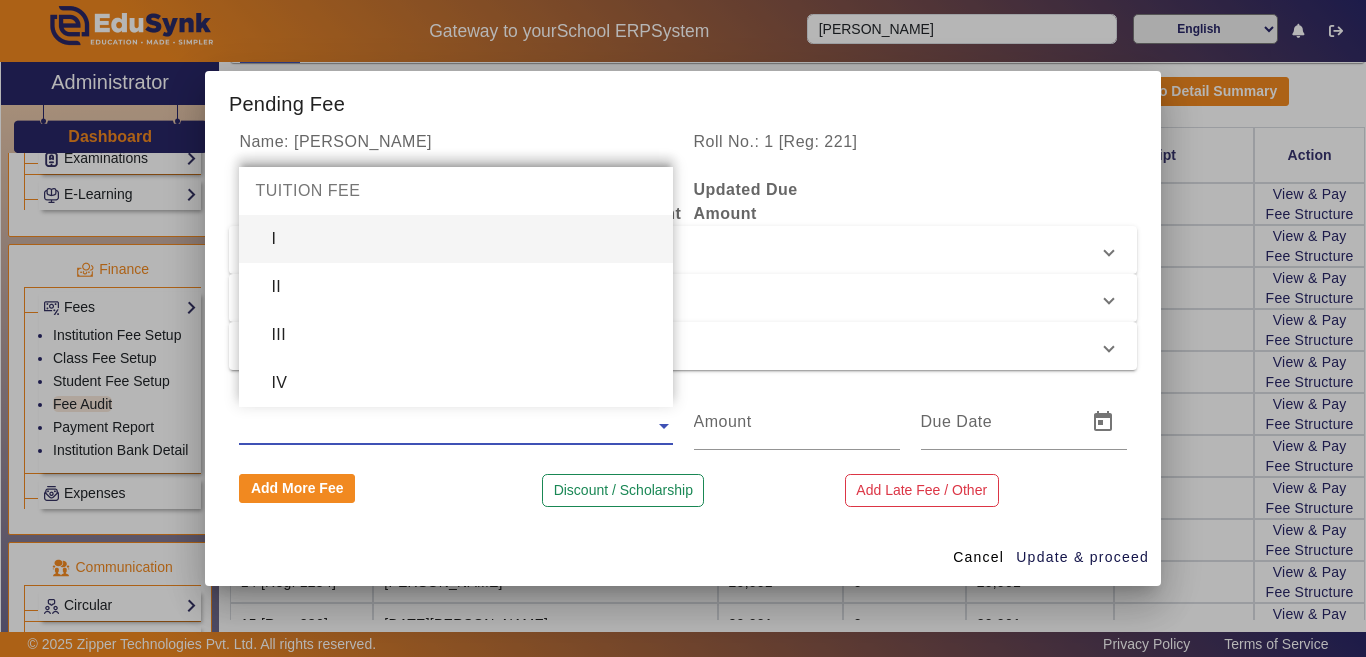 click at bounding box center [455, 426] 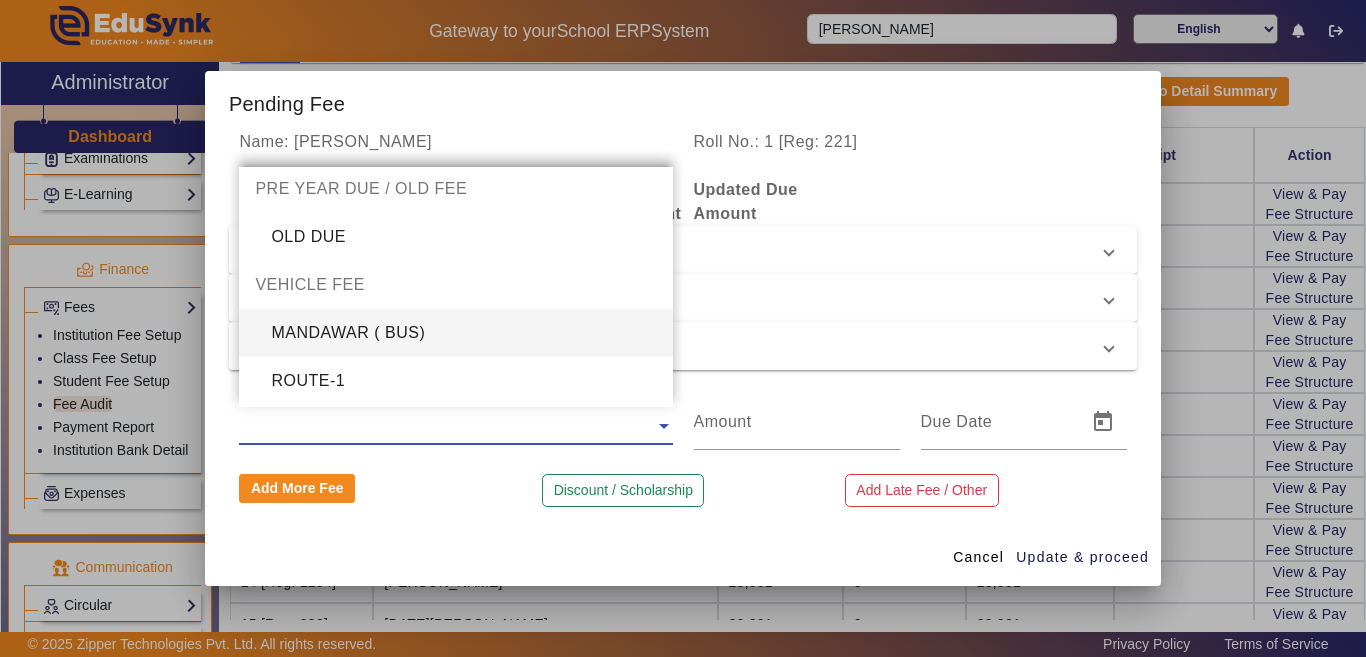 scroll, scrollTop: 1144, scrollLeft: 0, axis: vertical 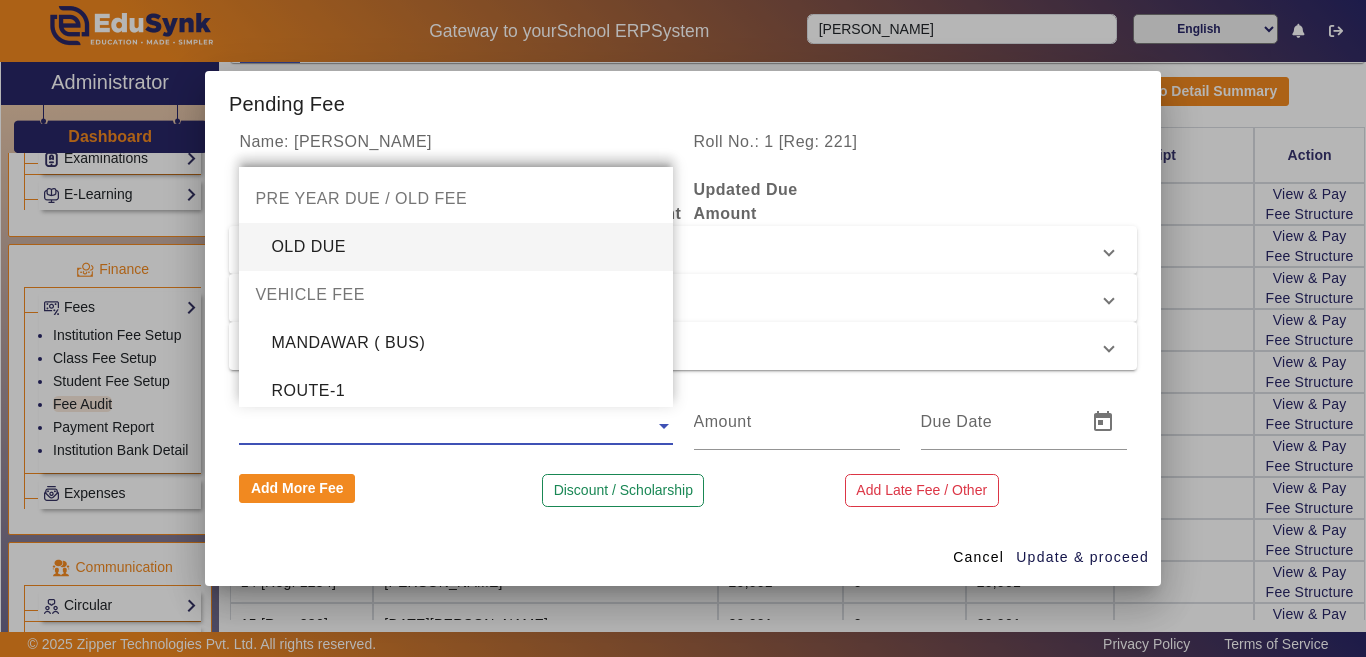 click on "OLD DUE" at bounding box center [455, 247] 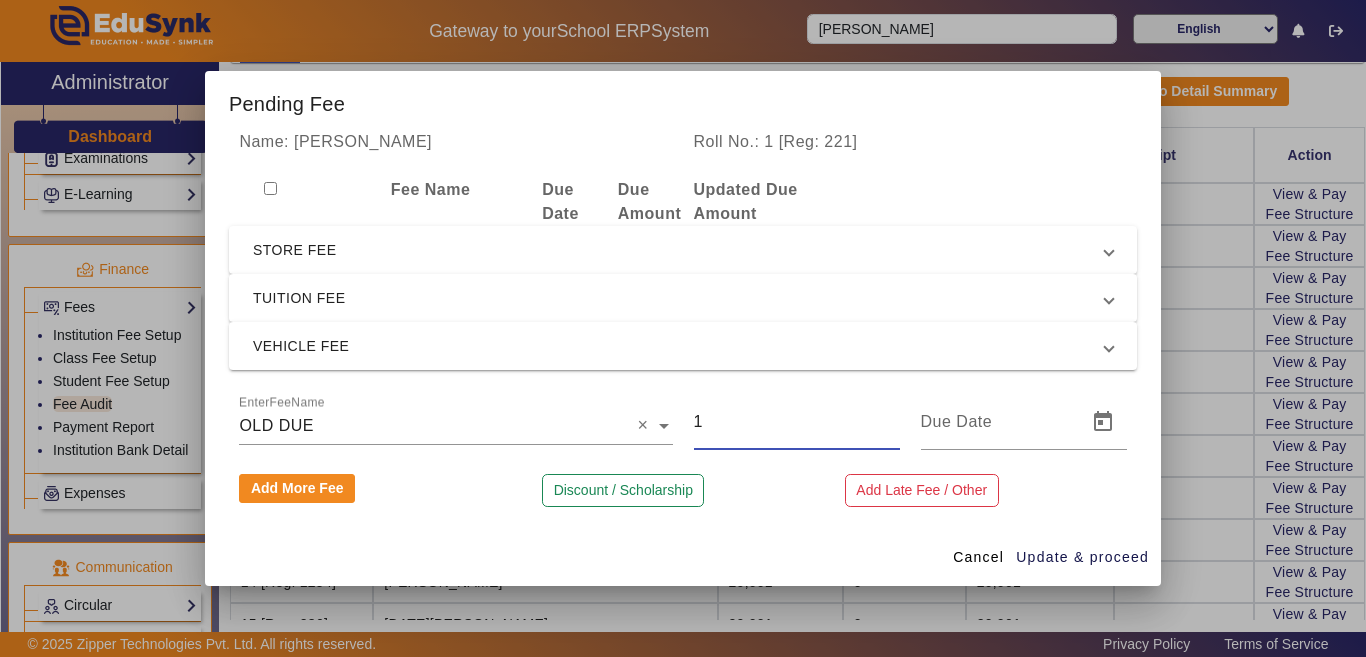 drag, startPoint x: 737, startPoint y: 419, endPoint x: 586, endPoint y: 419, distance: 151 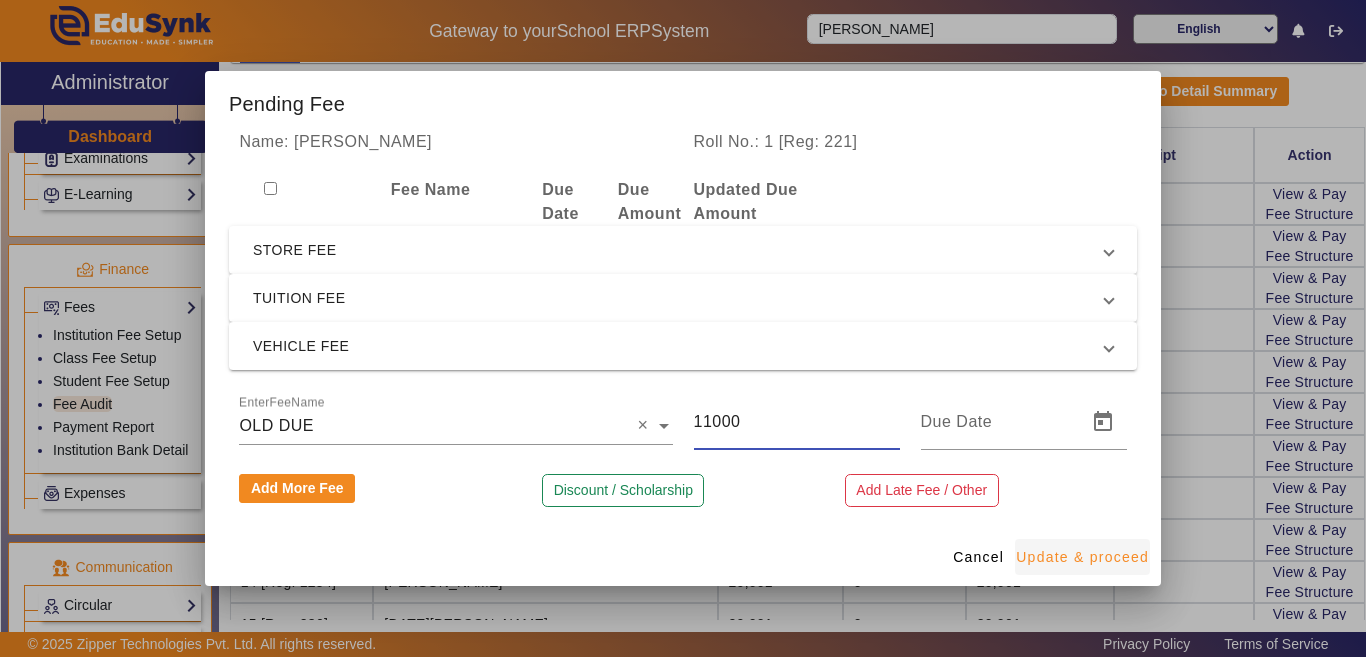 type on "11000" 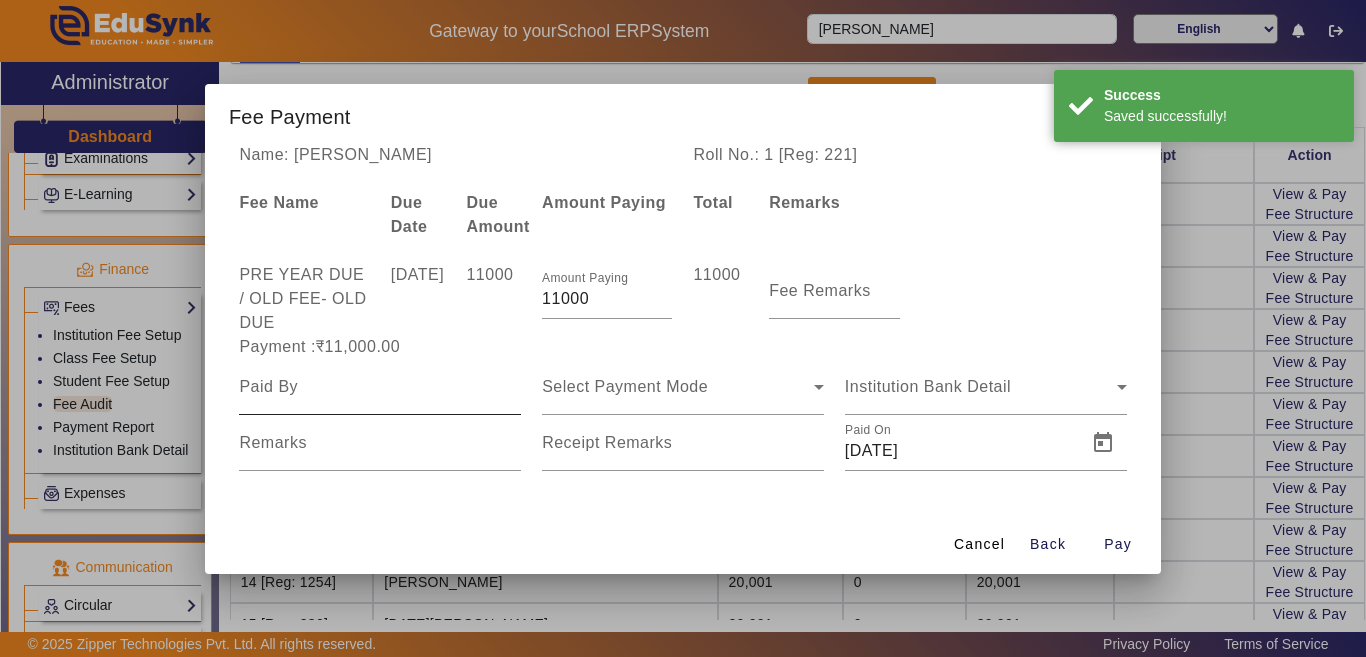 click at bounding box center [380, 387] 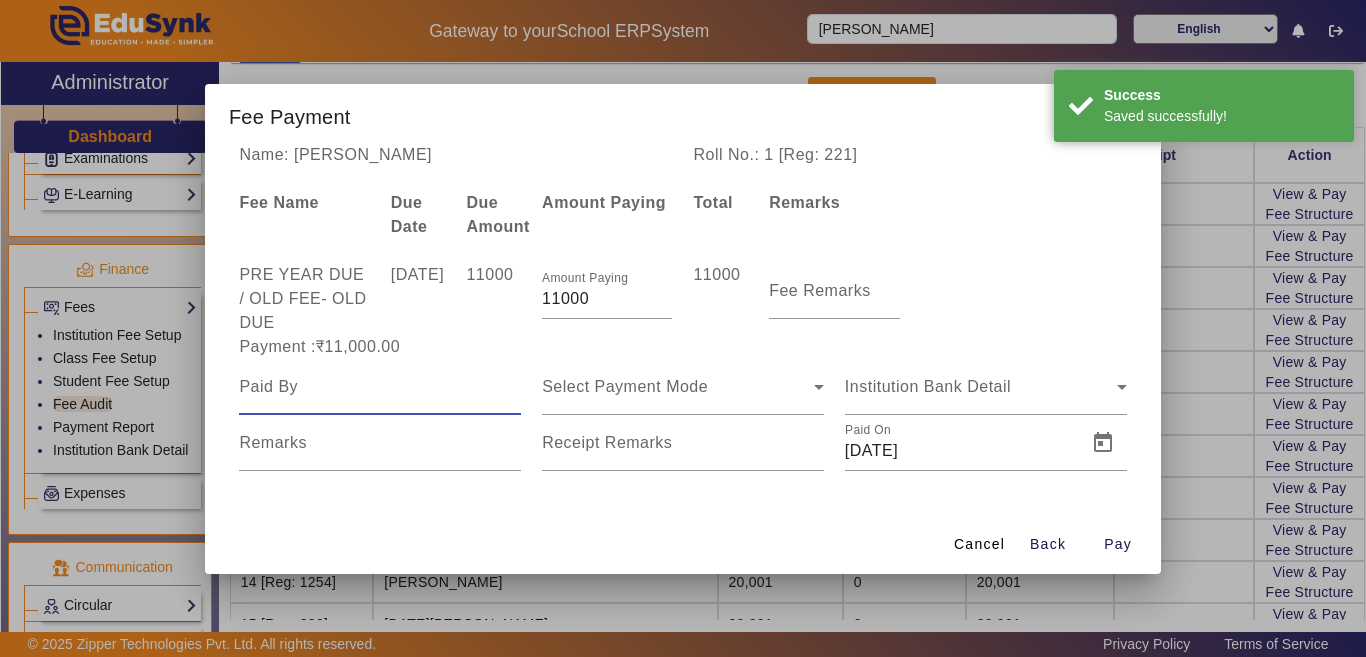 click at bounding box center [380, 387] 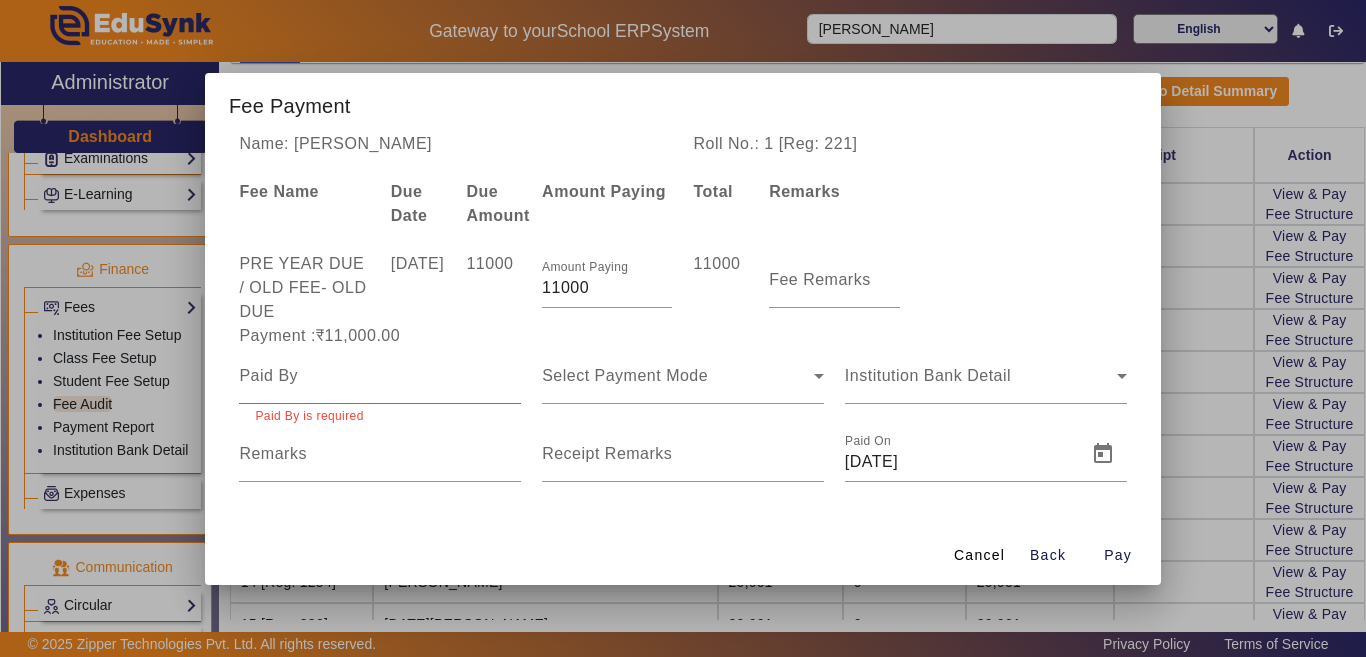 click at bounding box center [380, 376] 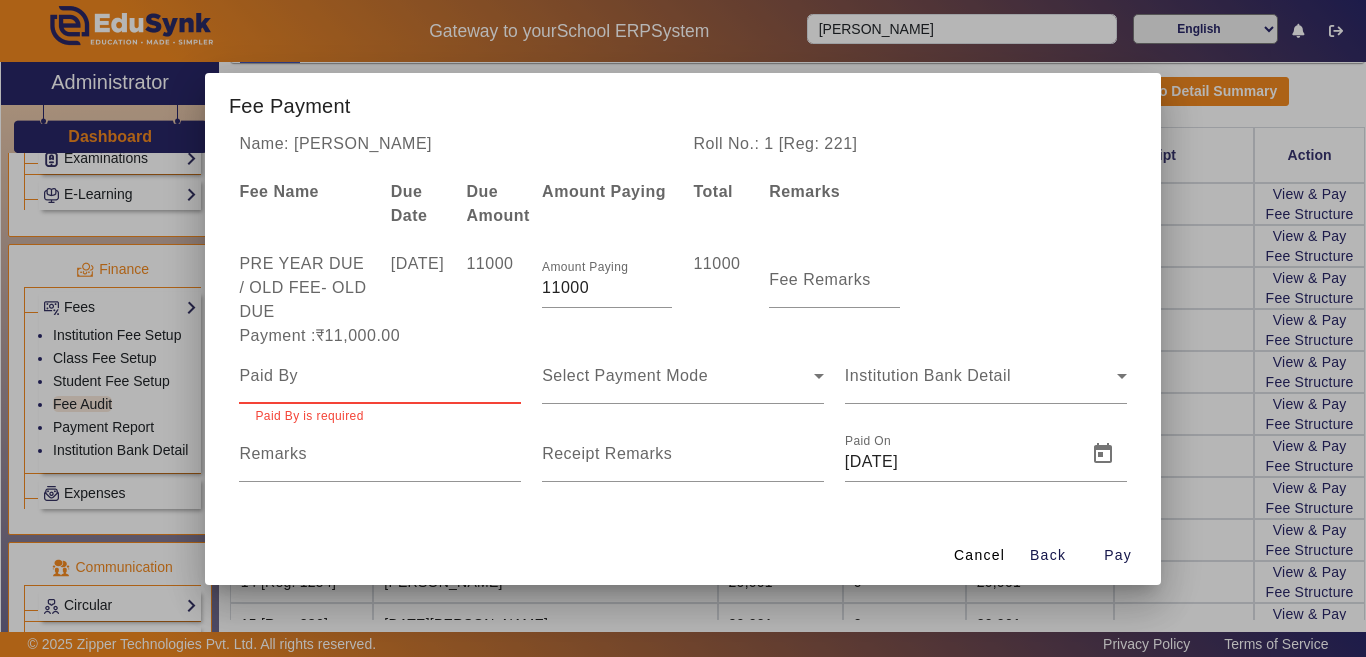click at bounding box center (380, 376) 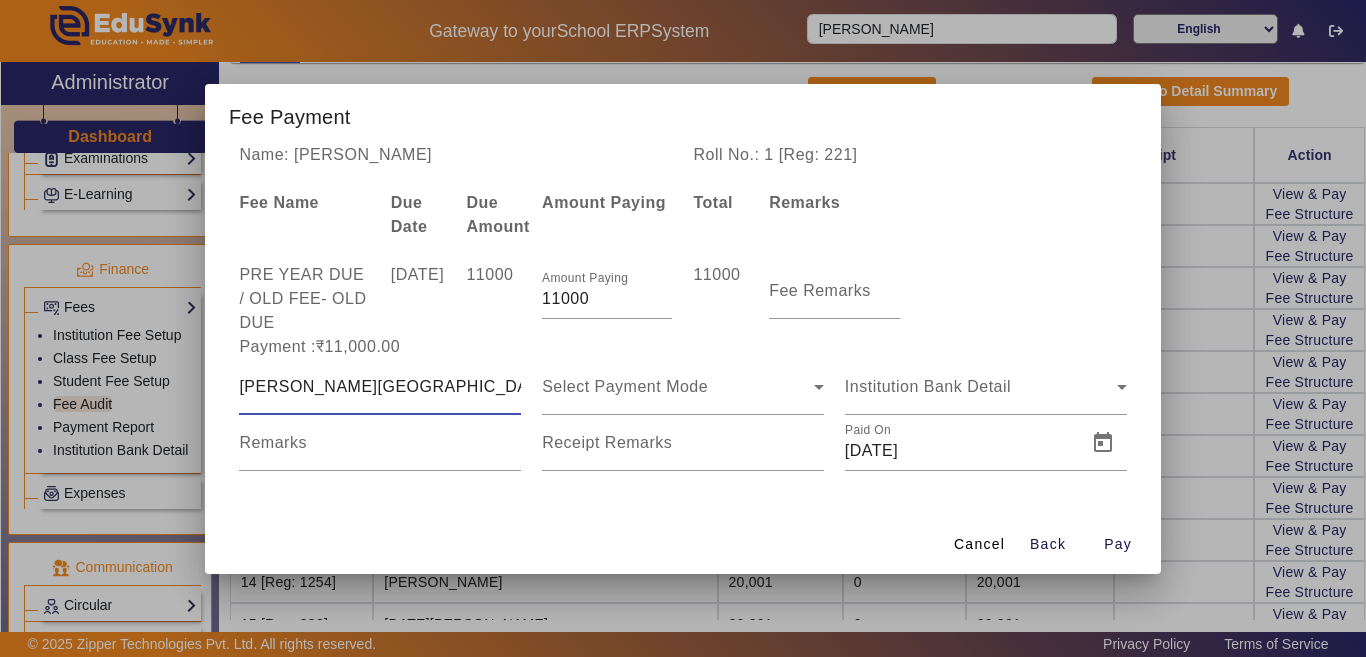 type on "[PERSON_NAME][GEOGRAPHIC_DATA]" 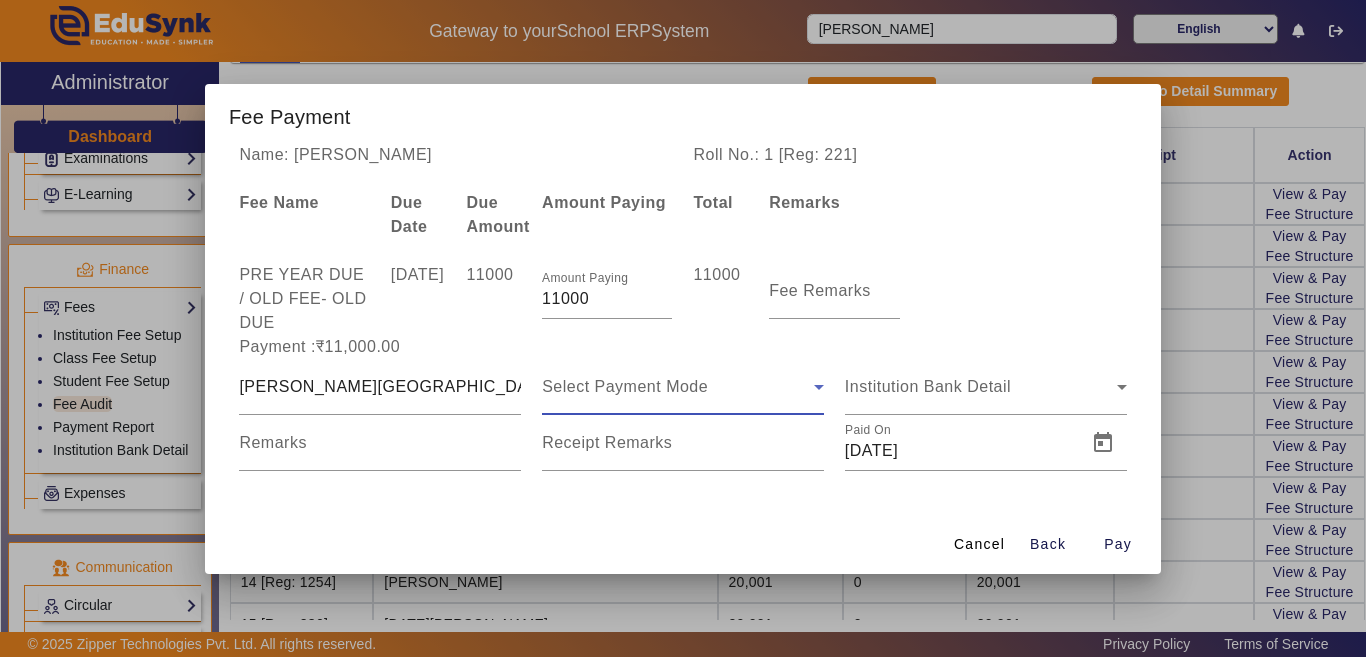 click on "Select Payment Mode" at bounding box center [678, 387] 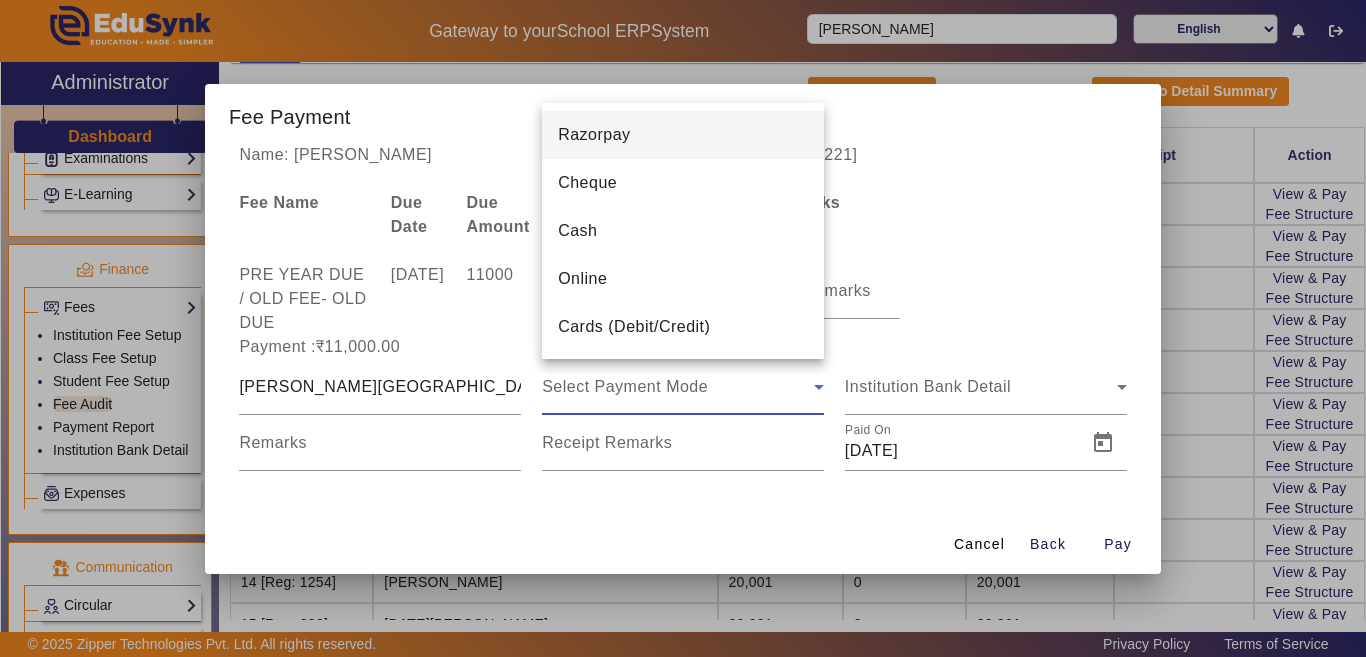 click on "Online" at bounding box center [683, 279] 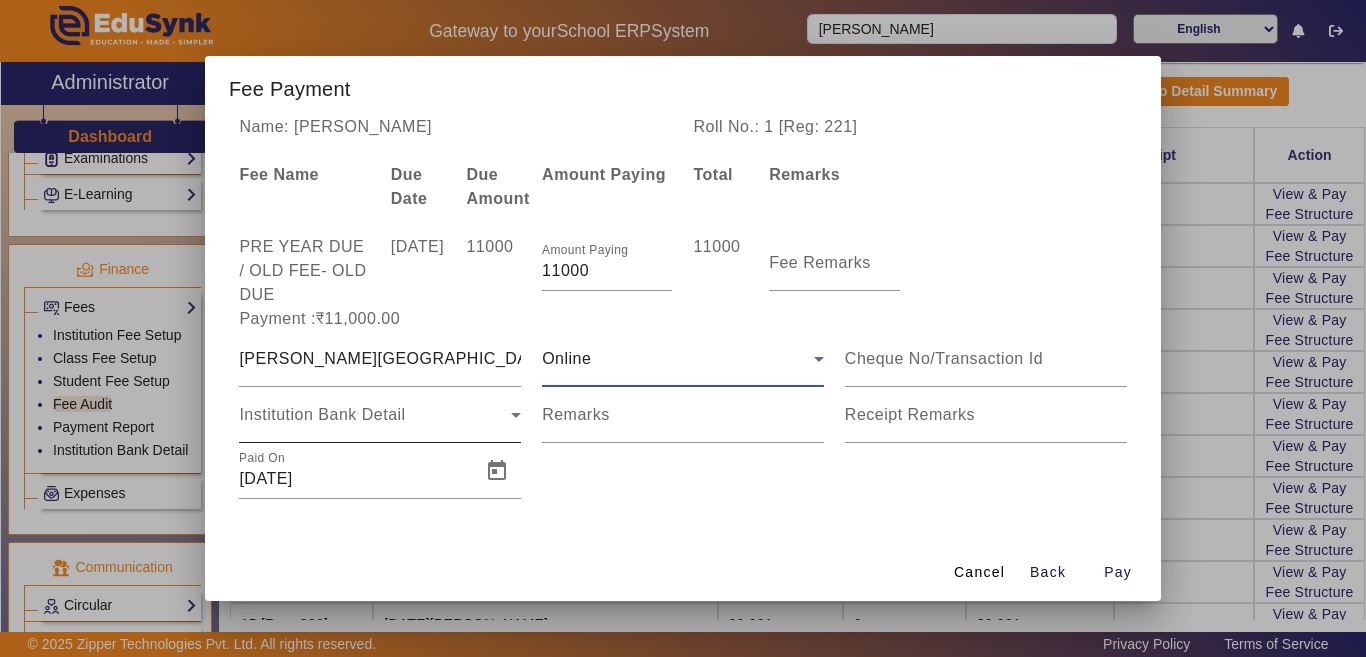 scroll, scrollTop: 1, scrollLeft: 0, axis: vertical 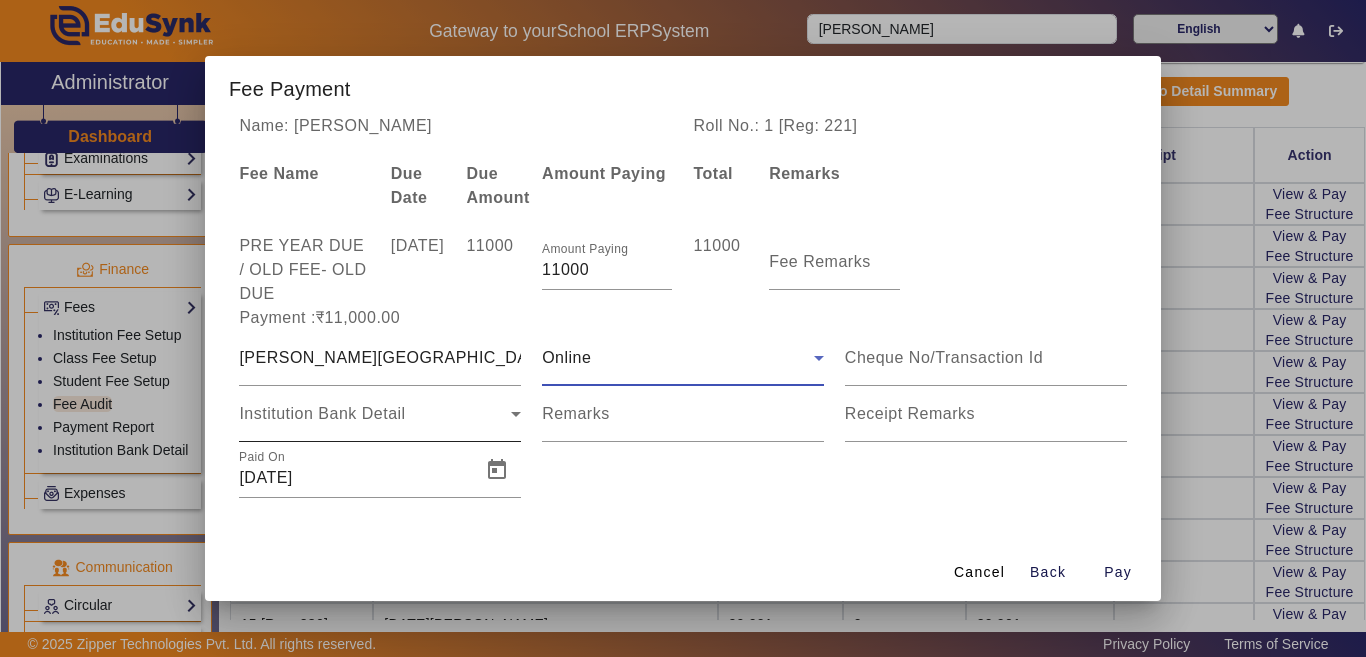 click on "Institution Bank Detail" at bounding box center (322, 413) 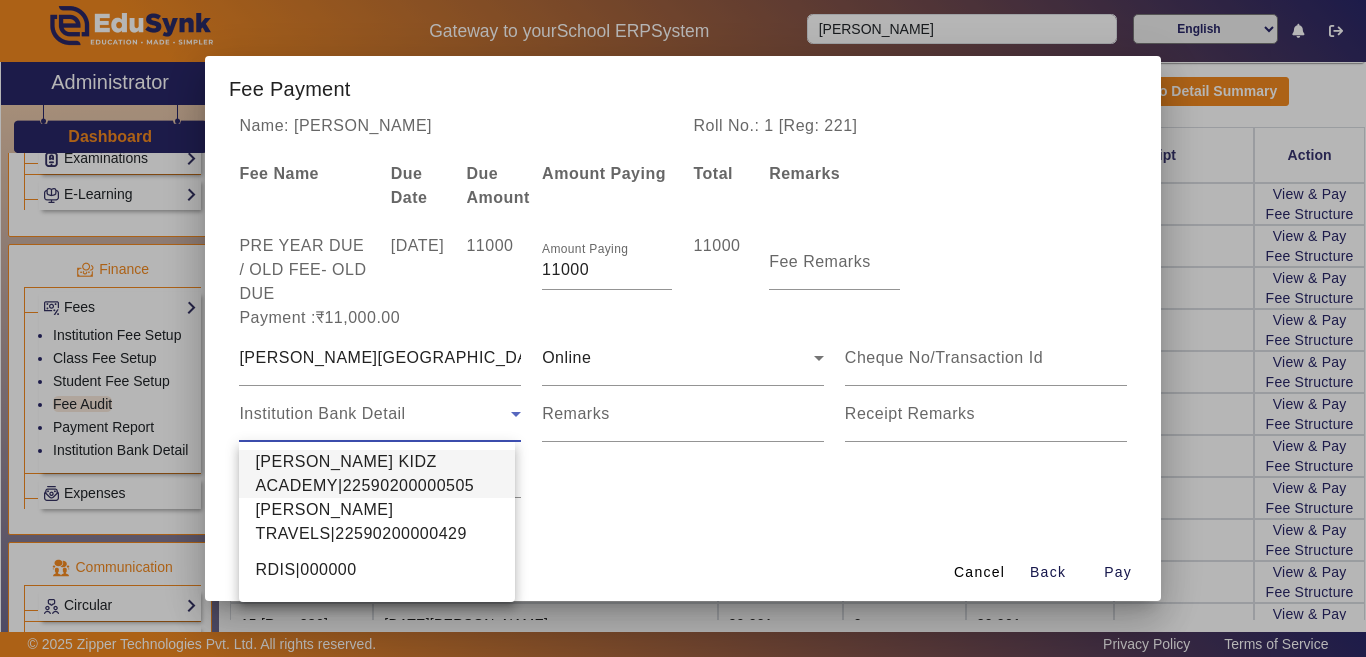 click on "[PERSON_NAME] KIDZ ACADEMY|22590200000505" at bounding box center (377, 474) 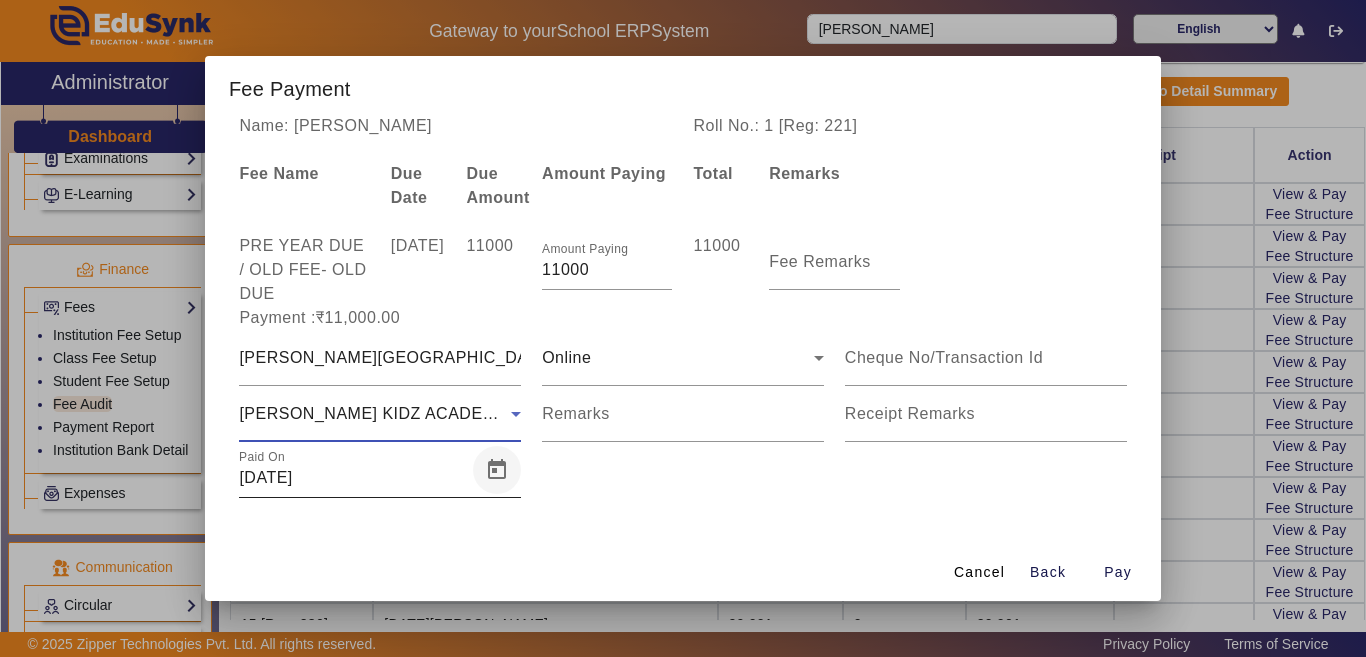 click at bounding box center (497, 470) 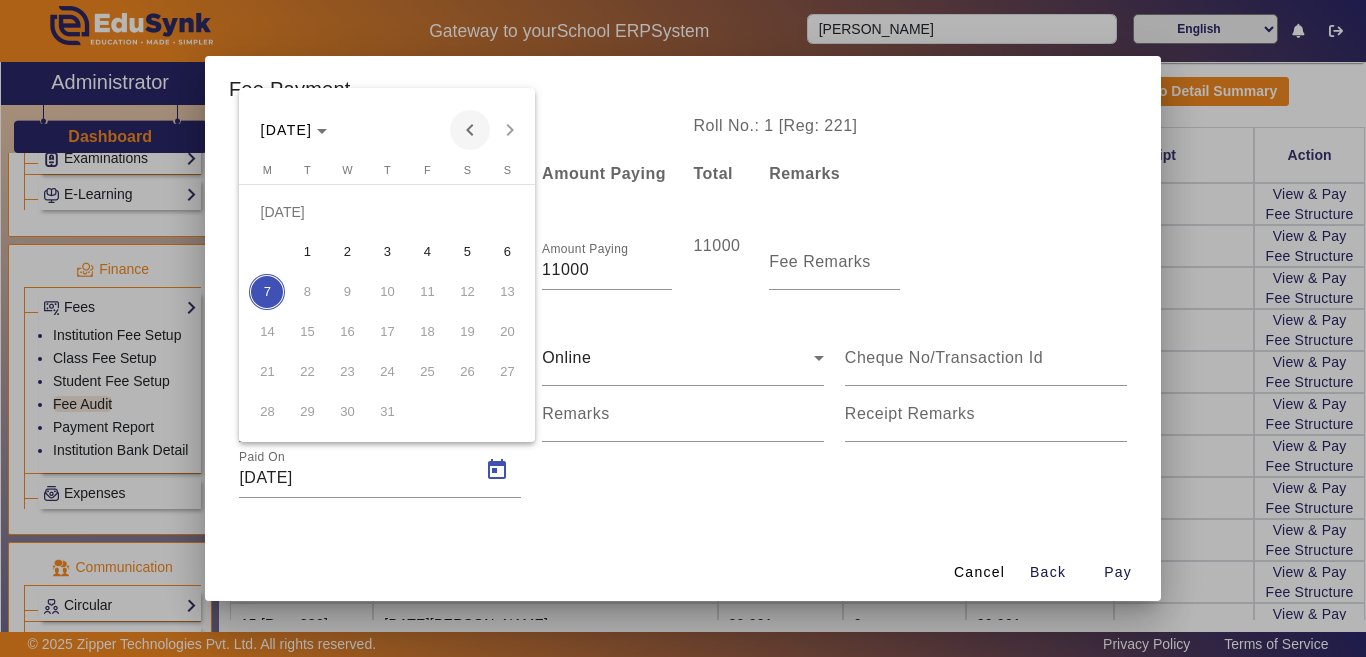 click at bounding box center [470, 130] 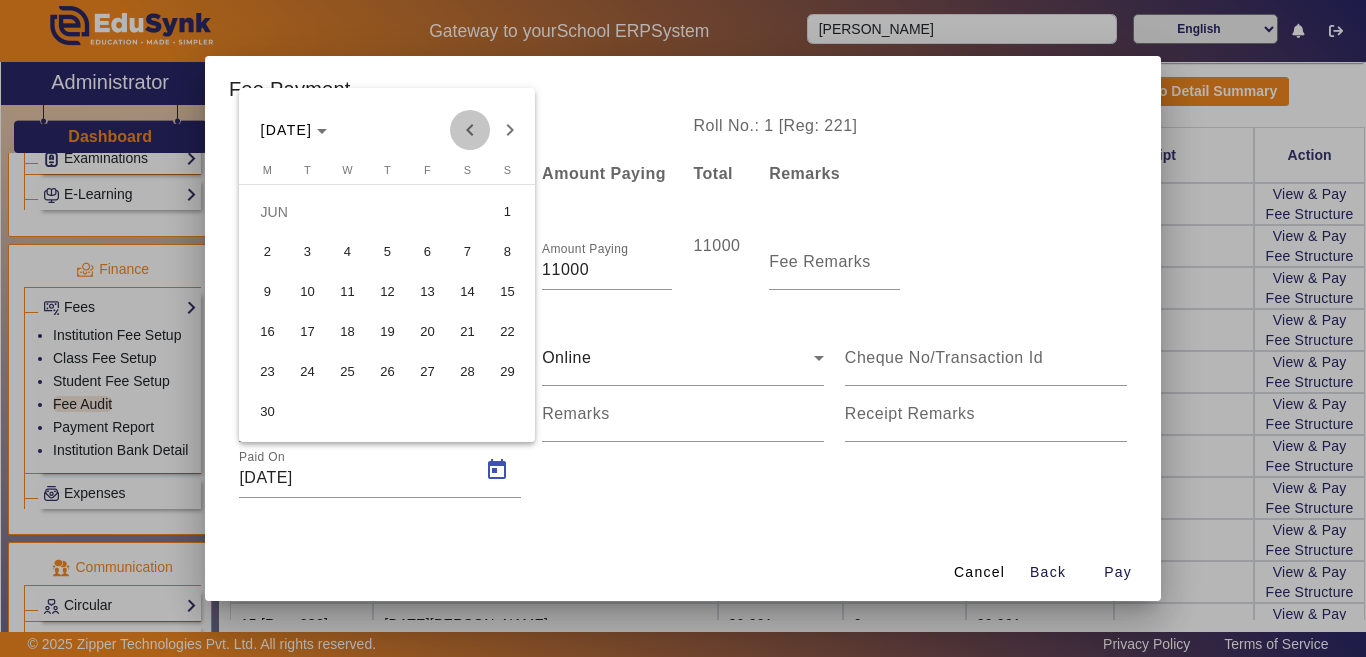 click at bounding box center (470, 130) 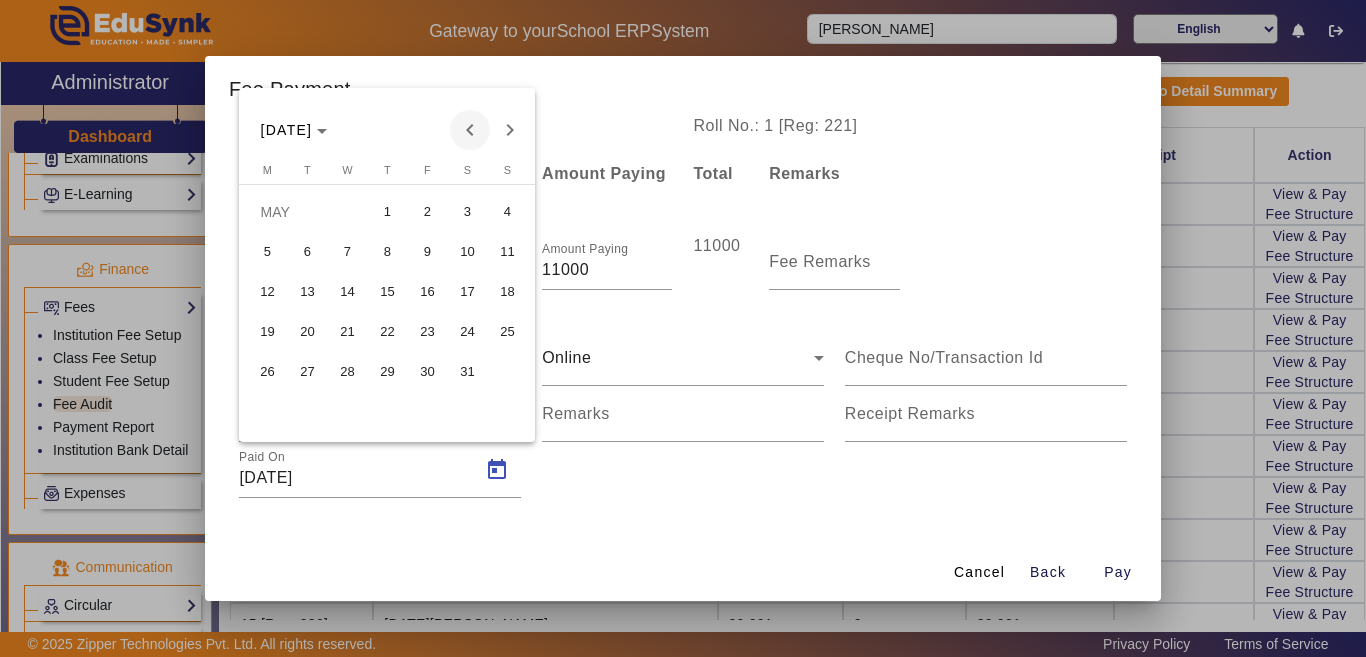 click at bounding box center [470, 130] 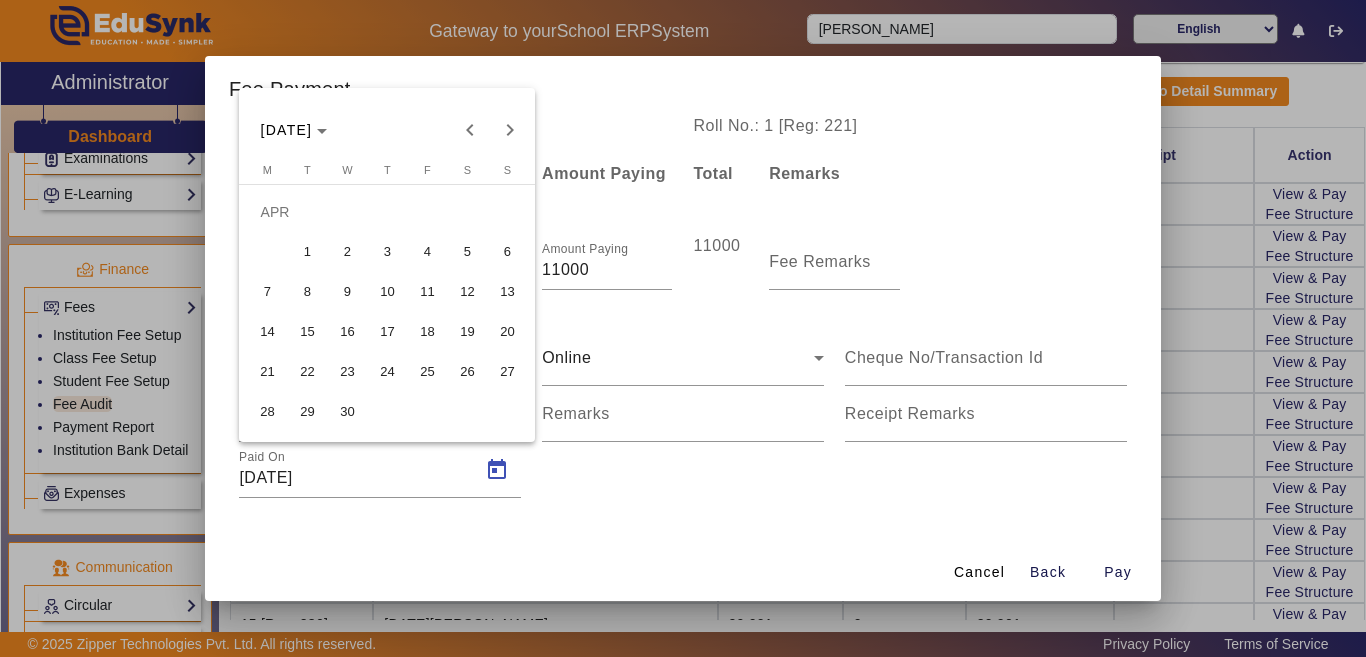 click on "15" at bounding box center (307, 332) 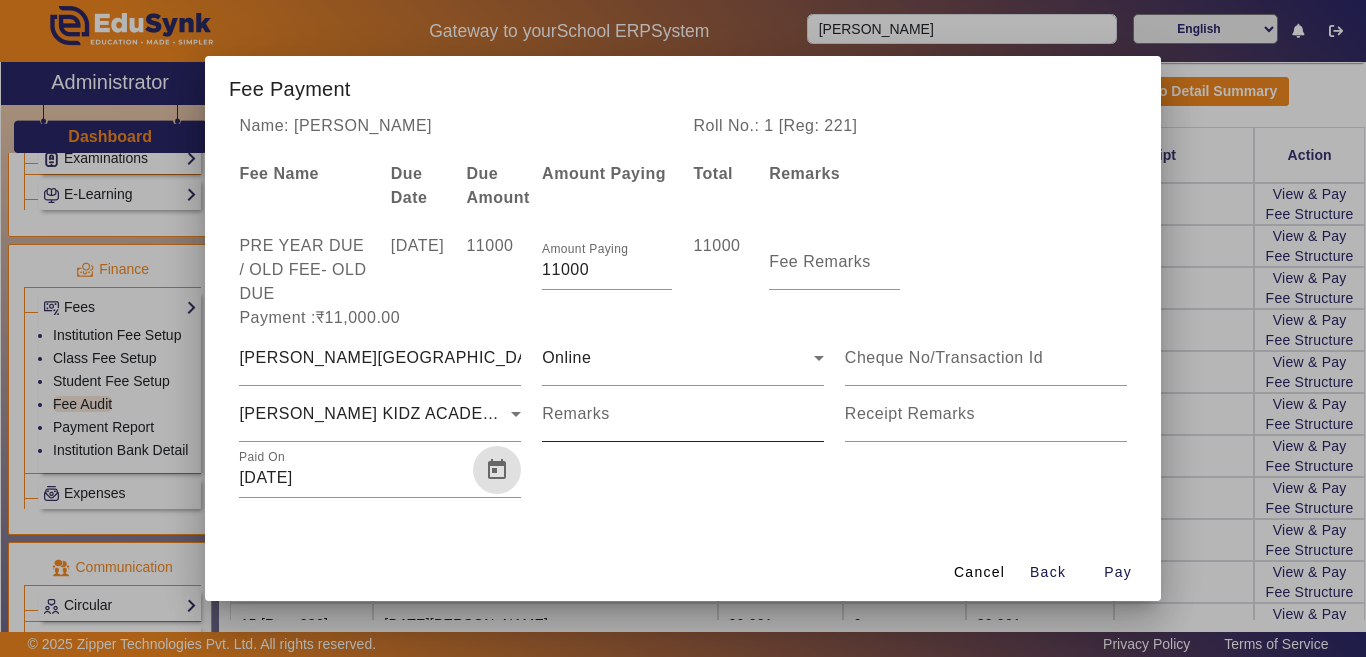 click on "Remarks" at bounding box center (683, 422) 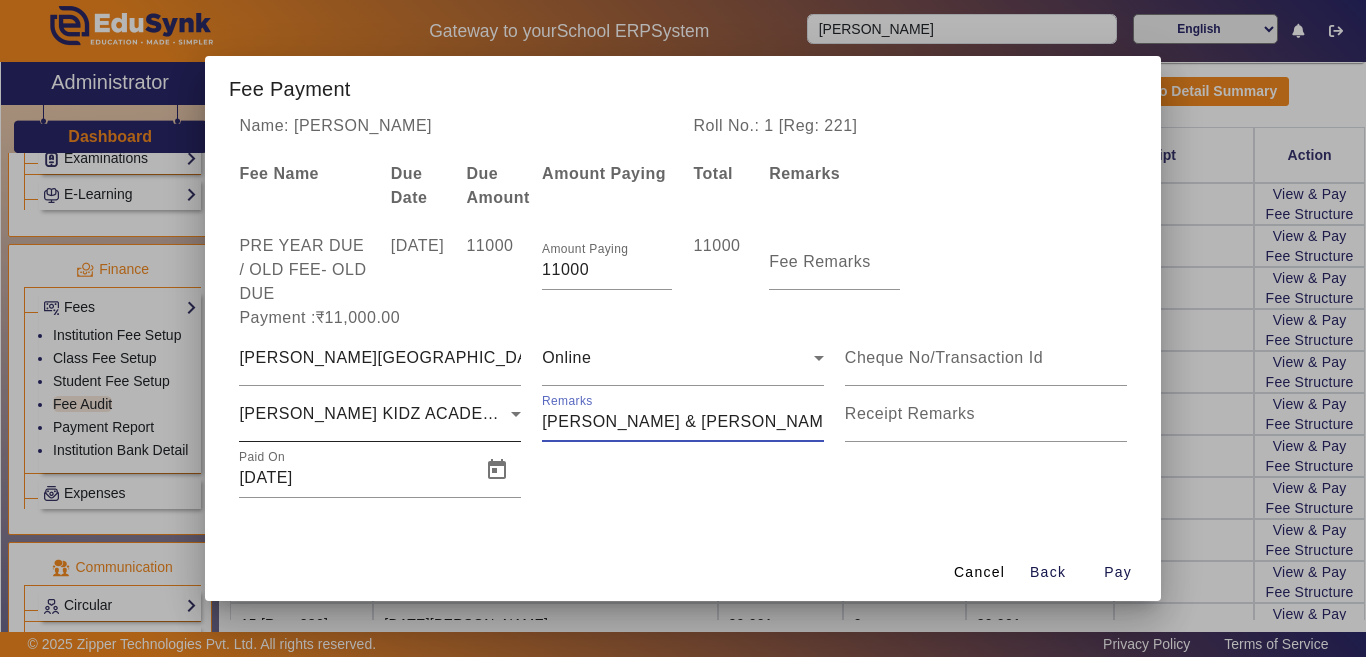 drag, startPoint x: 790, startPoint y: 416, endPoint x: 323, endPoint y: 421, distance: 467.02676 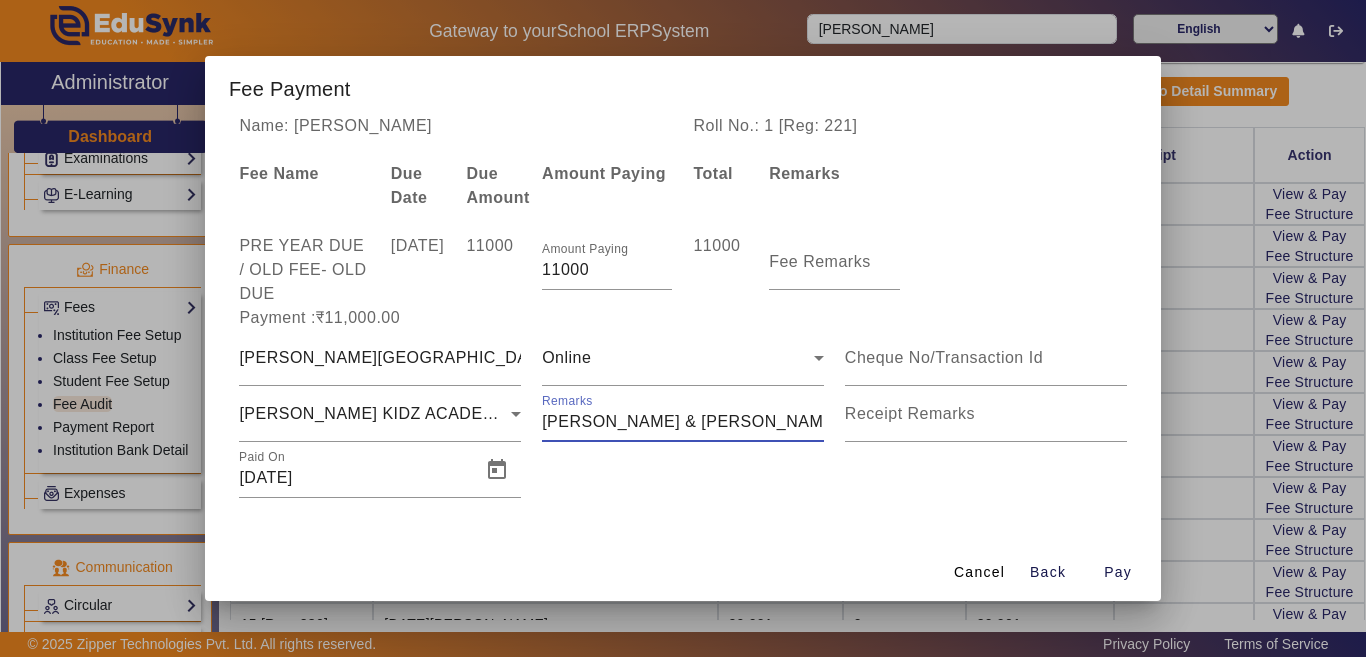 click on "Remarks" at bounding box center [683, 422] 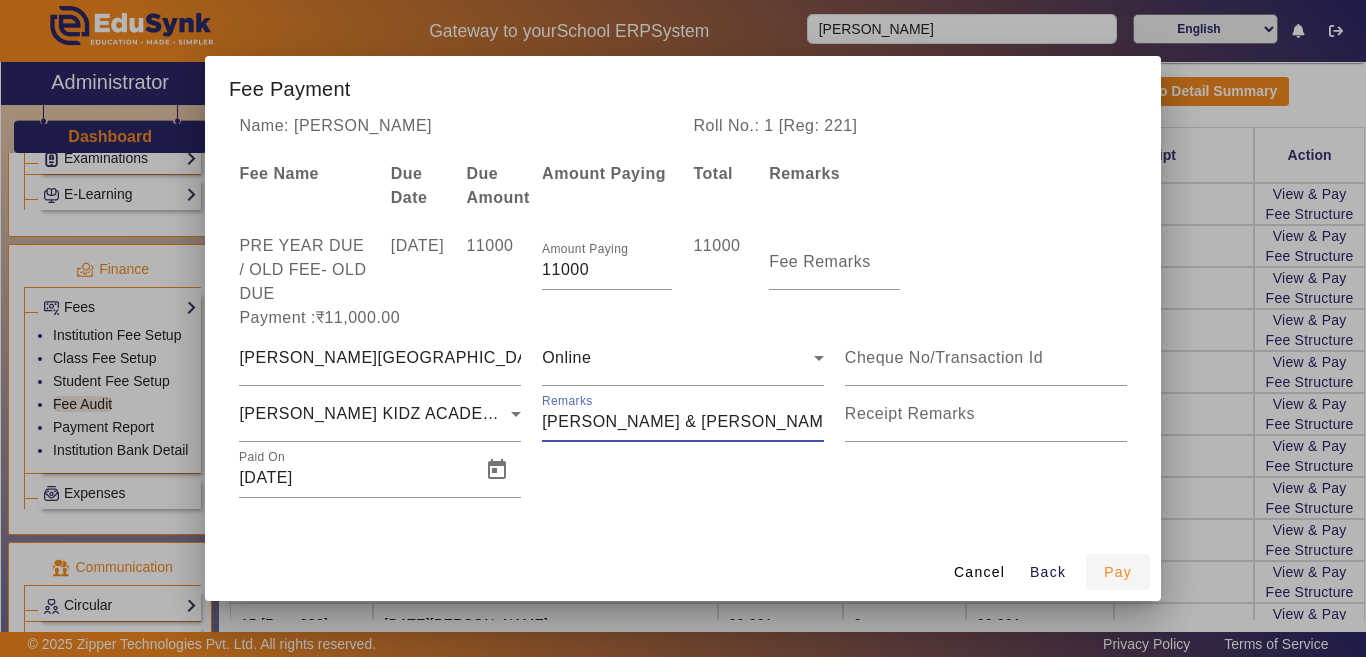type on "[PERSON_NAME] & [PERSON_NAME] TOTAL 21000" 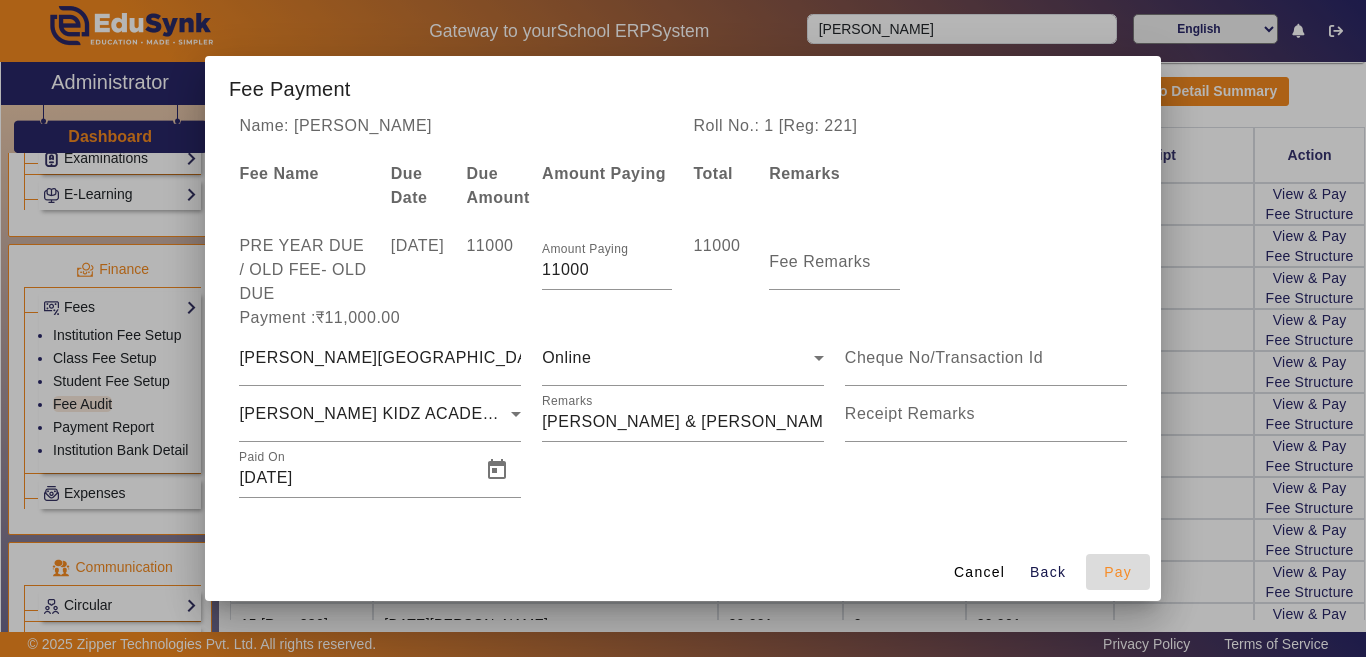 click on "Pay" at bounding box center (1118, 572) 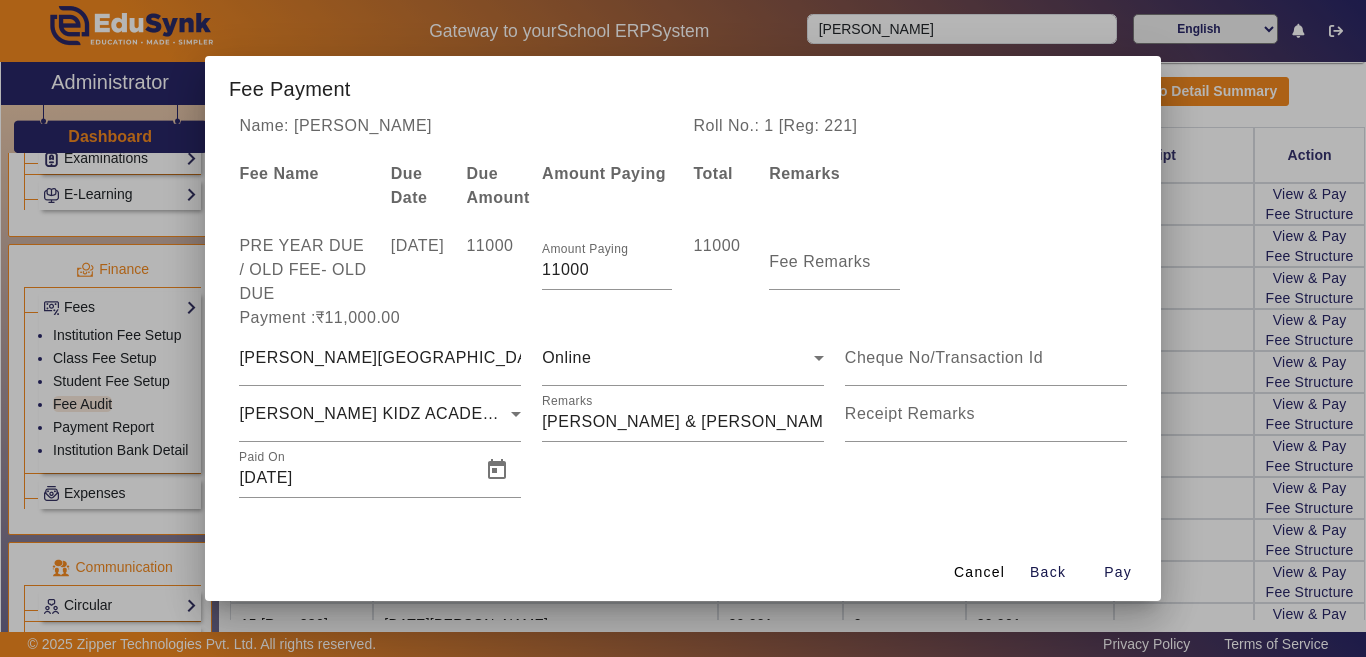 scroll, scrollTop: 0, scrollLeft: 0, axis: both 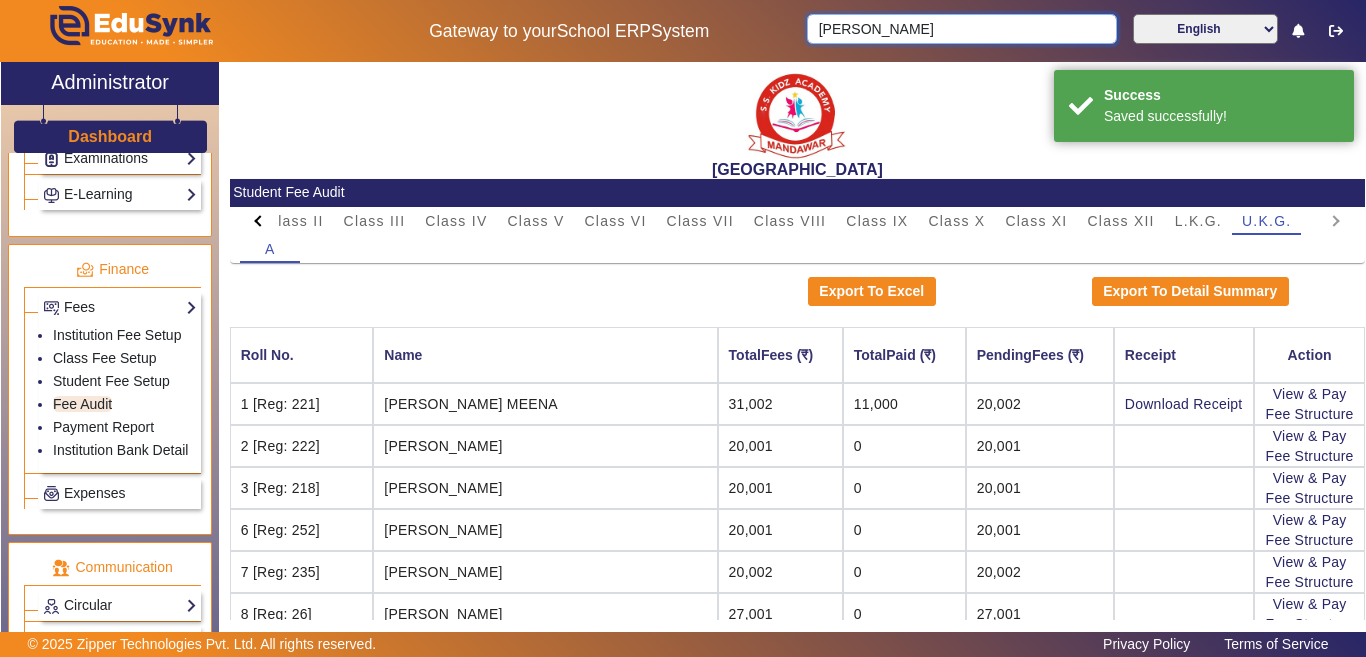 click on "Gateway to your  School ERP  System  [PERSON_NAME] English हिंदी (Hindi) ಕನ್ನಡ (Kannada) தமிழ் (Tamil) ଓଡିଆ (Odia) ਪੰਜਾਬੀ (Punjabi) मराठी (Marathi) മലയാളം (Malayalam) తెలుగు (Telugu) অসমীয়া (Assamese) ગુજરાતી (Gujarati) বাংলা (Bengali)" 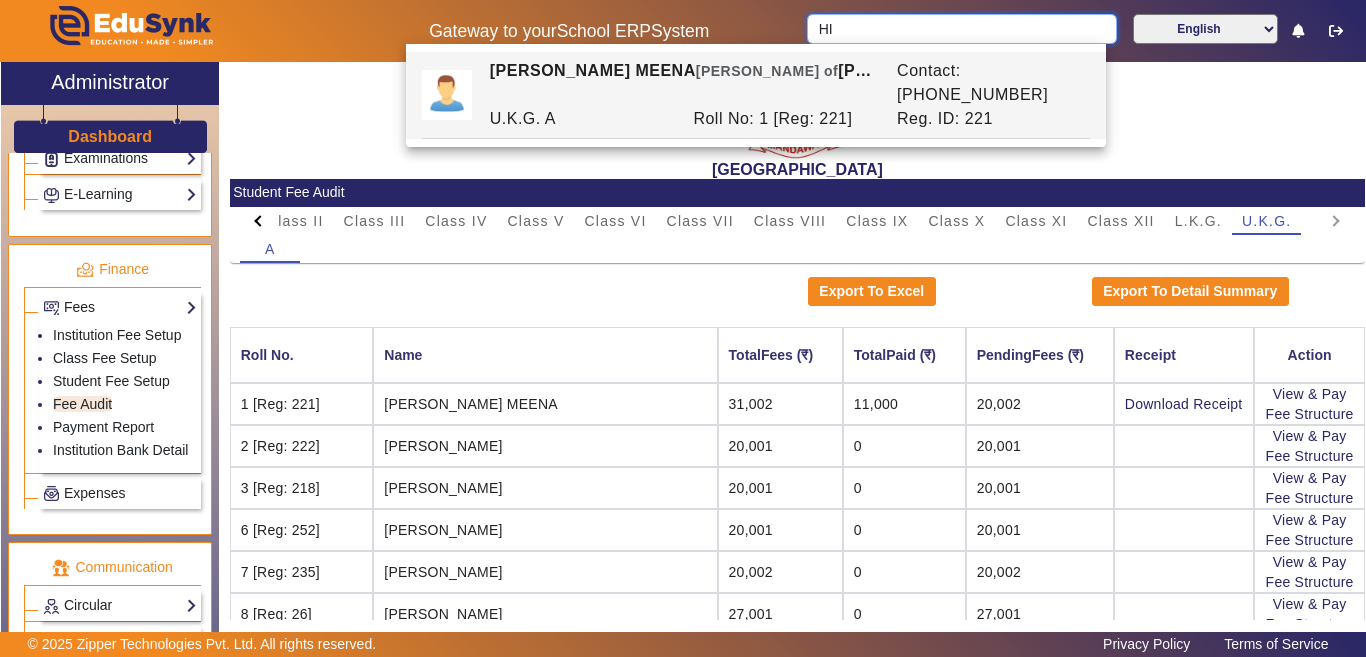 type on "I" 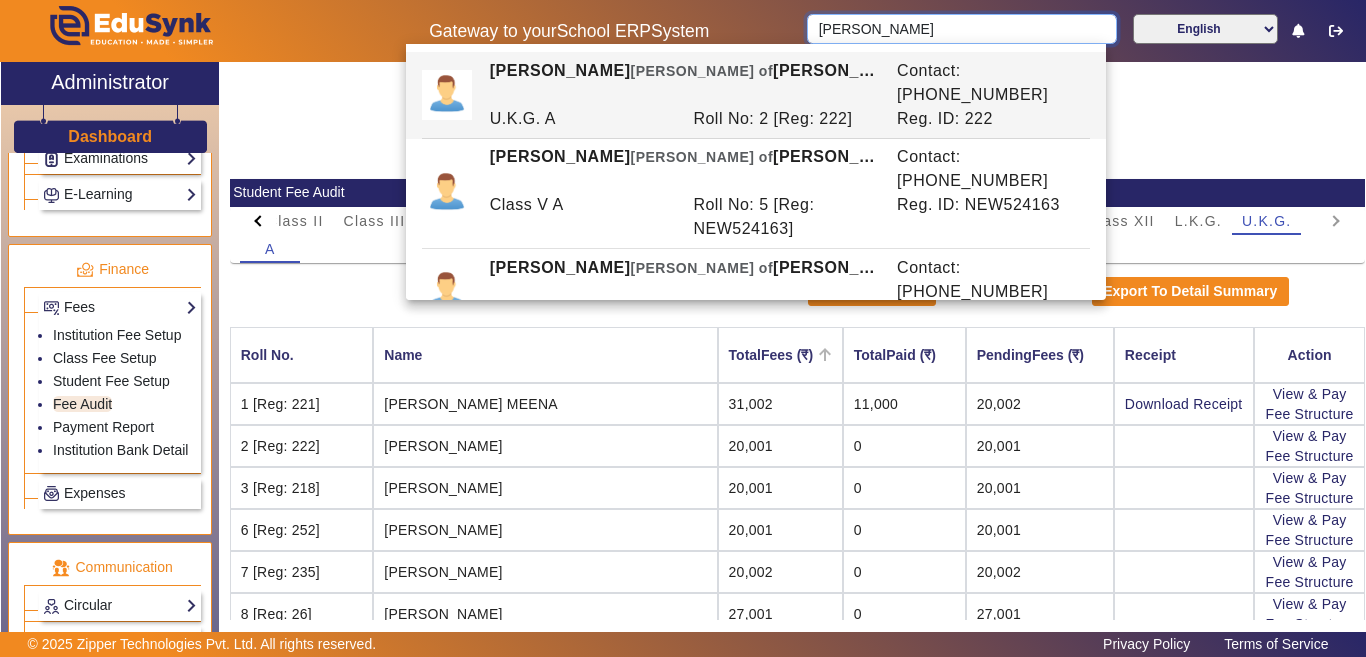 type on "[PERSON_NAME]" 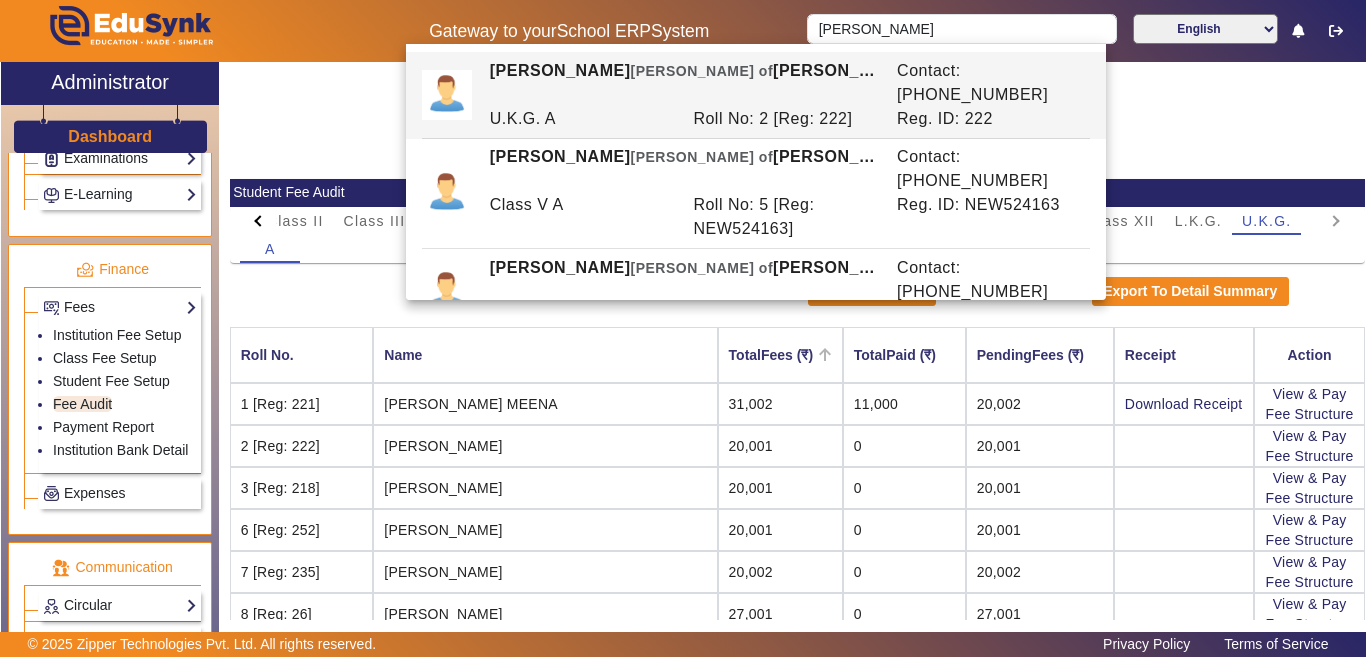 click on "TotalFees (₹)" 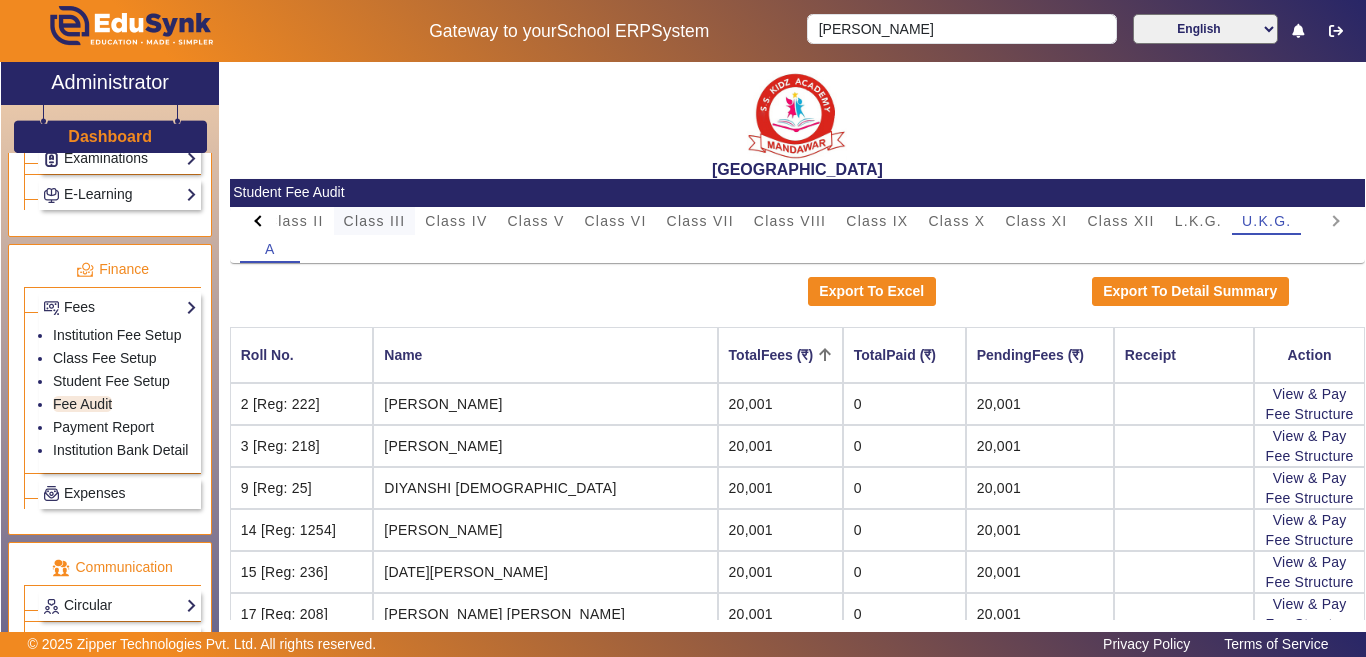 click on "Class III" at bounding box center (375, 221) 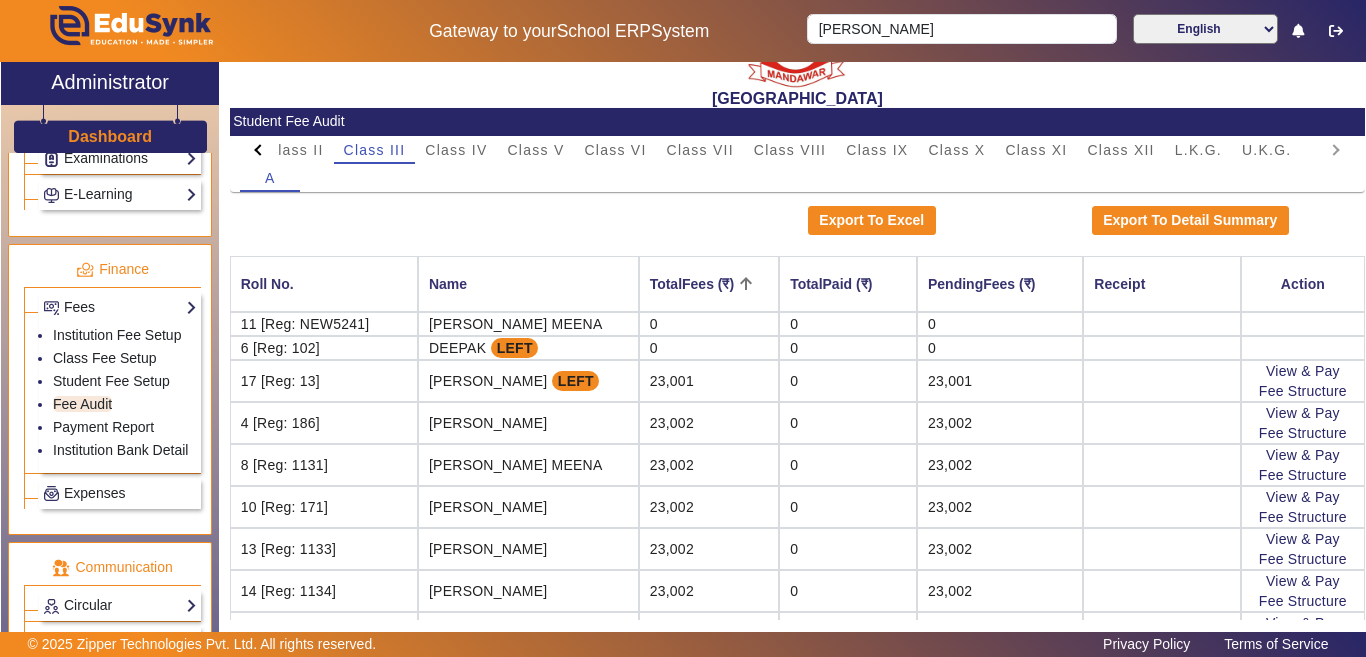scroll, scrollTop: 200, scrollLeft: 0, axis: vertical 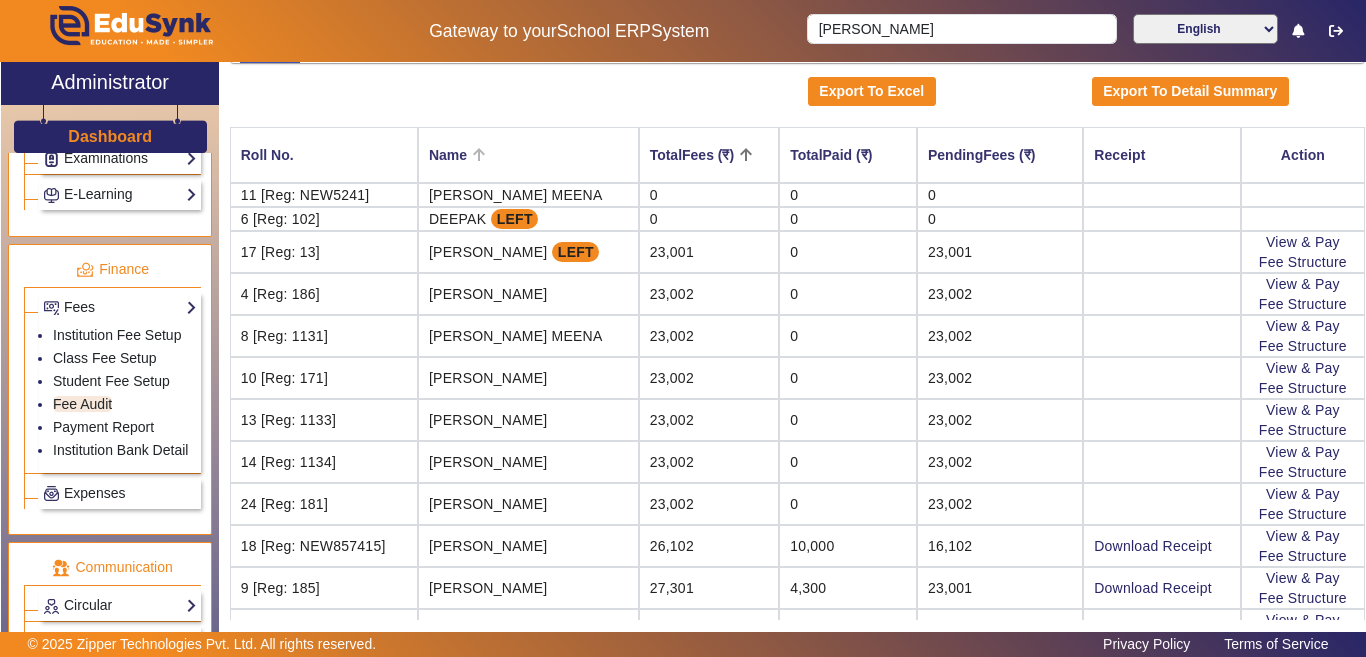 click 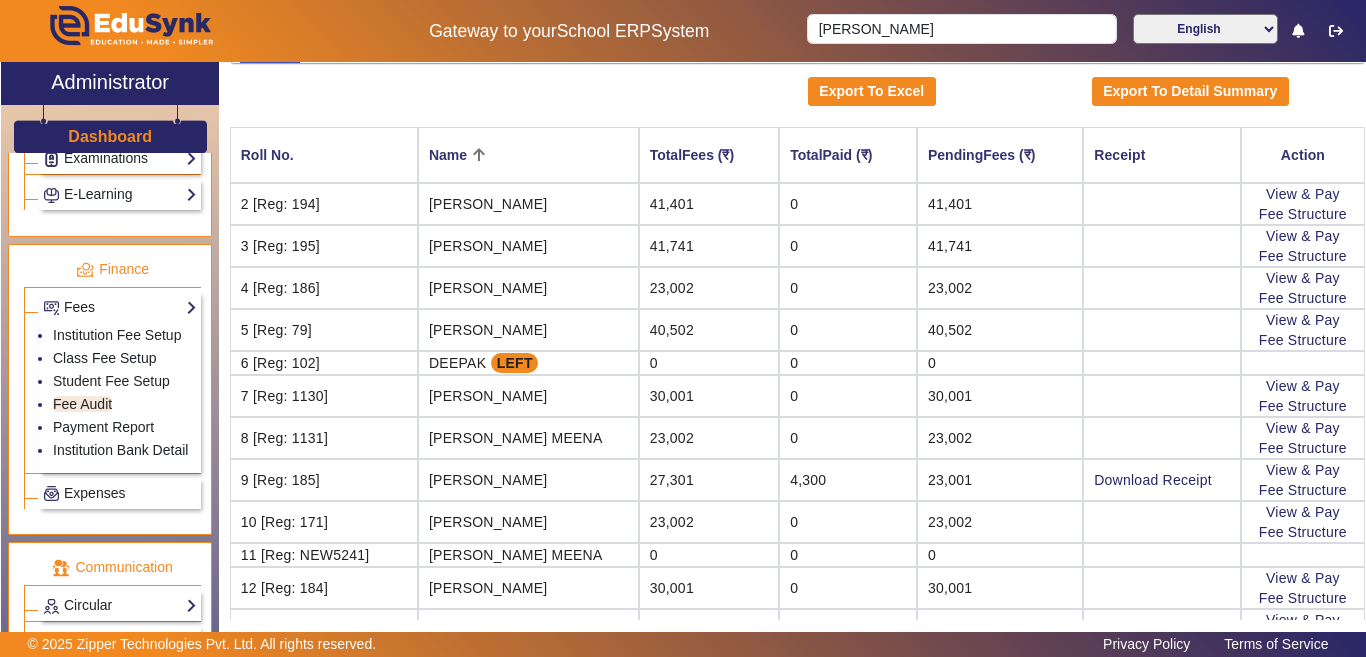 click 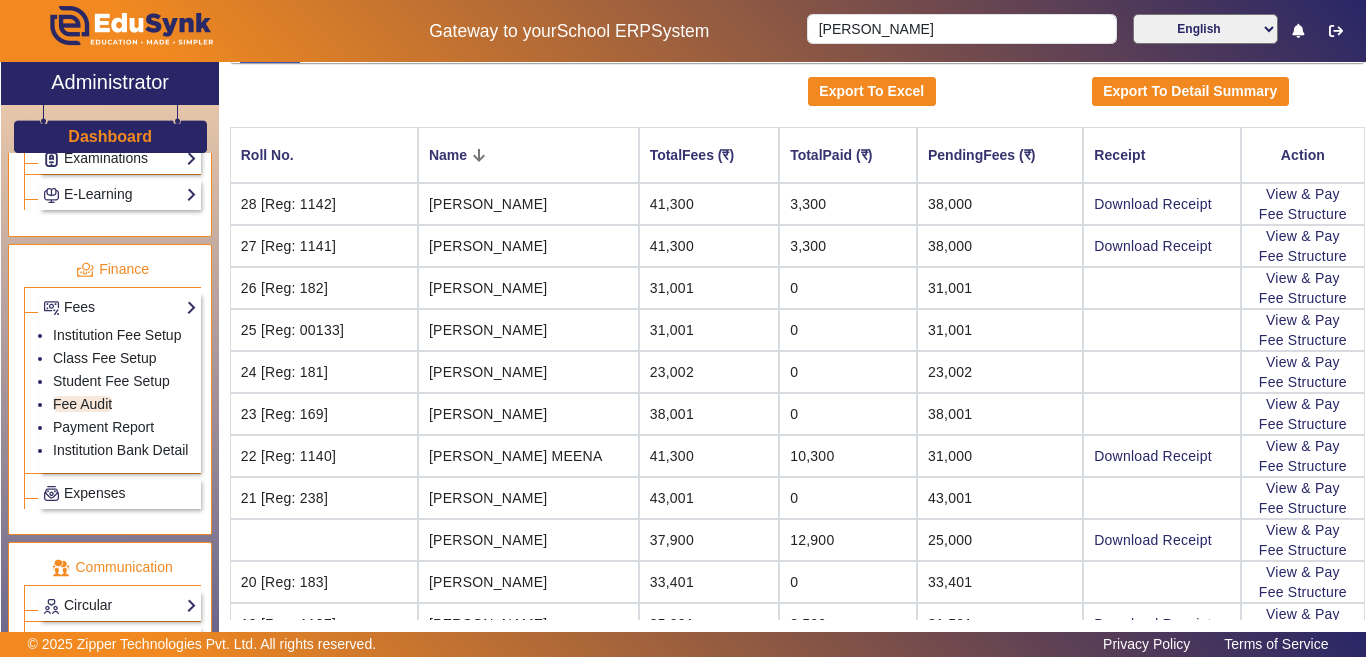 click 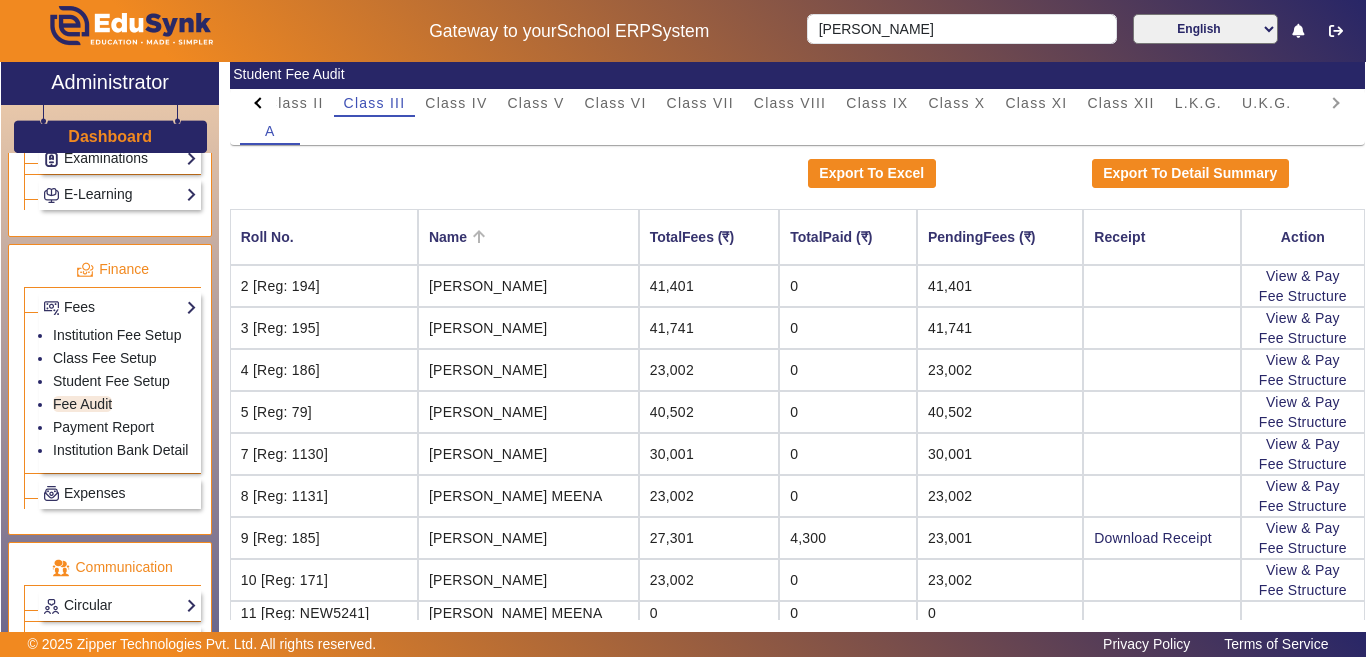 scroll, scrollTop: 116, scrollLeft: 0, axis: vertical 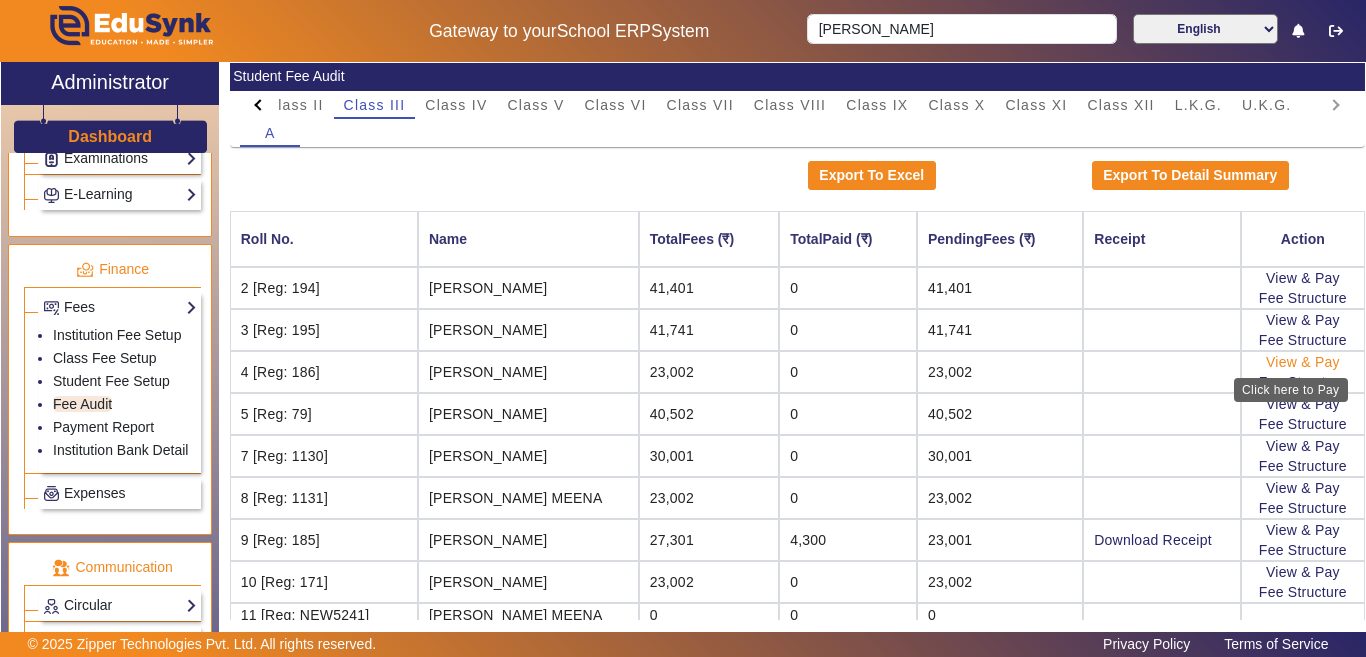 click on "View & Pay" 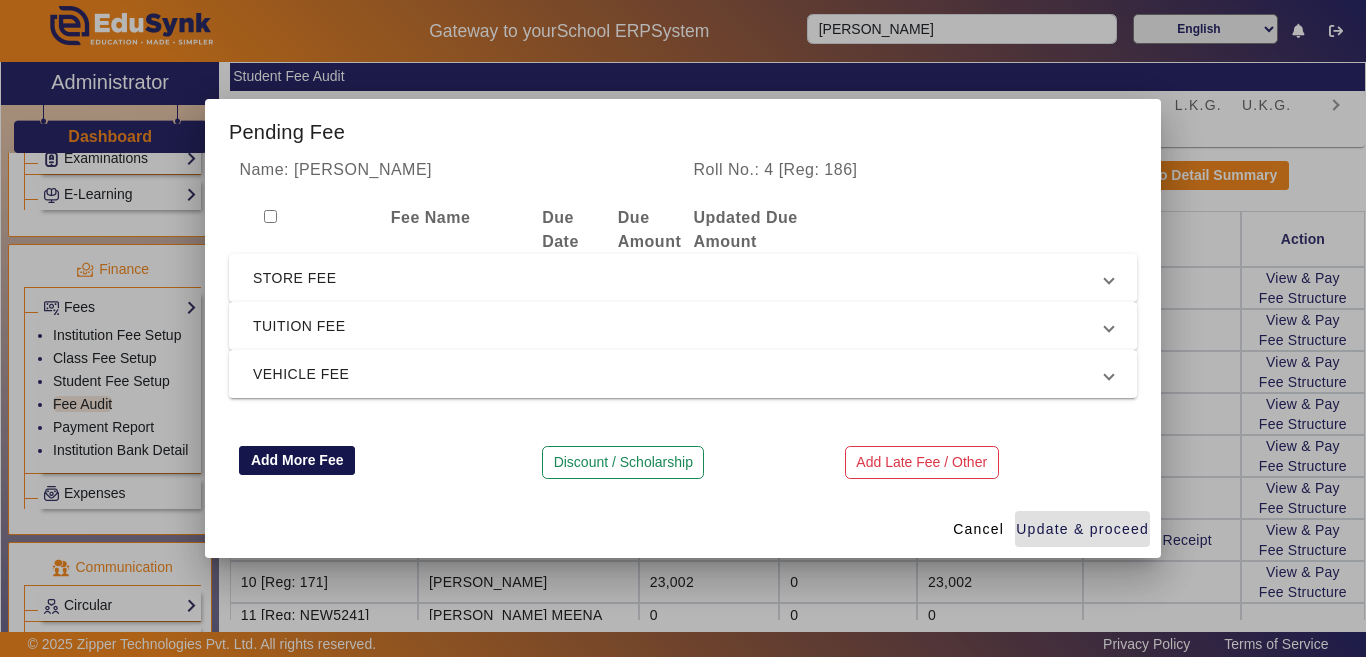 click on "Add More Fee" at bounding box center [297, 461] 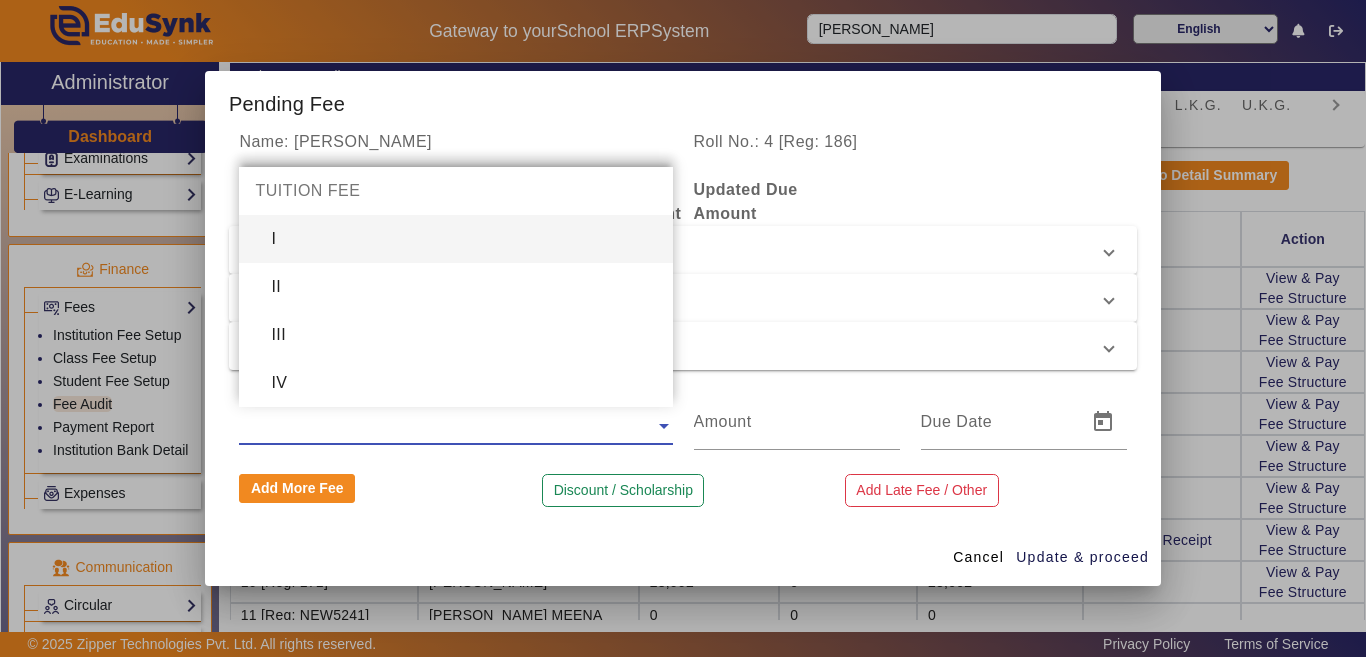 click at bounding box center (455, 426) 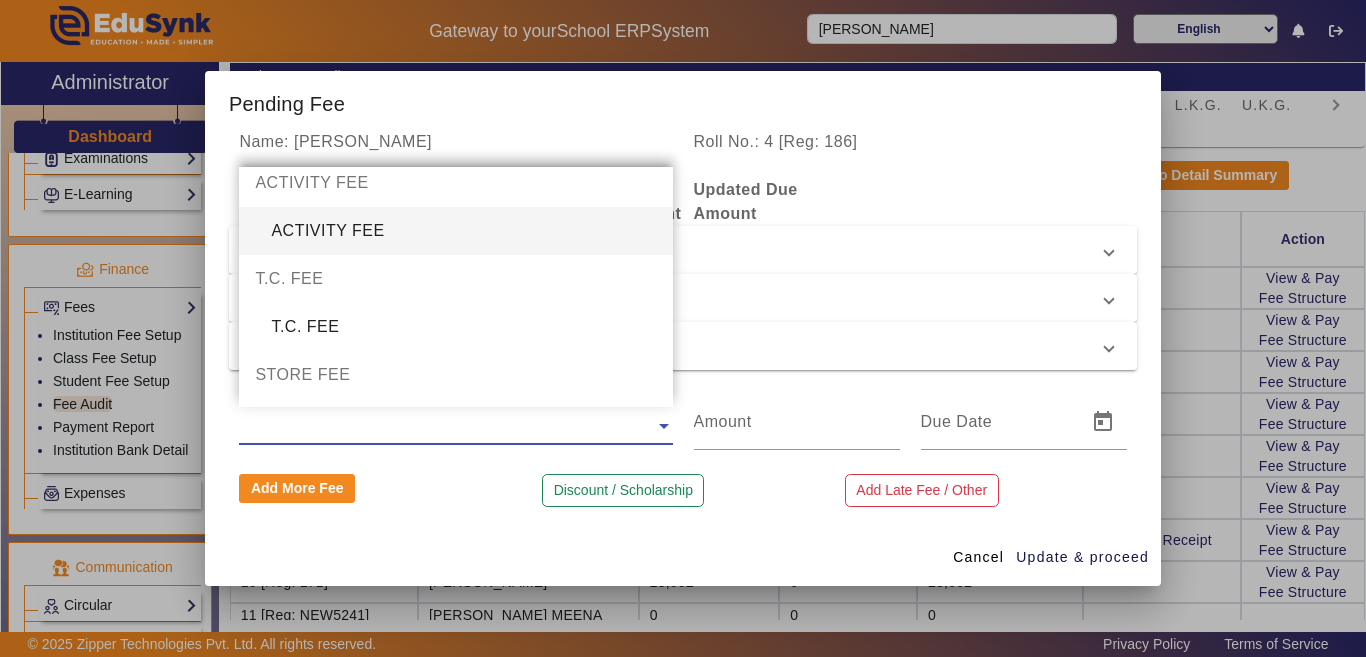 scroll, scrollTop: 1000, scrollLeft: 0, axis: vertical 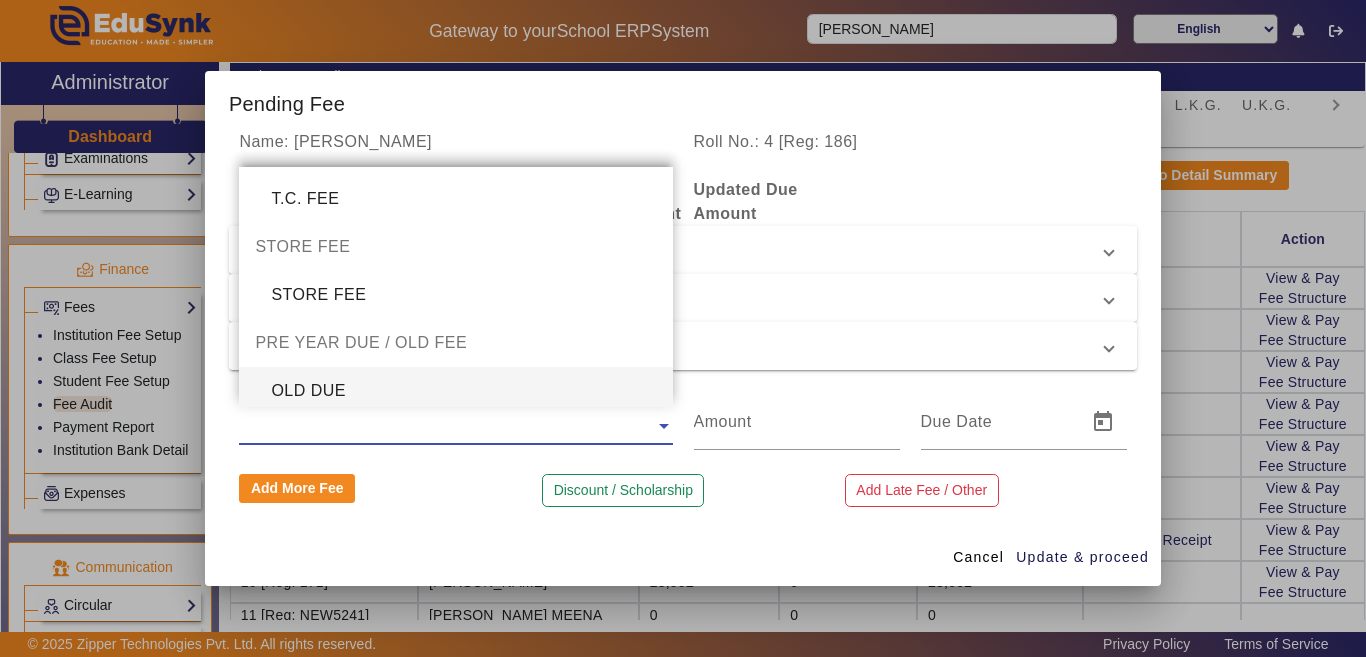 click on "OLD DUE" at bounding box center [455, 391] 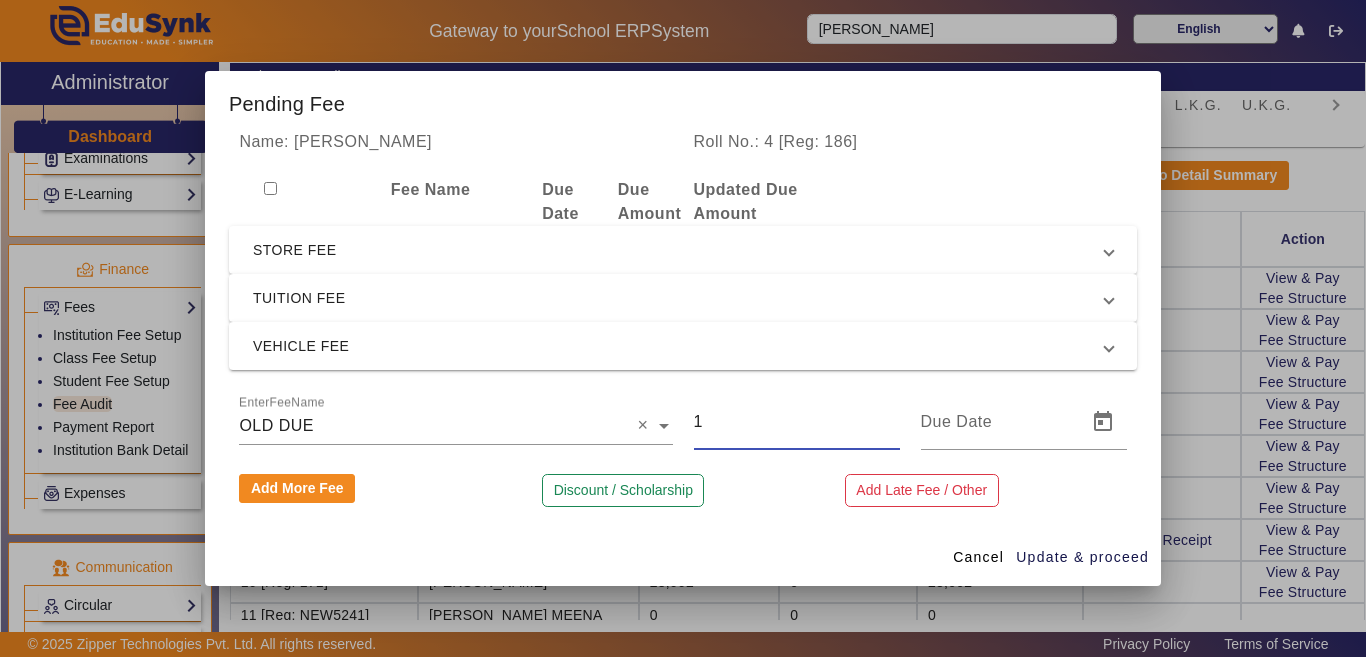 drag, startPoint x: 742, startPoint y: 413, endPoint x: 624, endPoint y: 422, distance: 118.34272 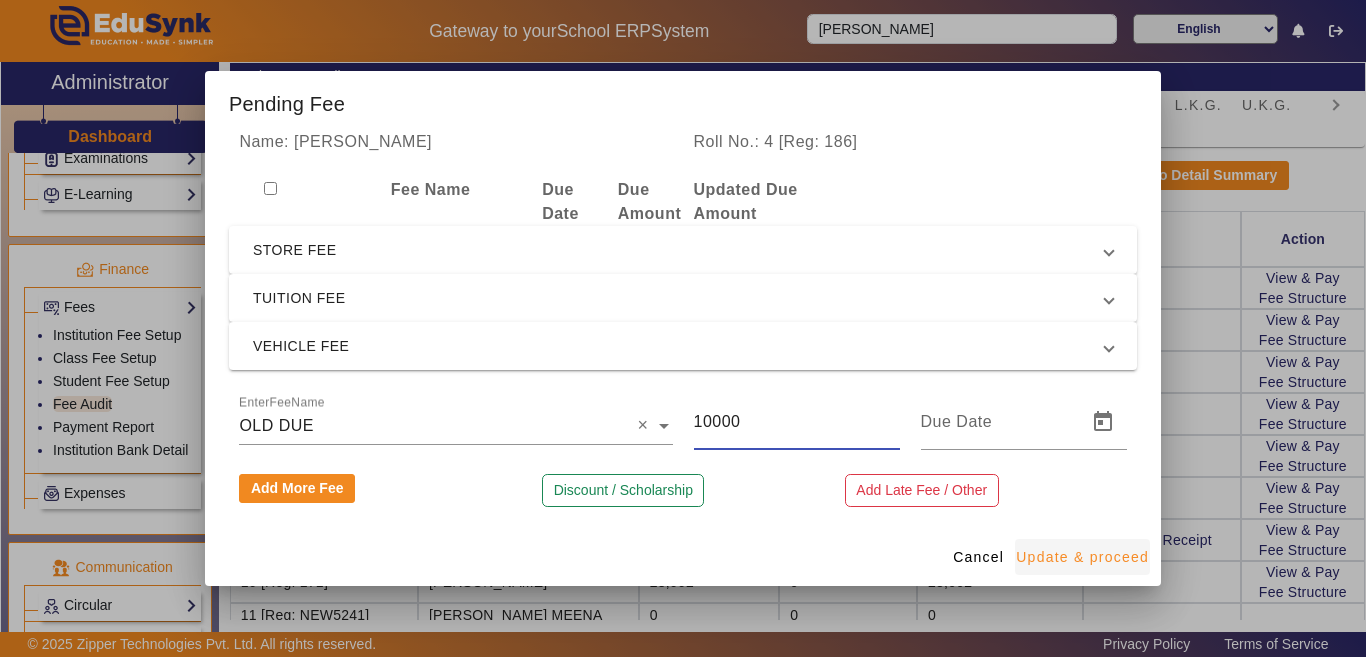 type on "10000" 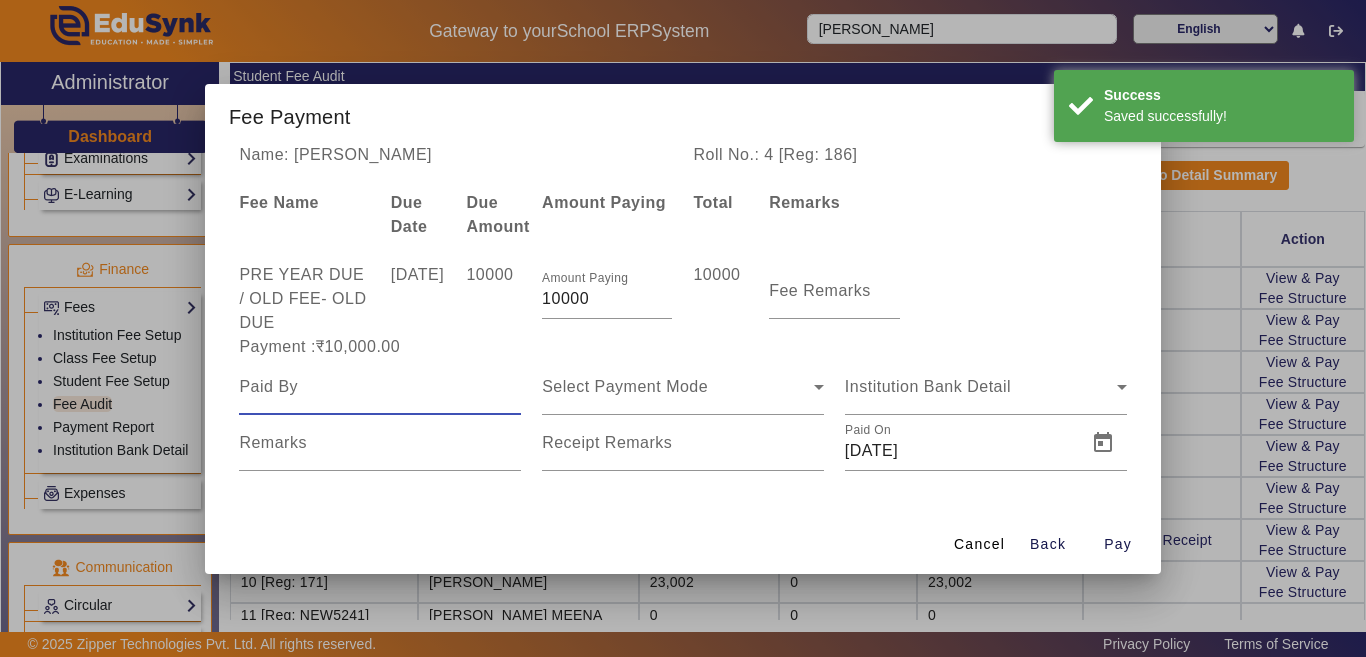click at bounding box center [380, 387] 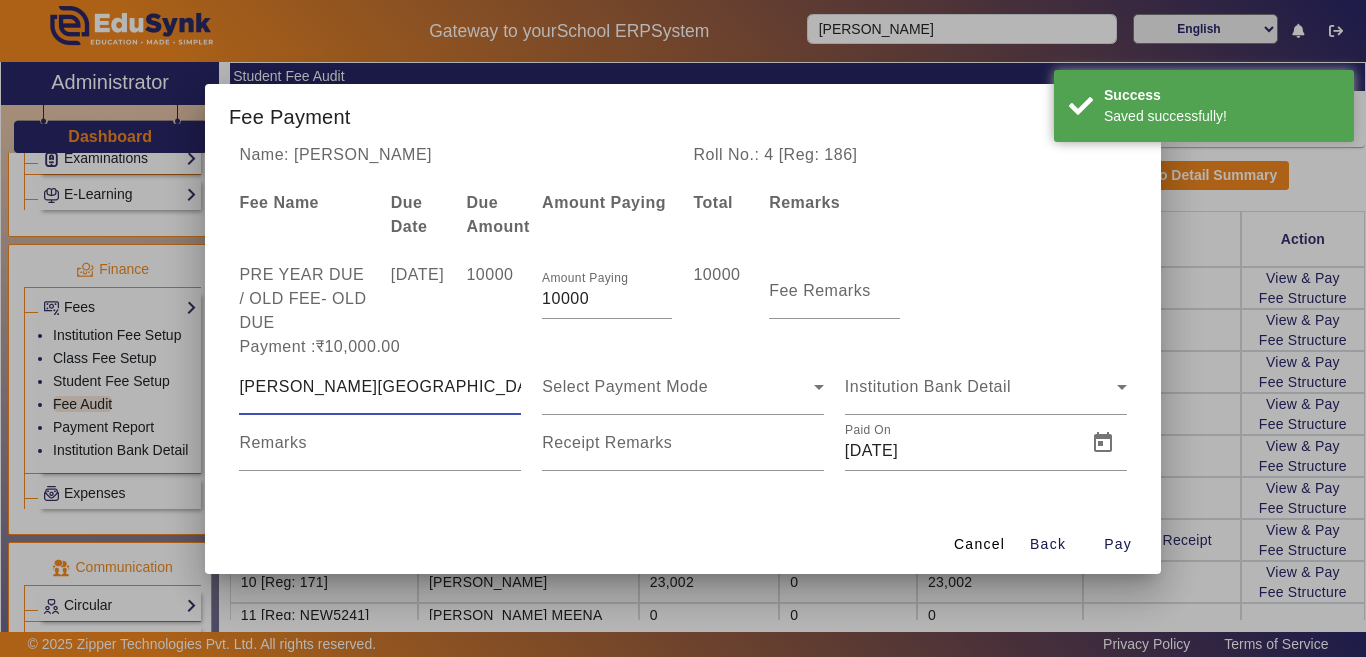 type on "[PERSON_NAME][GEOGRAPHIC_DATA]" 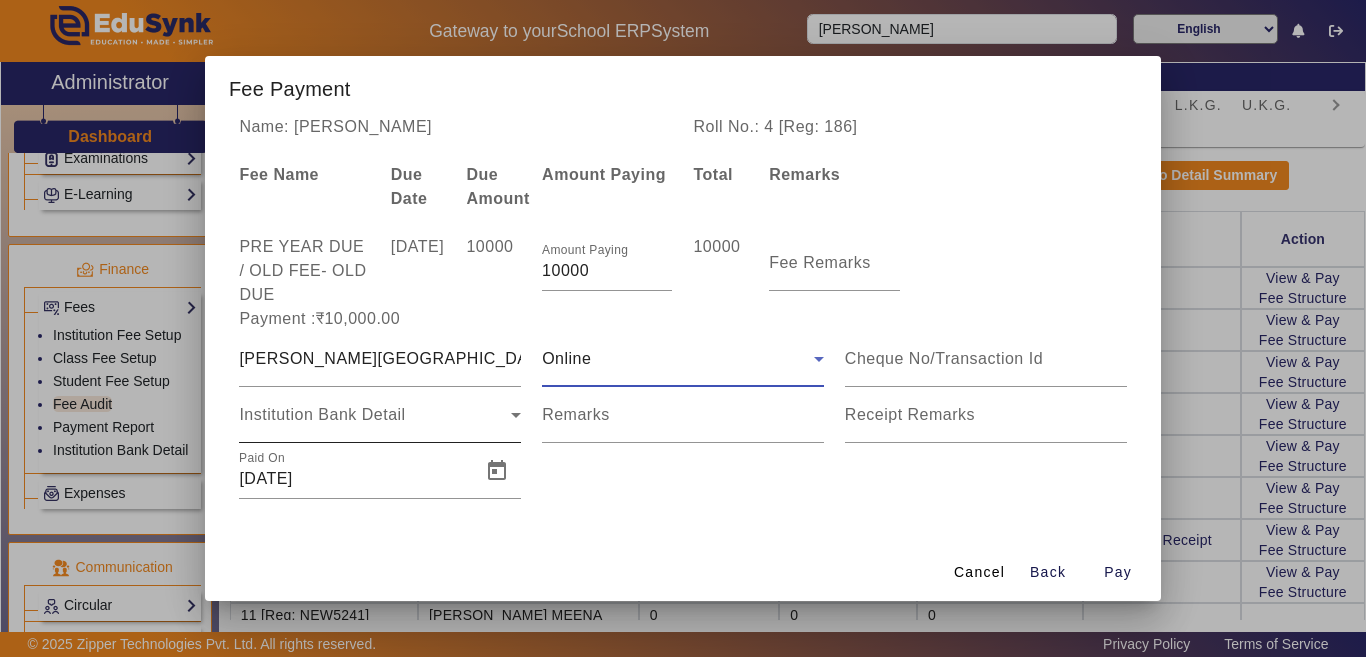 click on "Institution Bank Detail" at bounding box center [380, 415] 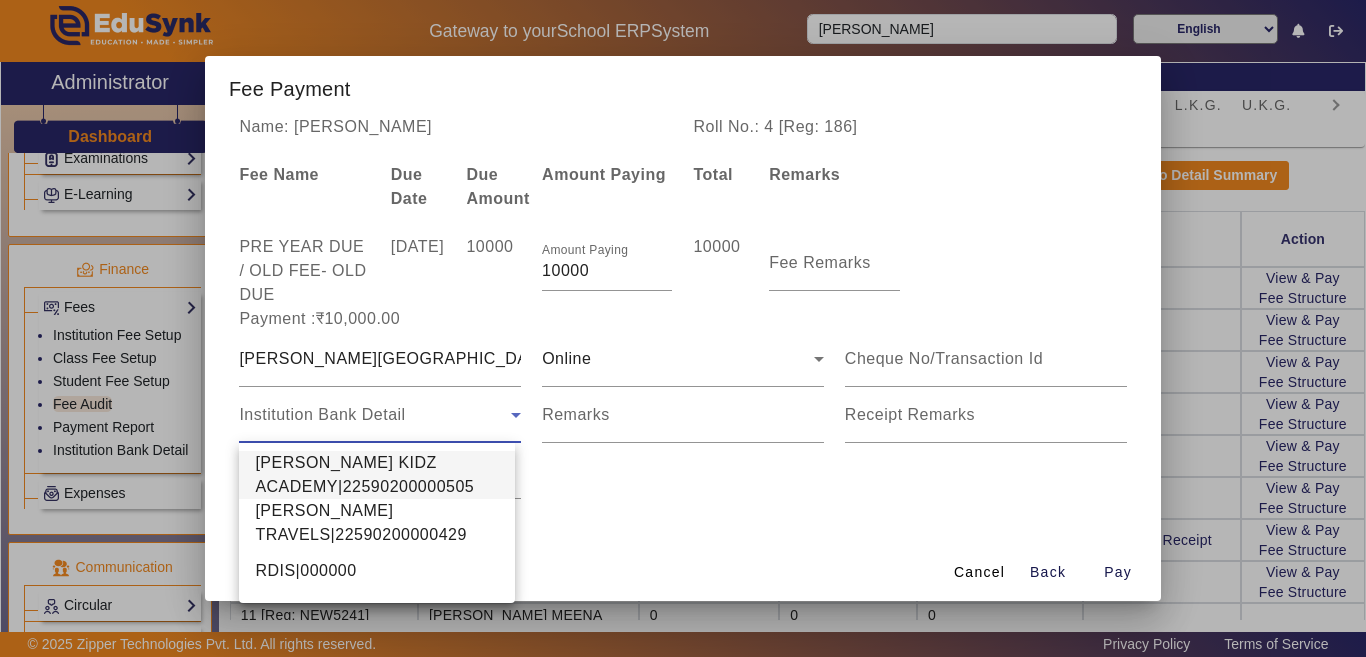 click on "[PERSON_NAME] KIDZ ACADEMY|22590200000505" at bounding box center (377, 475) 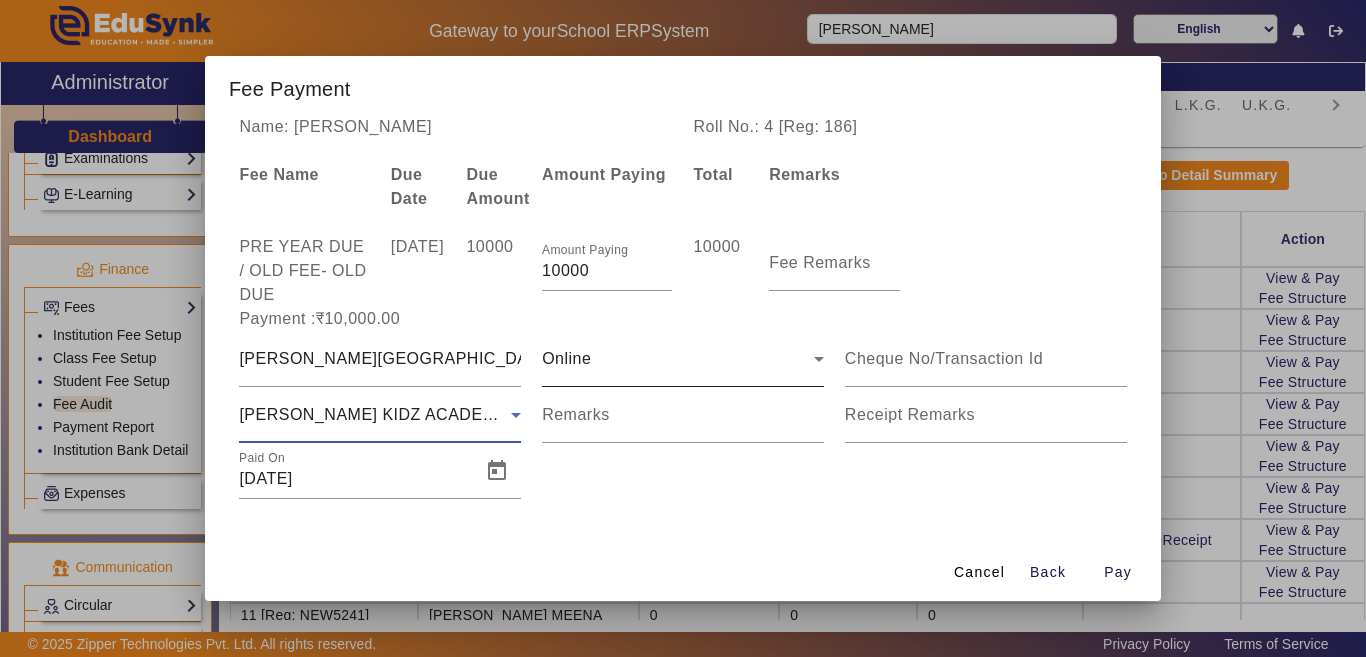 scroll, scrollTop: 1, scrollLeft: 0, axis: vertical 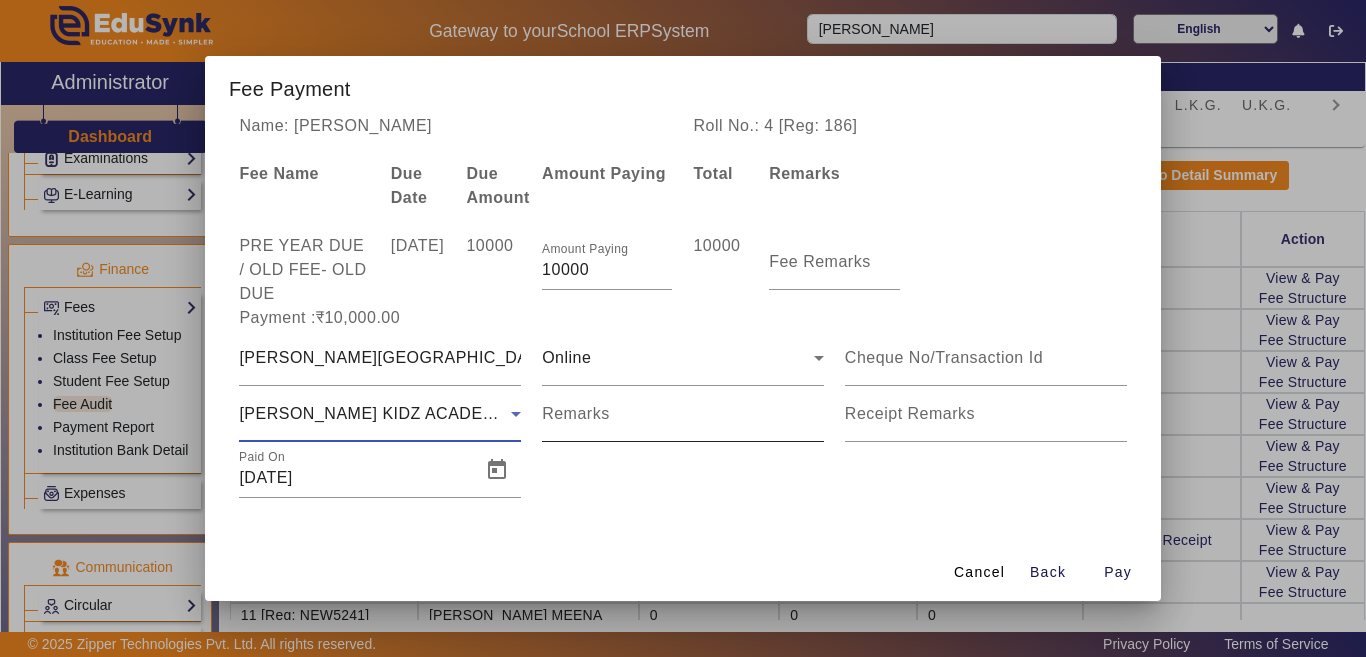 click on "Remarks" at bounding box center (683, 422) 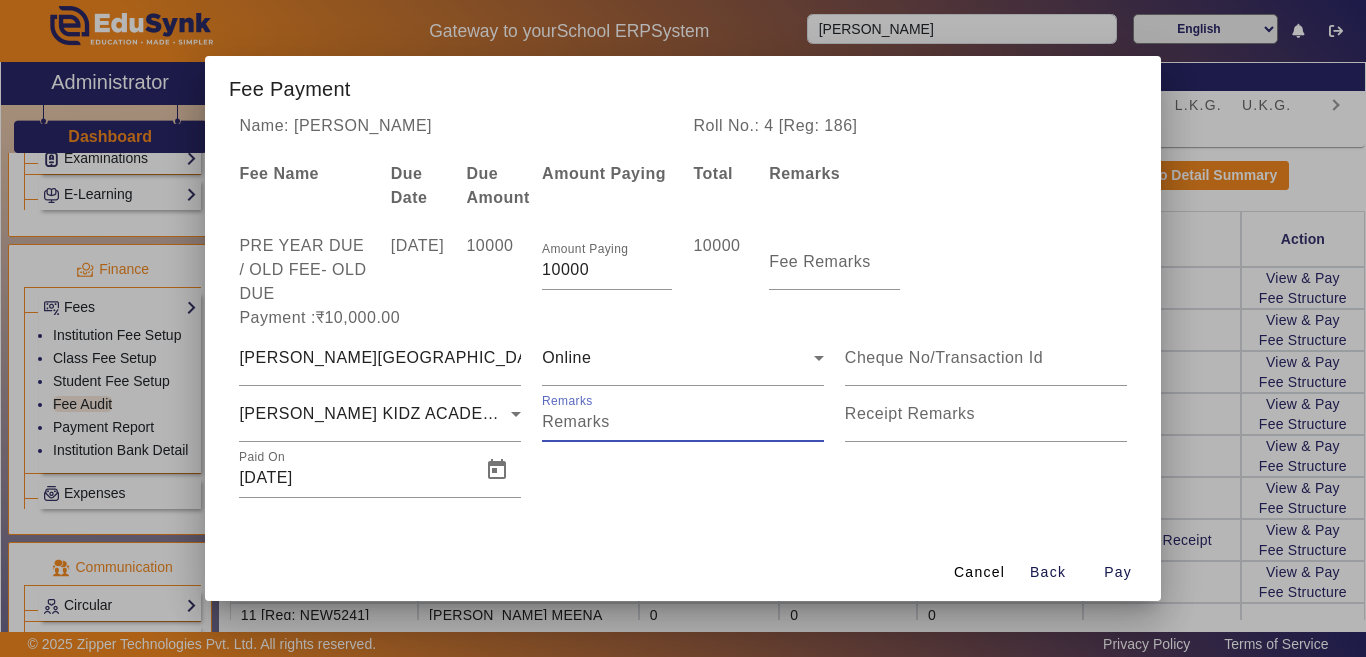 paste on "[PERSON_NAME] & [PERSON_NAME] TOTAL 21000" 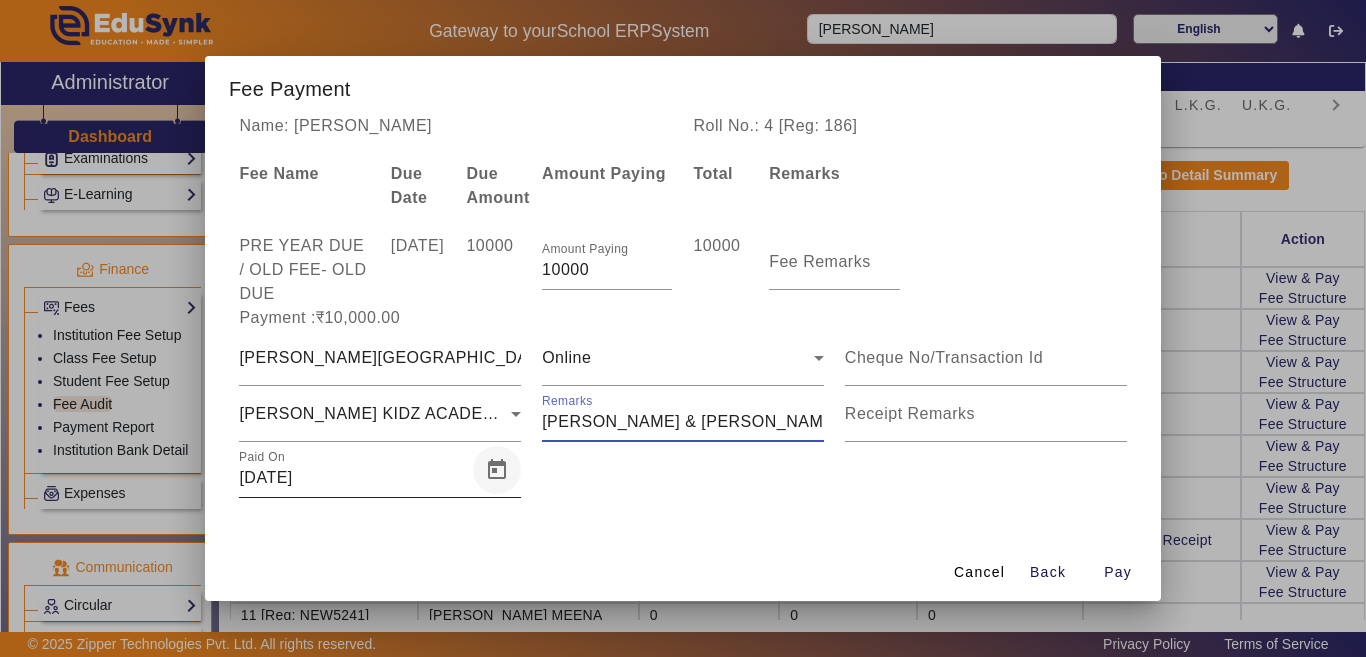 type on "[PERSON_NAME] & [PERSON_NAME] TOTAL 21000" 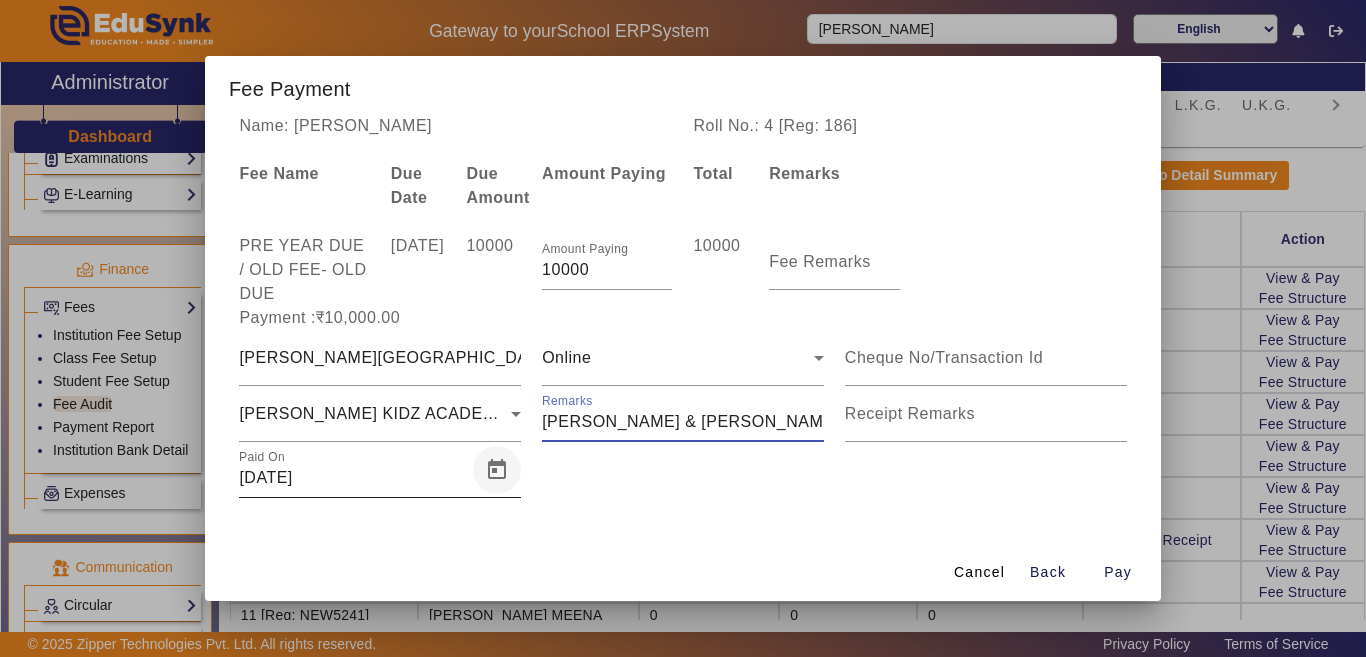 click at bounding box center [497, 470] 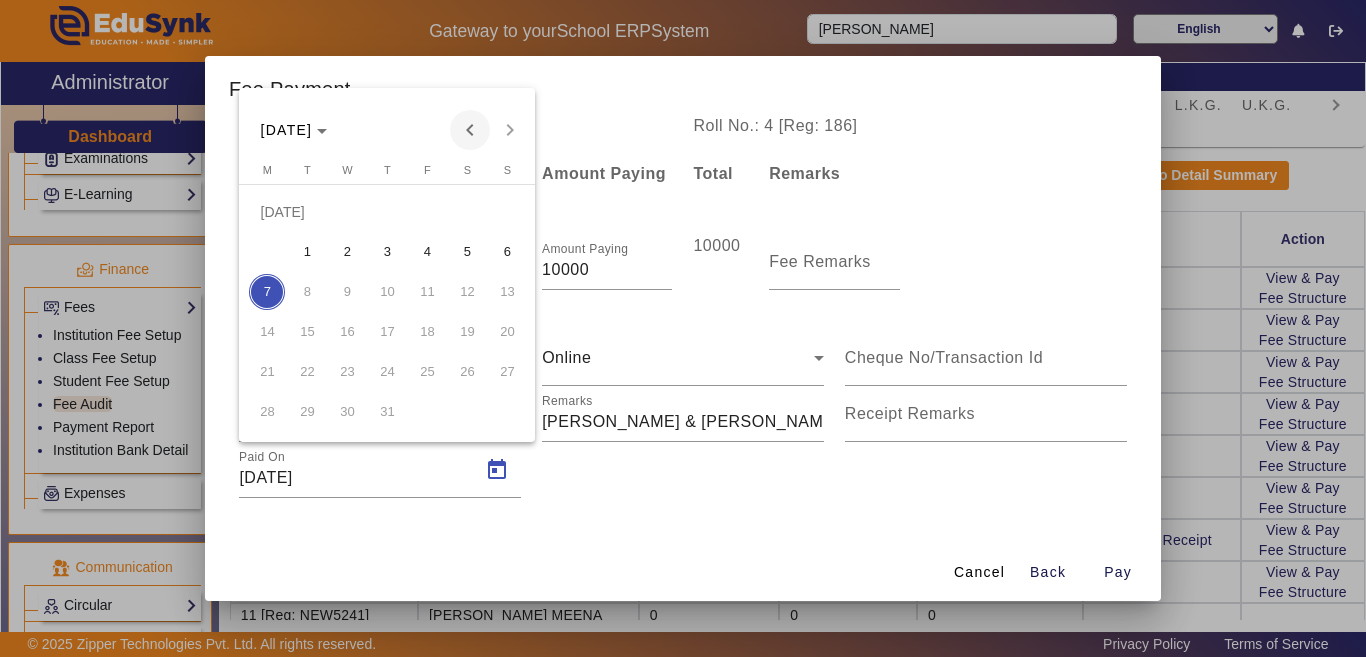 click at bounding box center (470, 130) 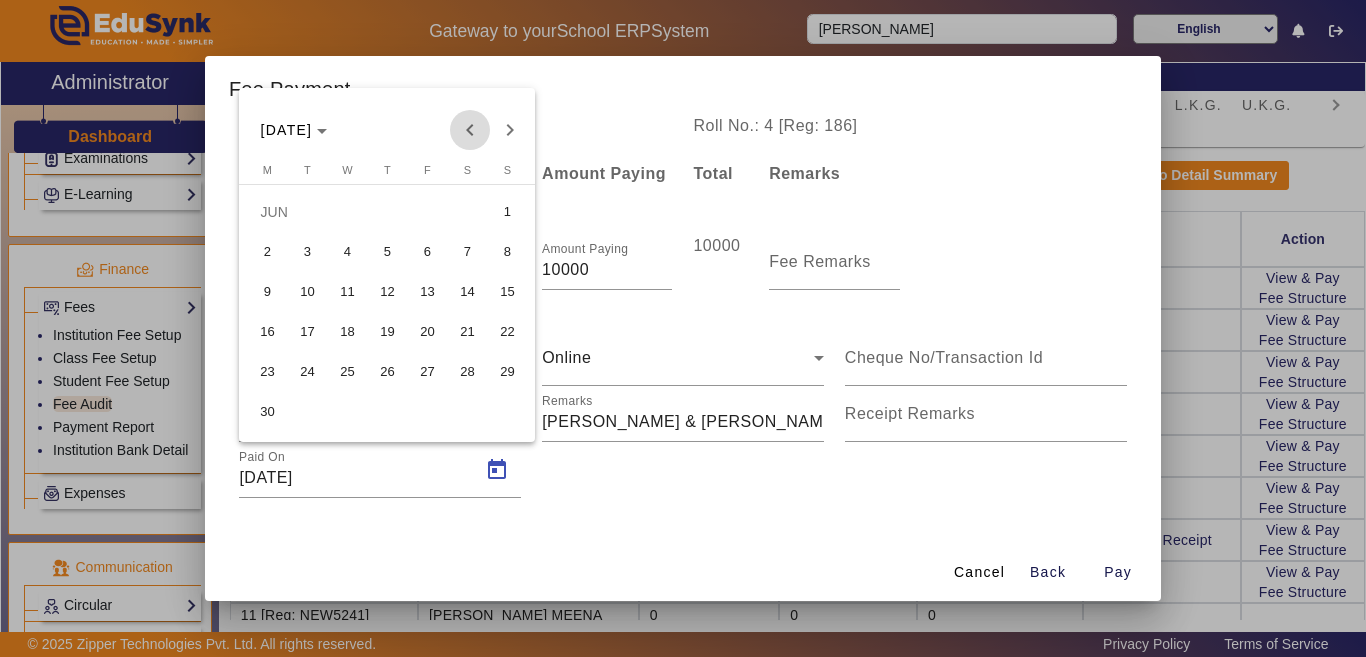 click at bounding box center (470, 130) 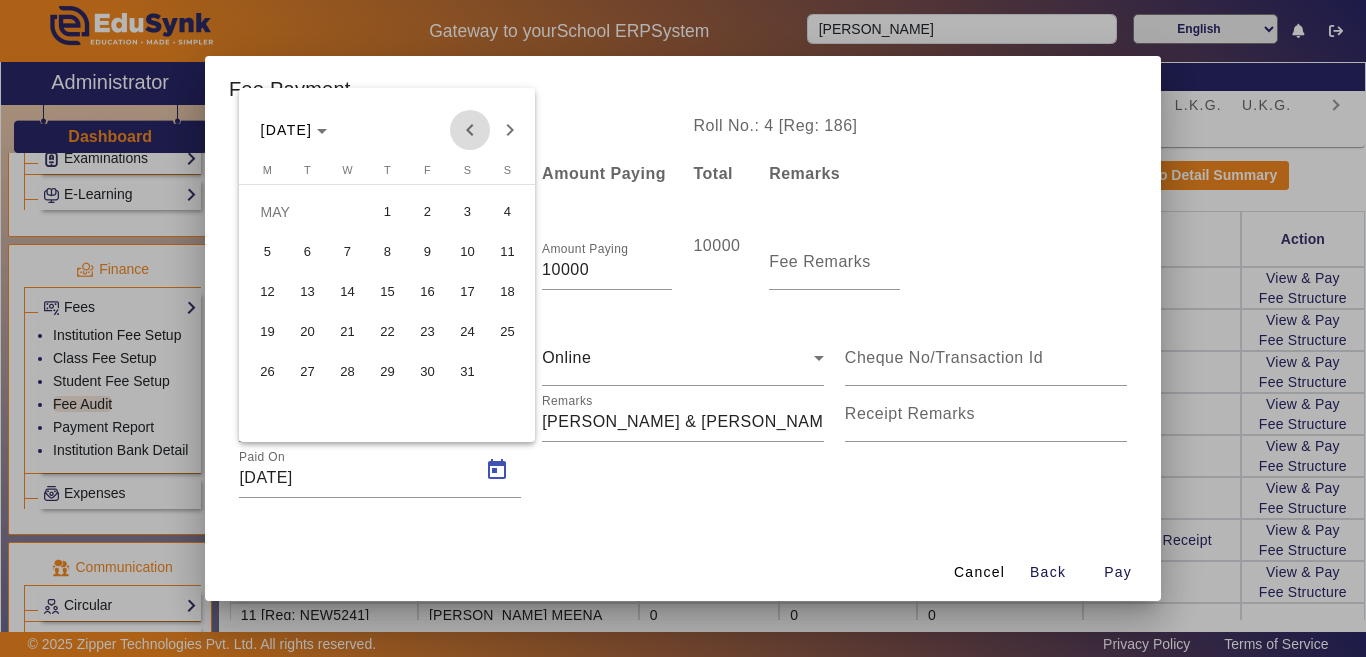 click at bounding box center [470, 130] 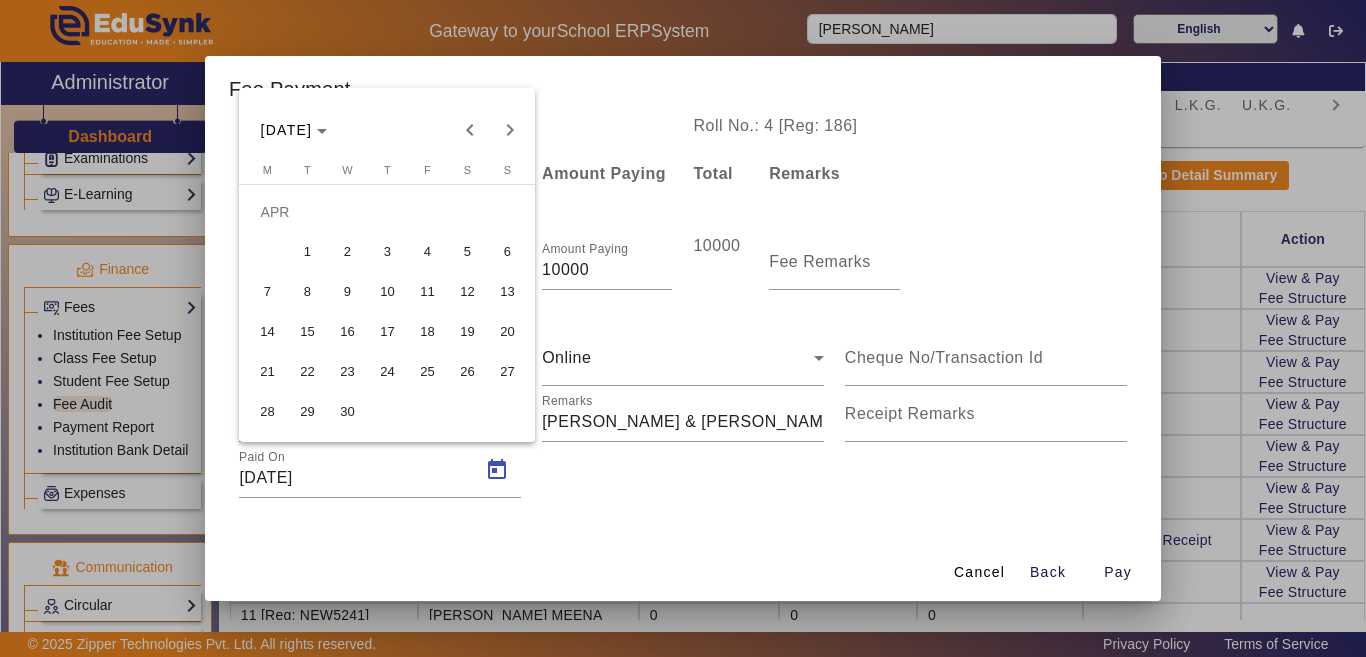 click on "15" at bounding box center (307, 332) 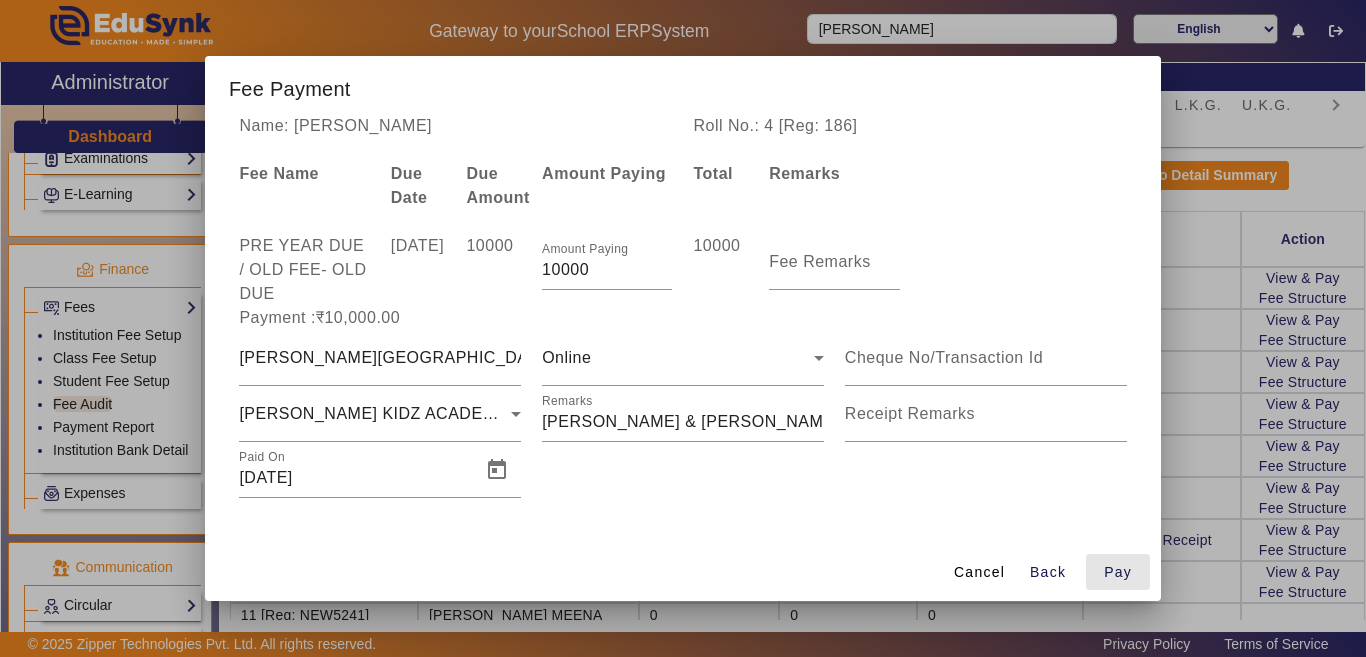 drag, startPoint x: 1128, startPoint y: 573, endPoint x: 1117, endPoint y: 547, distance: 28.231188 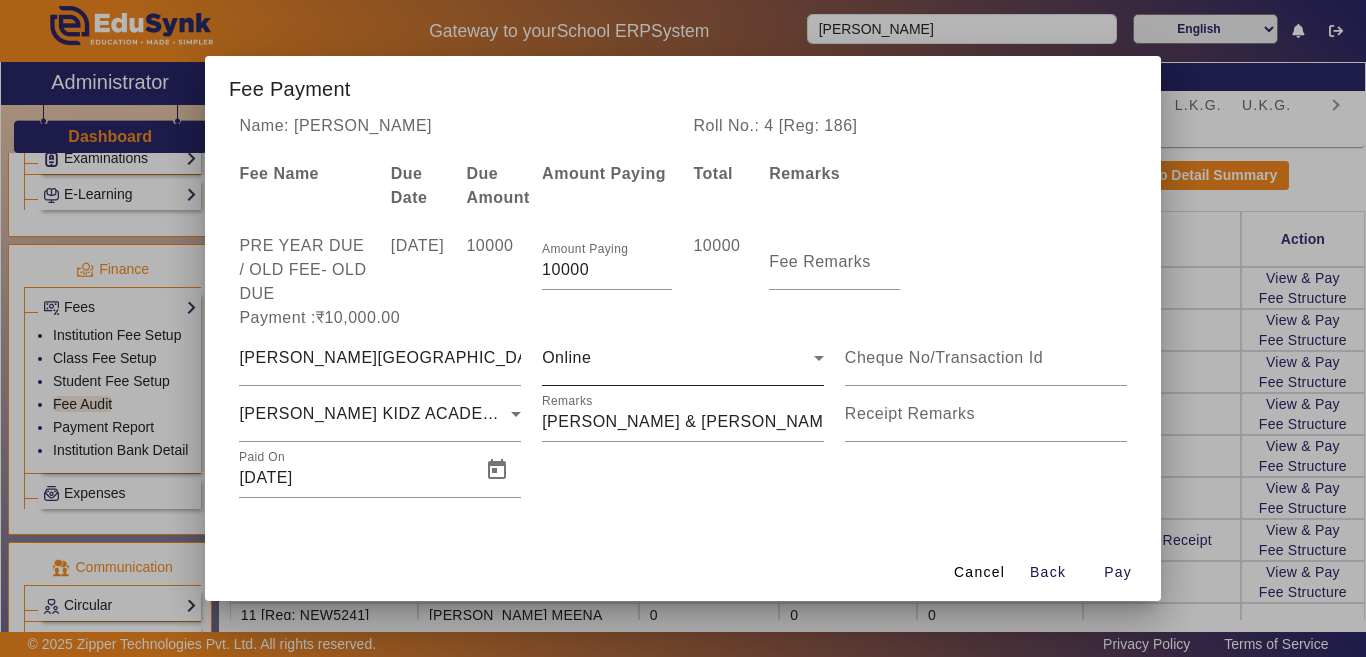 scroll, scrollTop: 0, scrollLeft: 0, axis: both 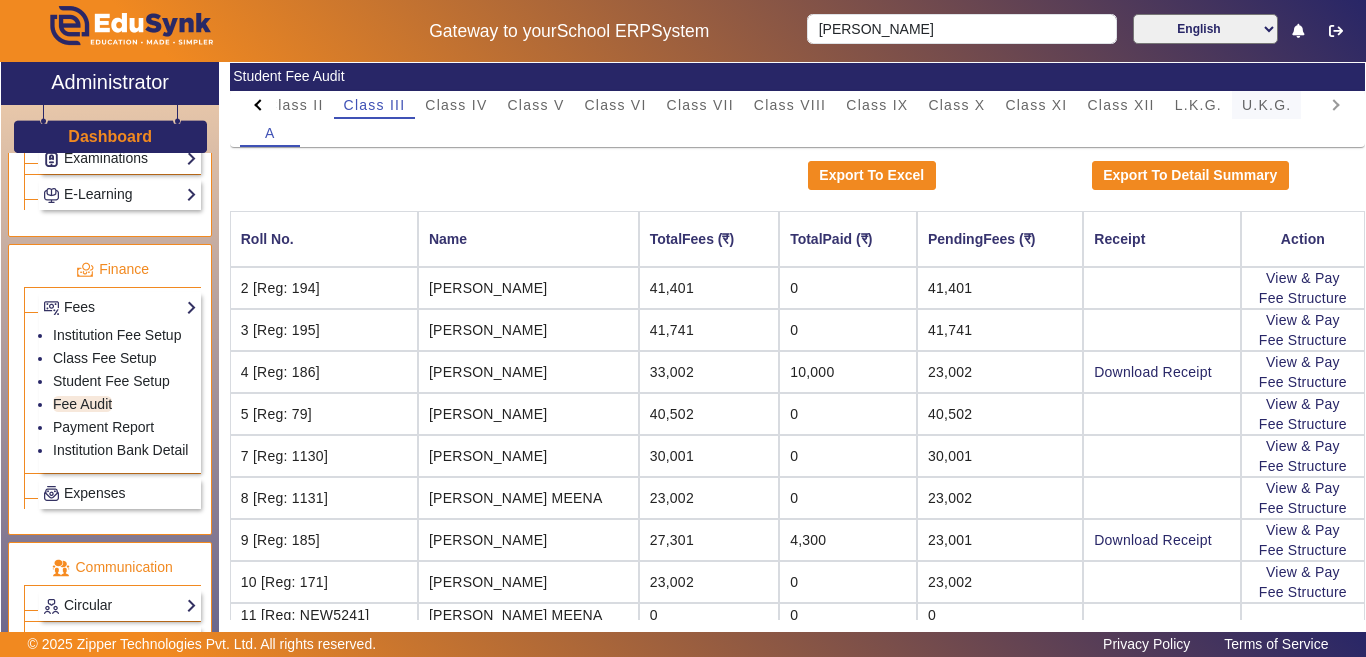 click on "U.K.G." at bounding box center [1267, 105] 